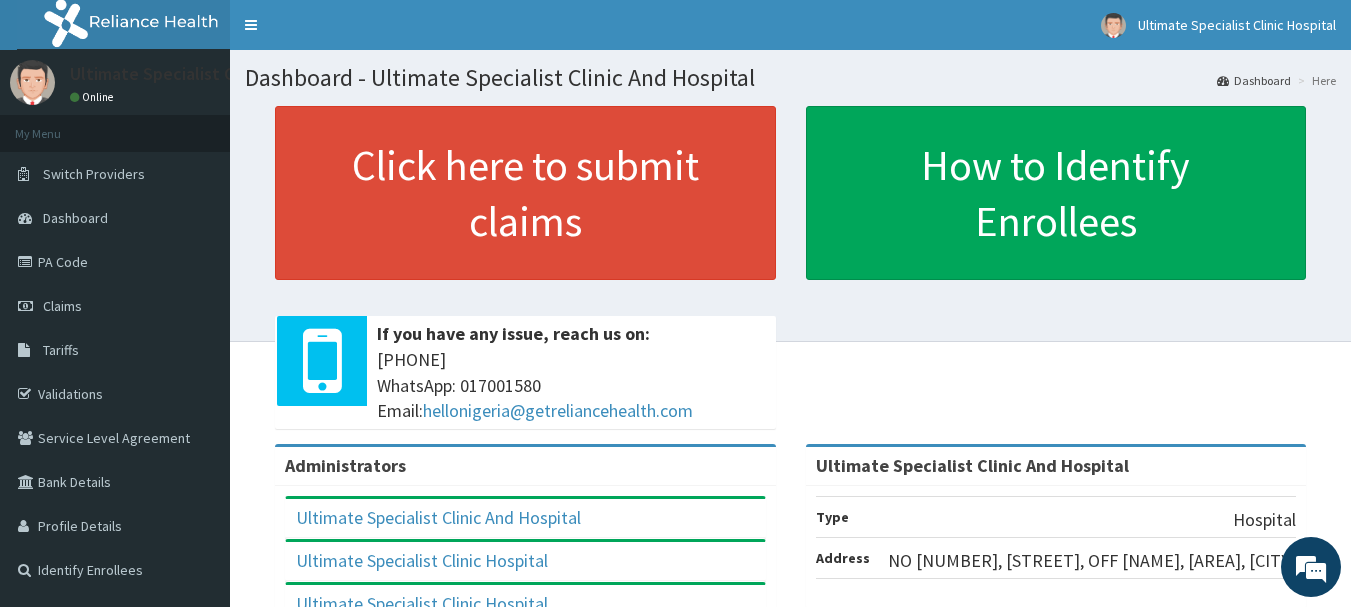 scroll, scrollTop: 0, scrollLeft: 0, axis: both 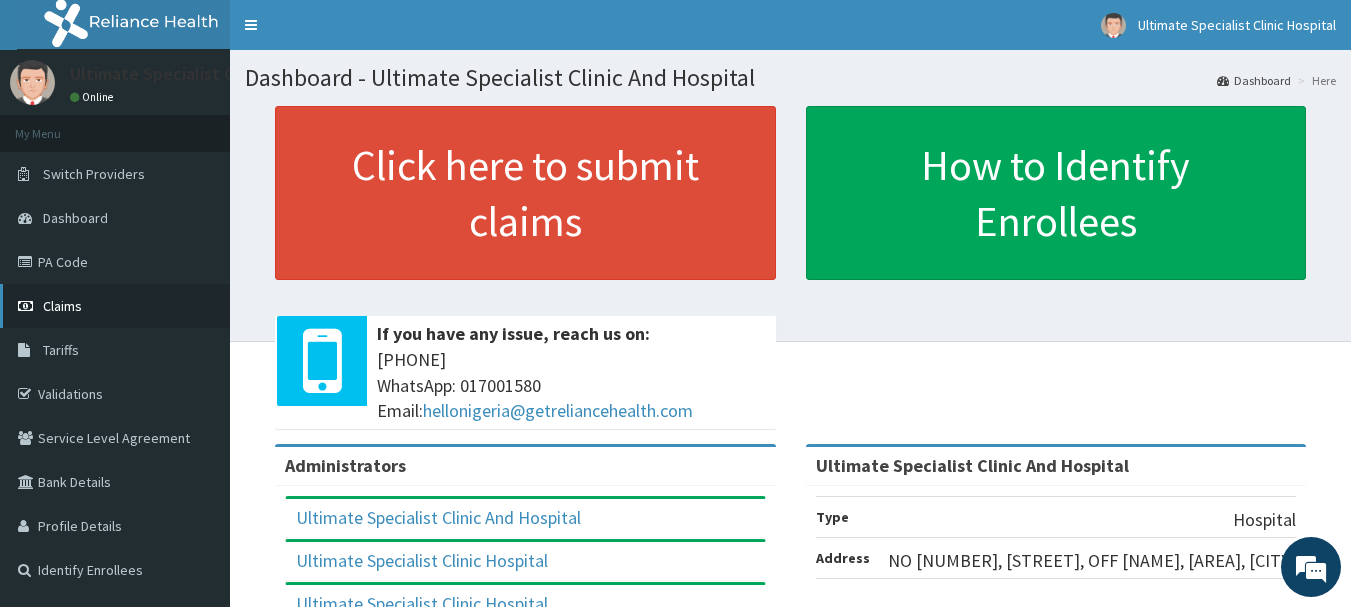 click on "Claims" at bounding box center (62, 306) 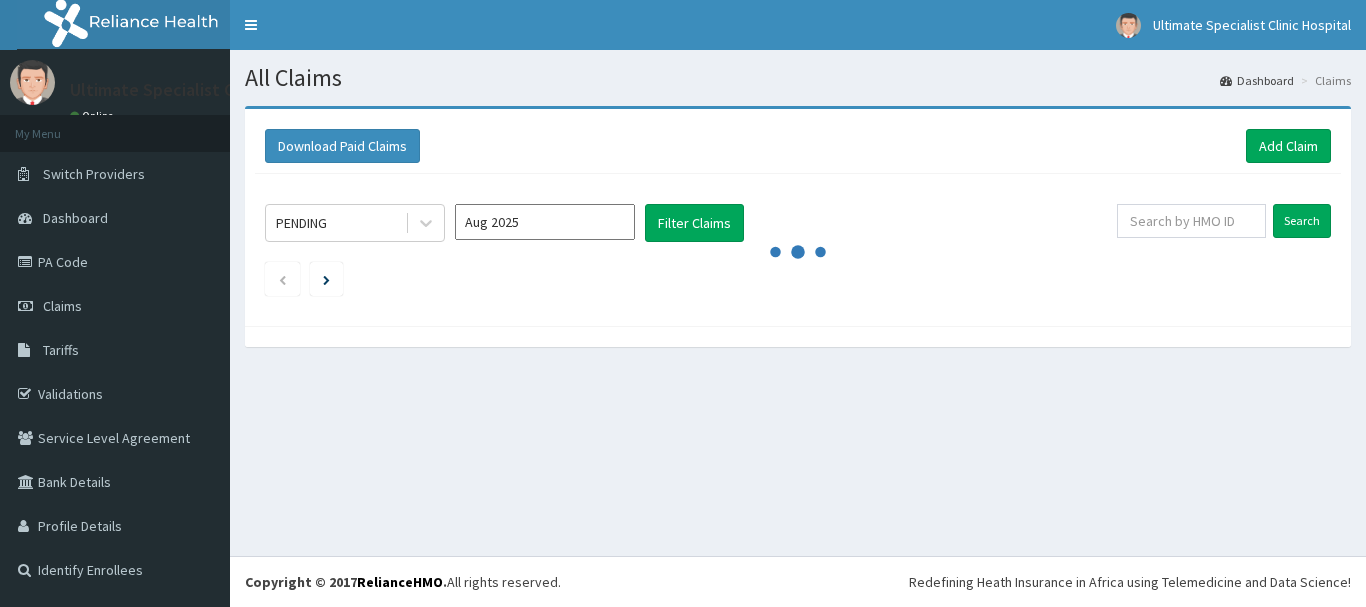 scroll, scrollTop: 0, scrollLeft: 0, axis: both 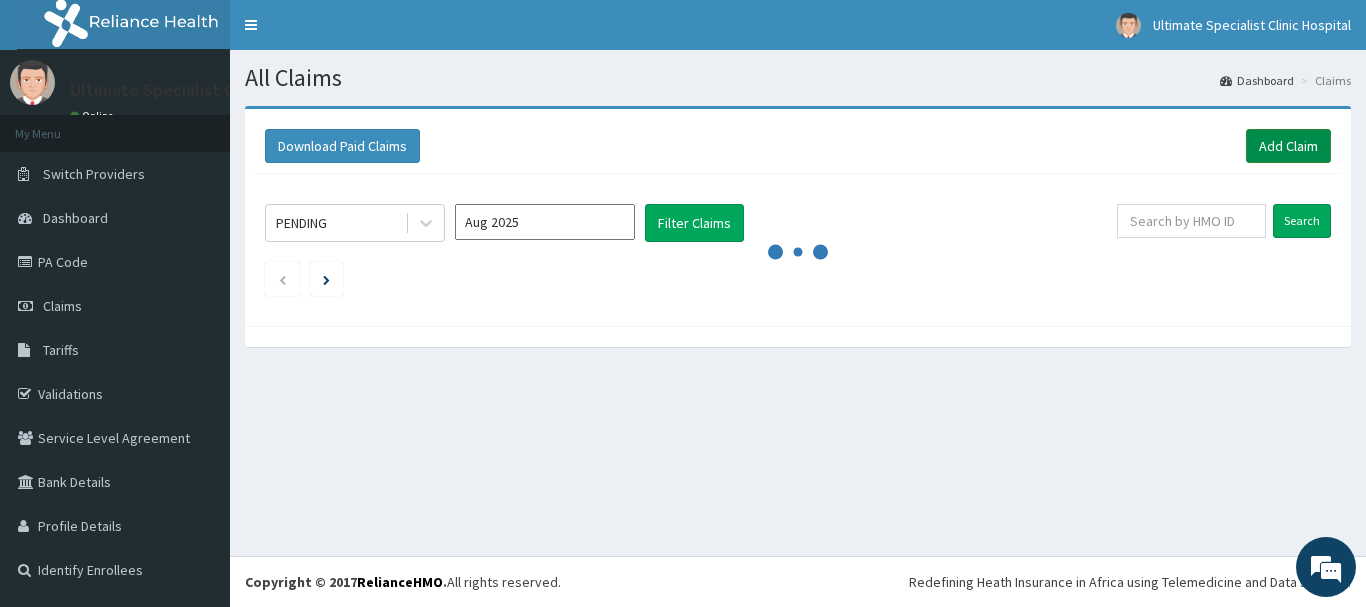 click on "Add Claim" at bounding box center (1288, 146) 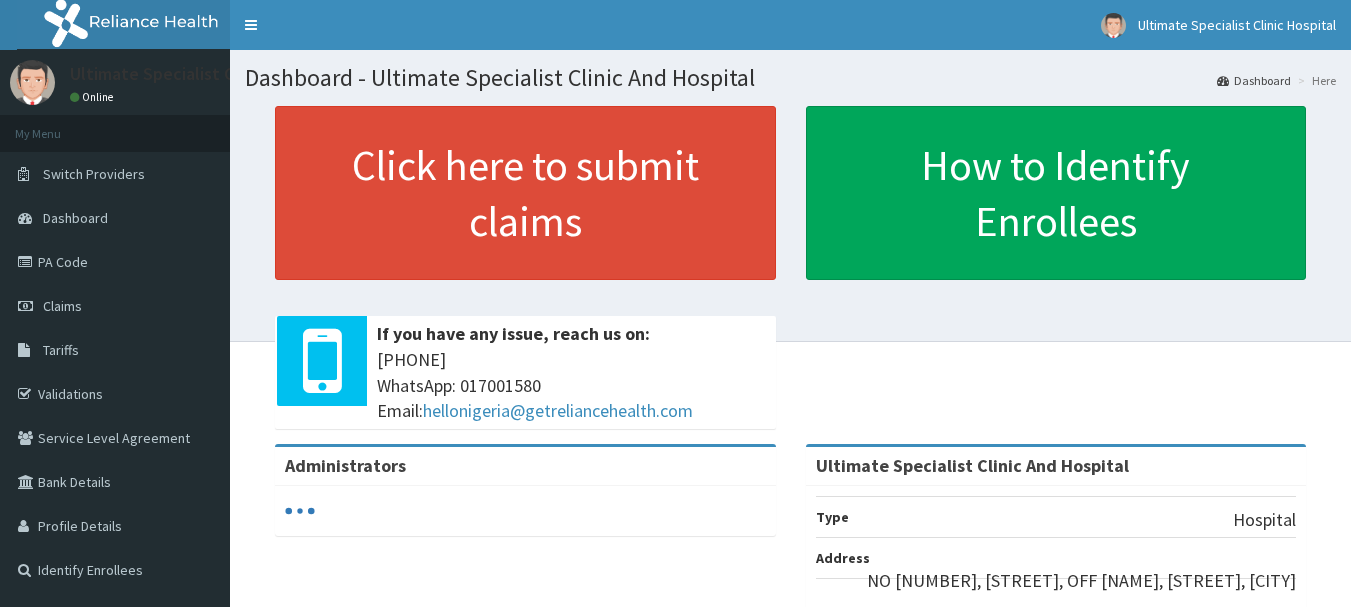 scroll, scrollTop: 0, scrollLeft: 0, axis: both 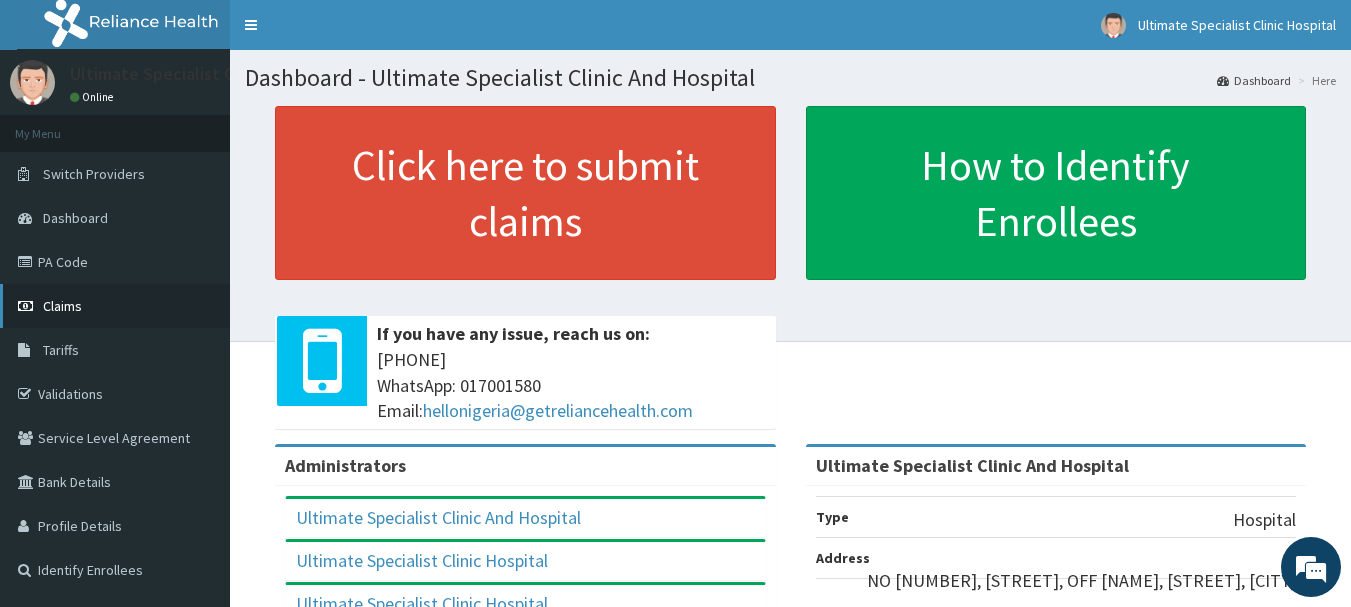 click on "Claims" at bounding box center [115, 306] 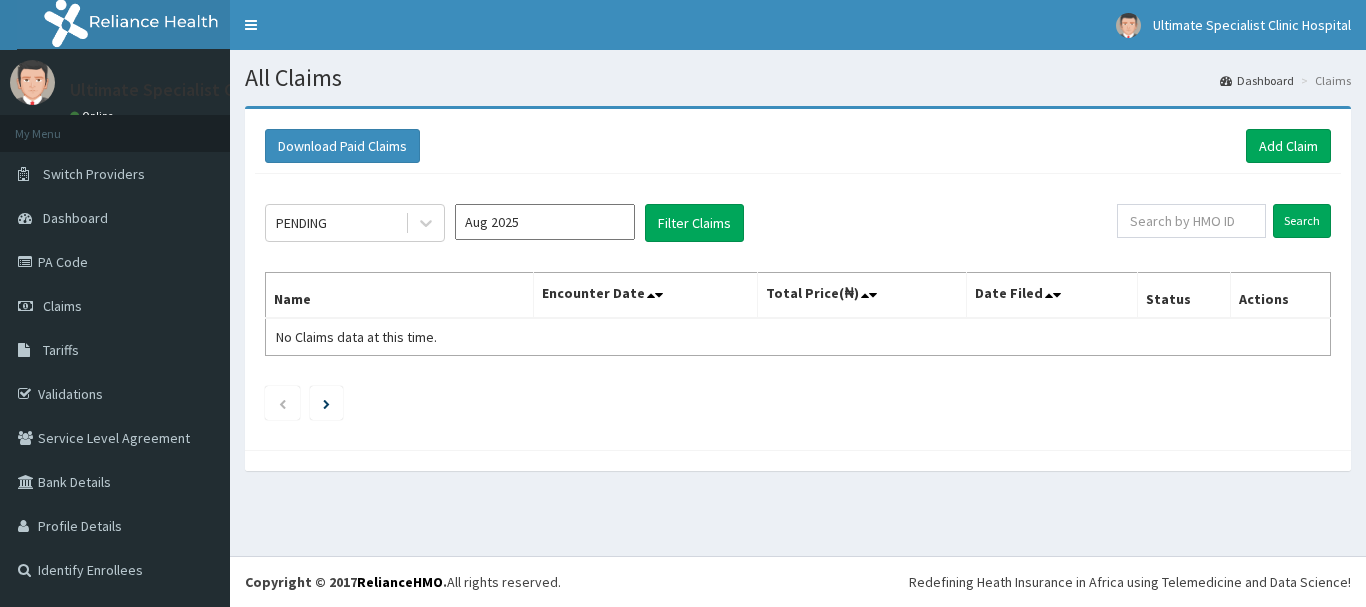 scroll, scrollTop: 0, scrollLeft: 0, axis: both 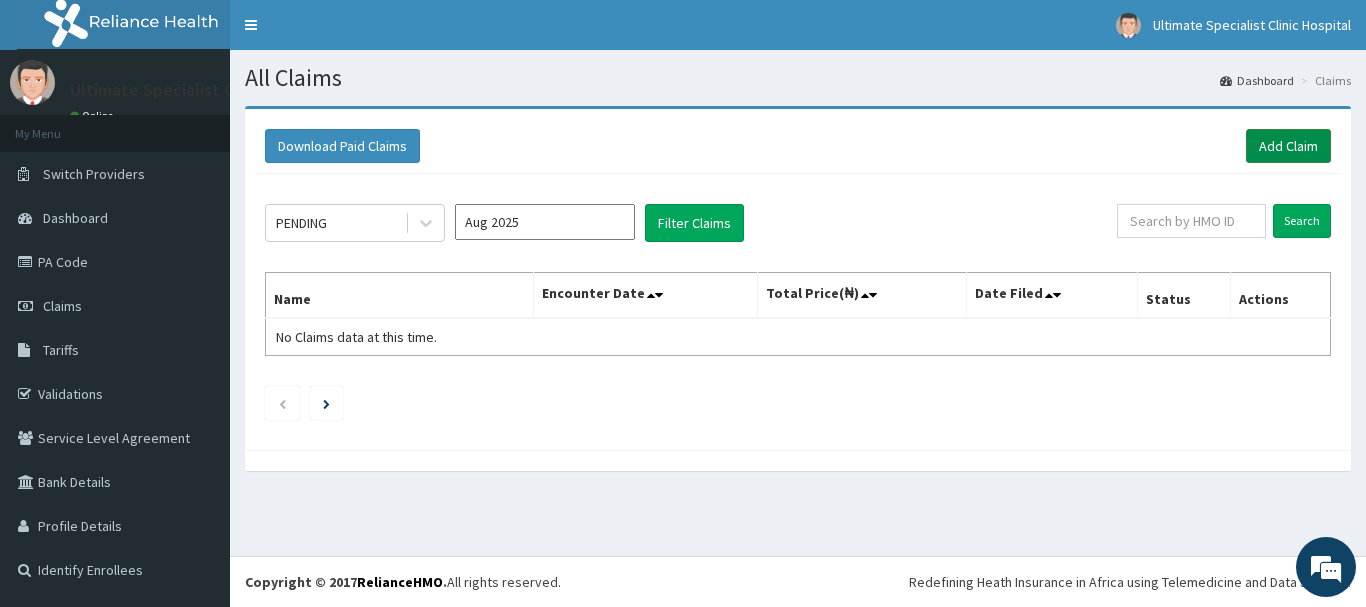 click on "Add Claim" at bounding box center [1288, 146] 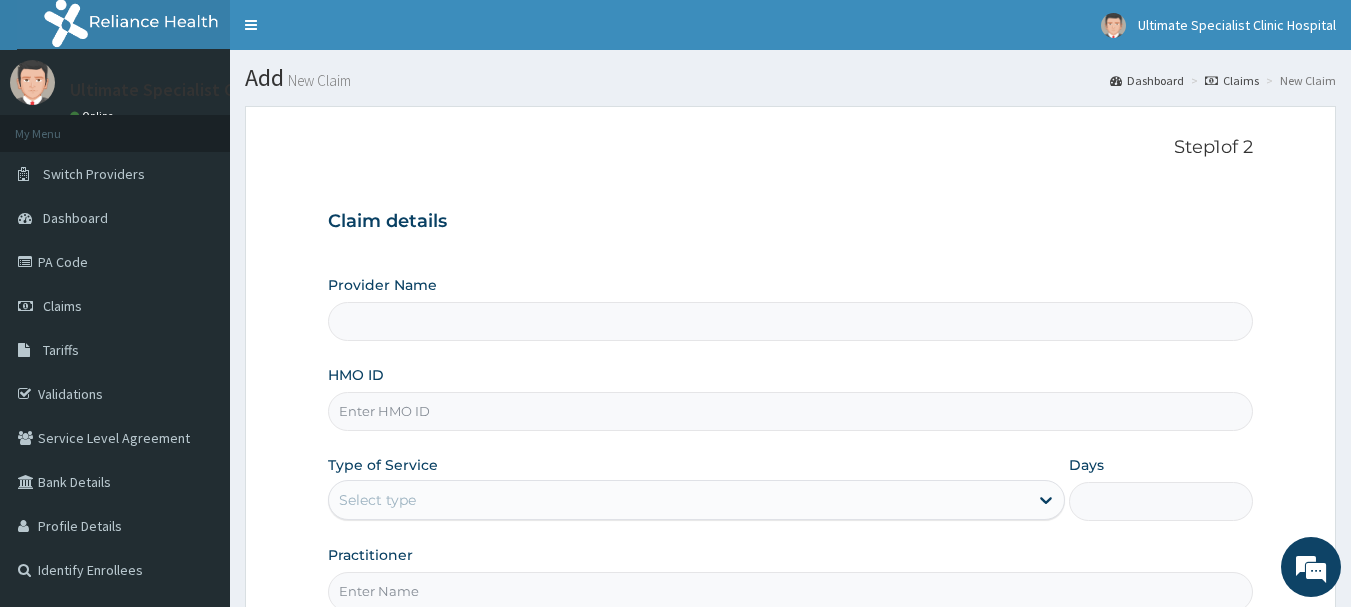 scroll, scrollTop: 0, scrollLeft: 0, axis: both 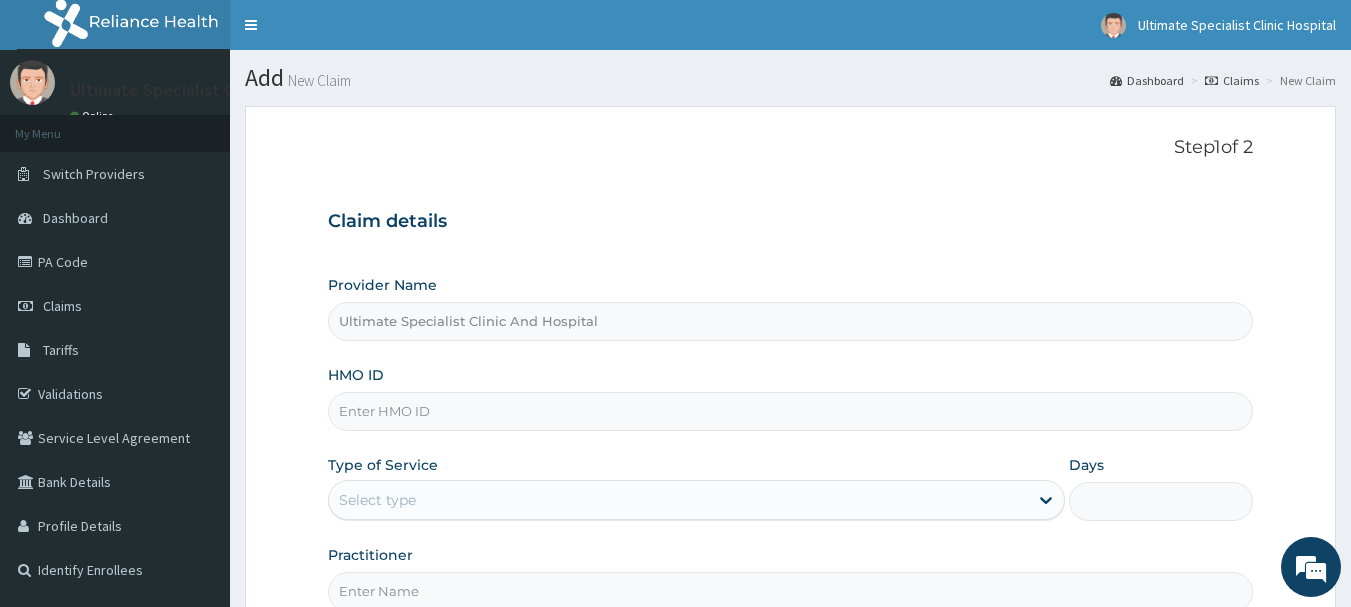 paste on "AGO/10103/C" 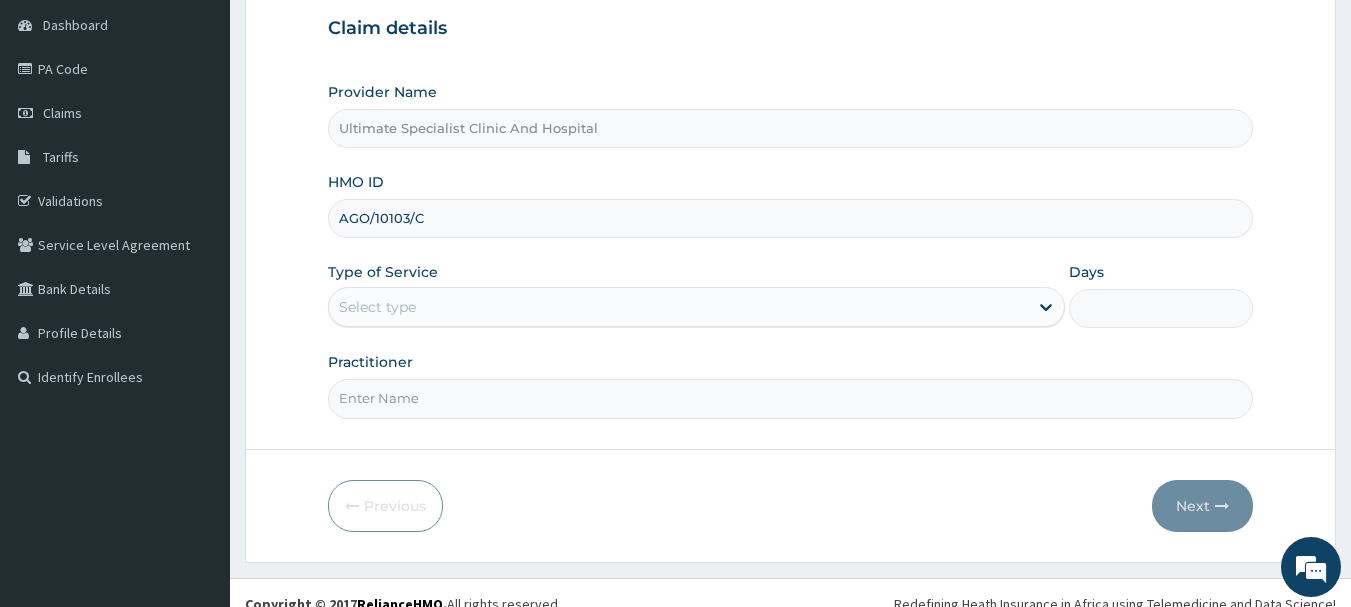 scroll, scrollTop: 215, scrollLeft: 0, axis: vertical 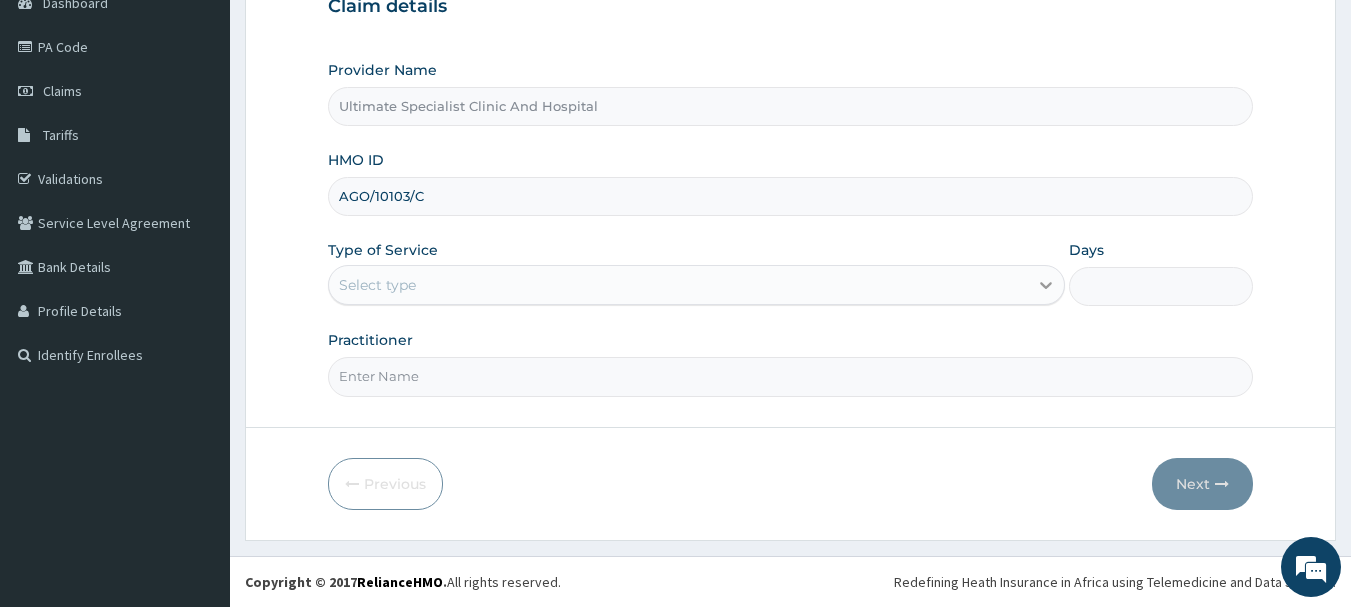 type on "AGO/10103/C" 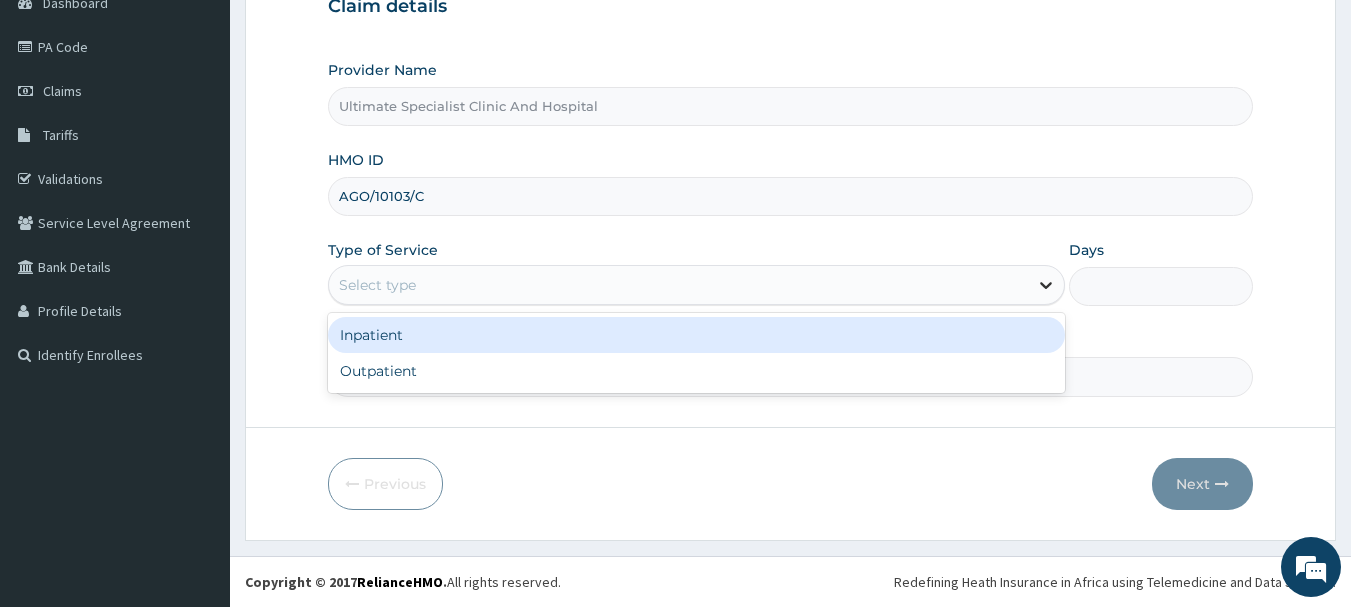 click 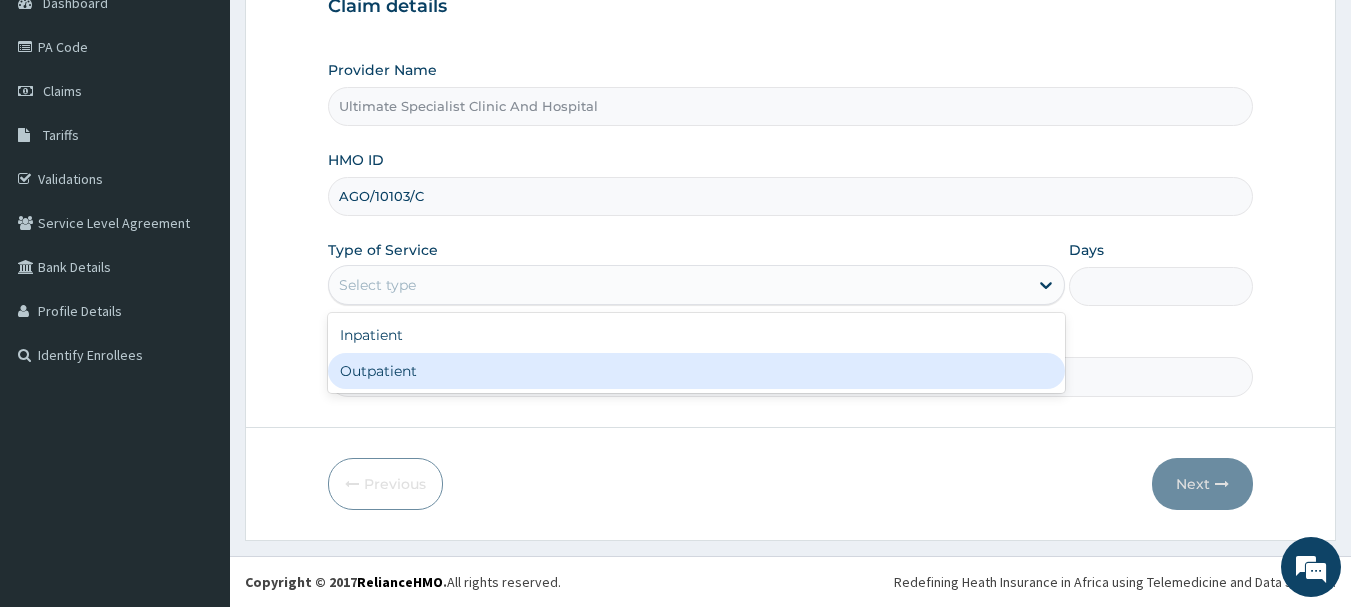 click on "Outpatient" at bounding box center [696, 371] 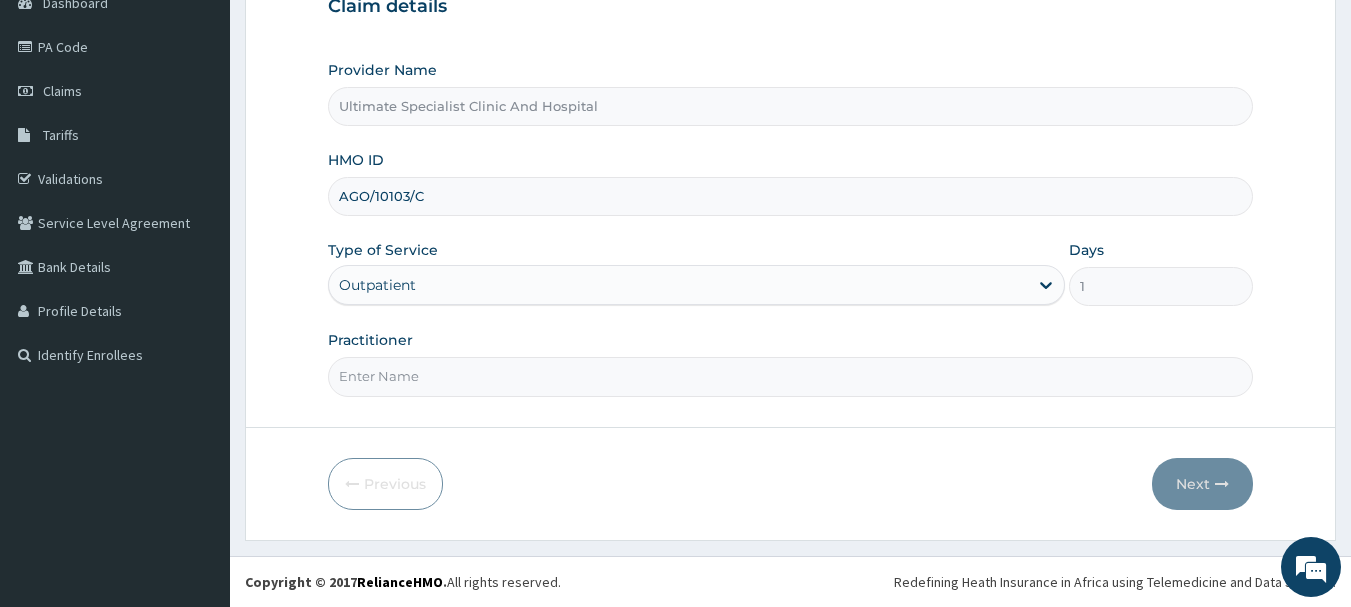 scroll, scrollTop: 0, scrollLeft: 0, axis: both 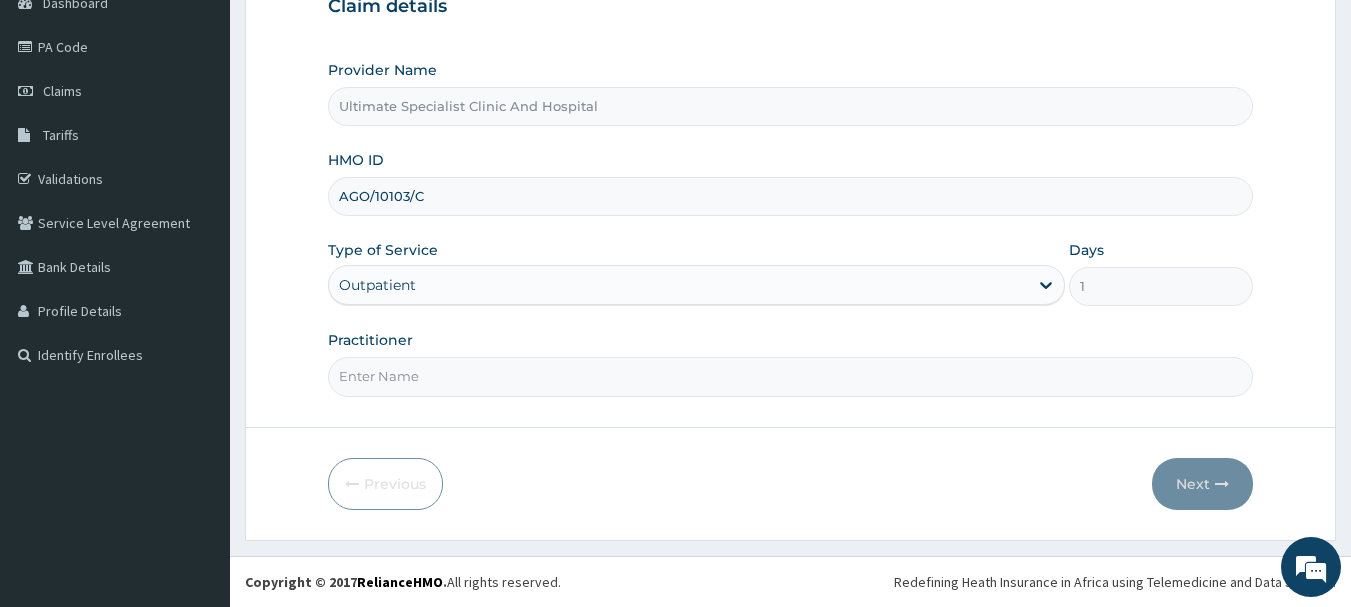 click on "Practitioner" at bounding box center [791, 376] 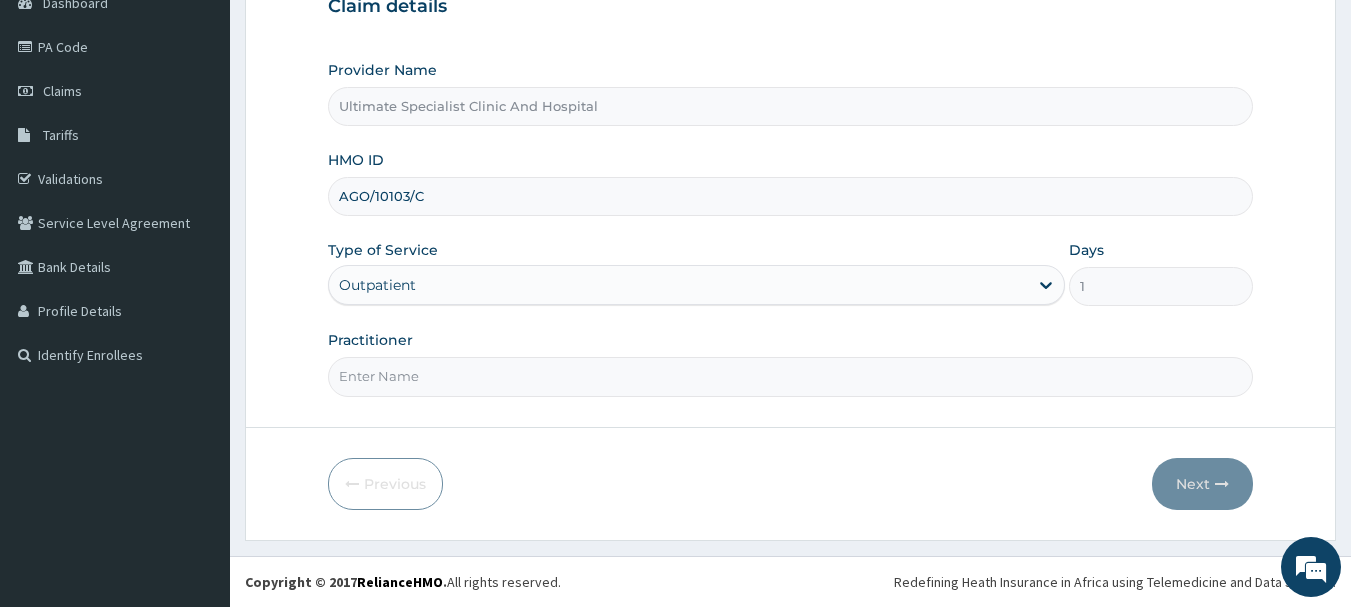 type on "DR KOKO" 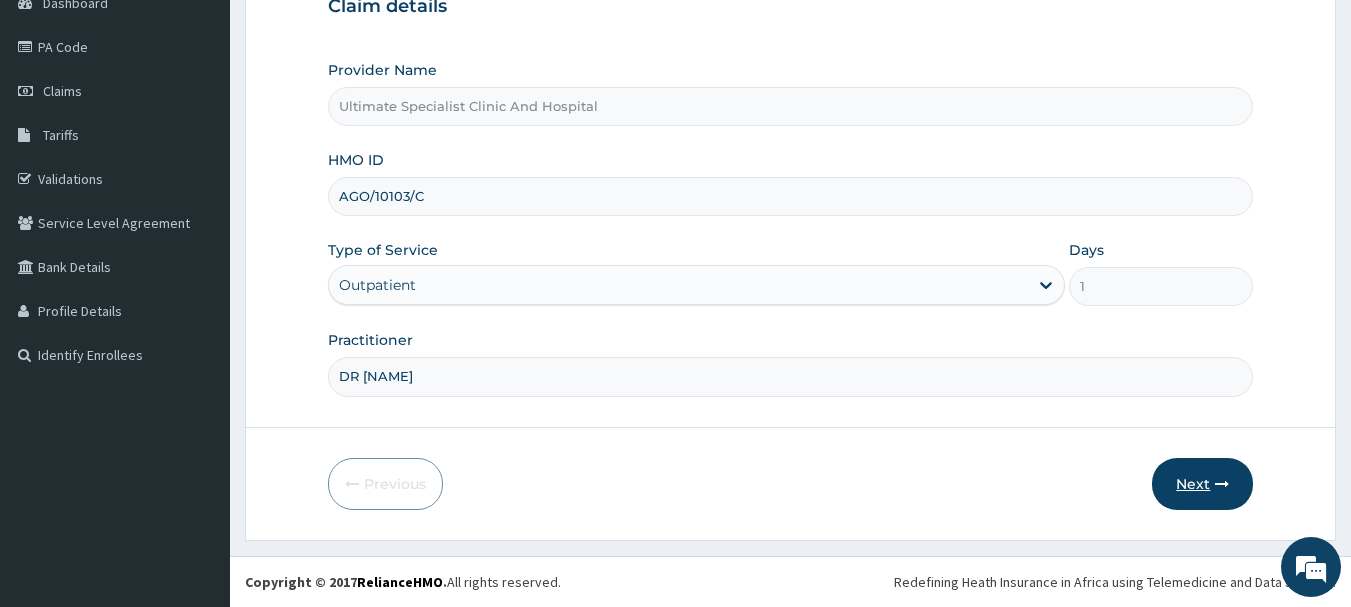 drag, startPoint x: 1228, startPoint y: 476, endPoint x: 1180, endPoint y: 476, distance: 48 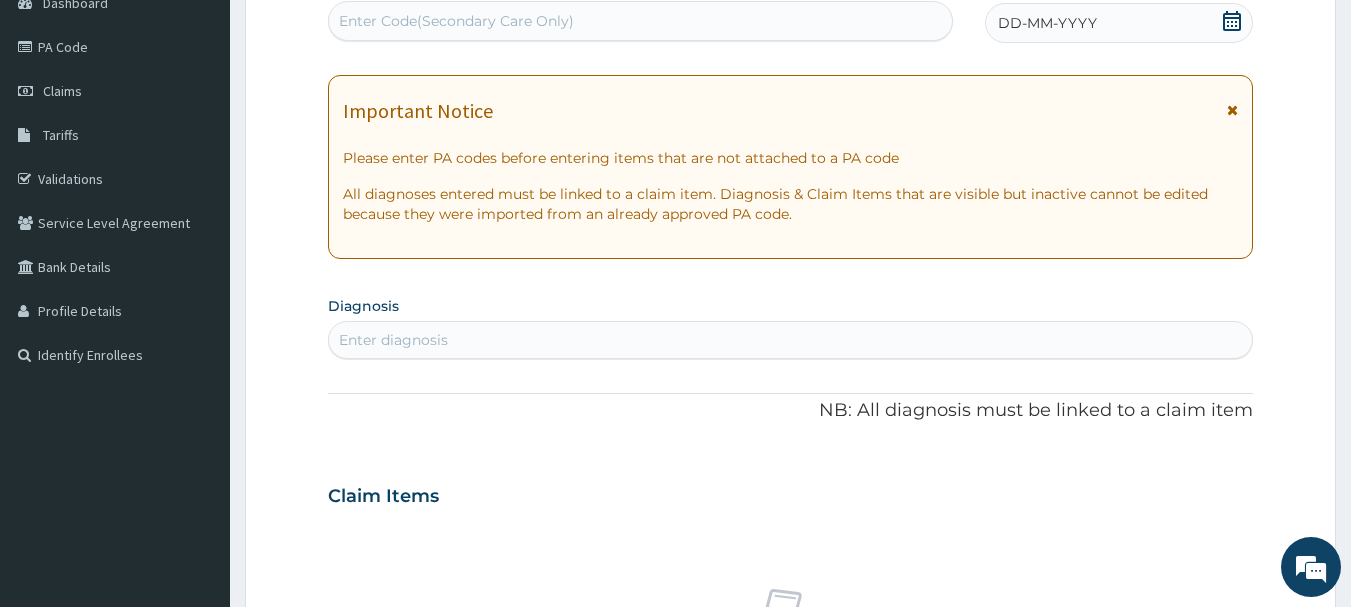 click 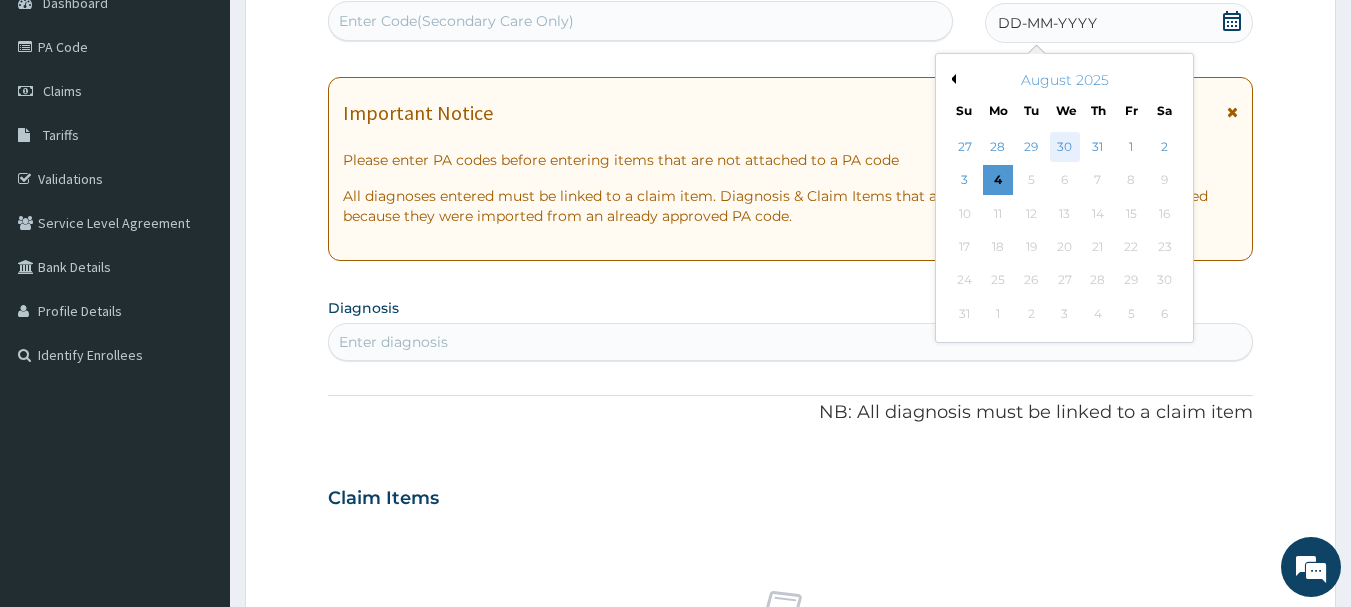 click on "30" at bounding box center (1065, 147) 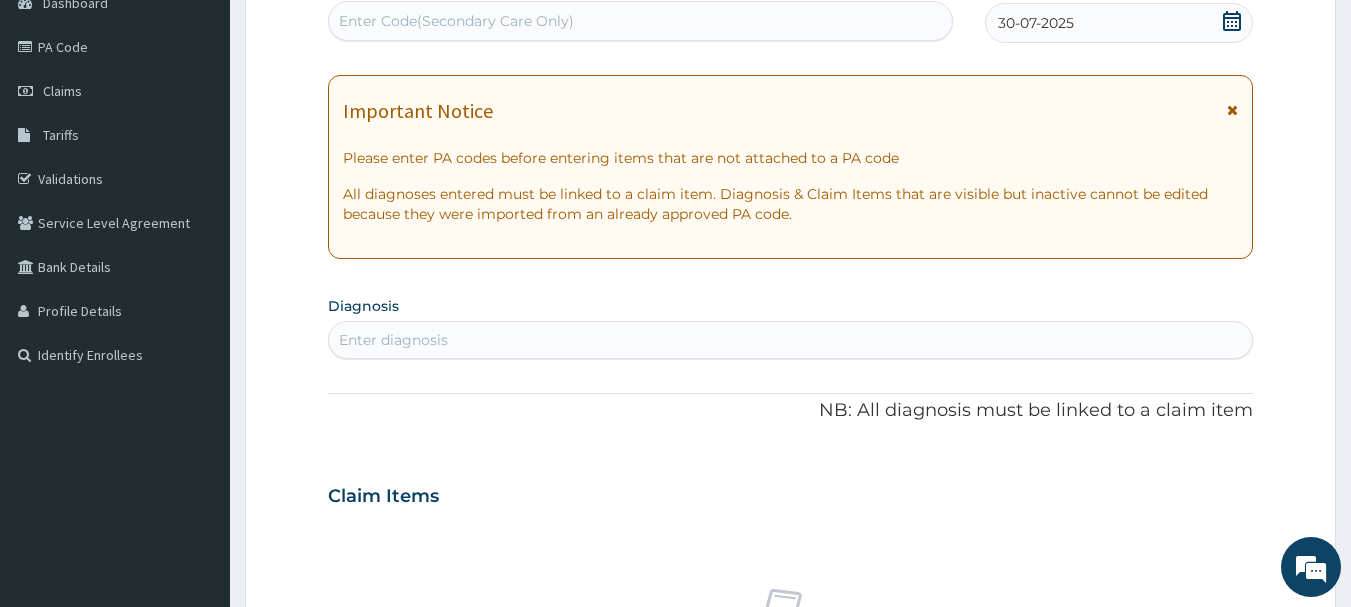 click on "Enter diagnosis" at bounding box center (393, 340) 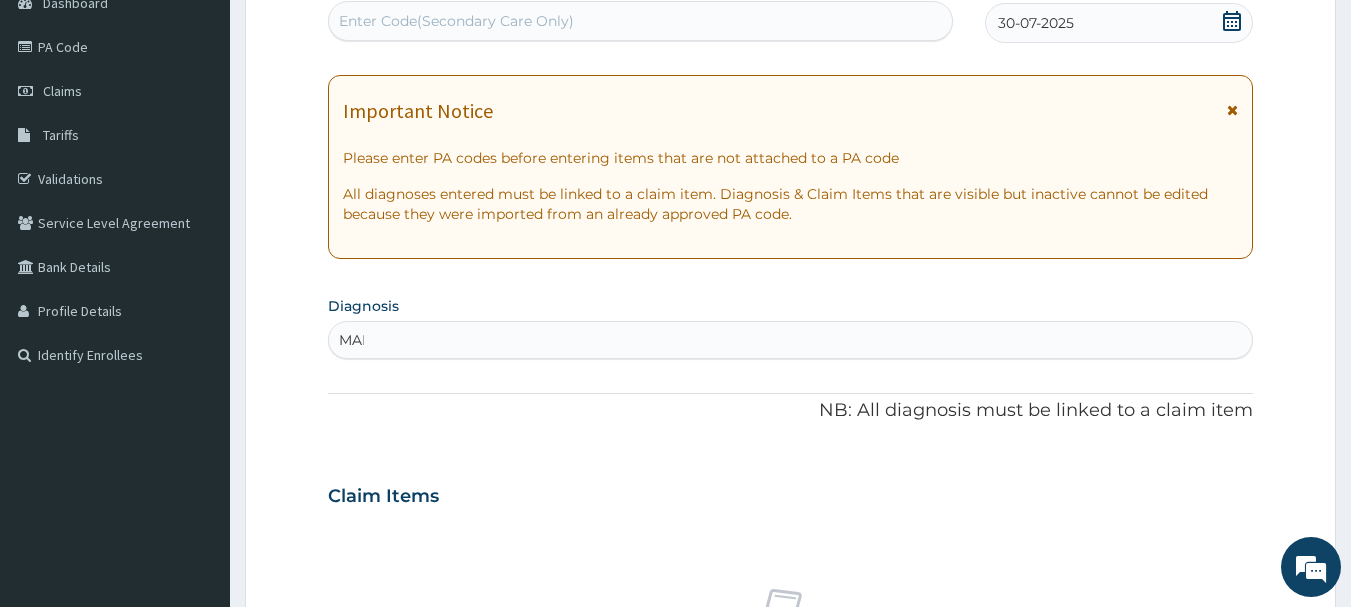 type on "MALA" 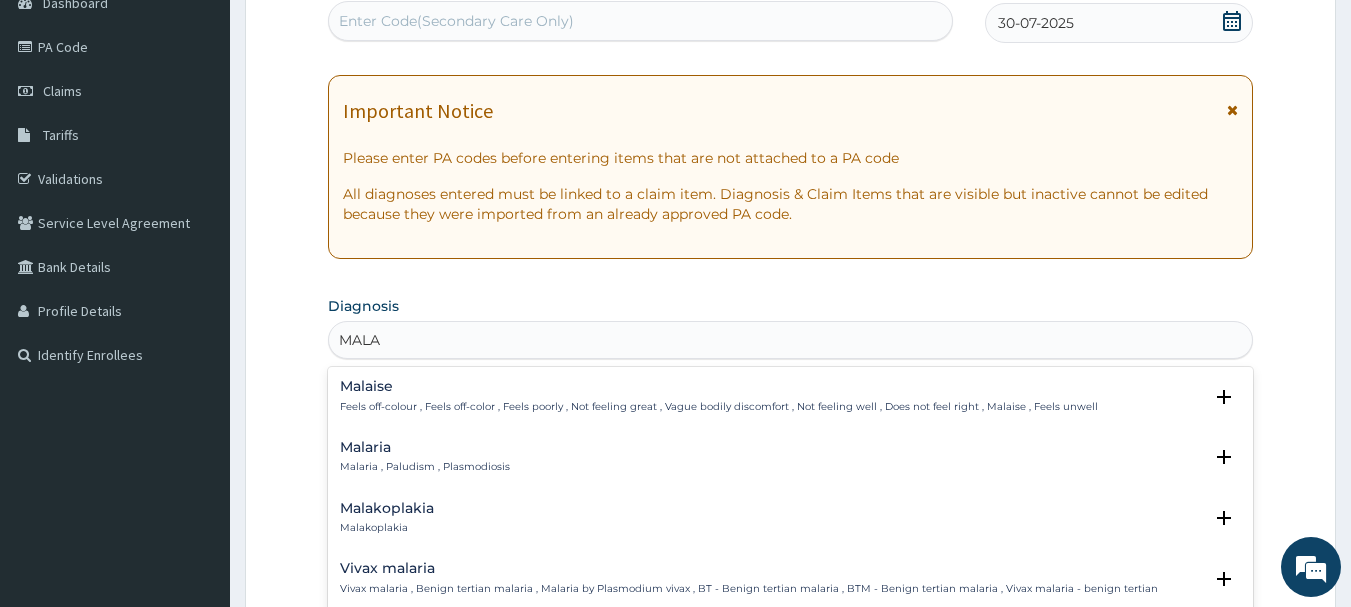 click on "Malaria , Paludism , Plasmodiosis" at bounding box center (425, 467) 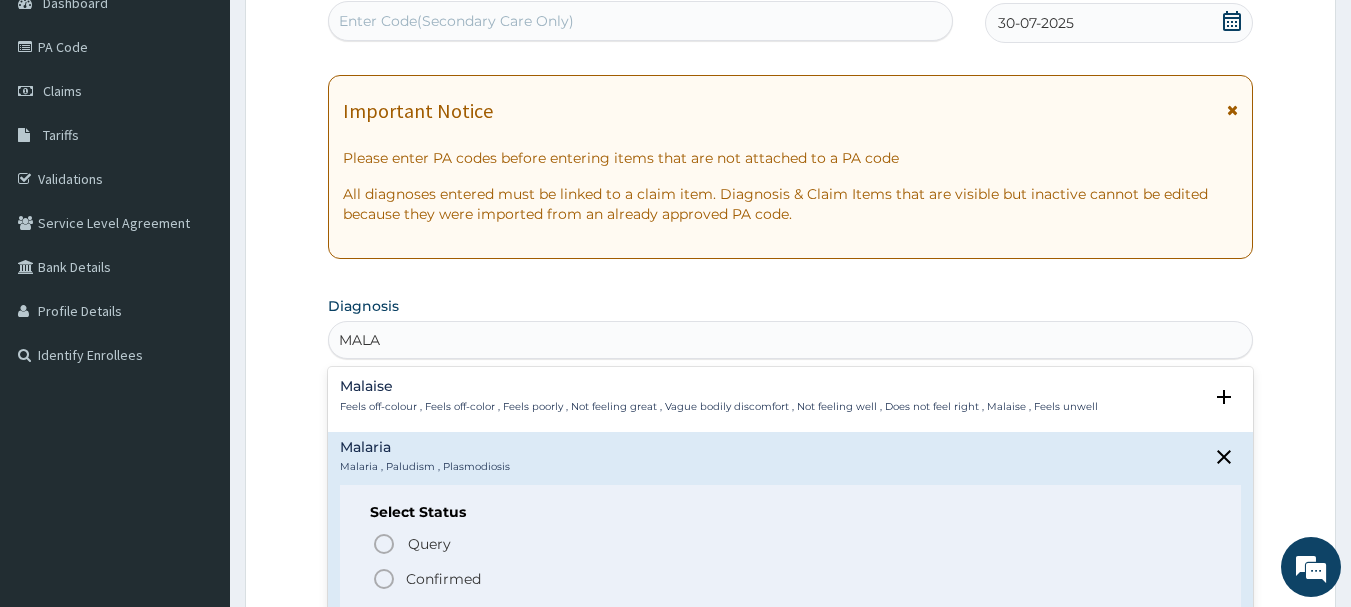 click 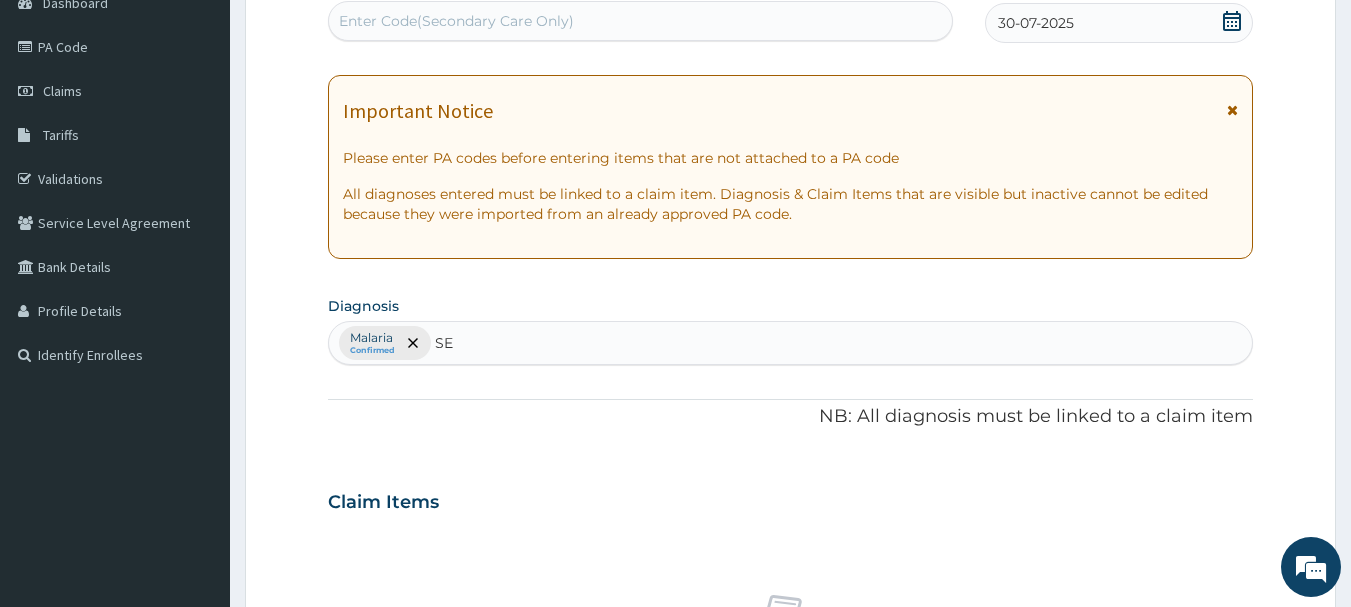 type on "SEP" 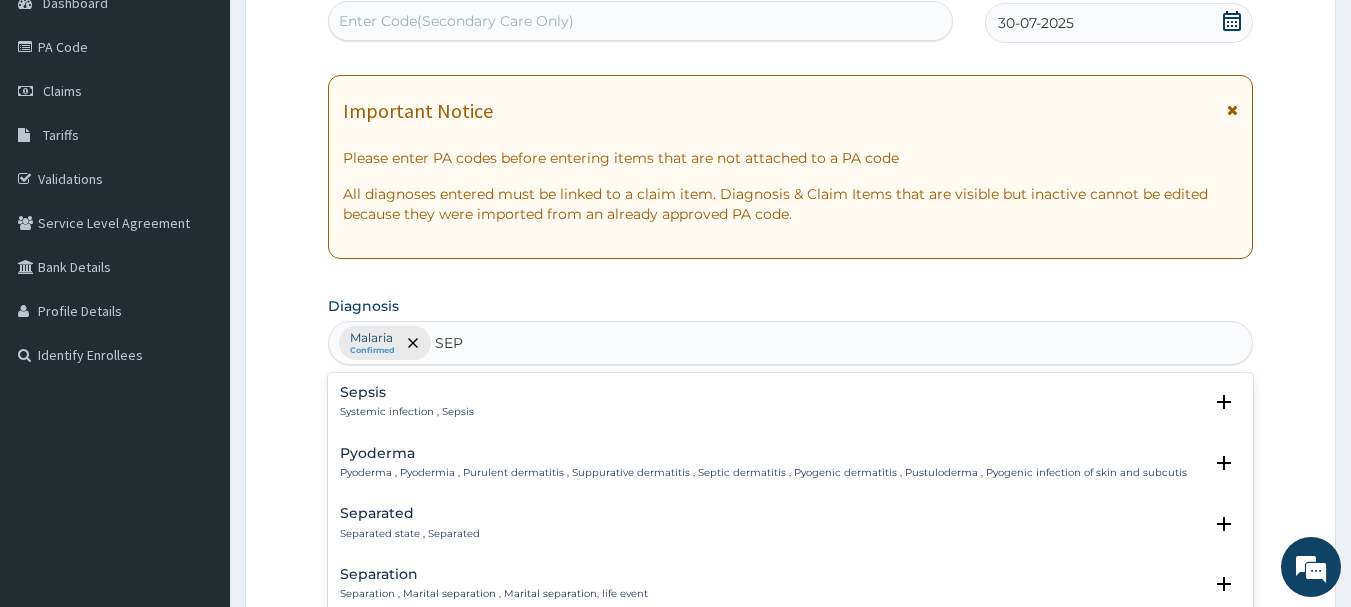 click on "Sepsis Systemic infection , Sepsis" at bounding box center (407, 402) 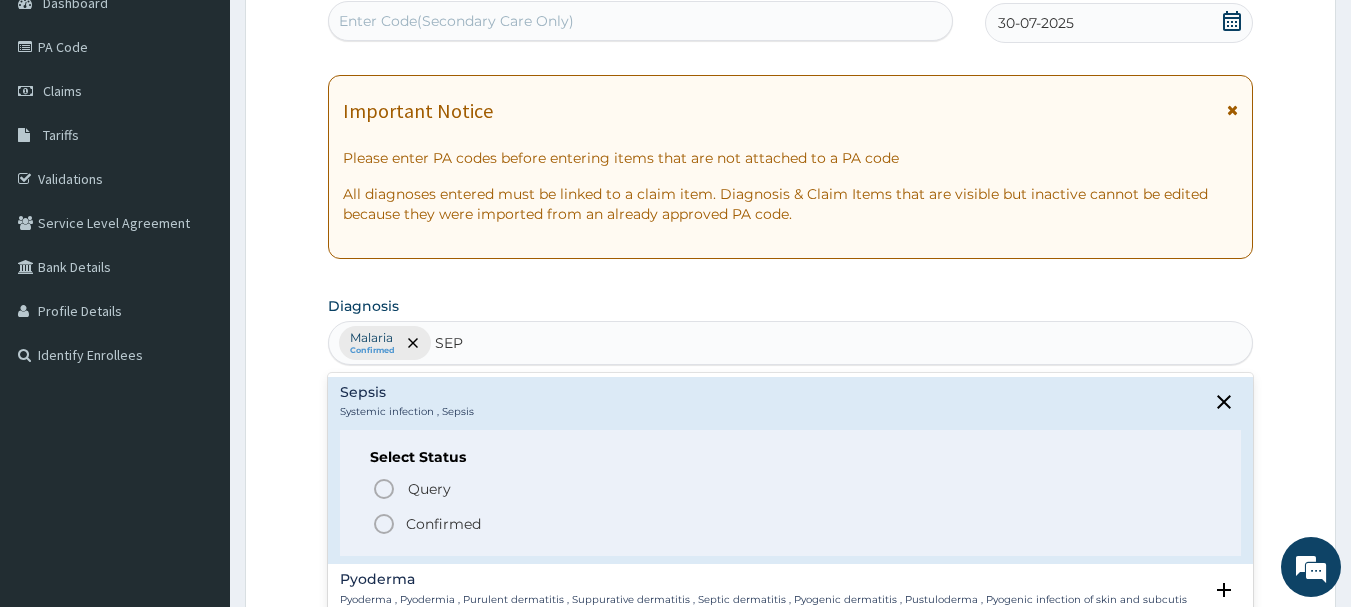 click 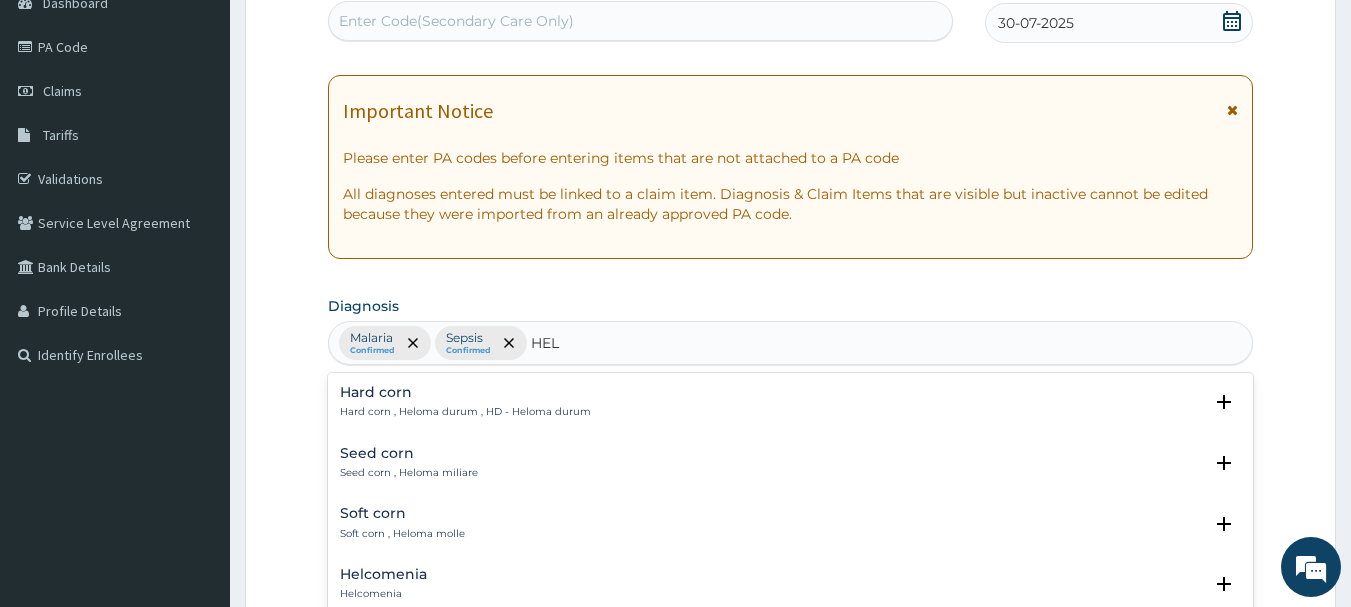 type on "HELM" 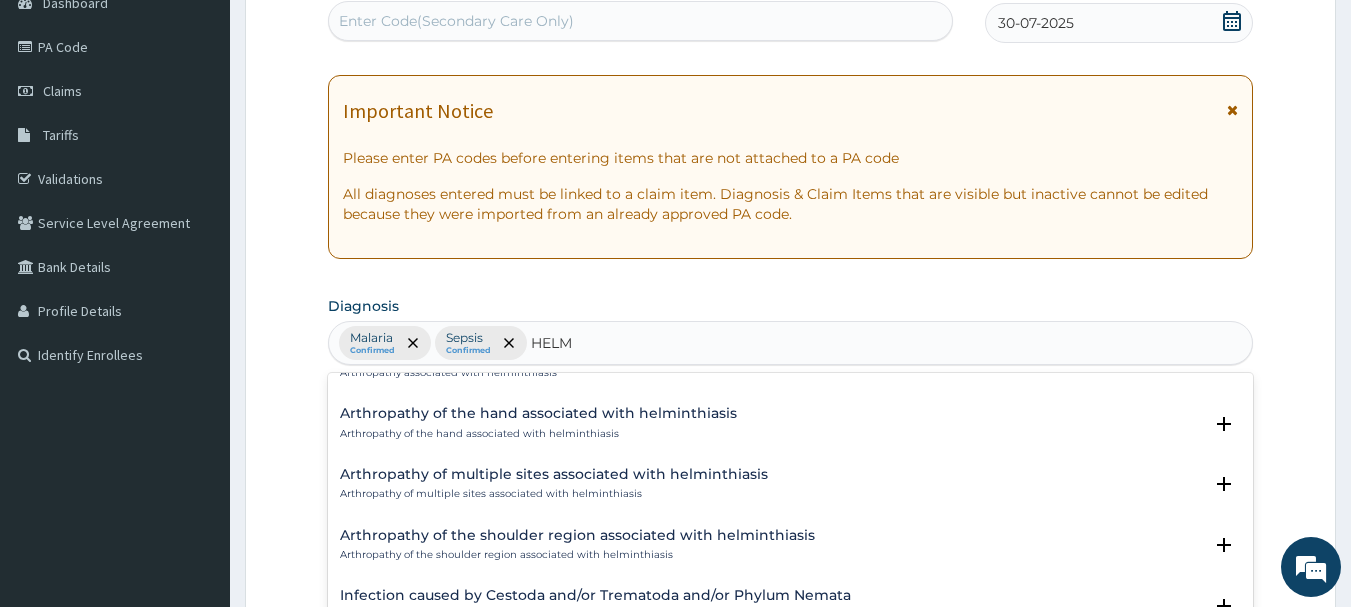 scroll, scrollTop: 0, scrollLeft: 0, axis: both 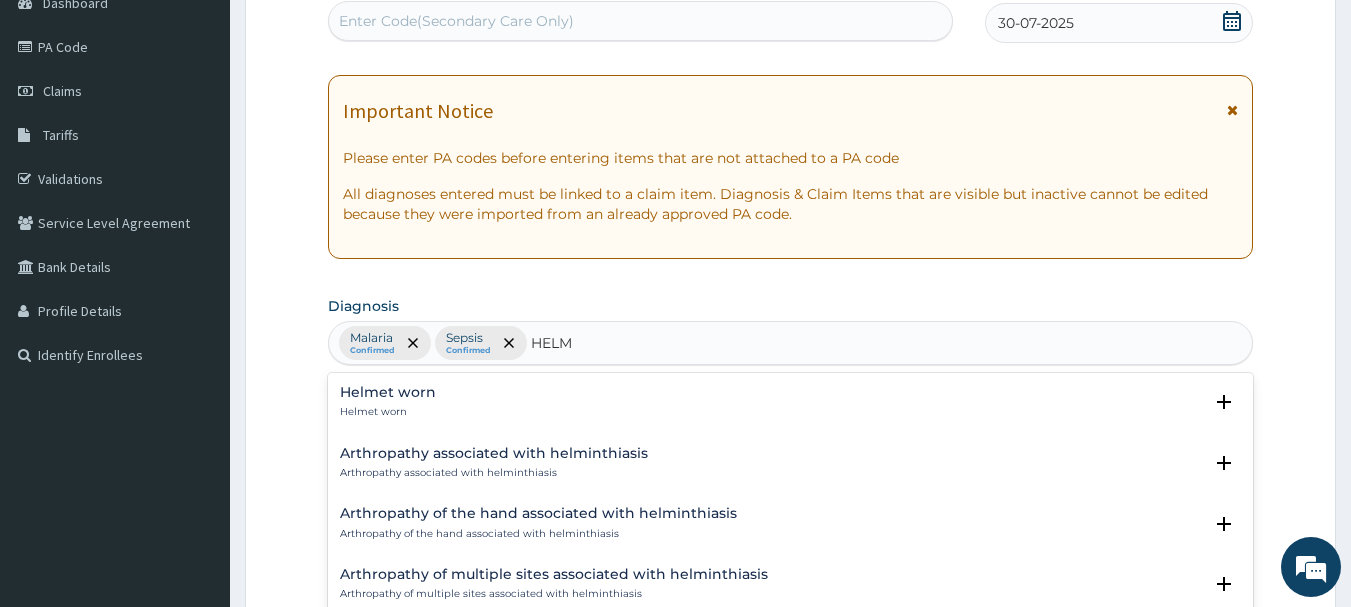 click on "Arthropathy associated with helminthiasis" at bounding box center (494, 453) 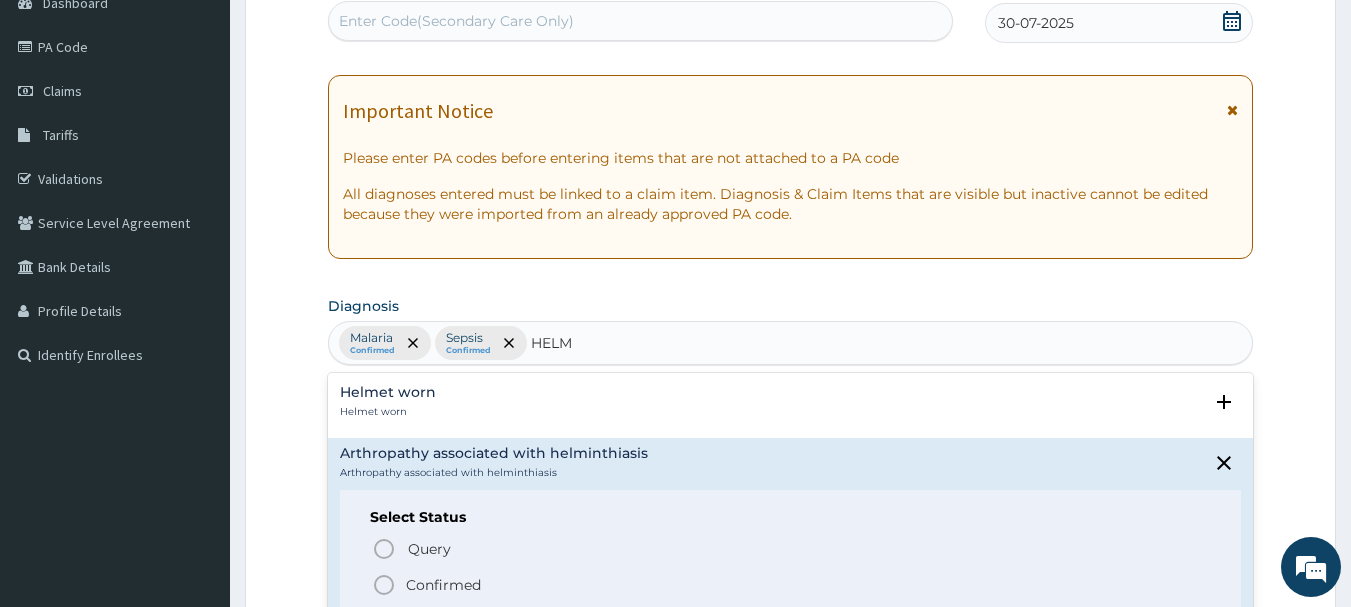 click 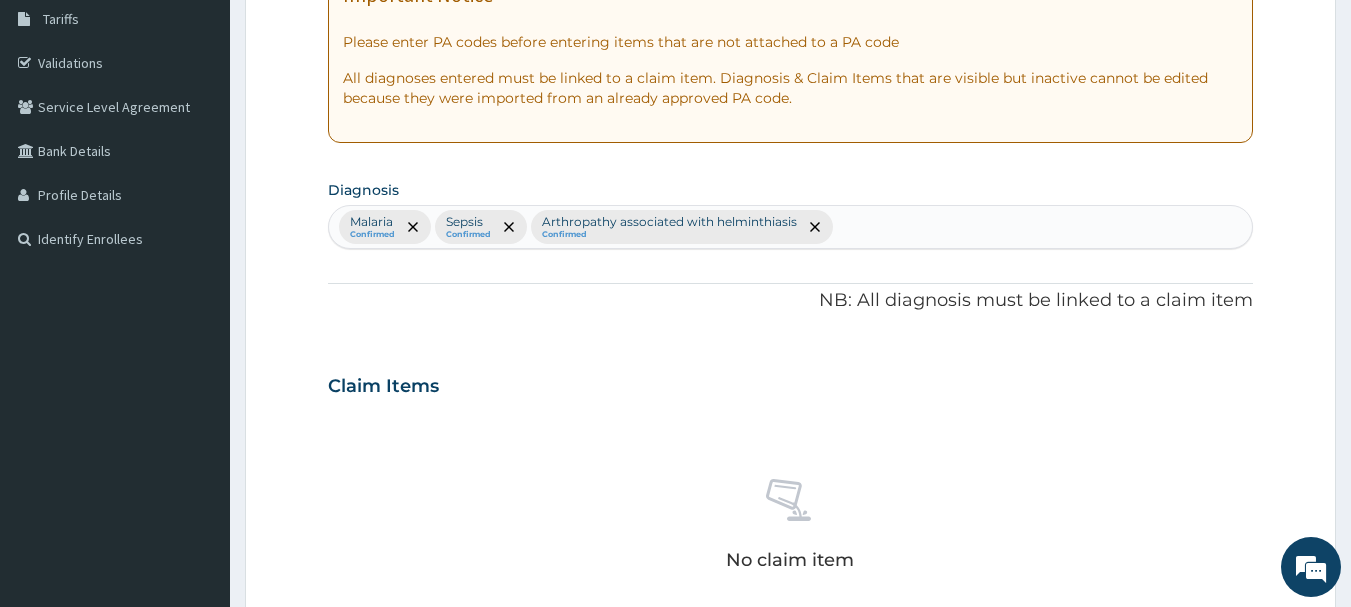 scroll, scrollTop: 615, scrollLeft: 0, axis: vertical 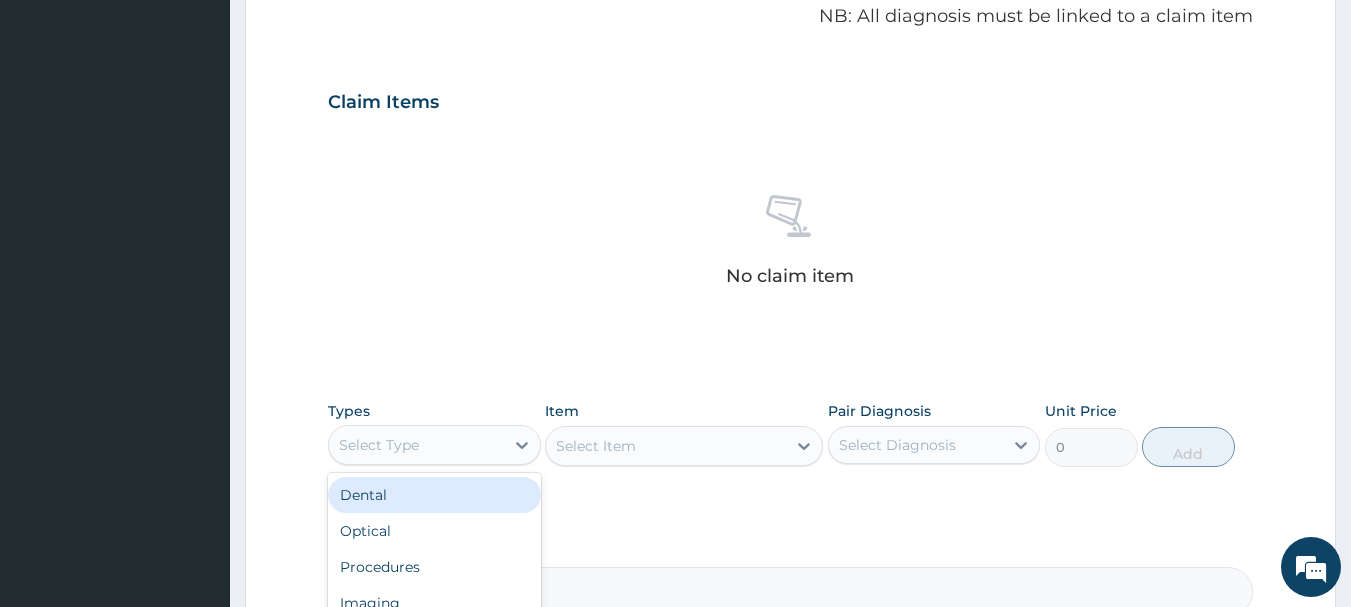 click on "Select Type" at bounding box center (379, 445) 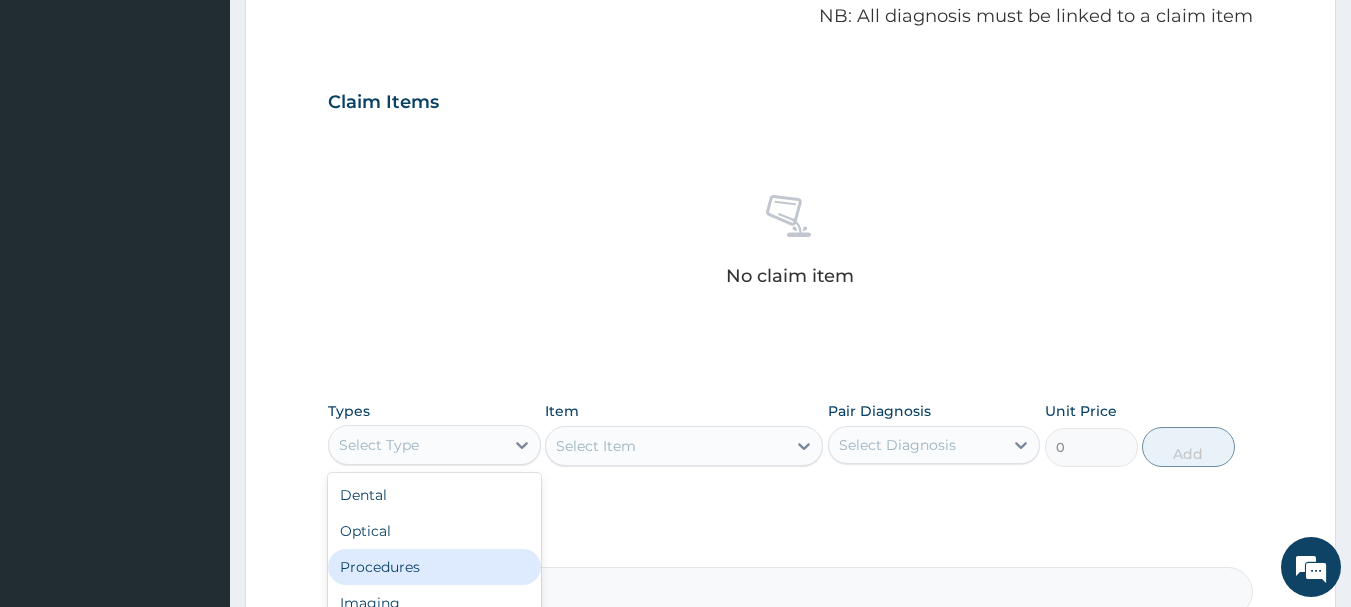 click on "Procedures" at bounding box center (434, 567) 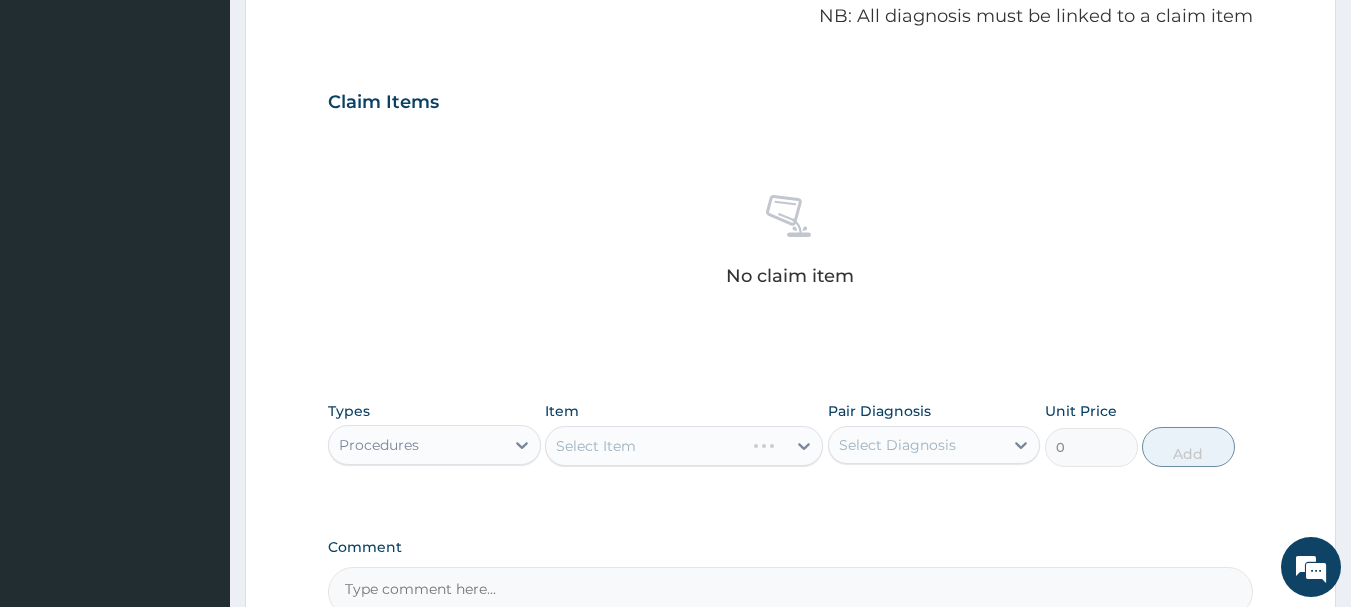 click on "Select Item" at bounding box center (684, 446) 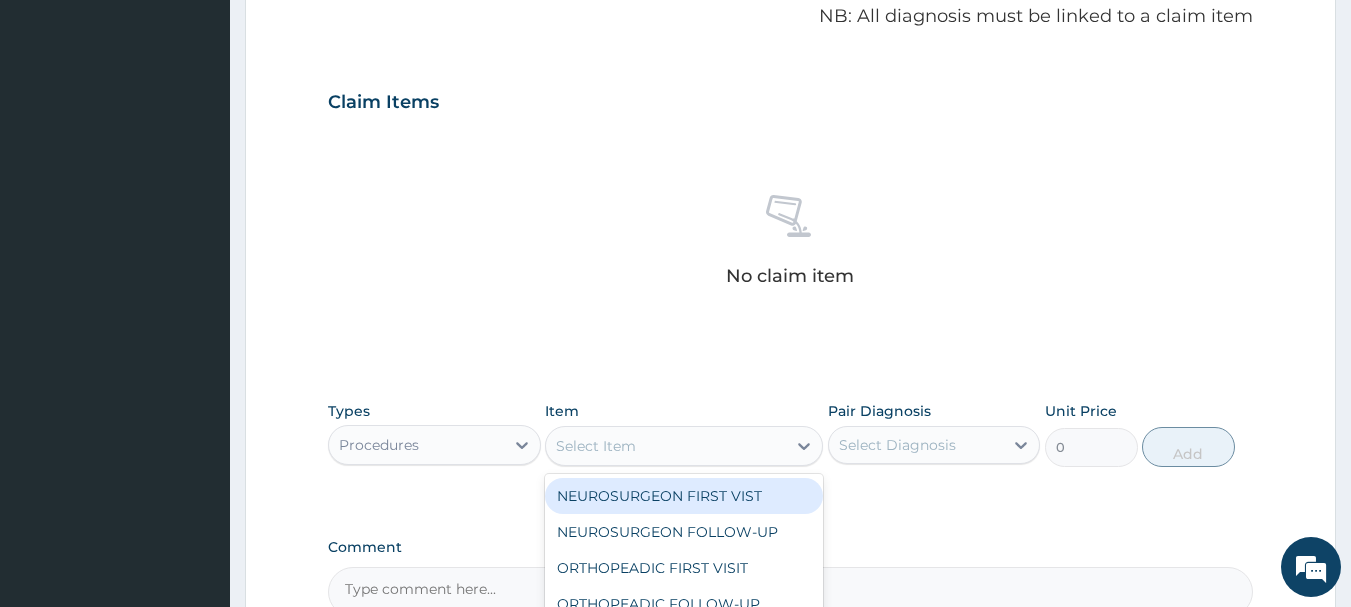 click on "Select Item" at bounding box center [666, 446] 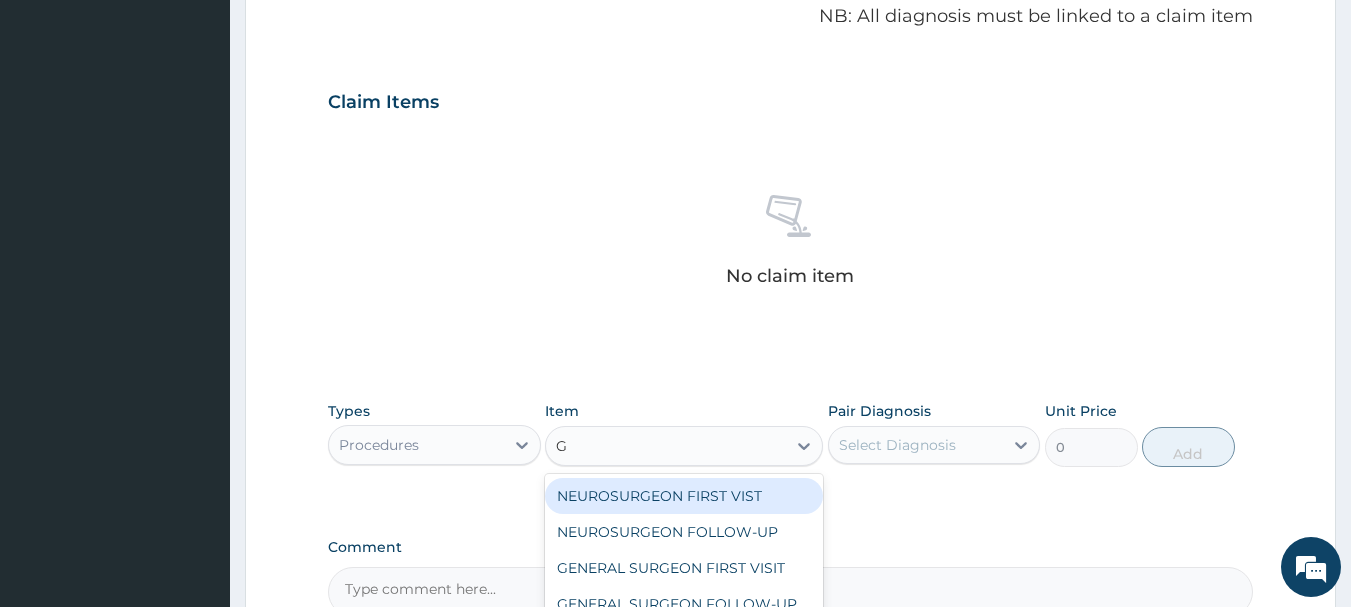 type on "GP" 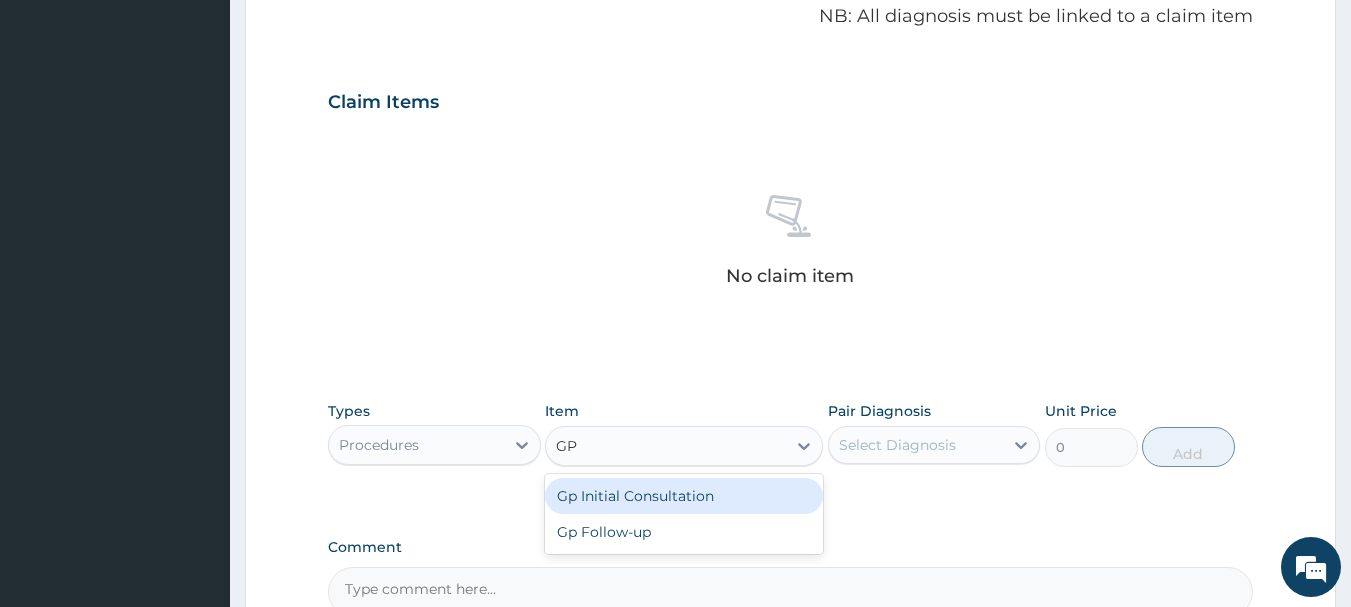 click on "Gp Initial Consultation" at bounding box center (684, 496) 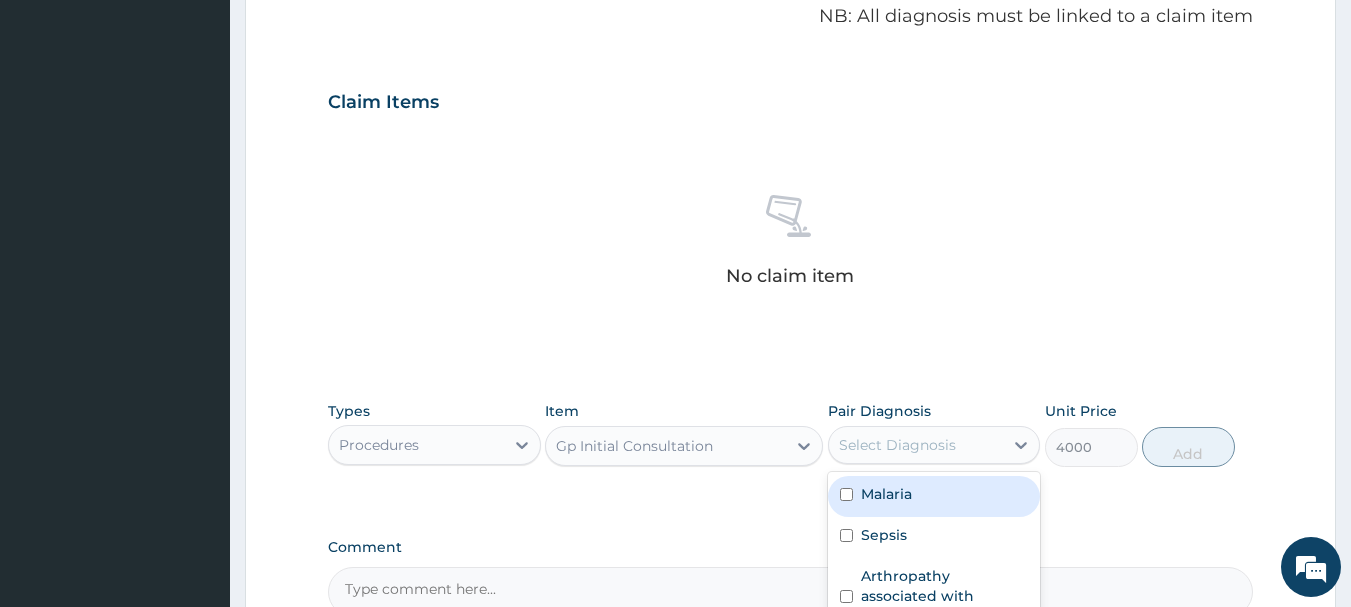 click on "Select Diagnosis" at bounding box center [897, 445] 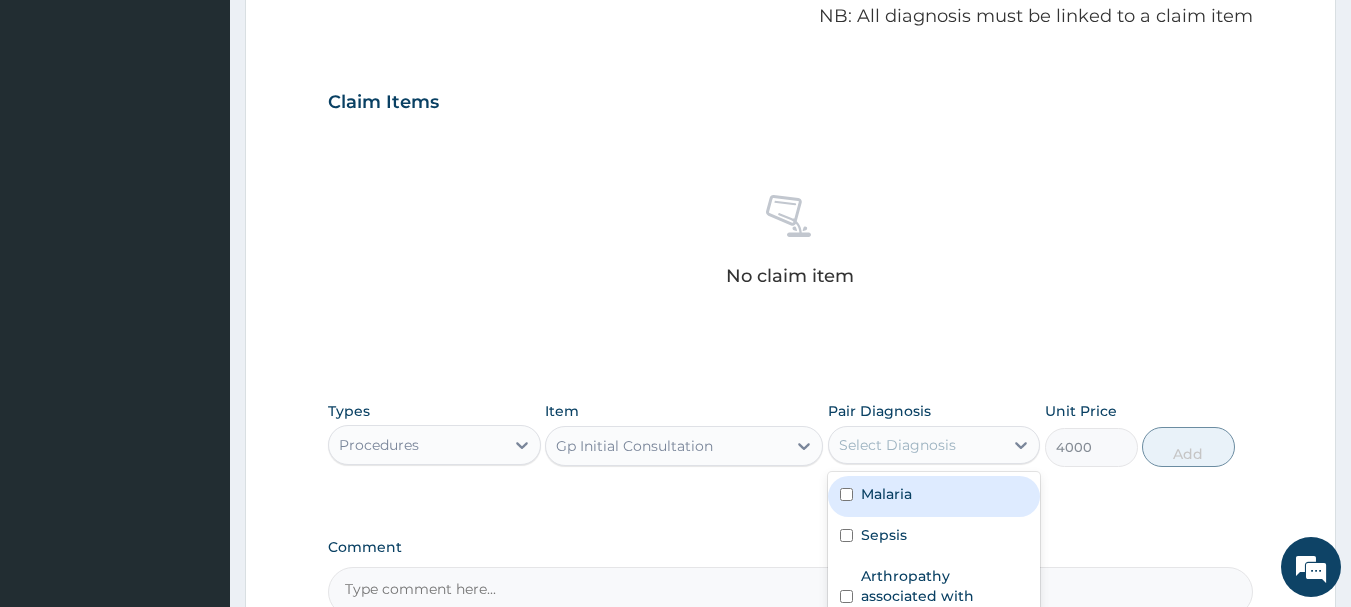 click on "Malaria" at bounding box center (934, 496) 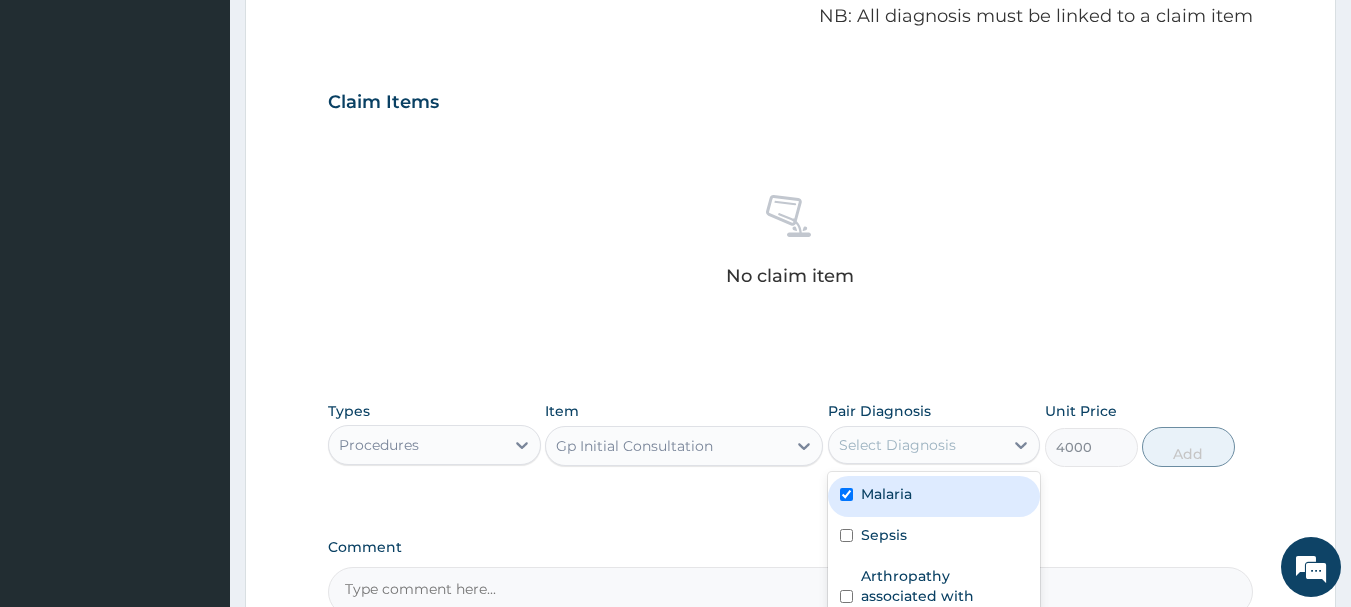 checkbox on "true" 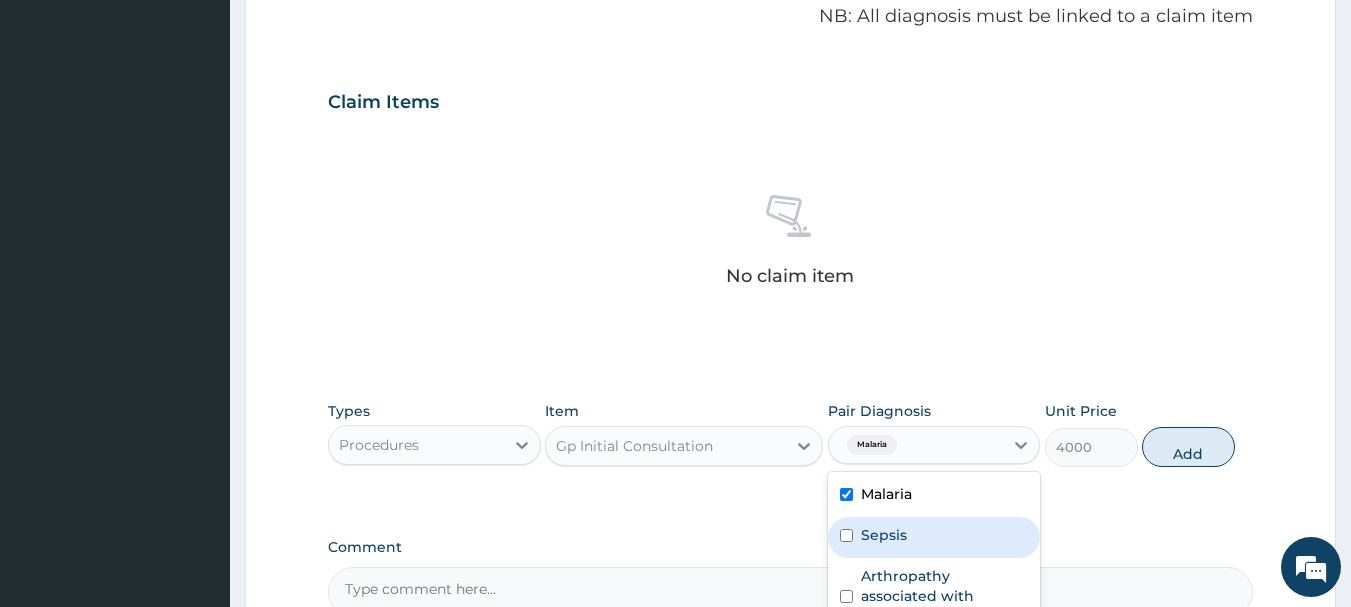 click at bounding box center (846, 535) 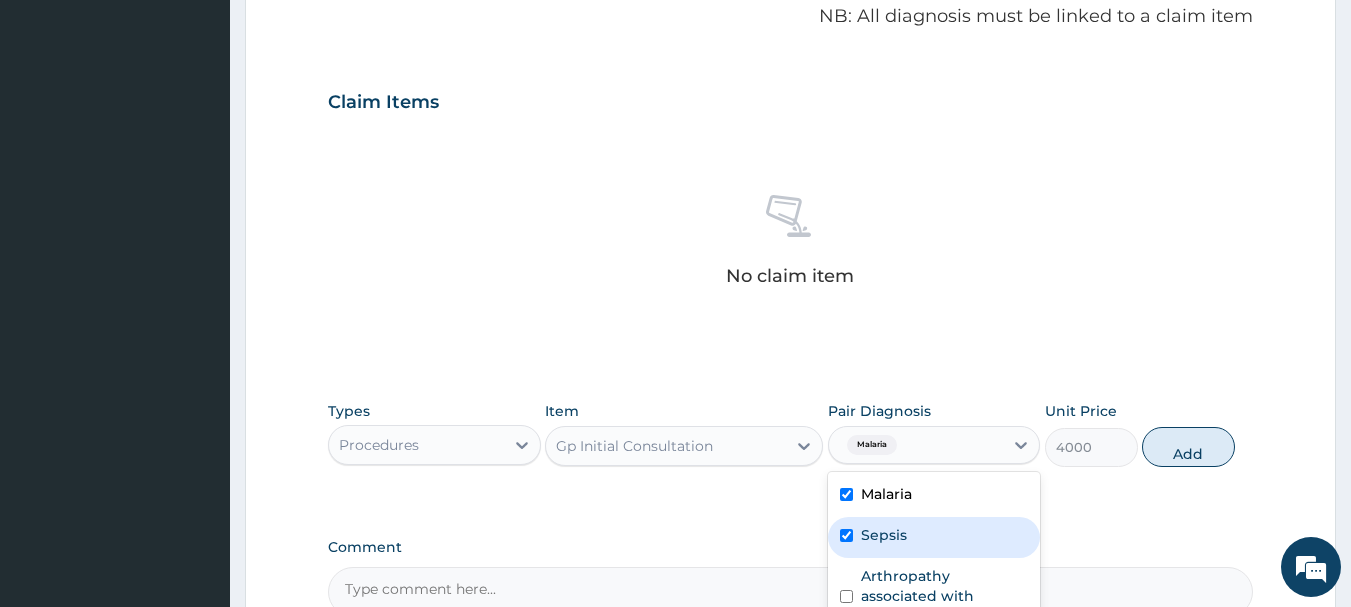 checkbox on "true" 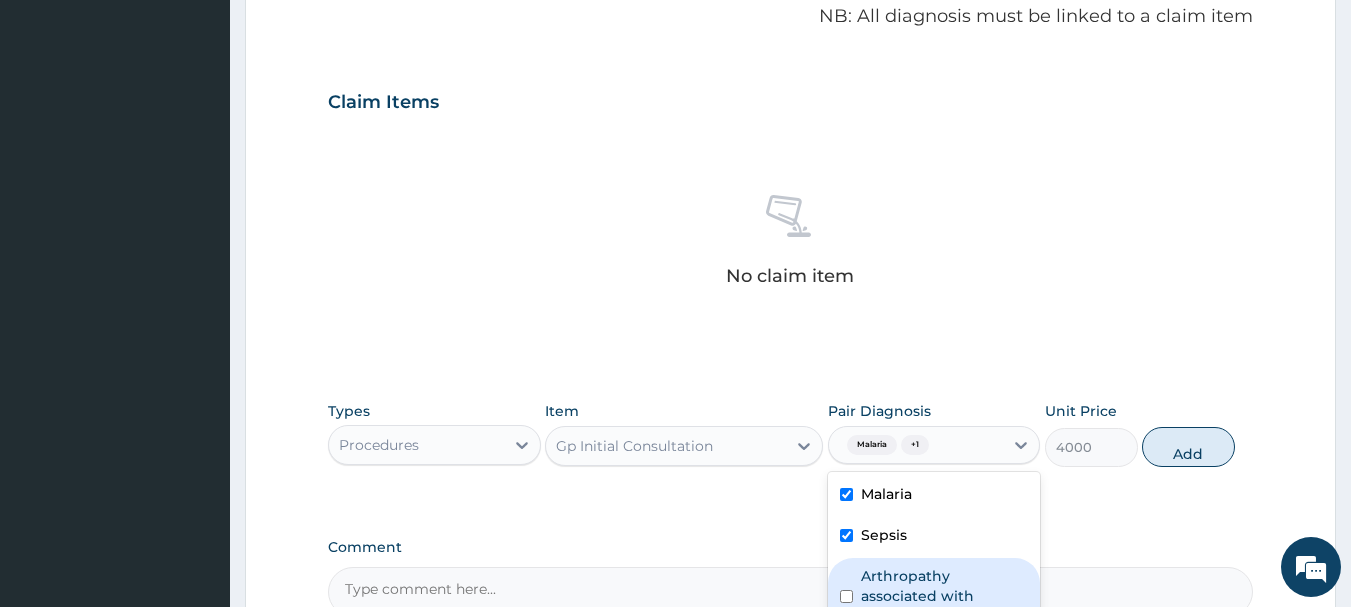 click at bounding box center [846, 596] 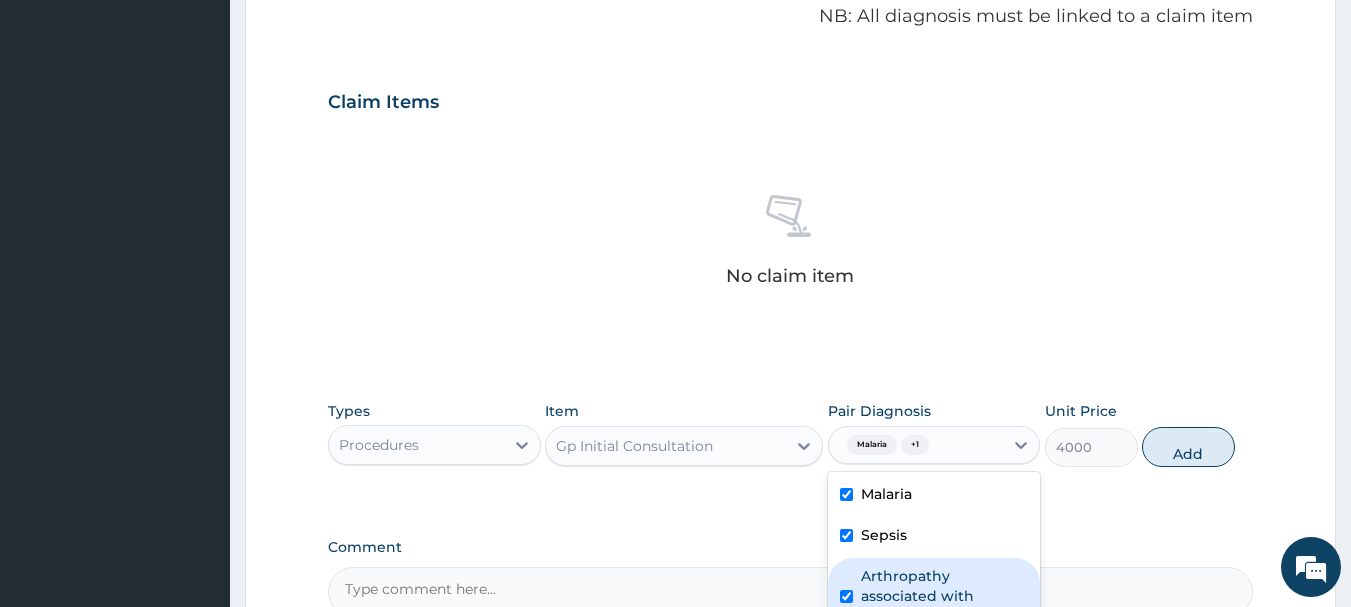 checkbox on "true" 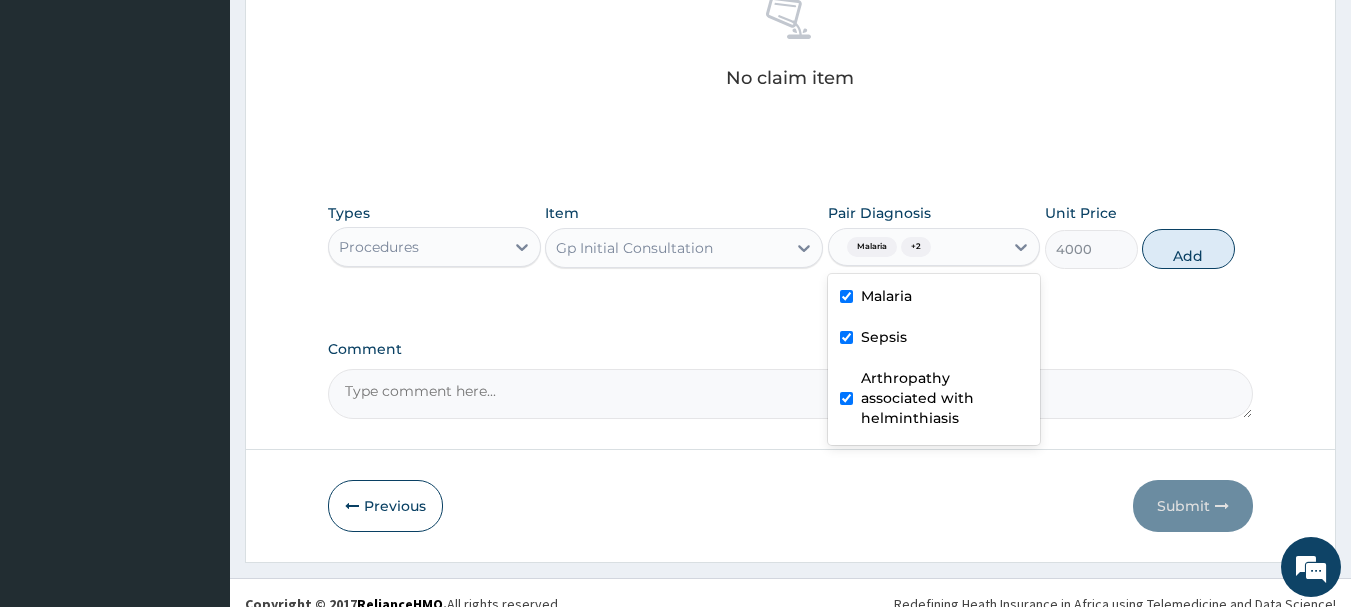 scroll, scrollTop: 815, scrollLeft: 0, axis: vertical 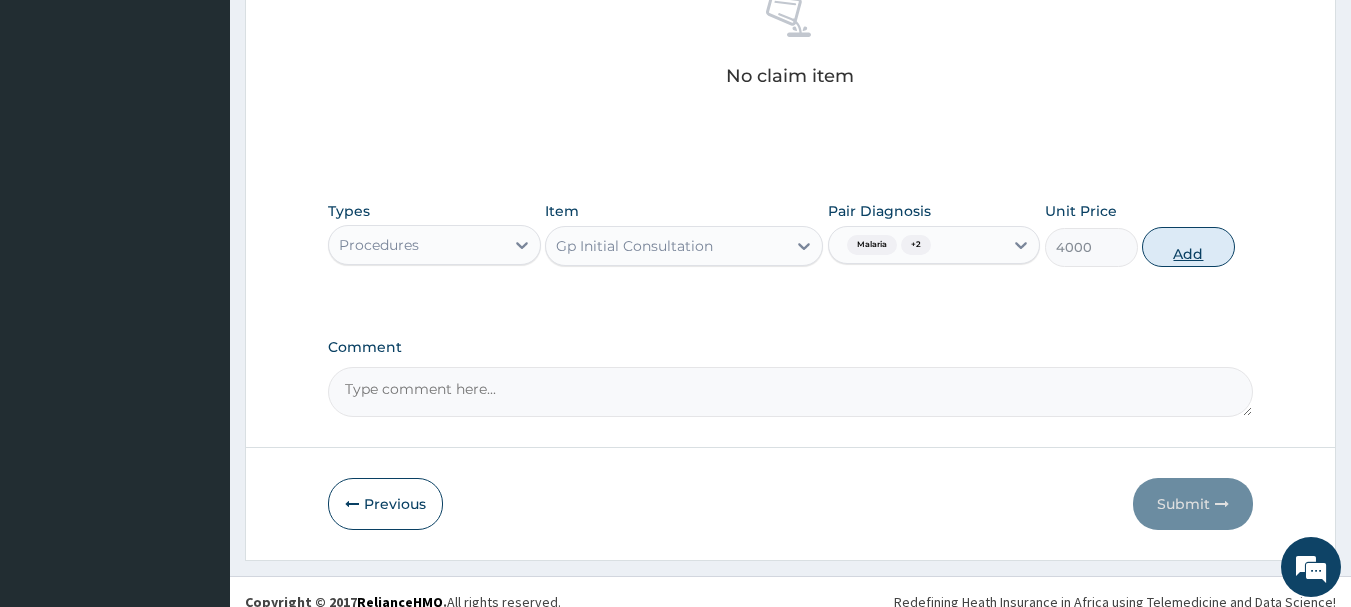 click on "Add" at bounding box center (1188, 247) 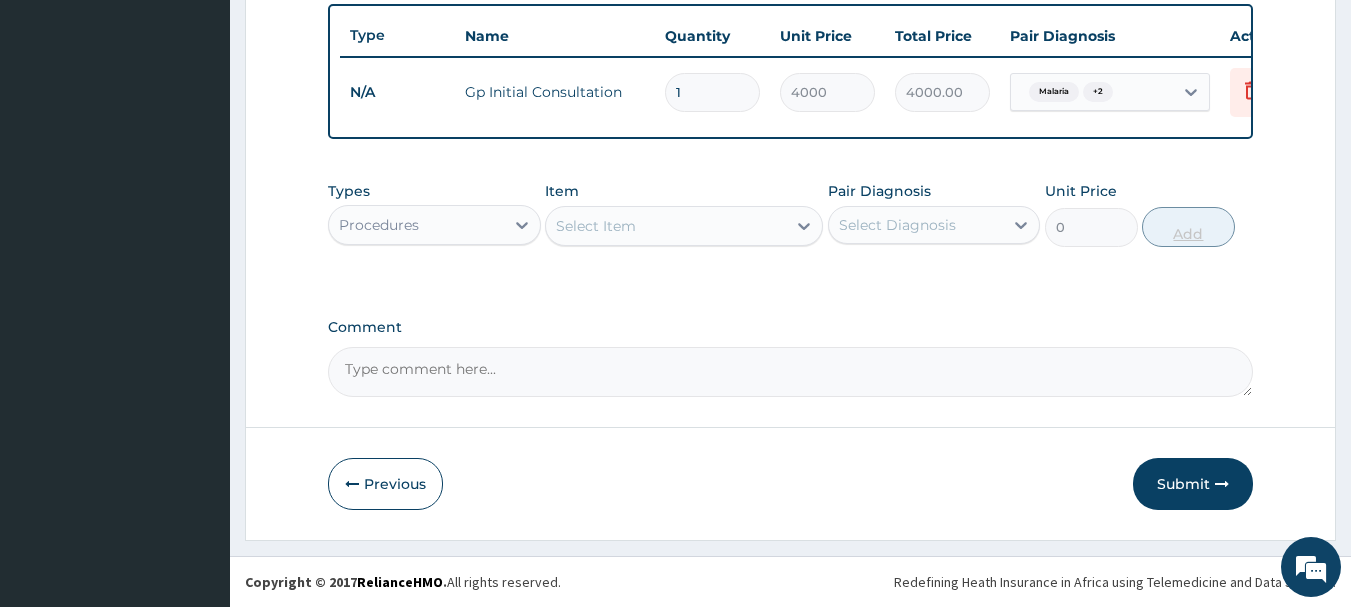 scroll, scrollTop: 755, scrollLeft: 0, axis: vertical 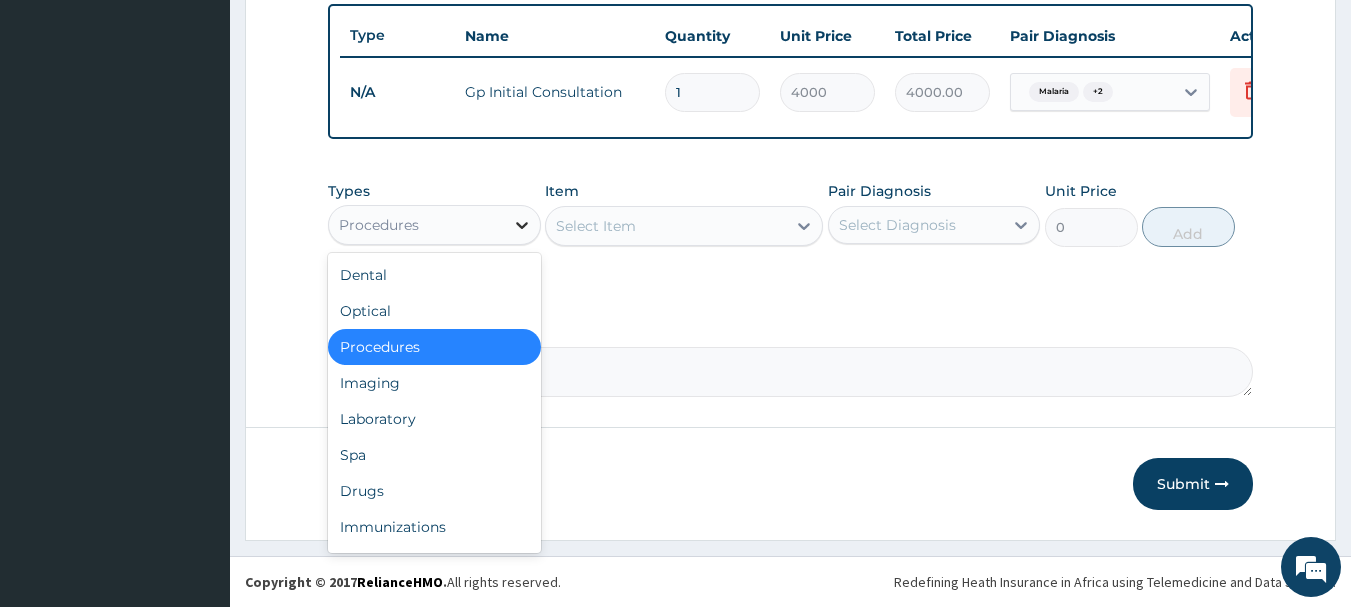 click at bounding box center (522, 225) 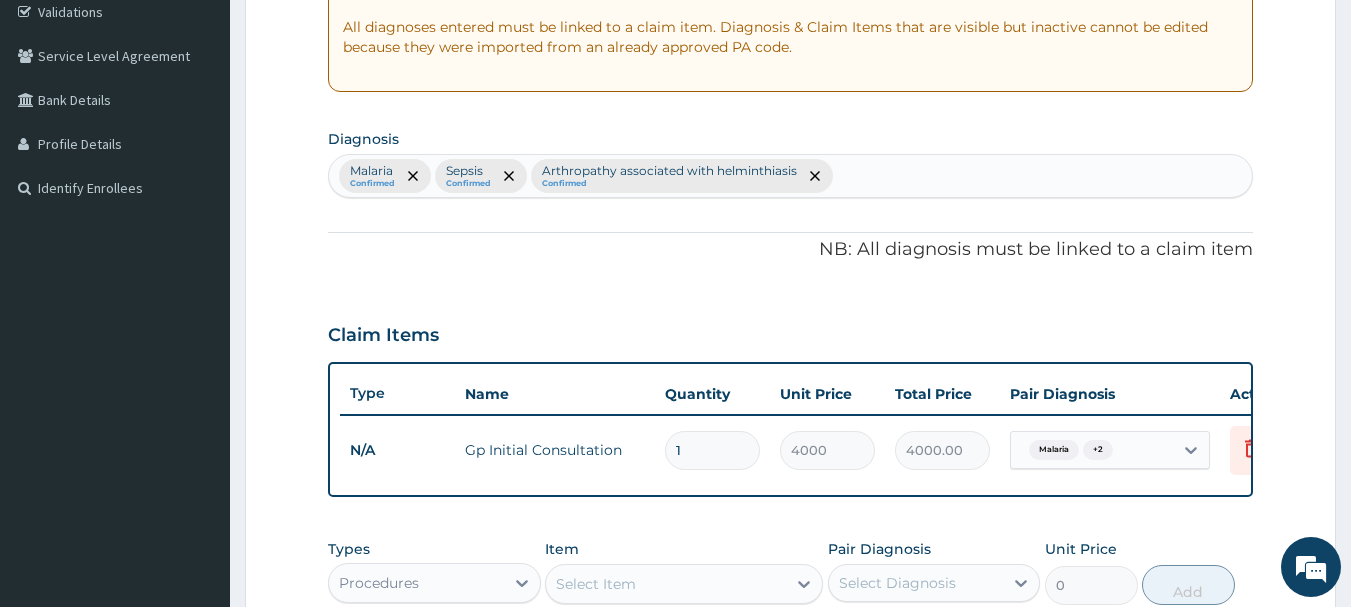 scroll, scrollTop: 355, scrollLeft: 0, axis: vertical 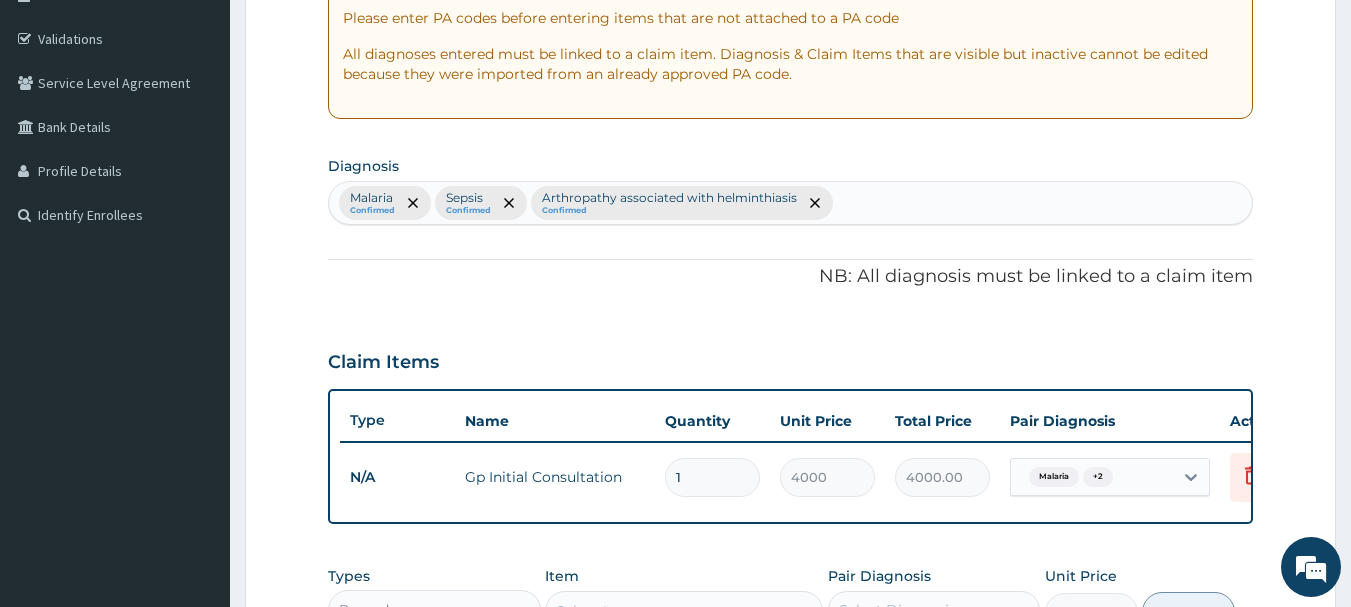 click on "Malaria Confirmed Sepsis Confirmed Arthropathy associated with helminthiasis Confirmed" at bounding box center (791, 203) 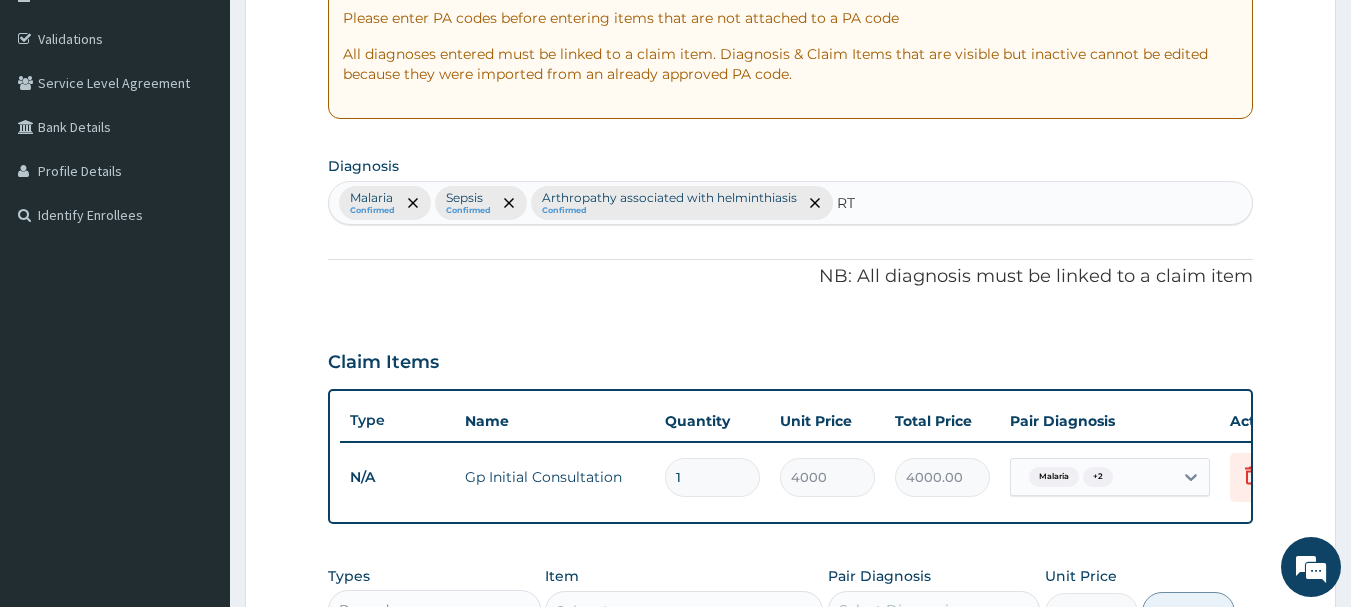 type on "RTI" 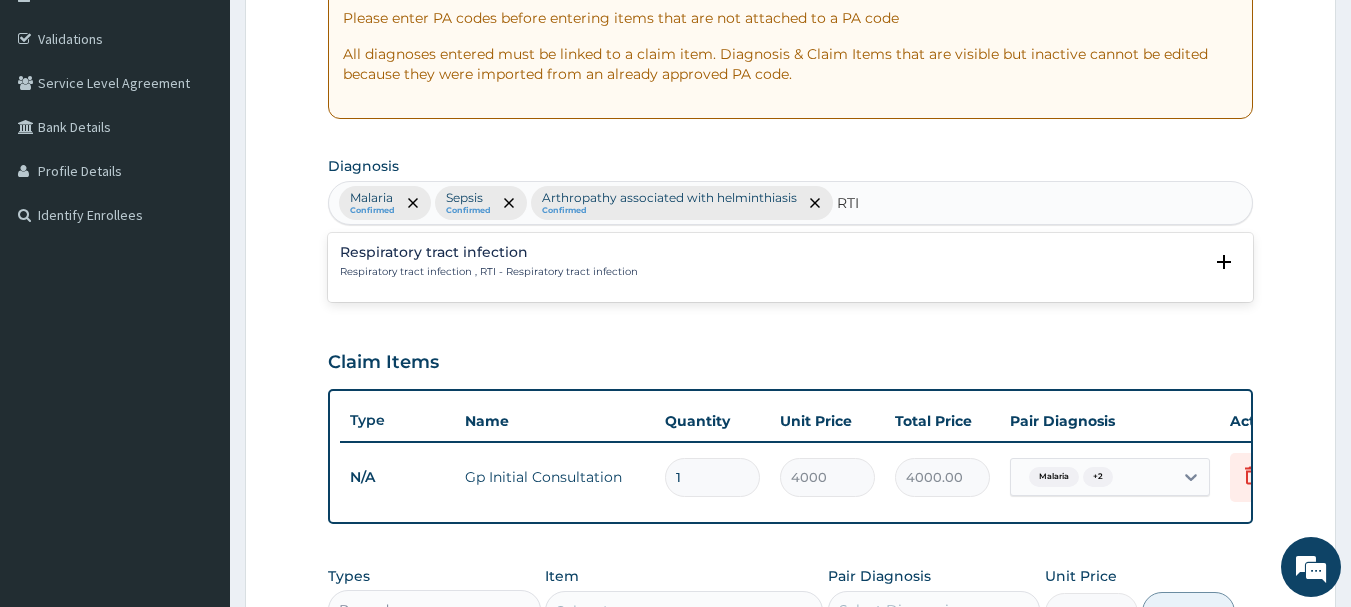 click on "Respiratory tract infection , RTI - Respiratory tract infection" at bounding box center [489, 272] 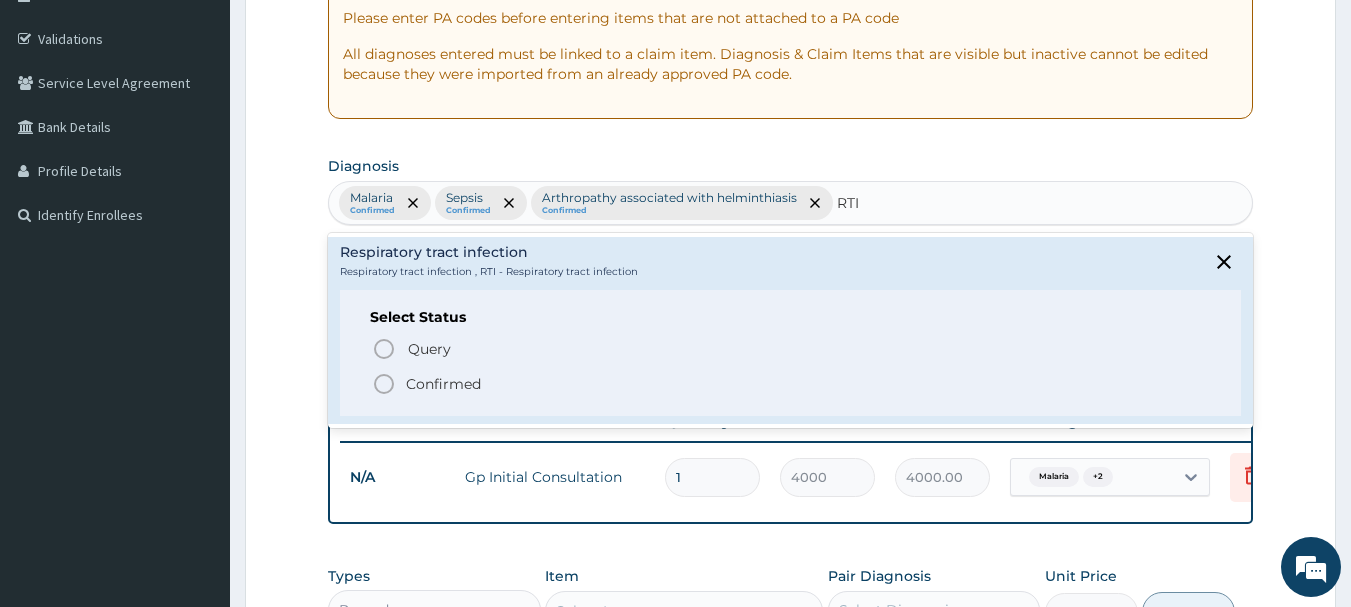 click 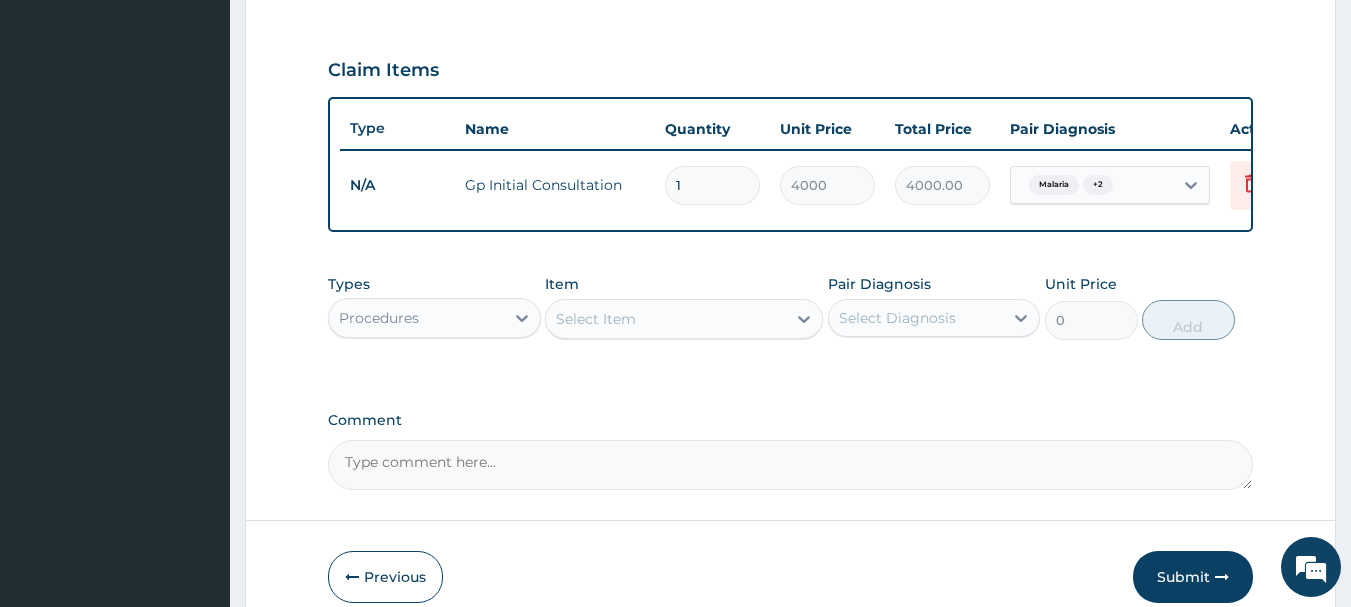 scroll, scrollTop: 755, scrollLeft: 0, axis: vertical 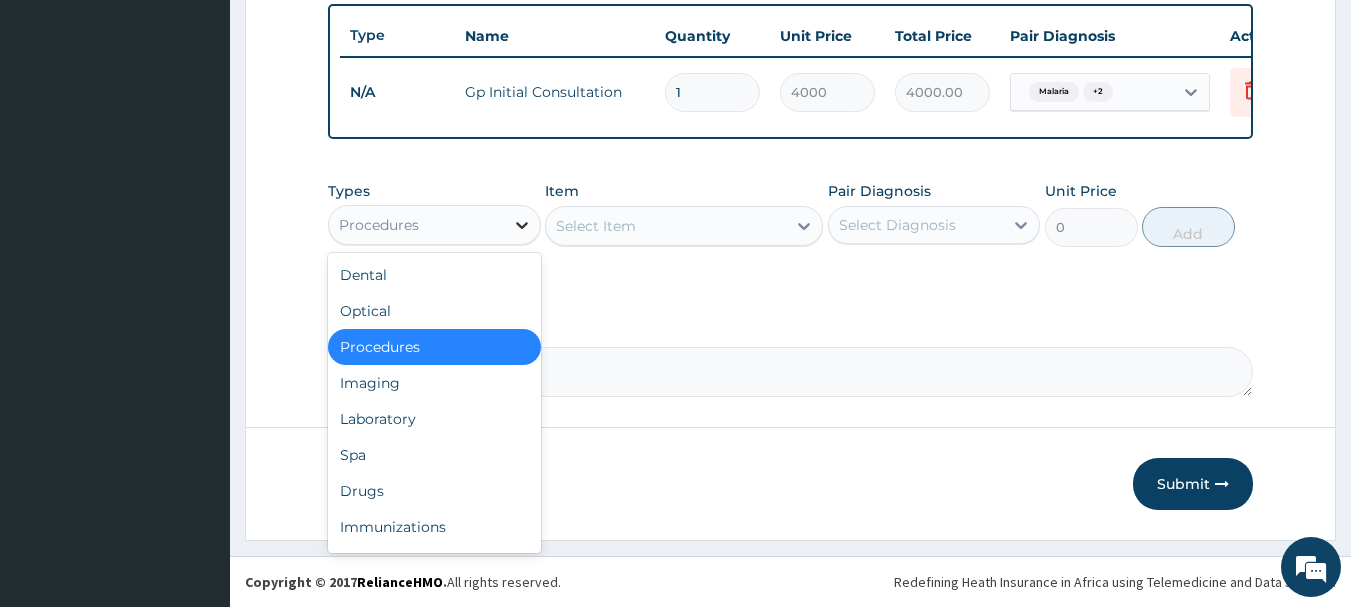 click 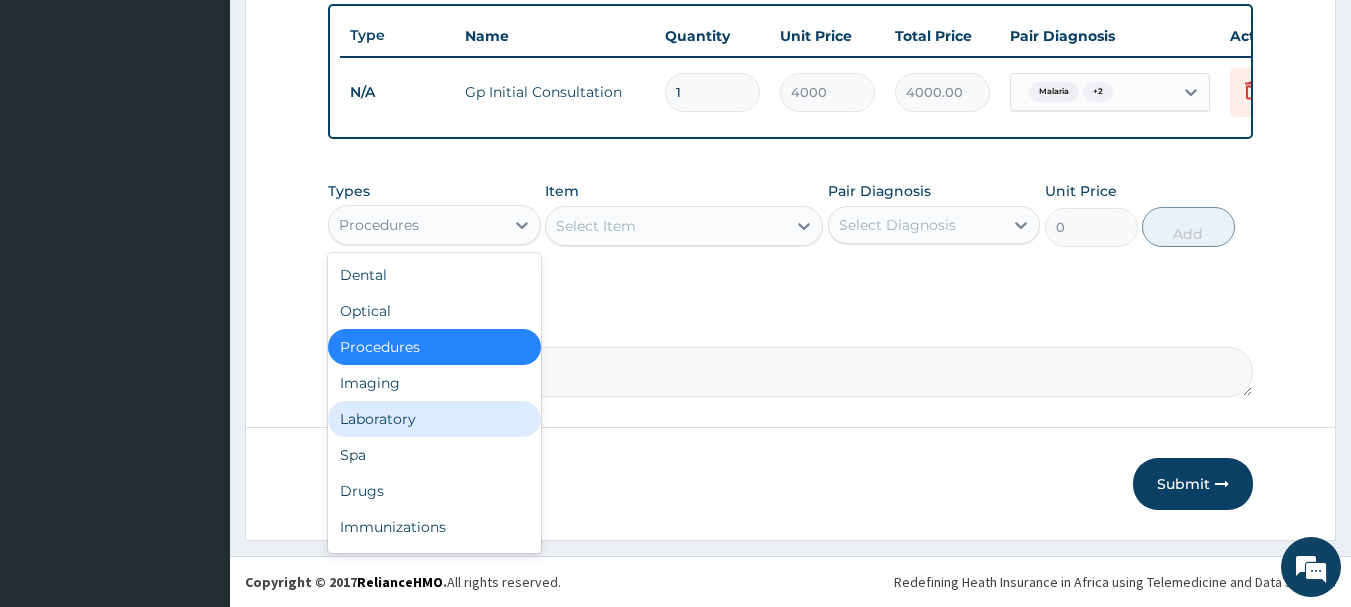 click on "Laboratory" at bounding box center (434, 419) 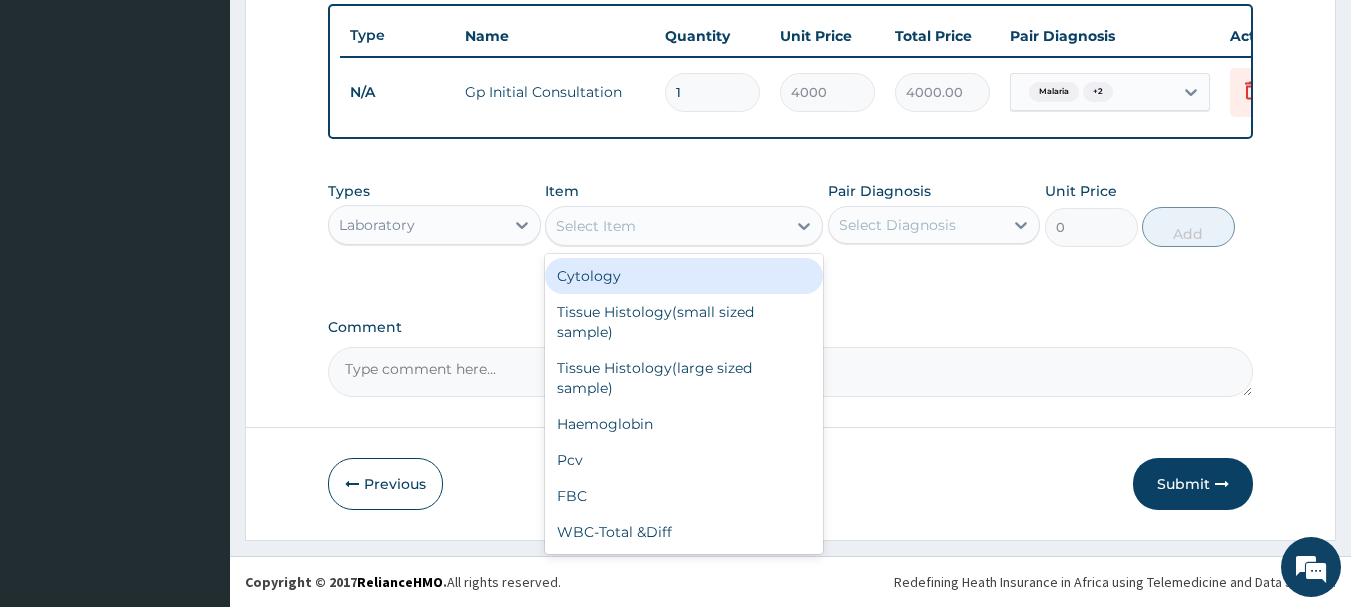 click on "Select Item" at bounding box center [666, 226] 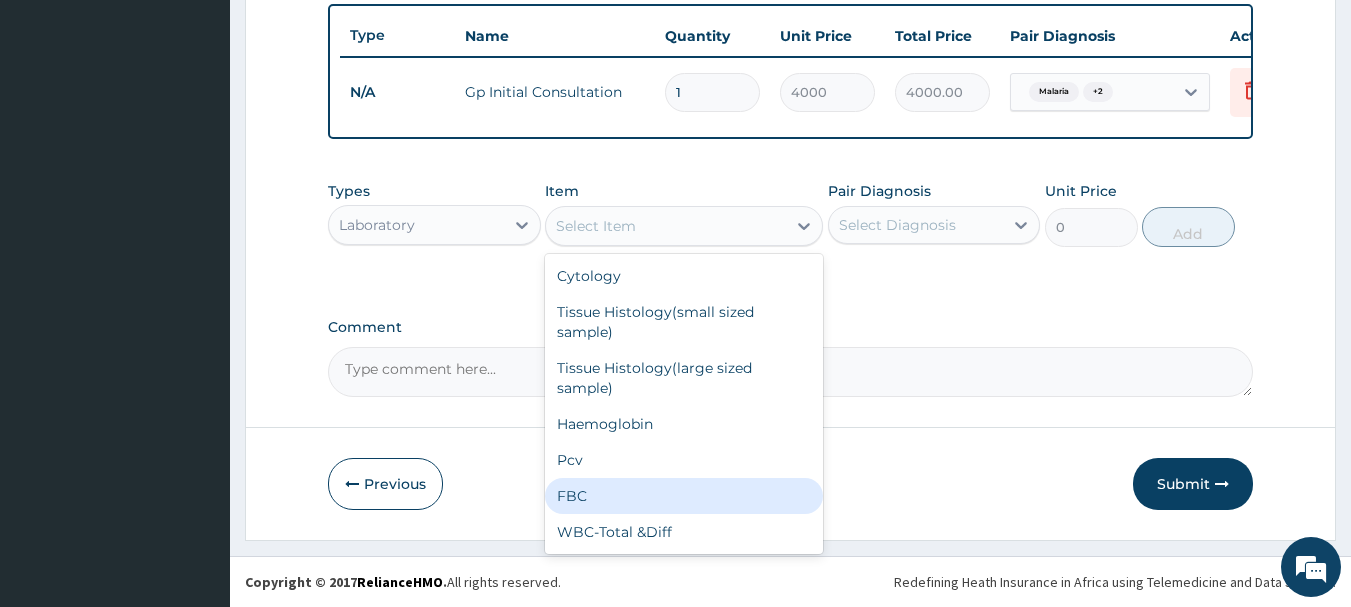 click on "FBC" at bounding box center (684, 496) 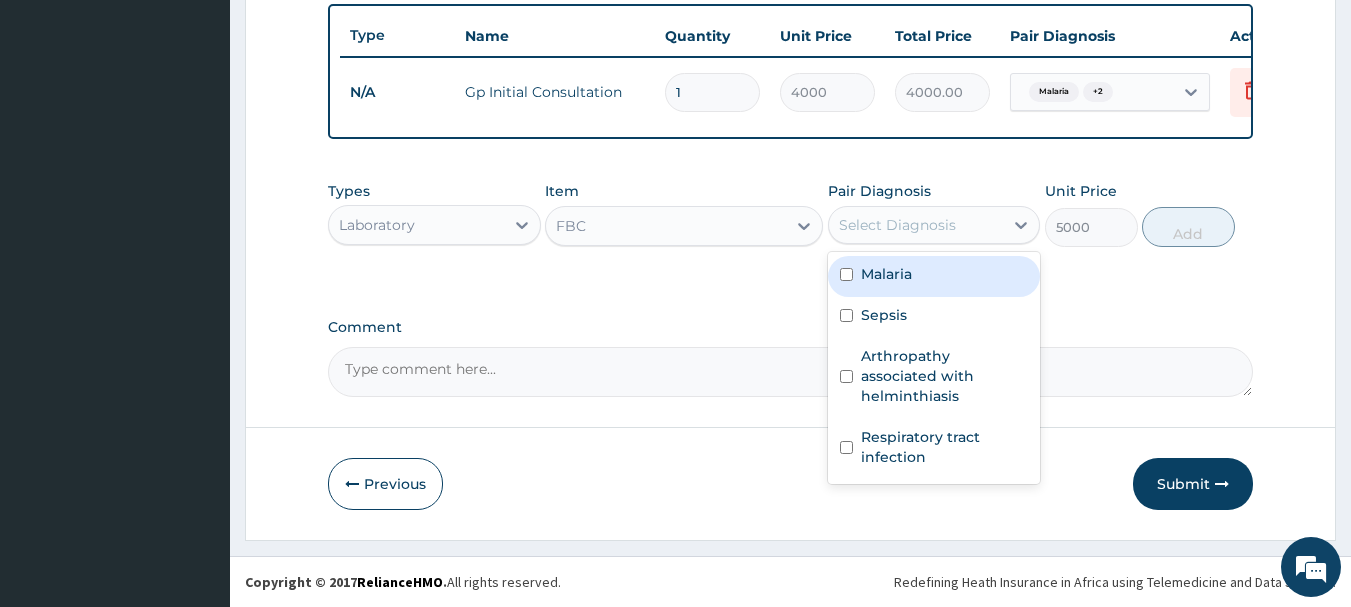 drag, startPoint x: 1019, startPoint y: 220, endPoint x: 942, endPoint y: 283, distance: 99.48869 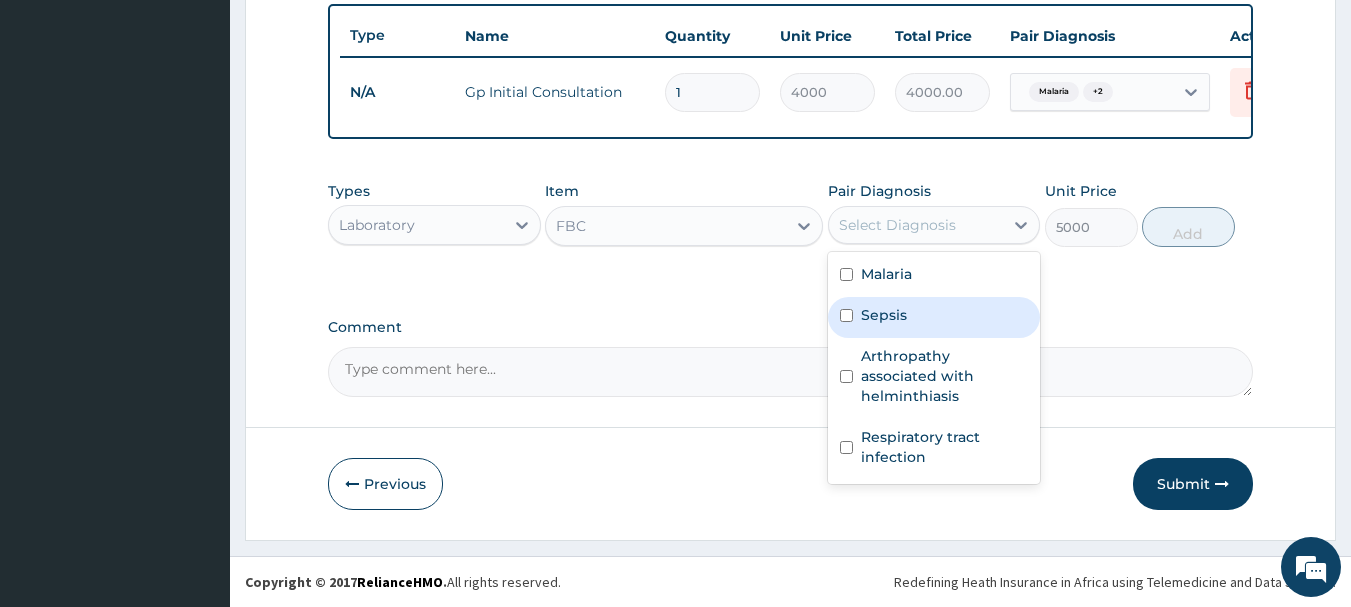 click on "Sepsis" at bounding box center (884, 315) 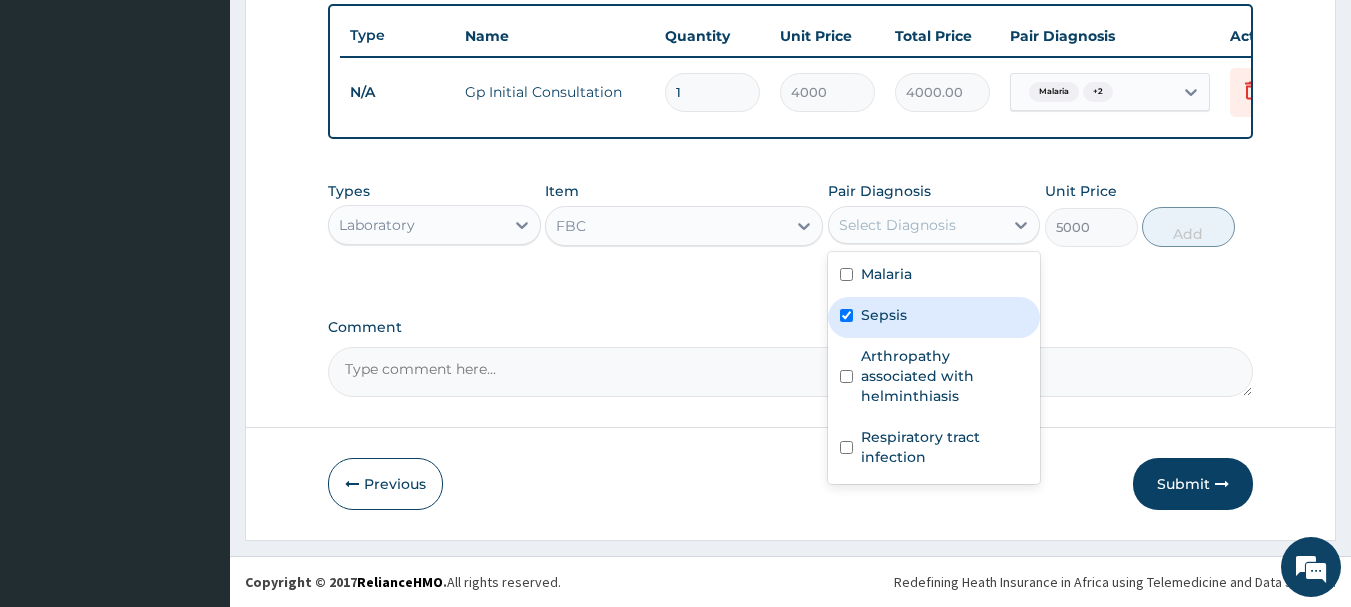 checkbox on "true" 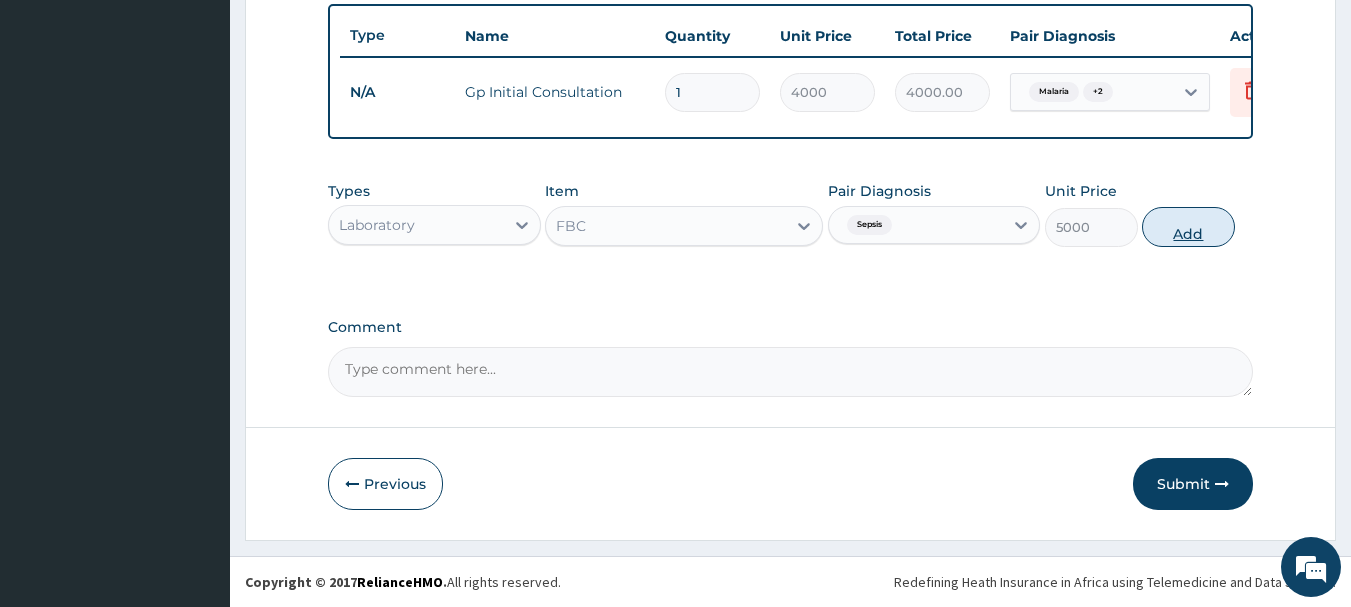 click on "Add" at bounding box center [1188, 227] 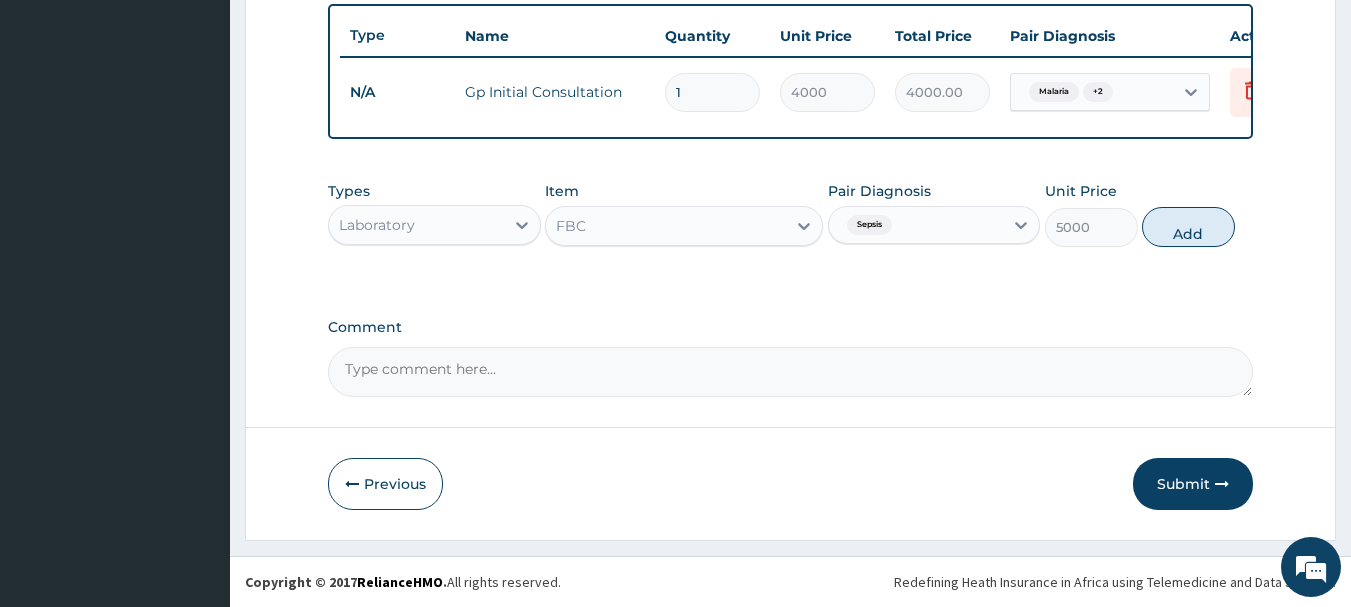 type on "0" 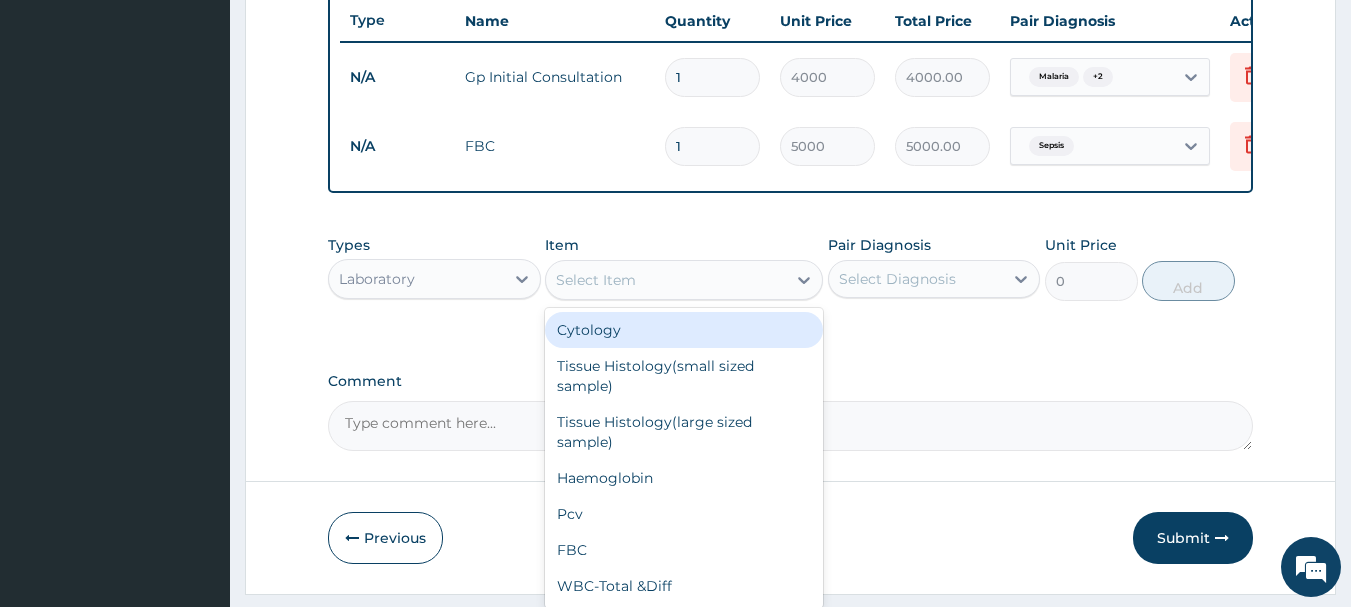 click on "Select Item" at bounding box center [596, 280] 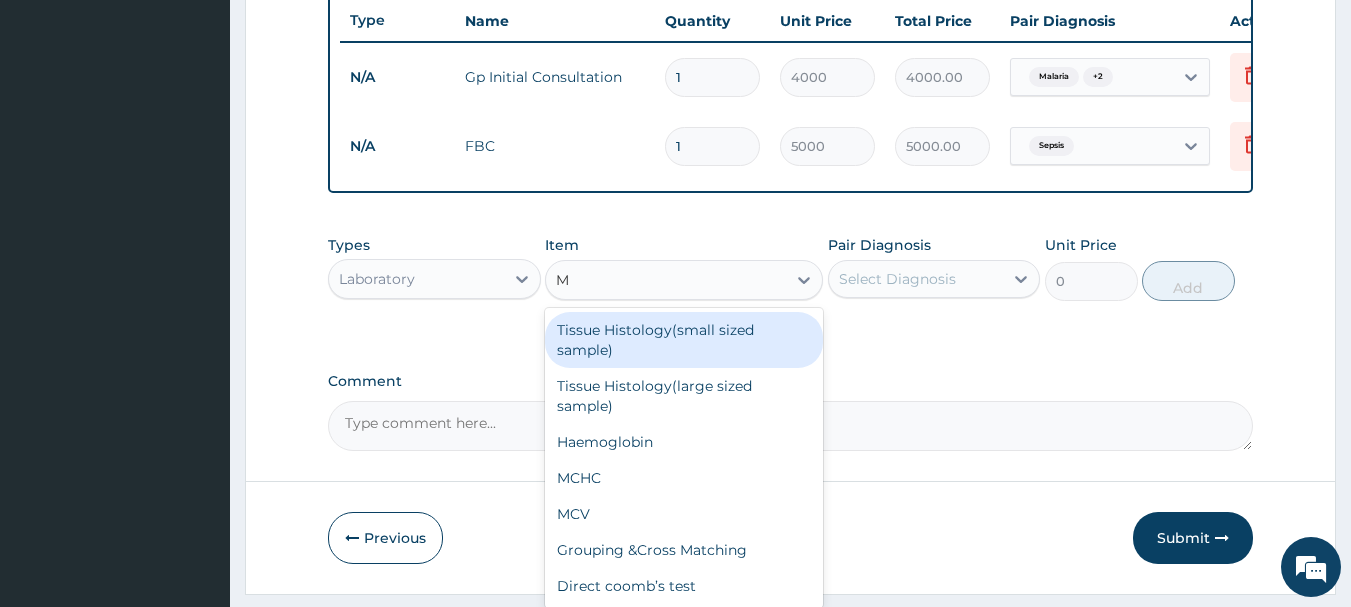 type on "MP" 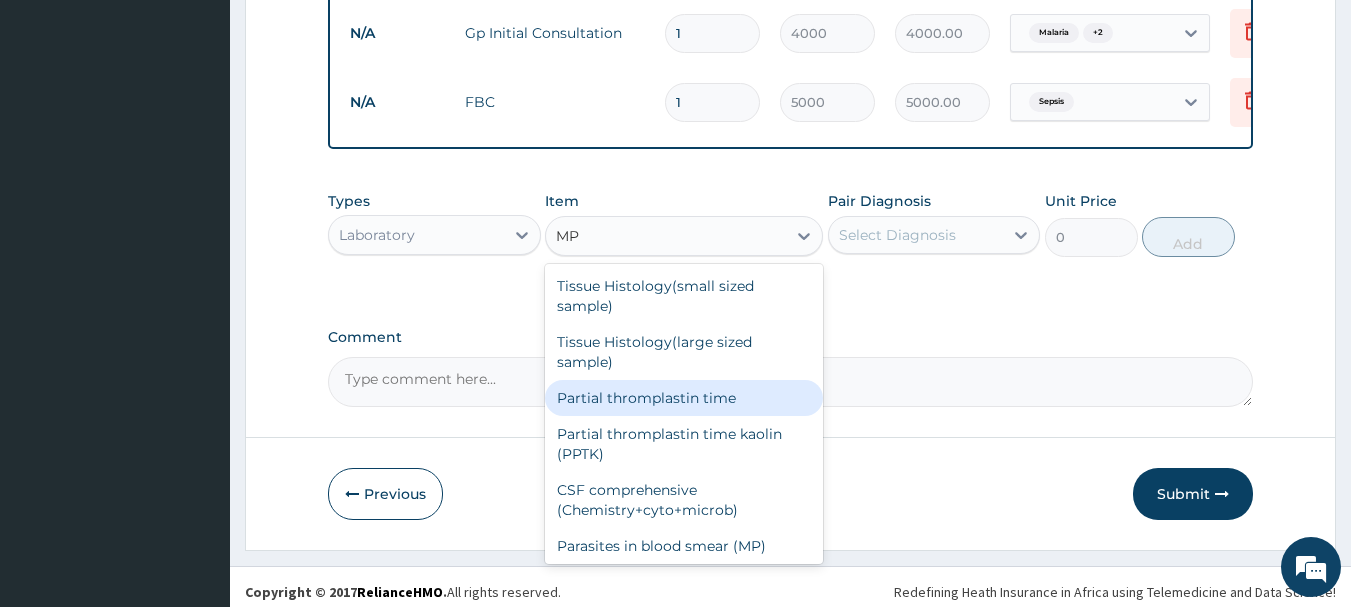 scroll, scrollTop: 824, scrollLeft: 0, axis: vertical 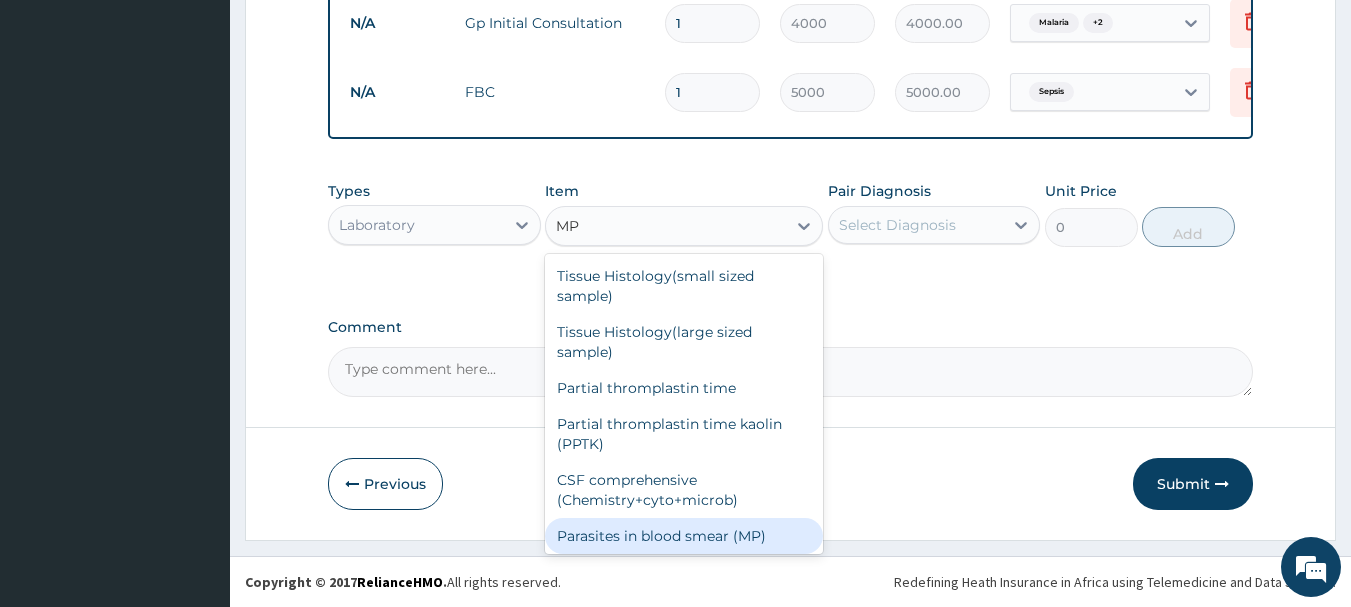 click on "Parasites in blood smear (MP)" at bounding box center (684, 536) 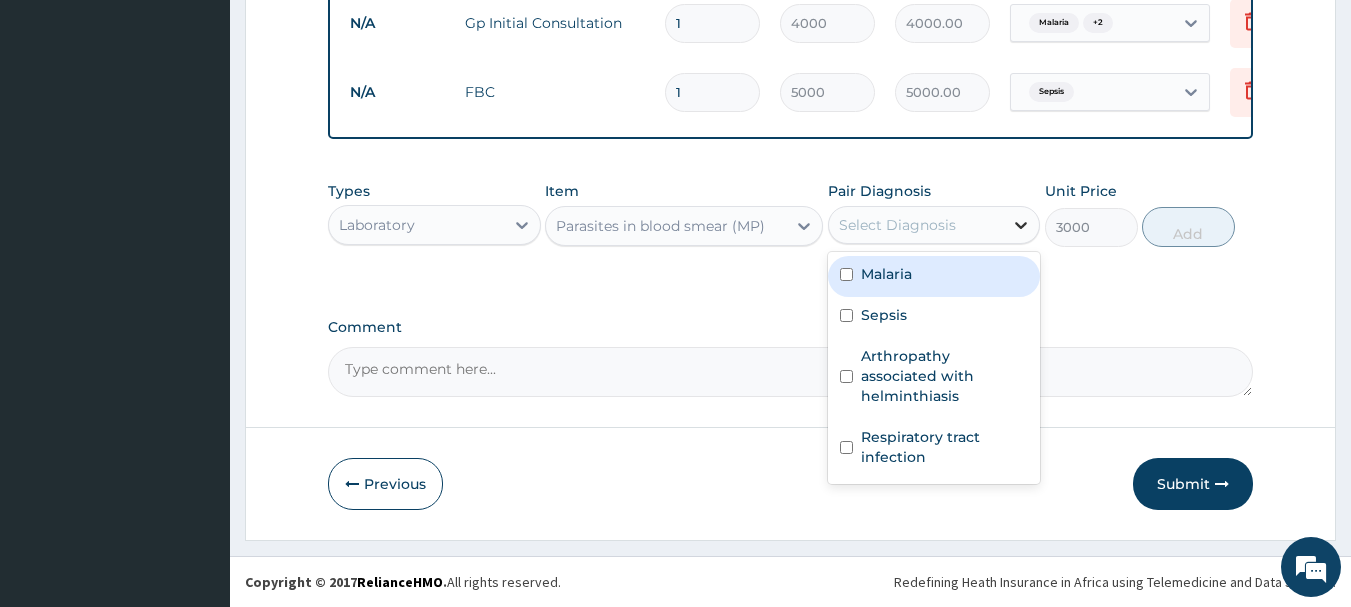 drag, startPoint x: 1039, startPoint y: 213, endPoint x: 1025, endPoint y: 224, distance: 17.804493 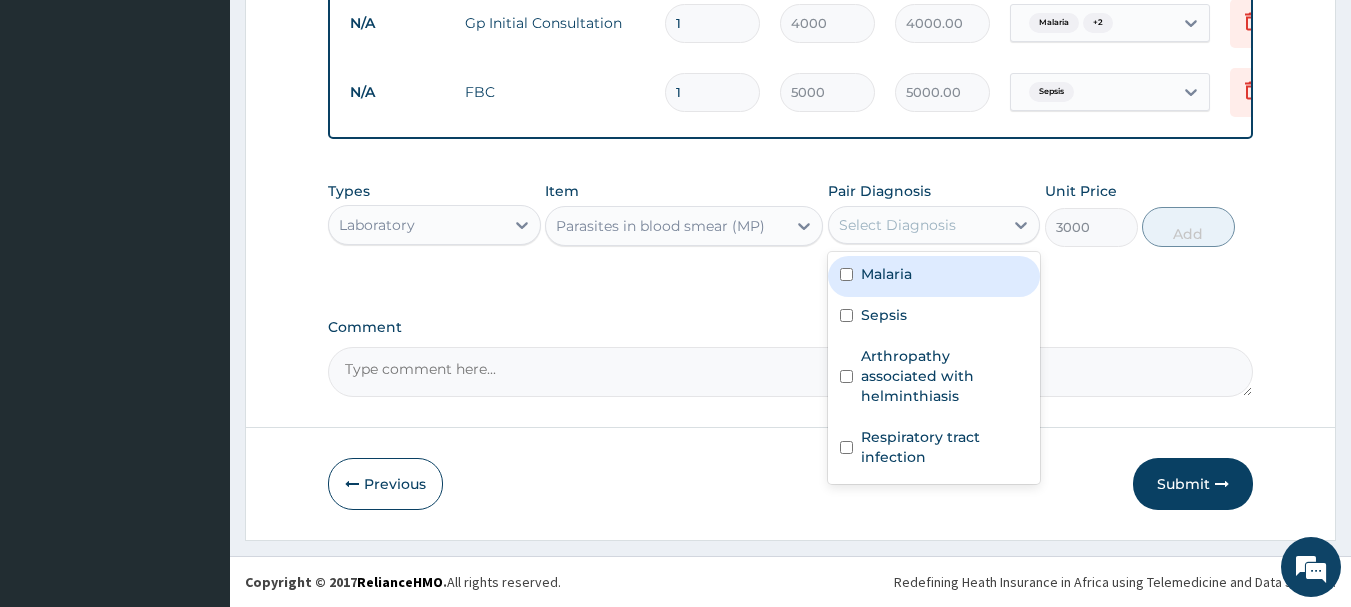 click on "Malaria" at bounding box center (934, 276) 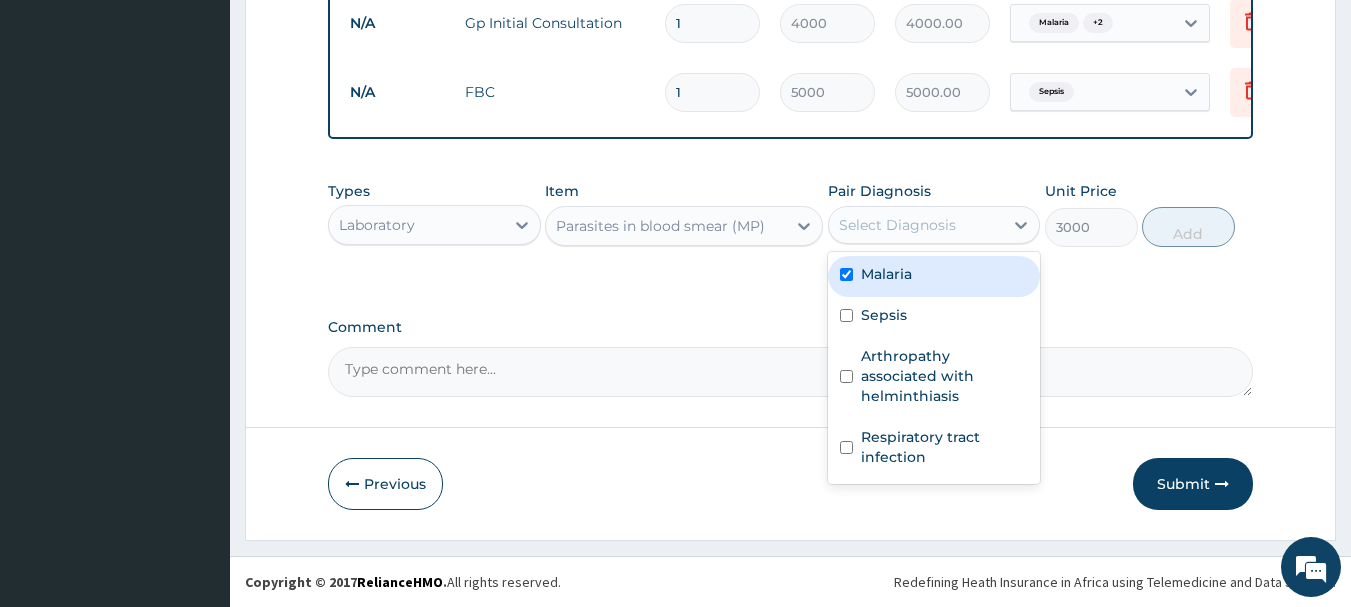 checkbox on "true" 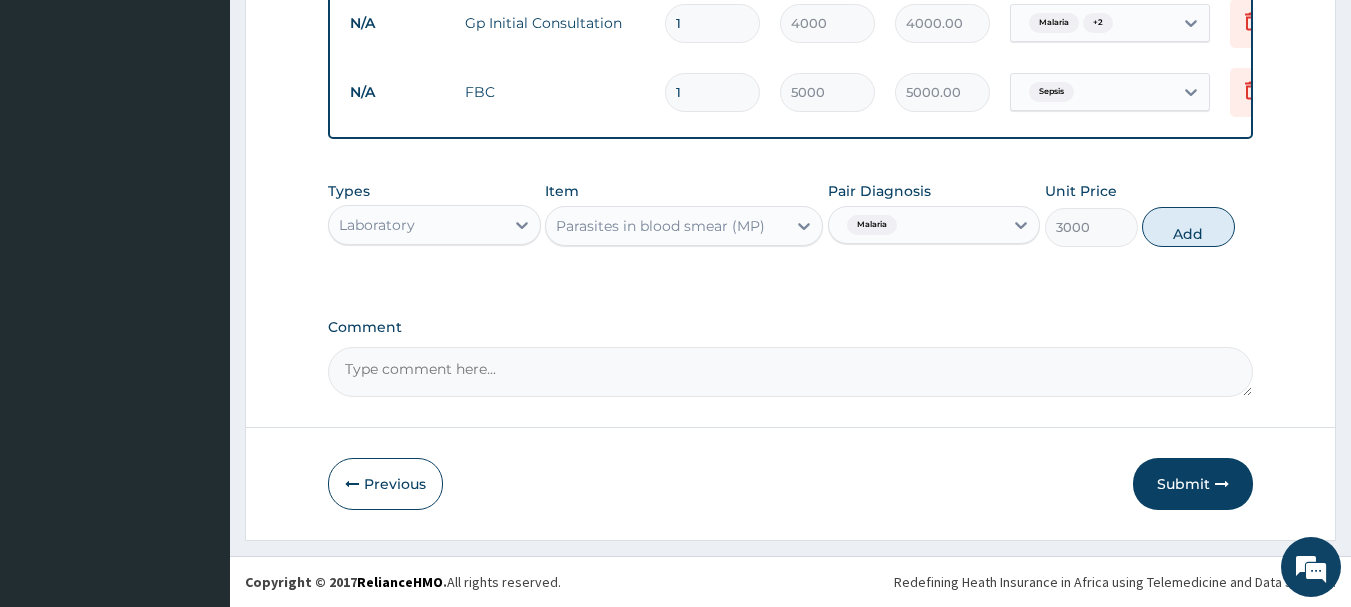 drag, startPoint x: 1191, startPoint y: 231, endPoint x: 1052, endPoint y: 250, distance: 140.29256 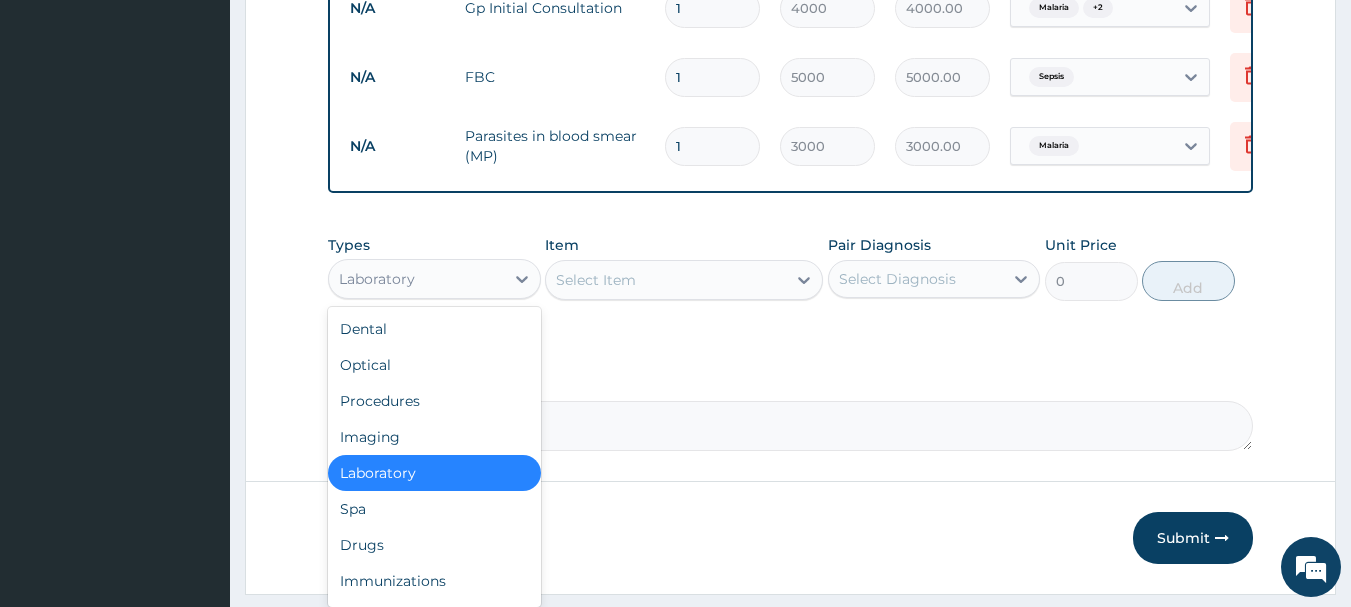 drag, startPoint x: 532, startPoint y: 292, endPoint x: 527, endPoint y: 396, distance: 104.120125 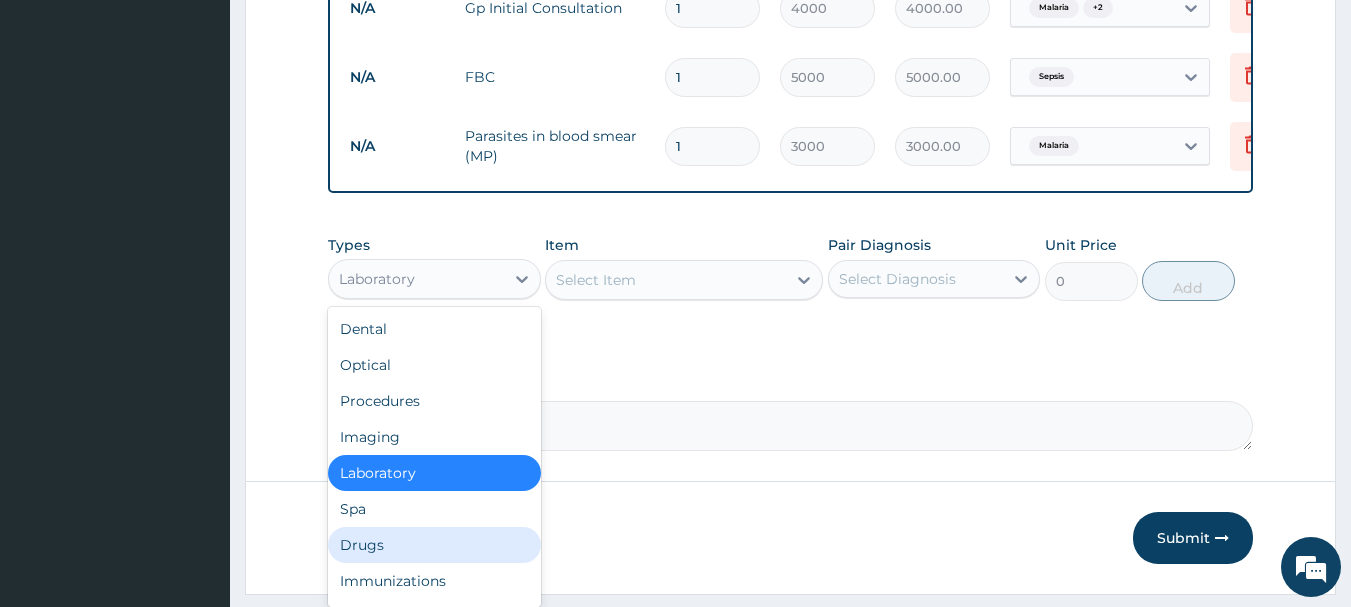 click on "Drugs" at bounding box center [434, 545] 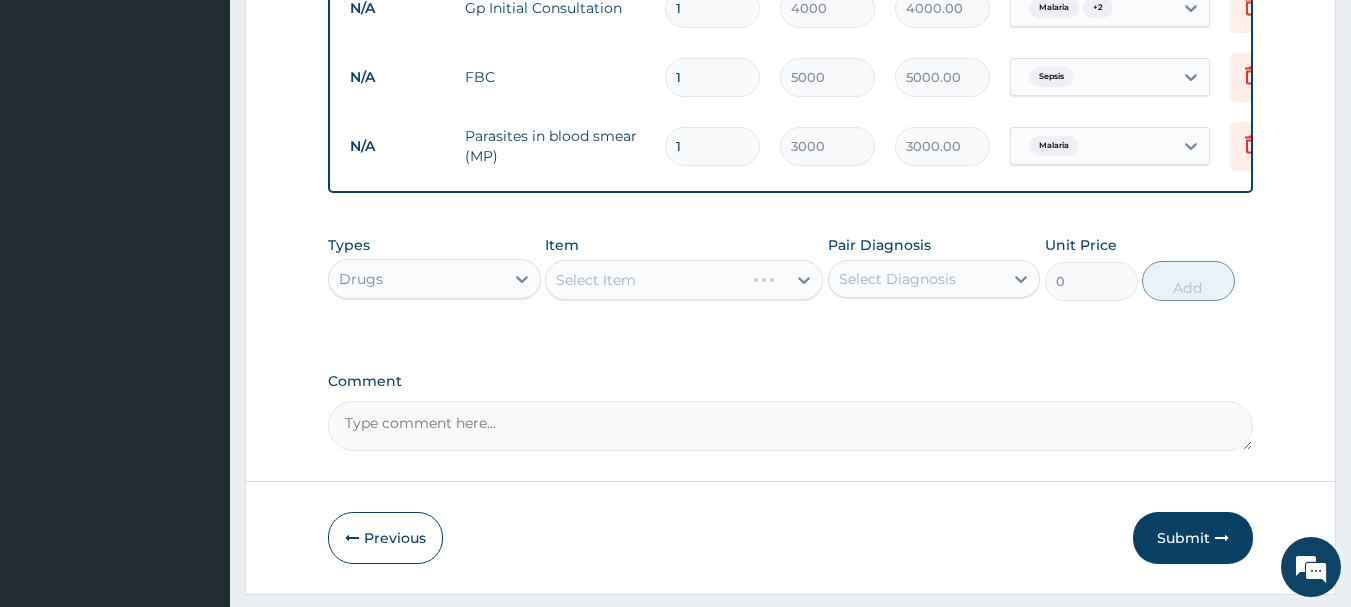 click on "Select Item" at bounding box center (684, 280) 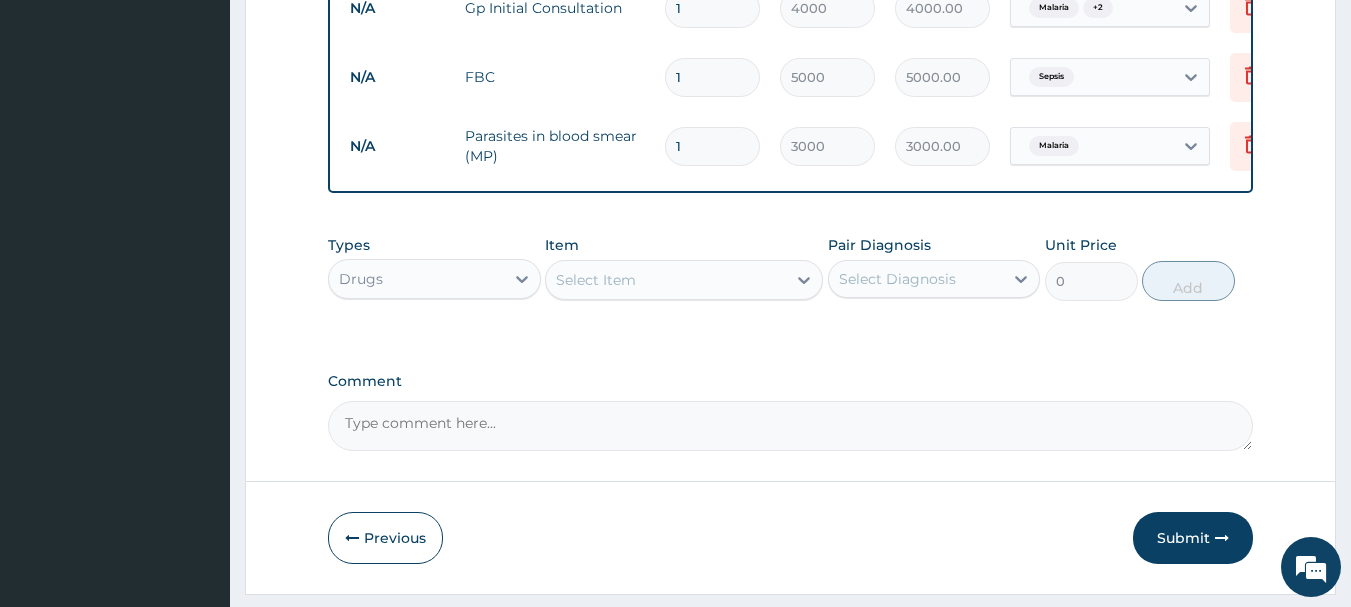 click on "Select Item" at bounding box center [666, 280] 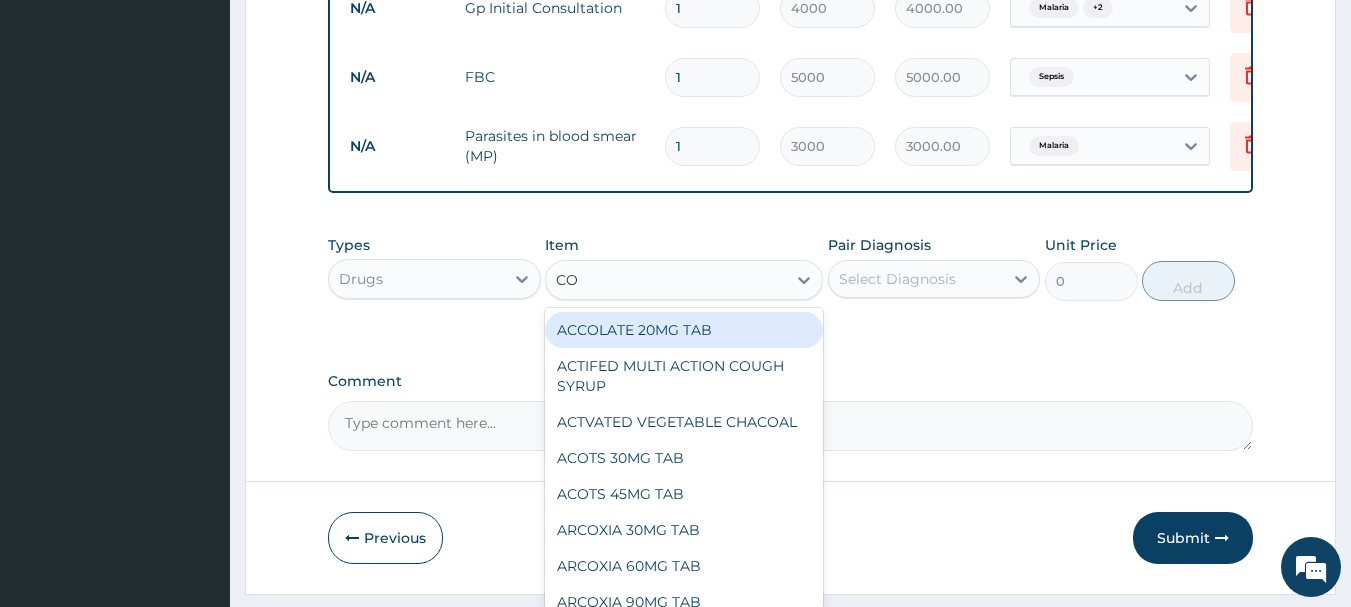 type on "COA" 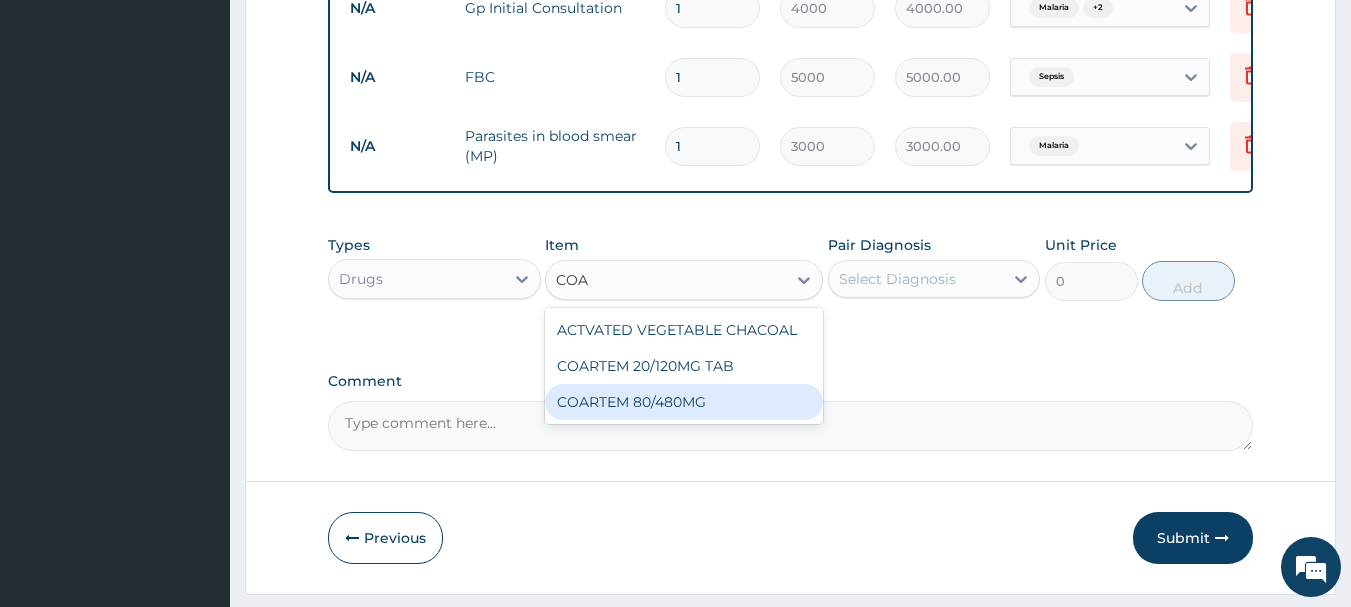 click on "COARTEM 80/480MG" at bounding box center [684, 402] 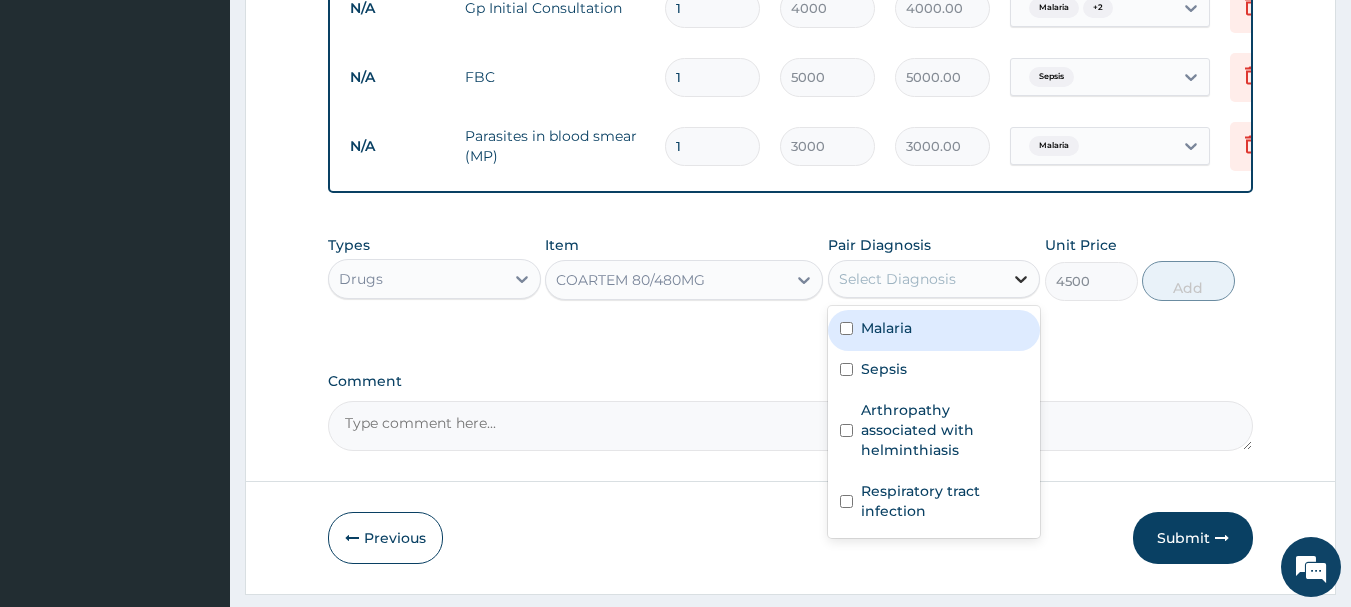 click 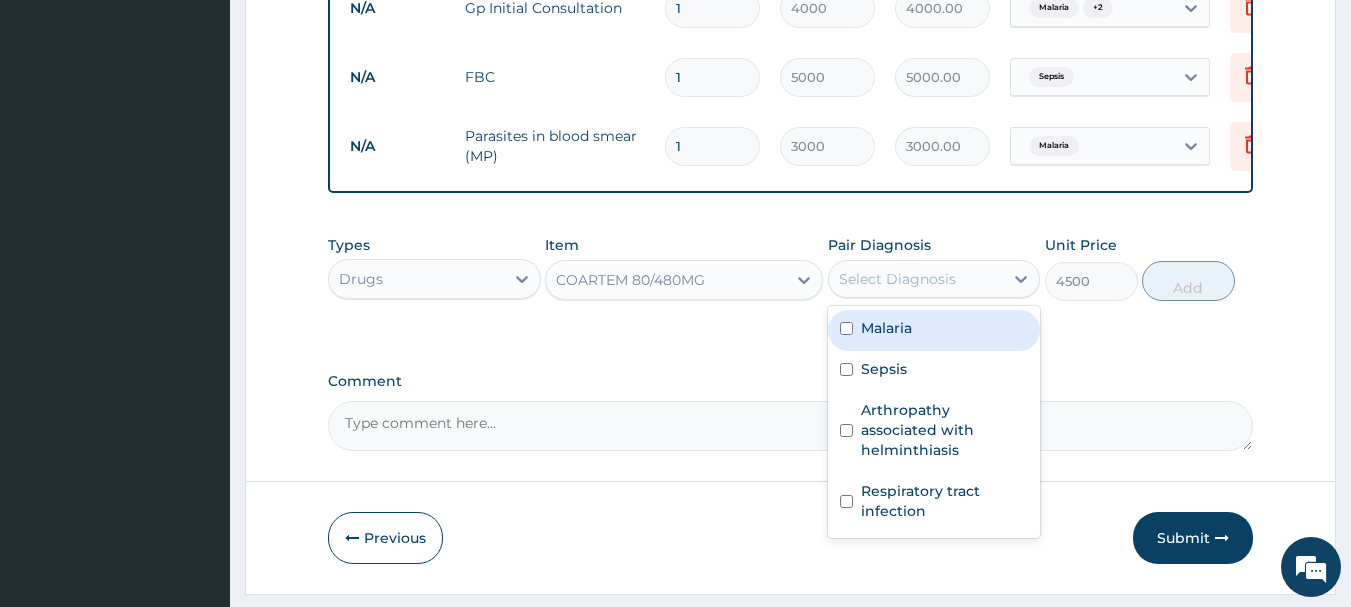 click on "Malaria" at bounding box center (886, 328) 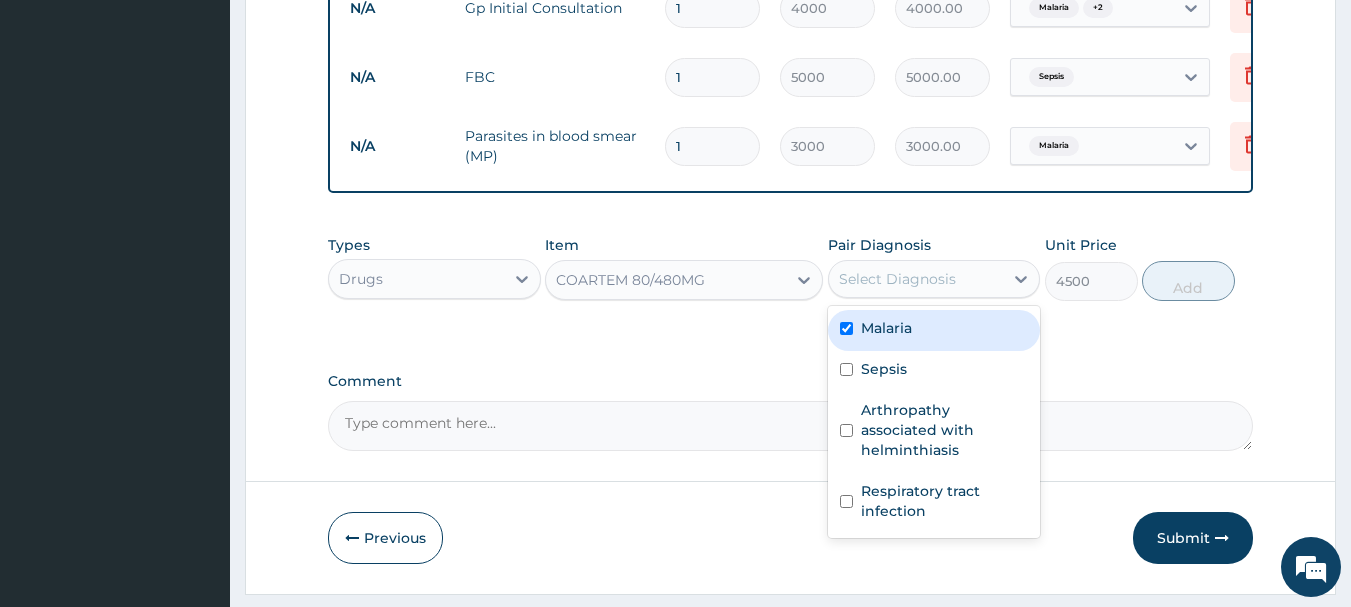 checkbox on "true" 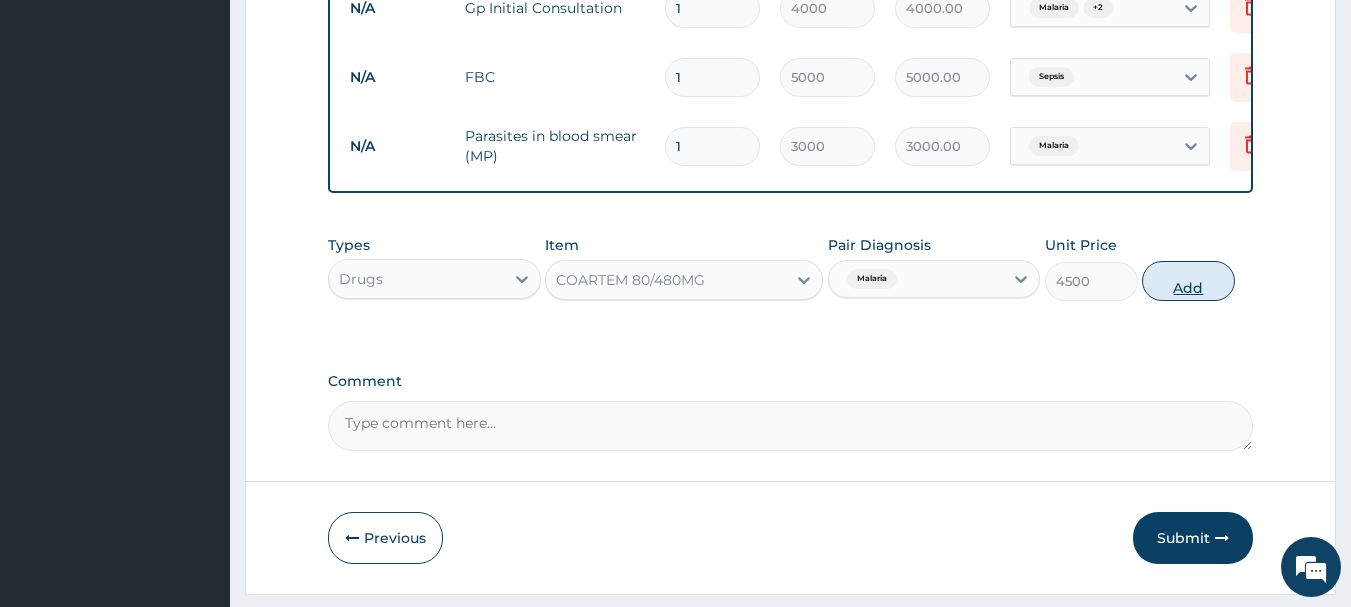 click on "Add" at bounding box center [1188, 281] 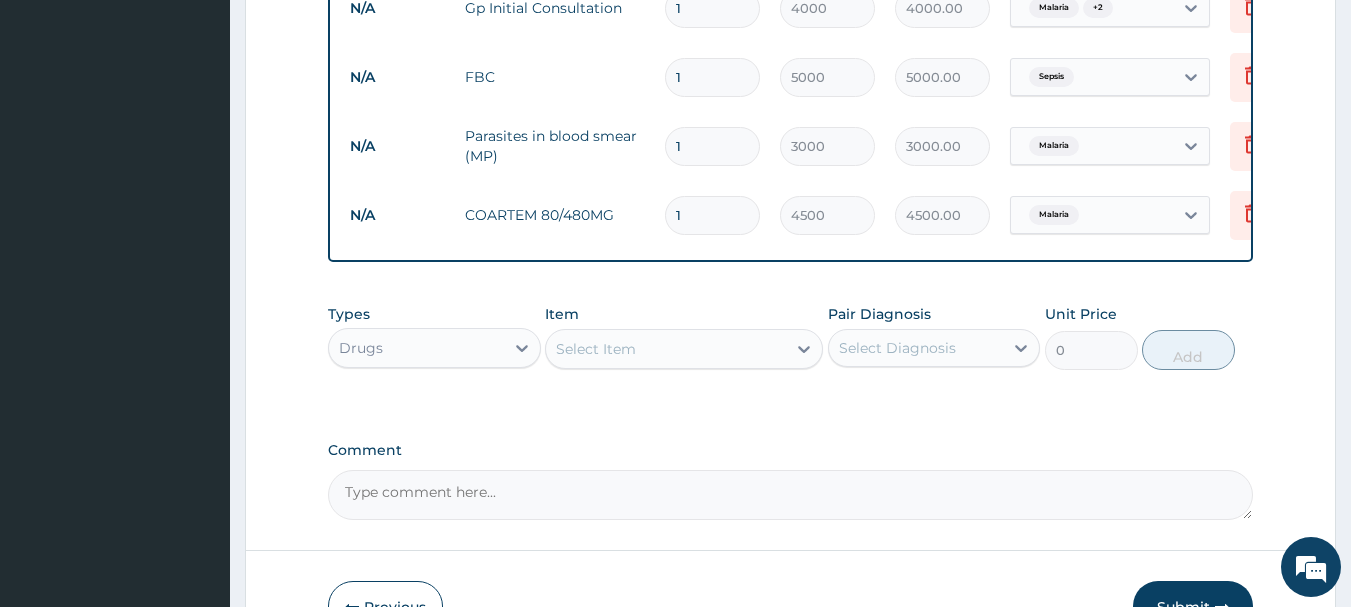 click on "Select Item" at bounding box center (596, 349) 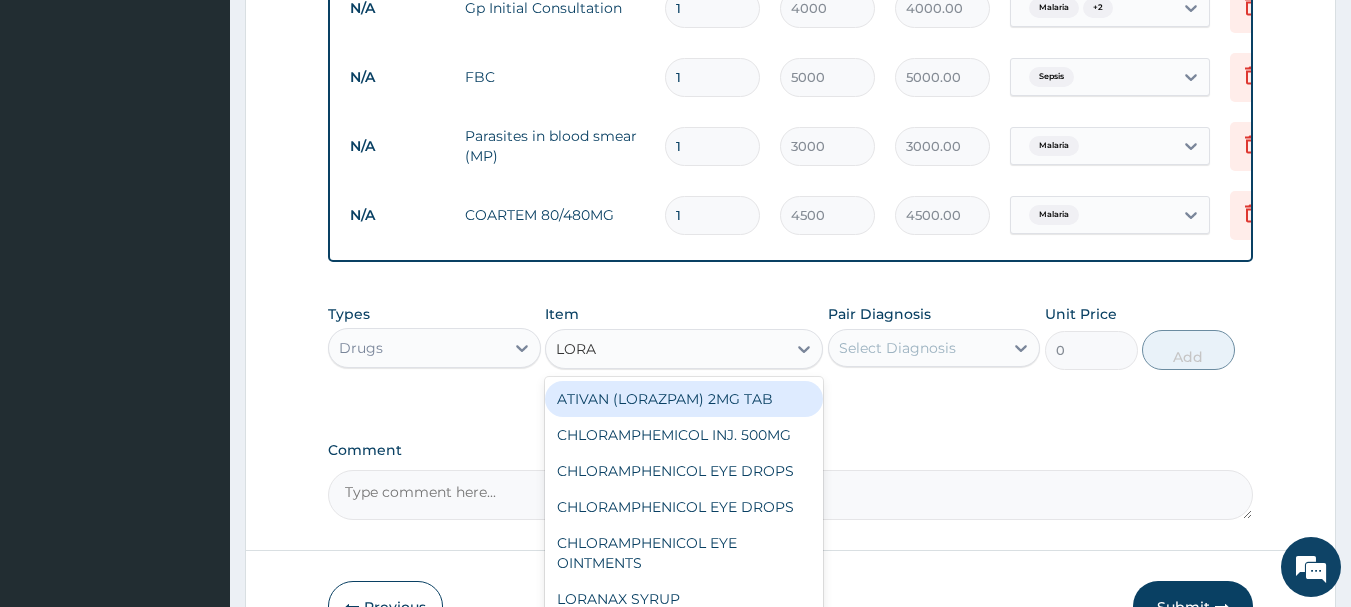 type on "LORAT" 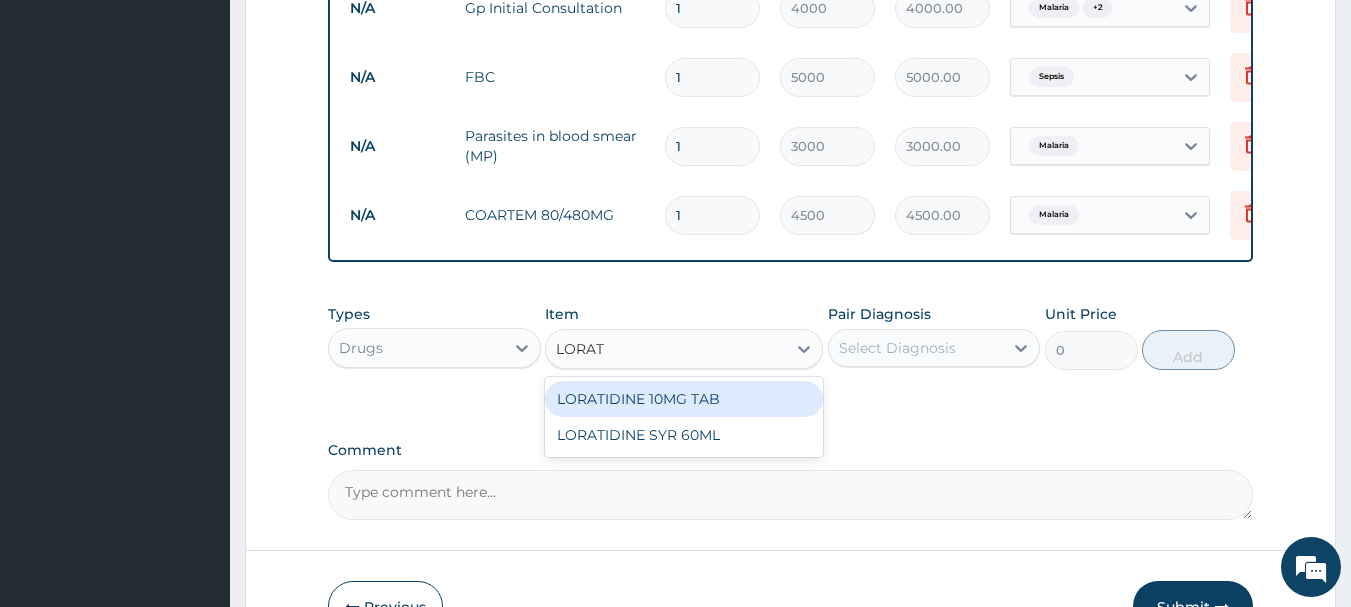 click on "LORATIDINE 10MG TAB" at bounding box center [684, 399] 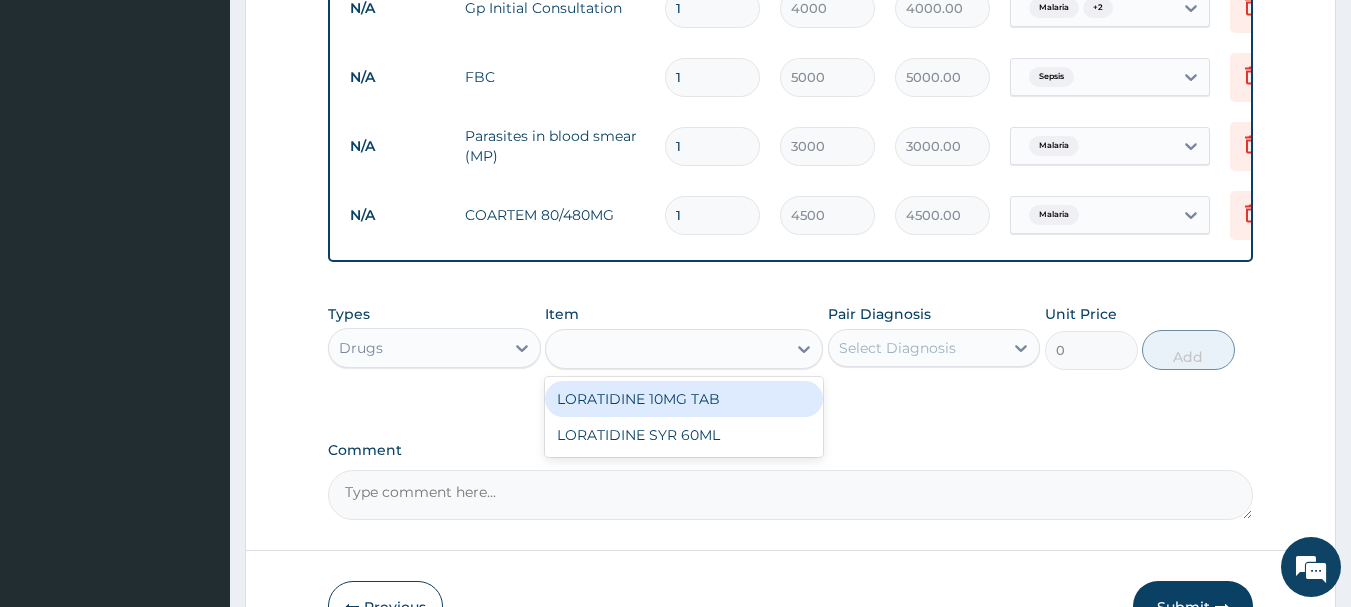 type on "100" 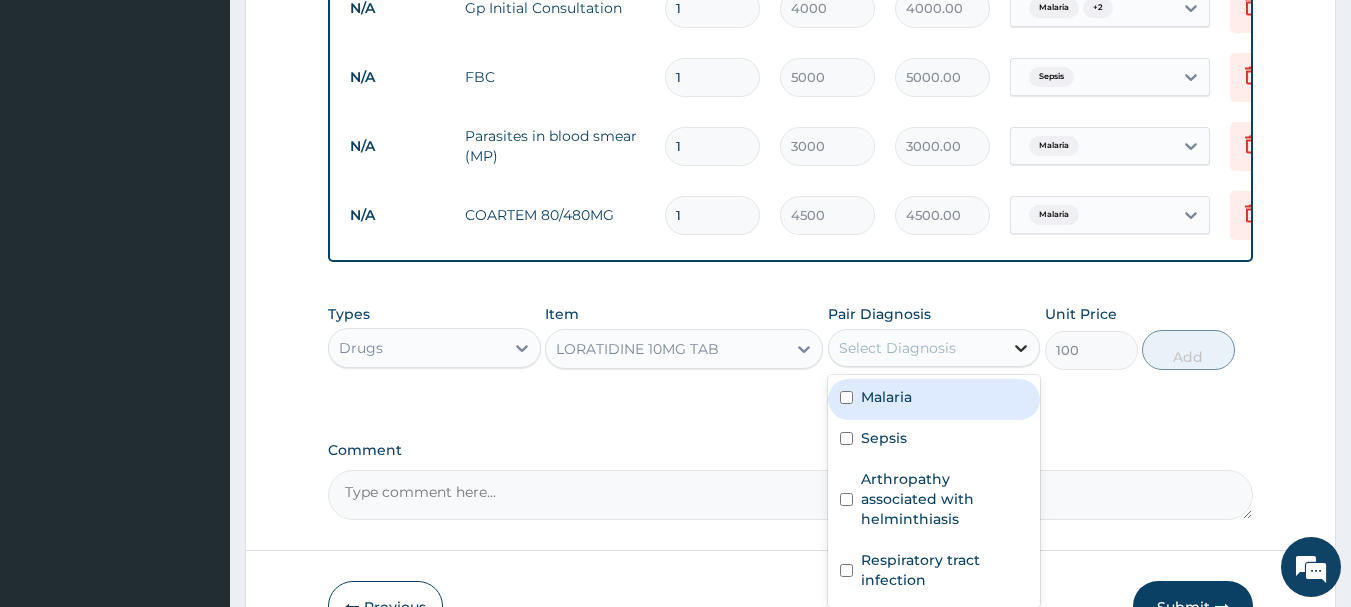 click 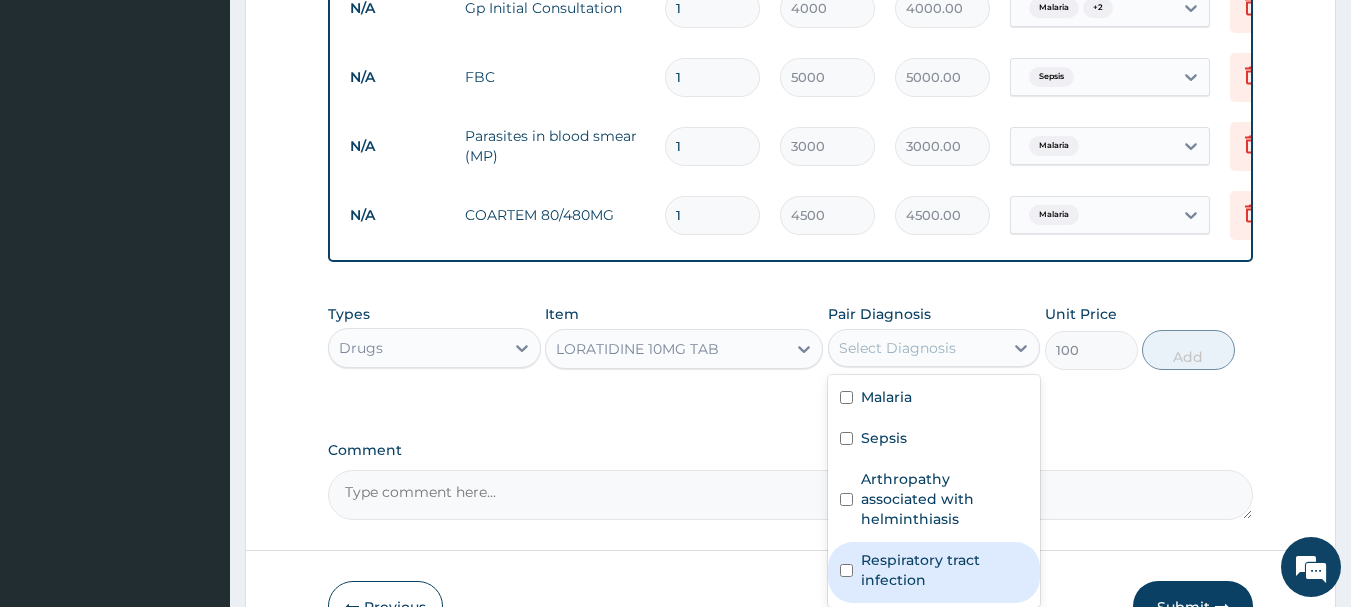 drag, startPoint x: 907, startPoint y: 561, endPoint x: 986, endPoint y: 493, distance: 104.23531 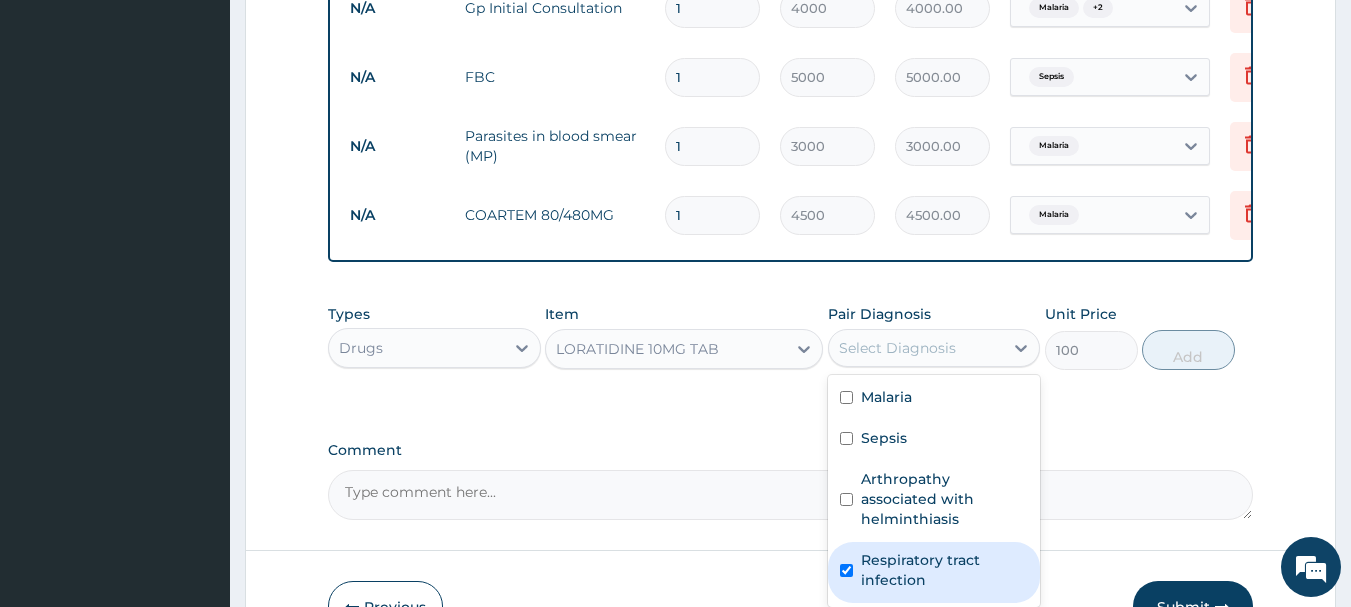checkbox on "true" 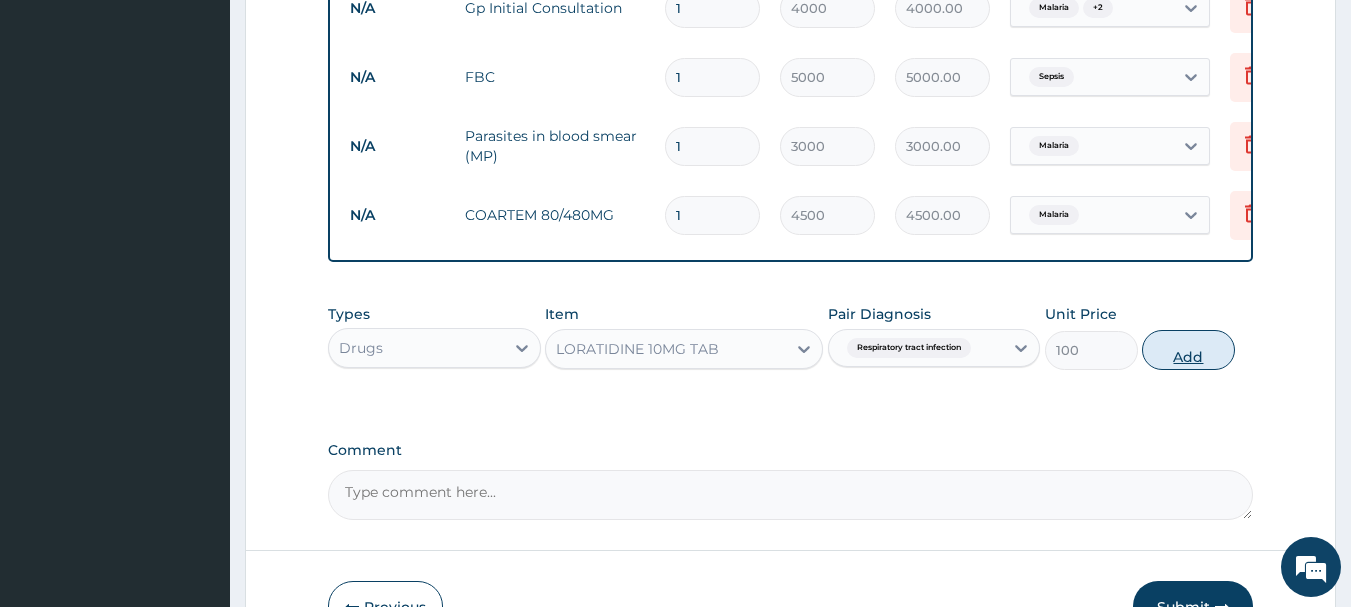 click on "Add" at bounding box center (1188, 350) 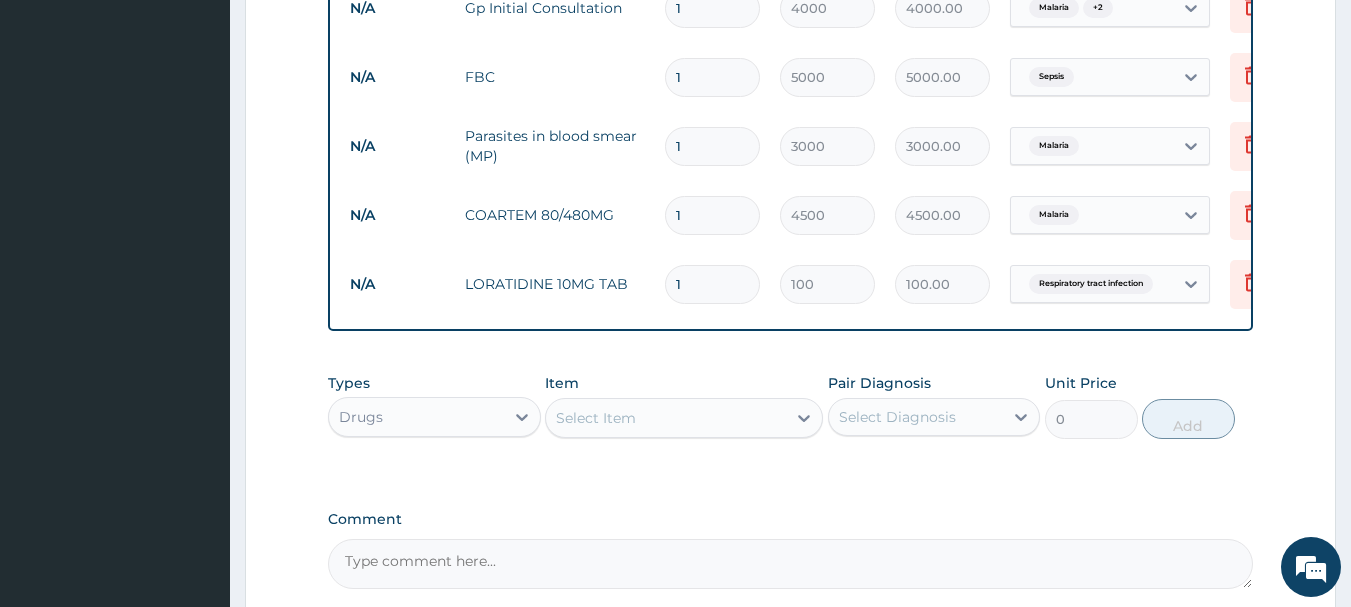 type 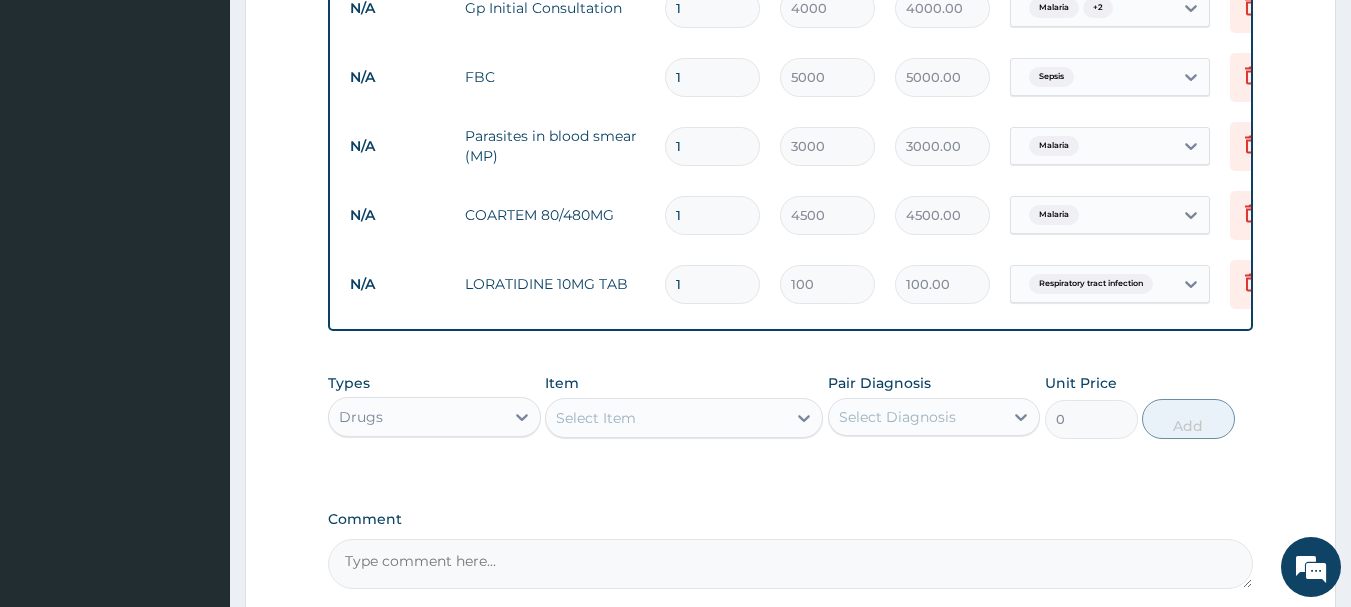 type on "0.00" 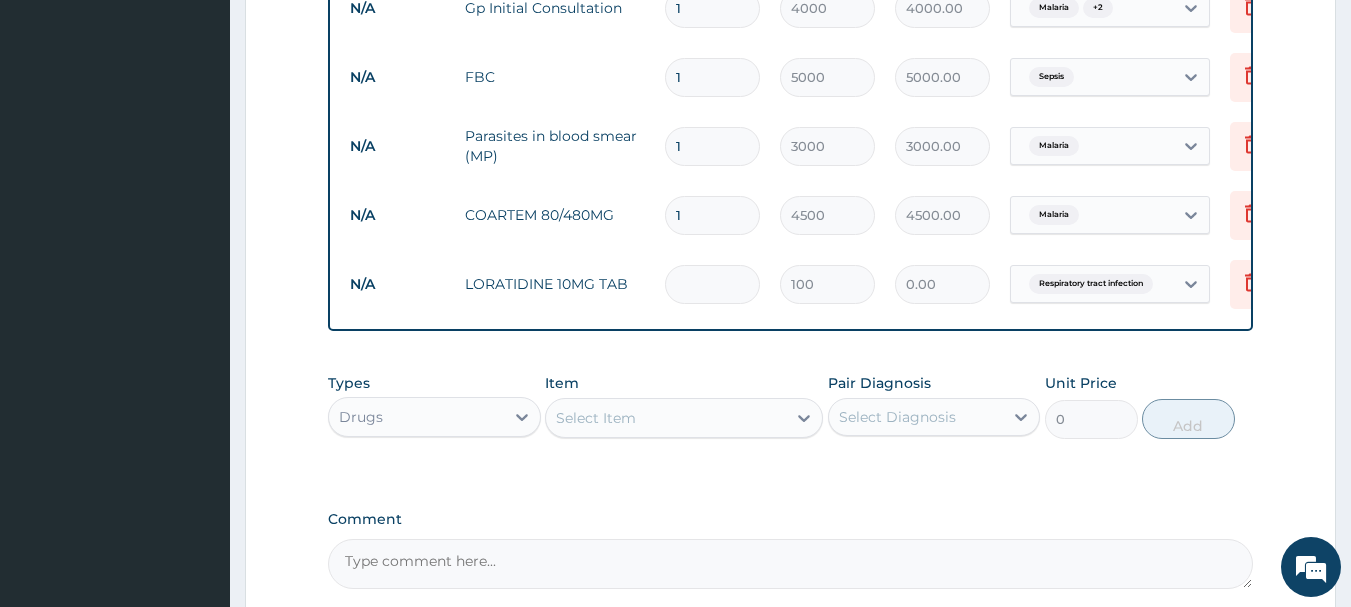 type on "5" 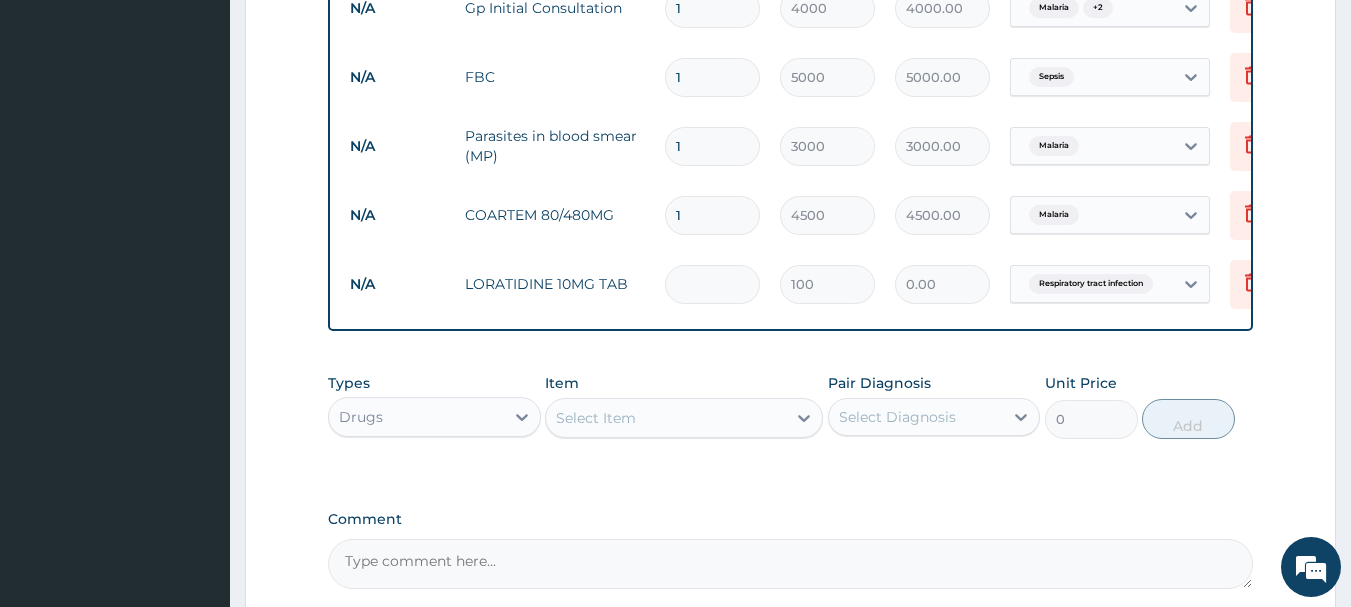 type on "500.00" 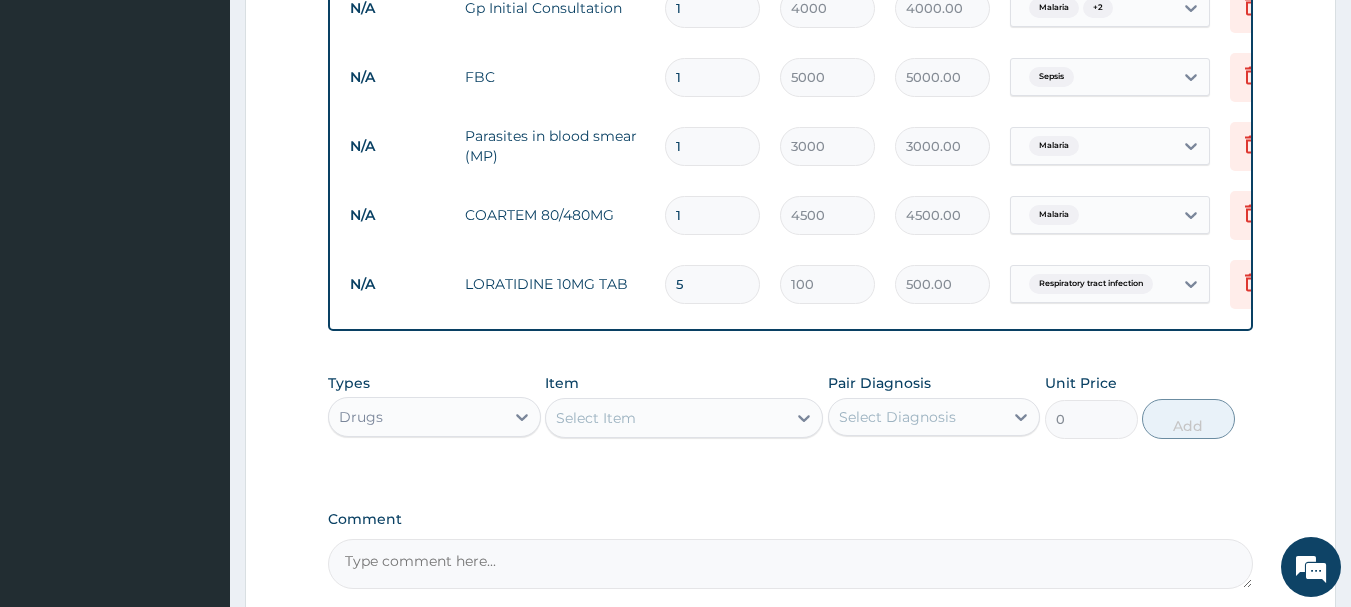 type on "5" 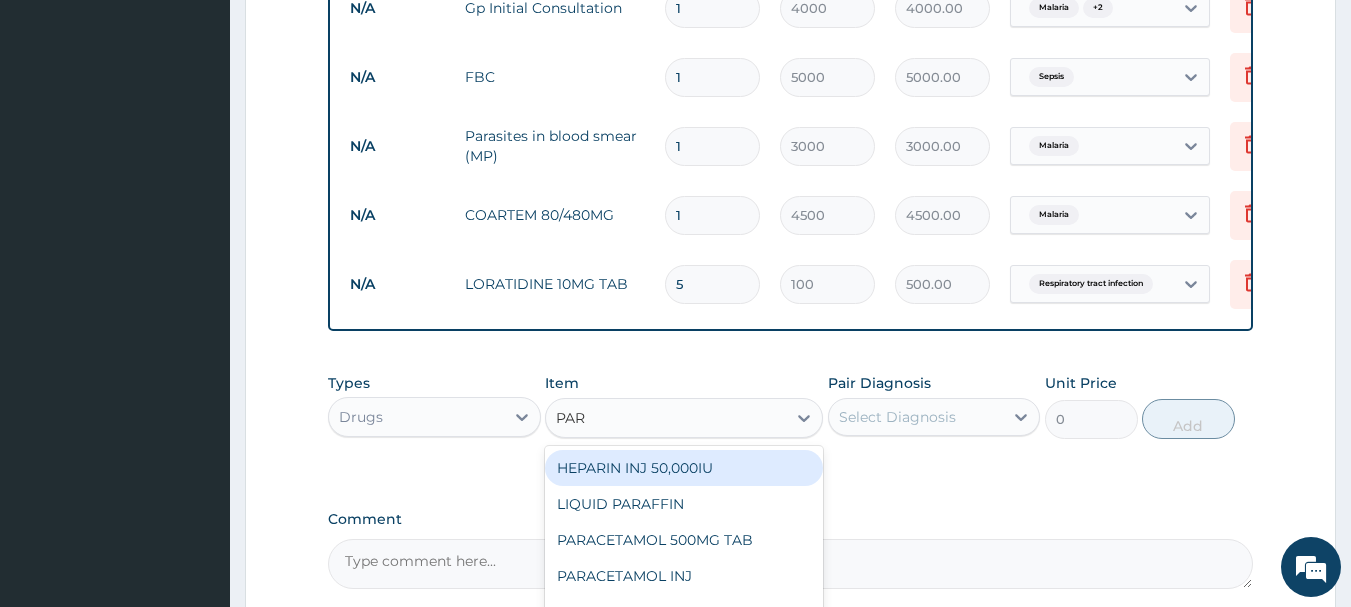 type on "PARA" 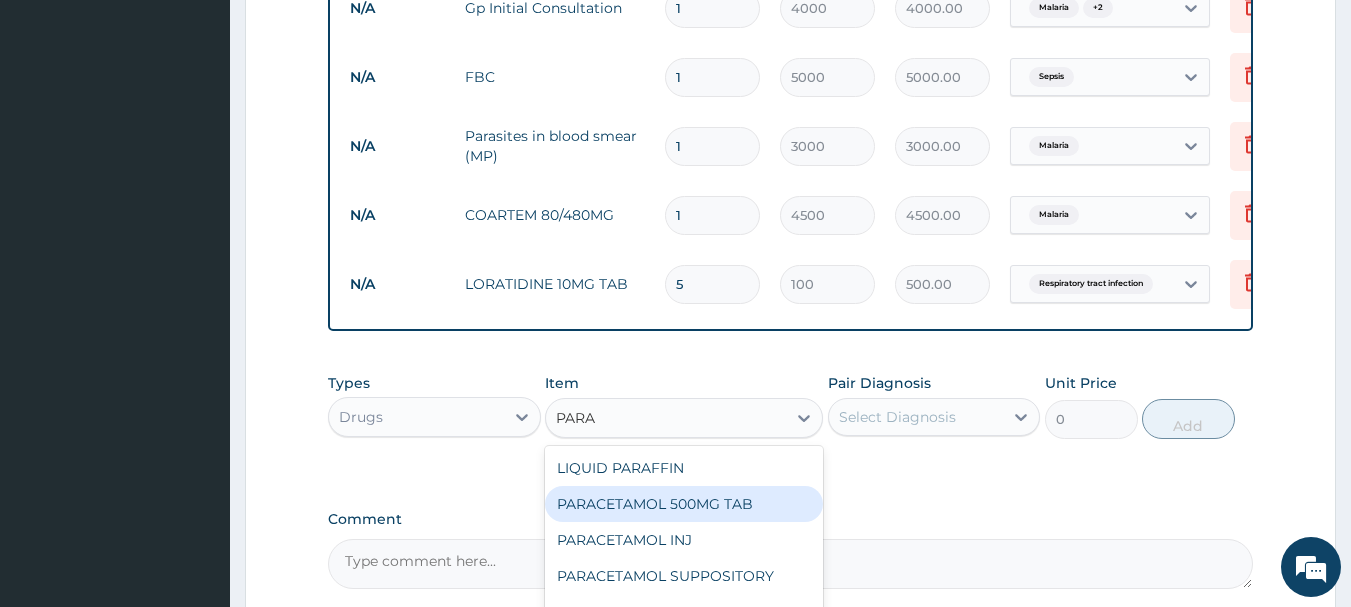 click on "PARACETAMOL 500MG TAB" at bounding box center (684, 504) 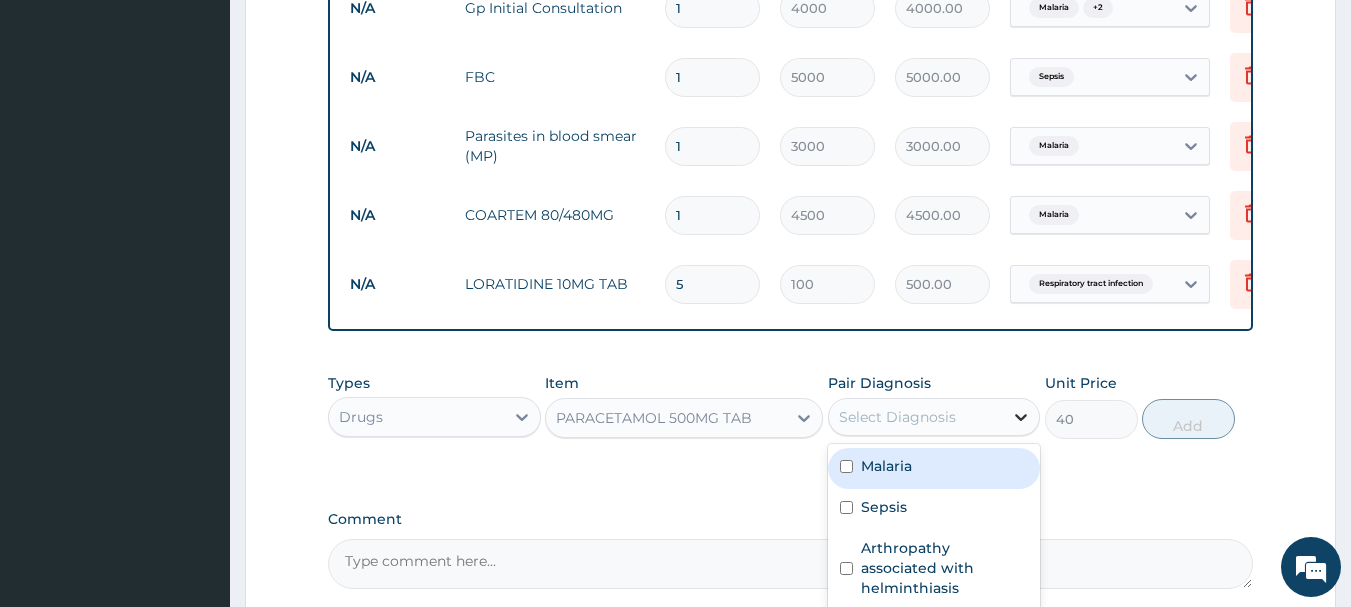 click 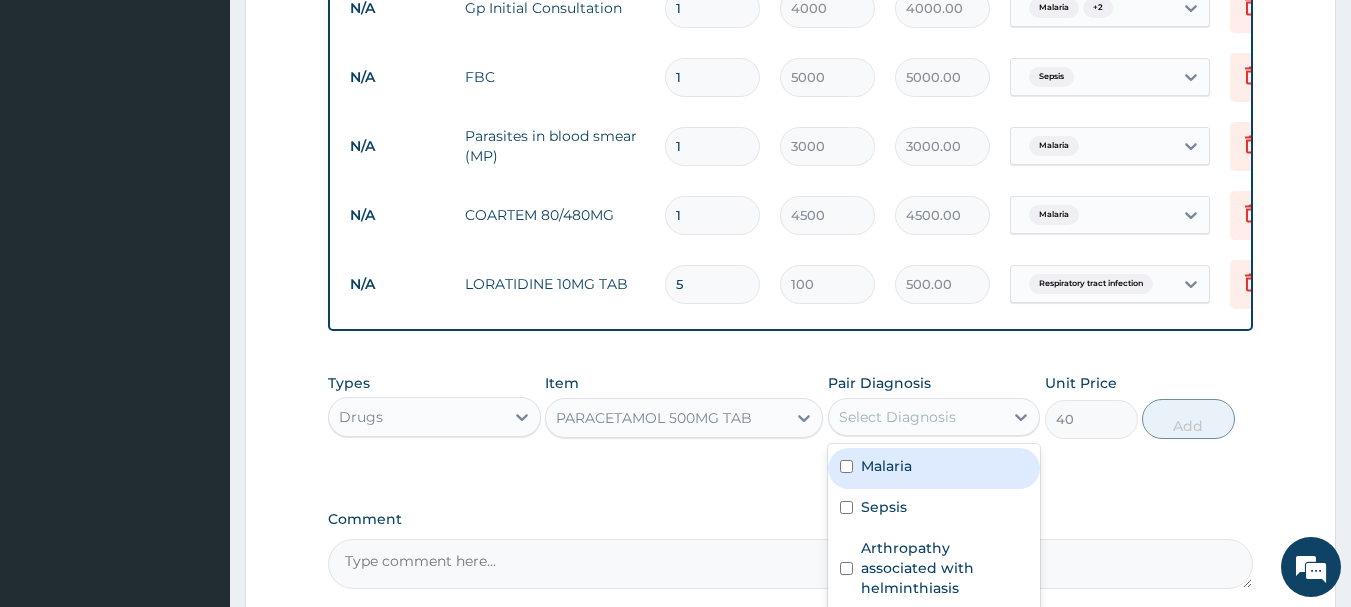 drag, startPoint x: 850, startPoint y: 479, endPoint x: 857, endPoint y: 515, distance: 36.67424 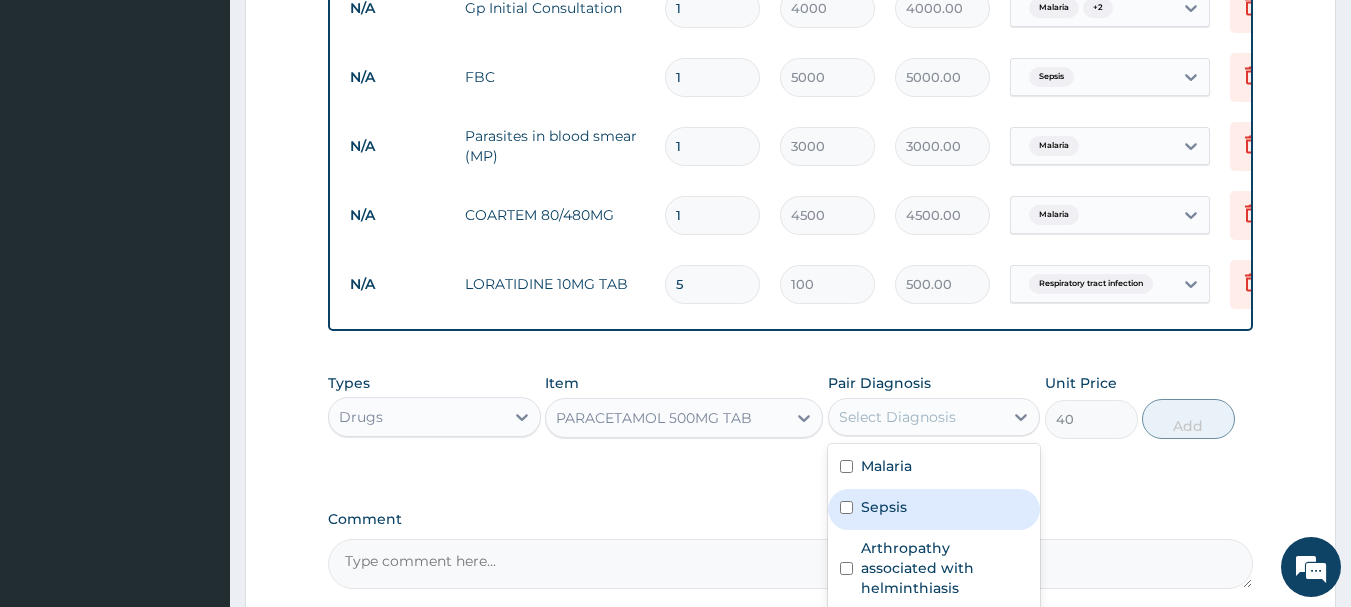 click on "Sepsis" at bounding box center [934, 509] 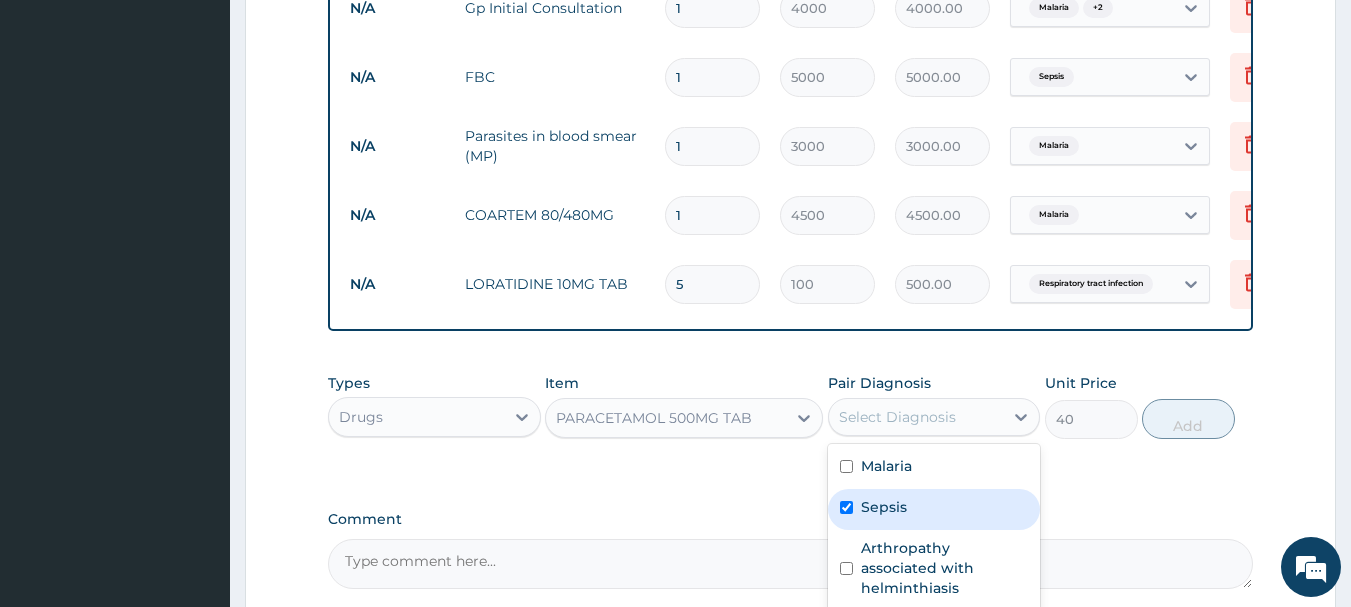 checkbox on "true" 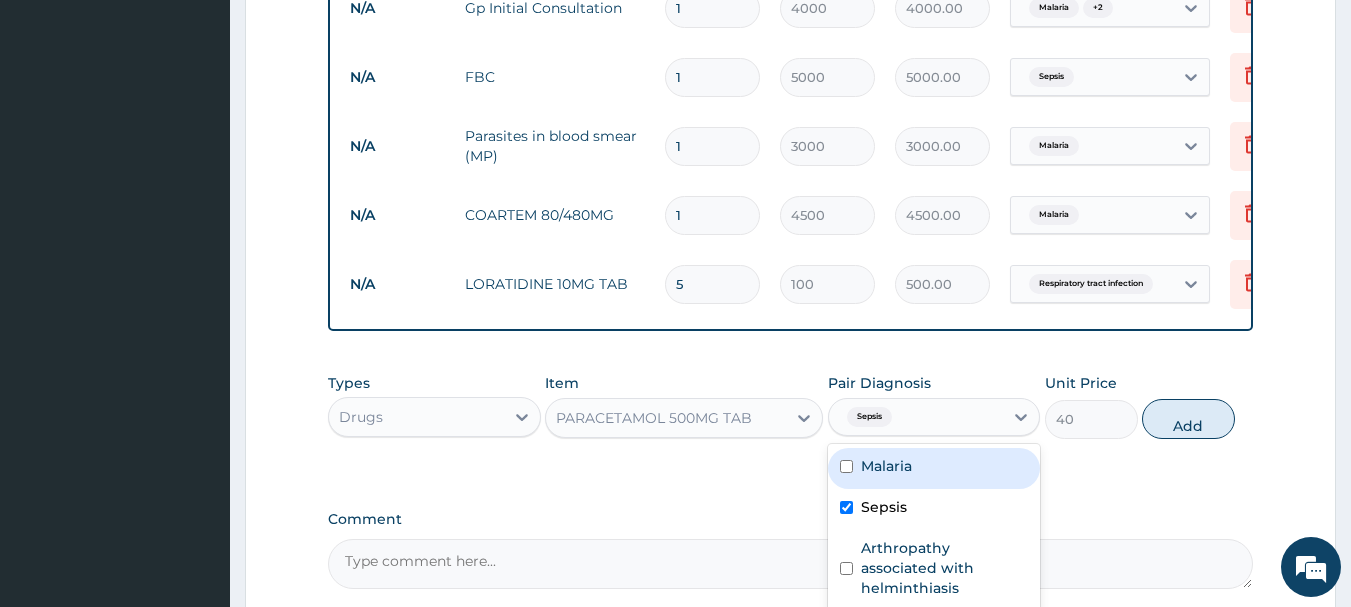 click at bounding box center (846, 466) 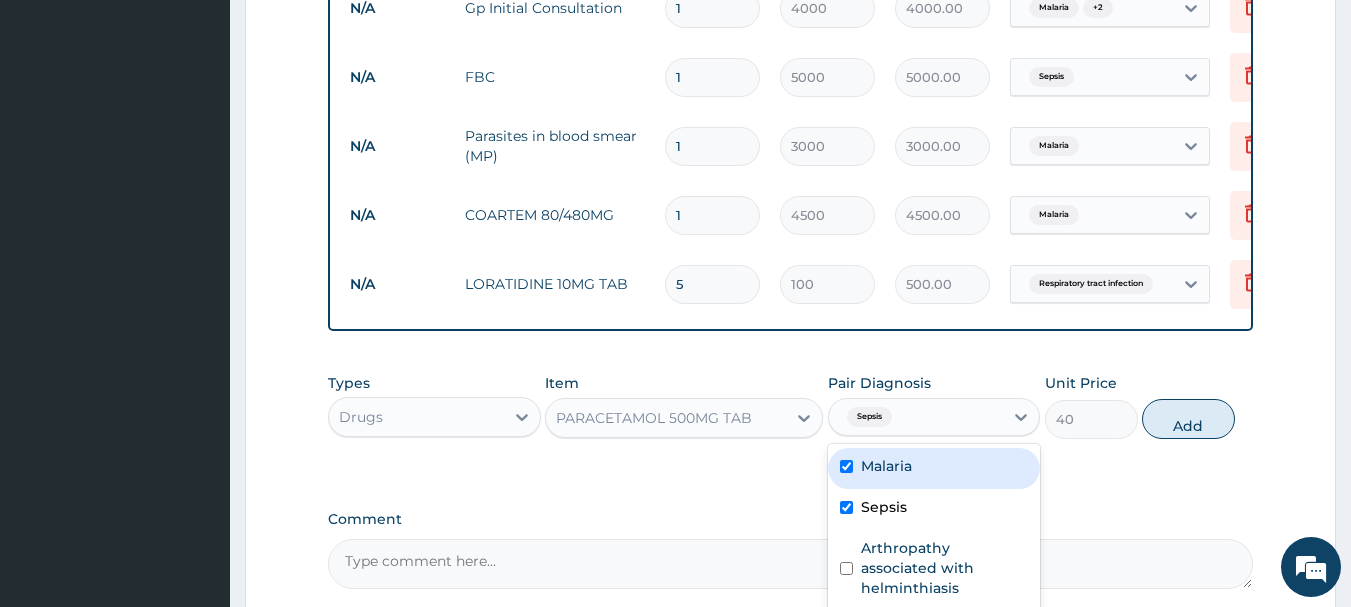 checkbox on "true" 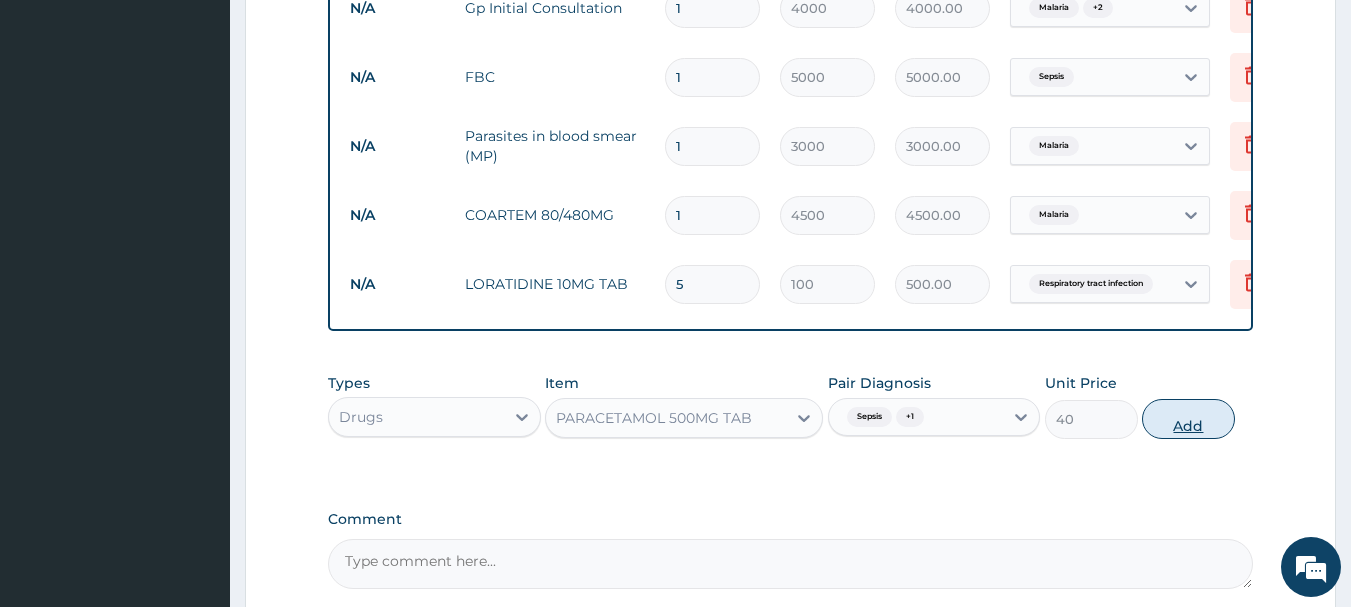 click on "Add" at bounding box center [1188, 419] 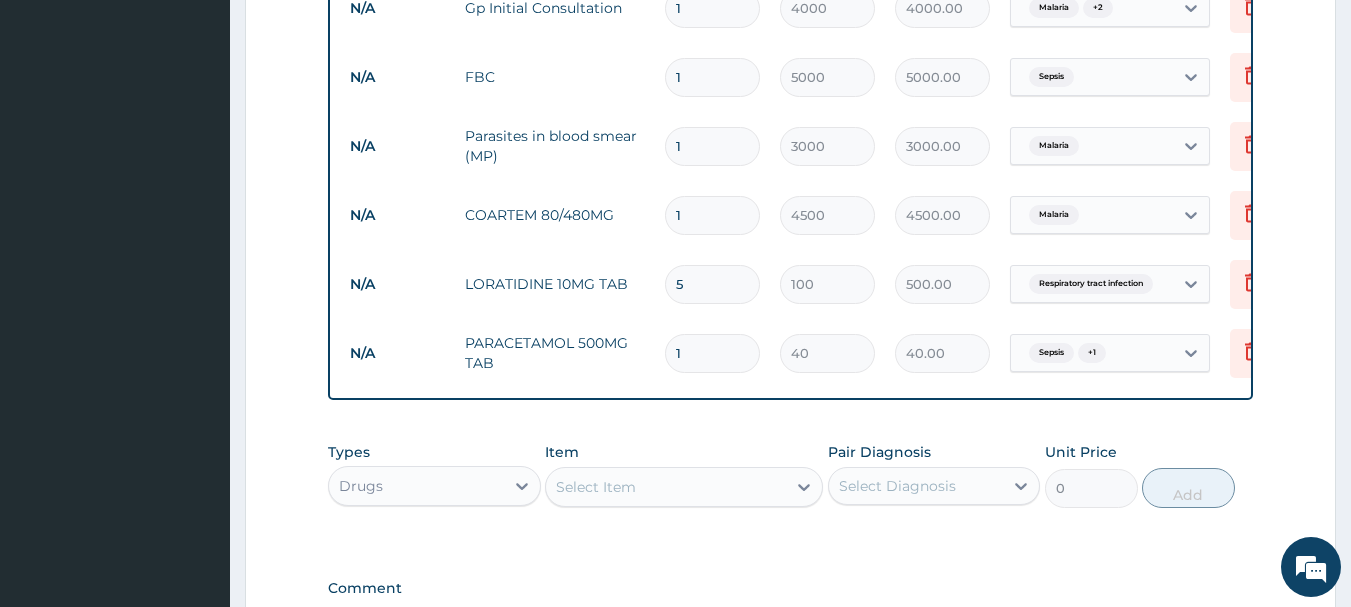 type on "18" 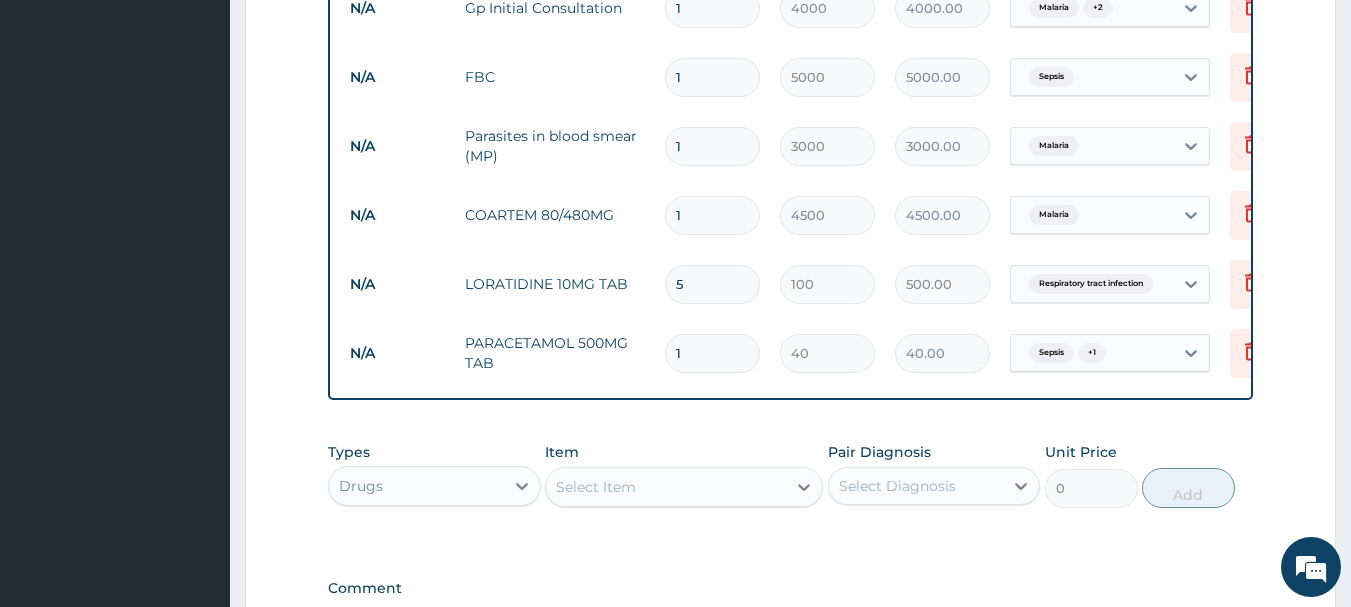 type on "720.00" 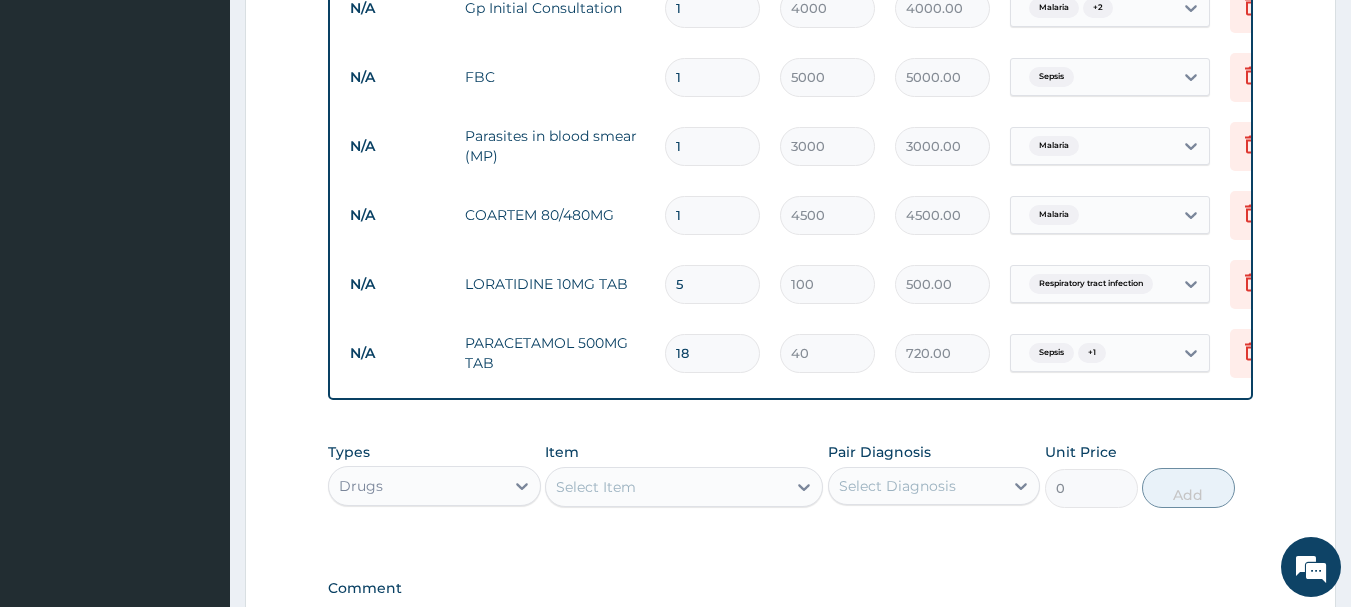 type on "18" 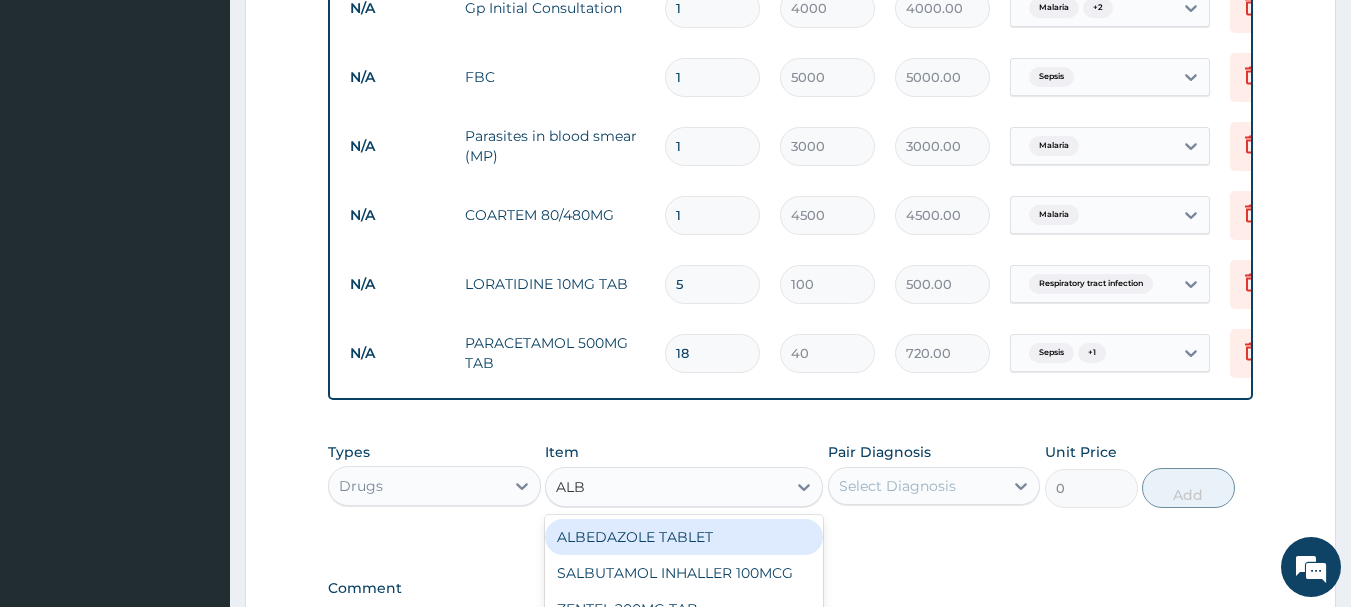 type on "ALBE" 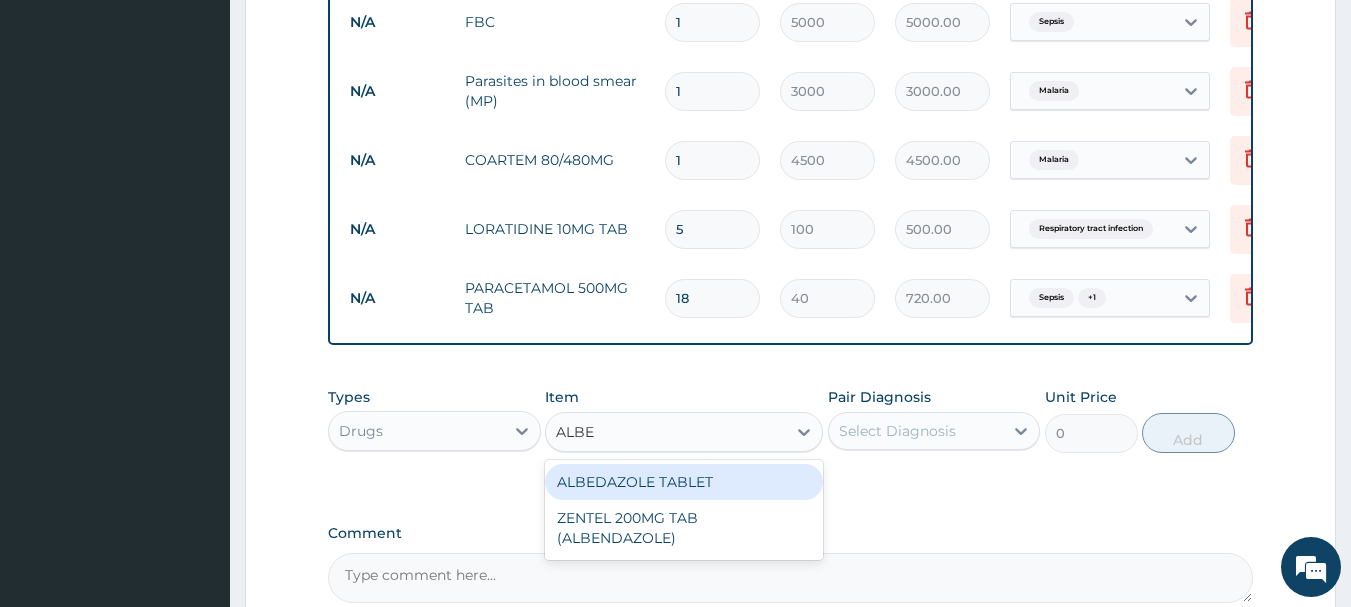 scroll, scrollTop: 924, scrollLeft: 0, axis: vertical 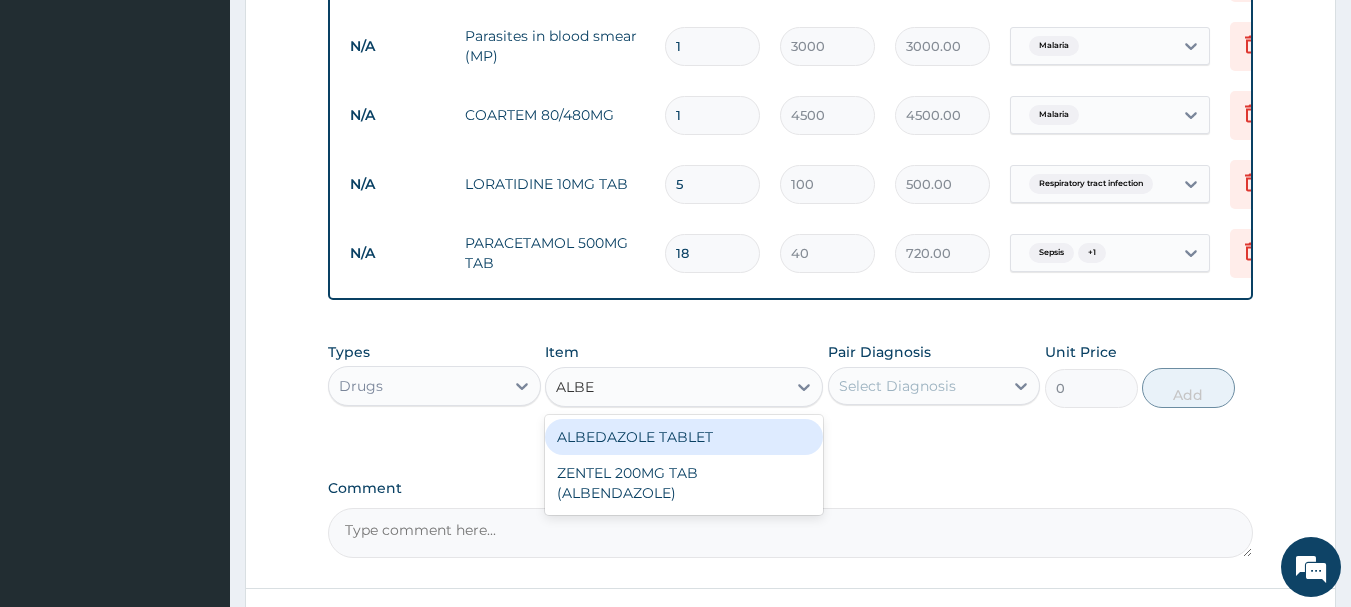 click on "ALBEDAZOLE TABLET" at bounding box center [684, 437] 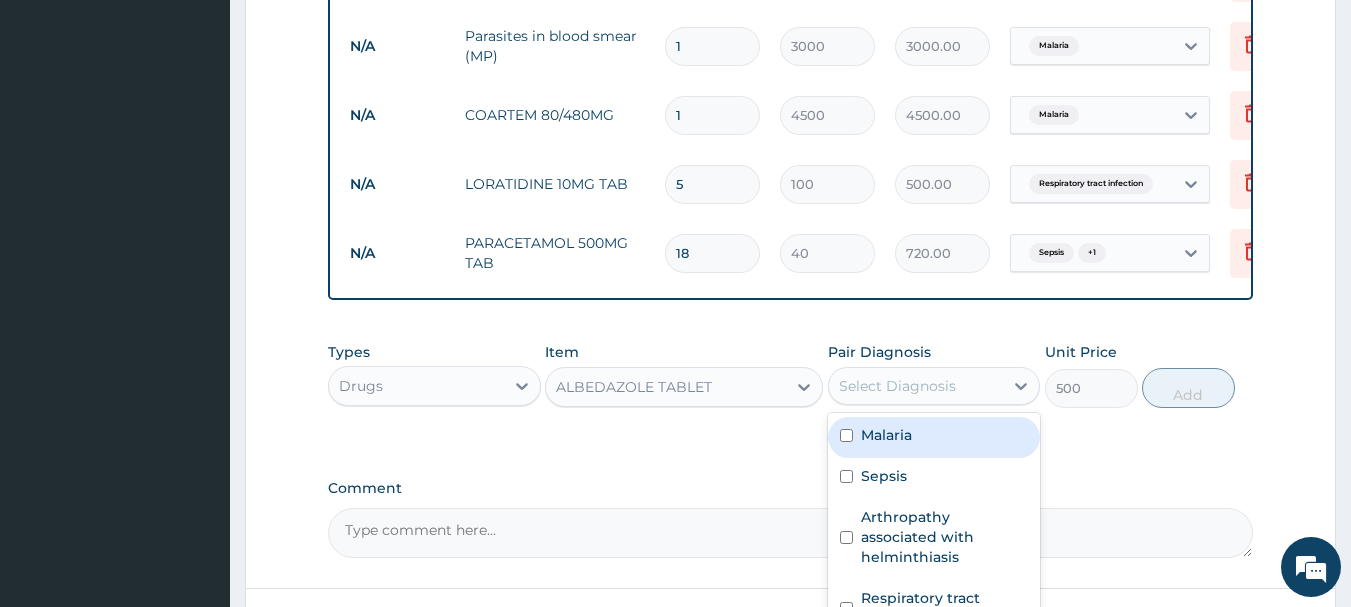 click on "Select Diagnosis" at bounding box center [897, 386] 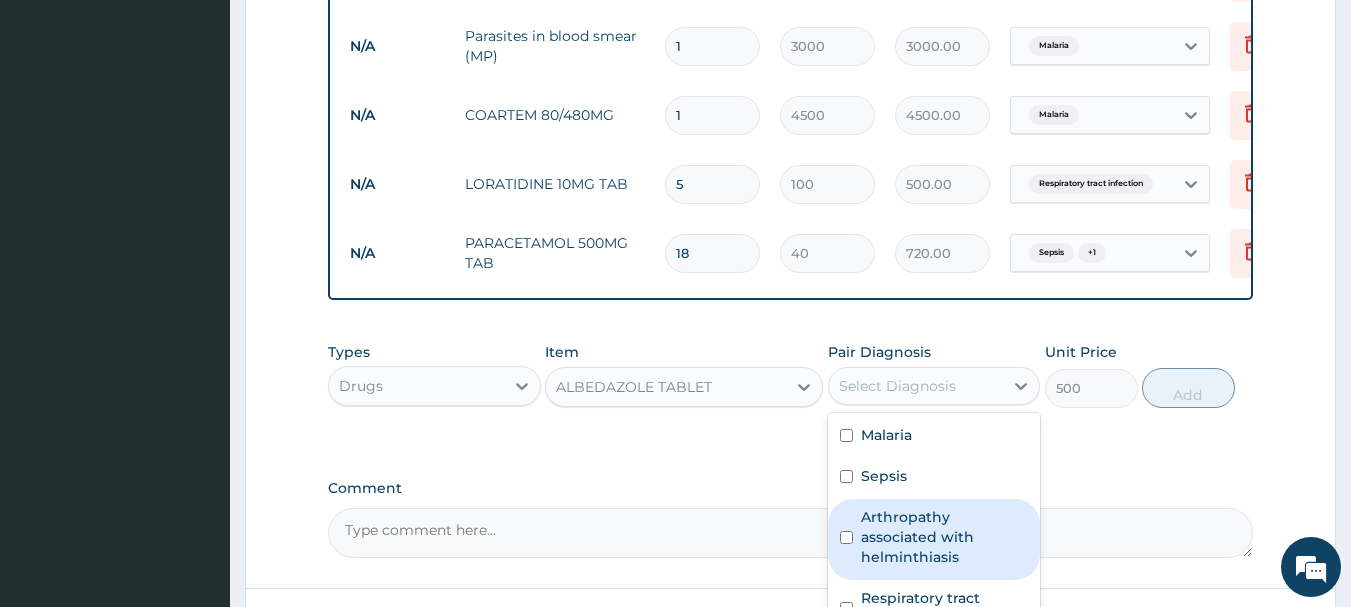 click on "Arthropathy associated with helminthiasis" at bounding box center (934, 539) 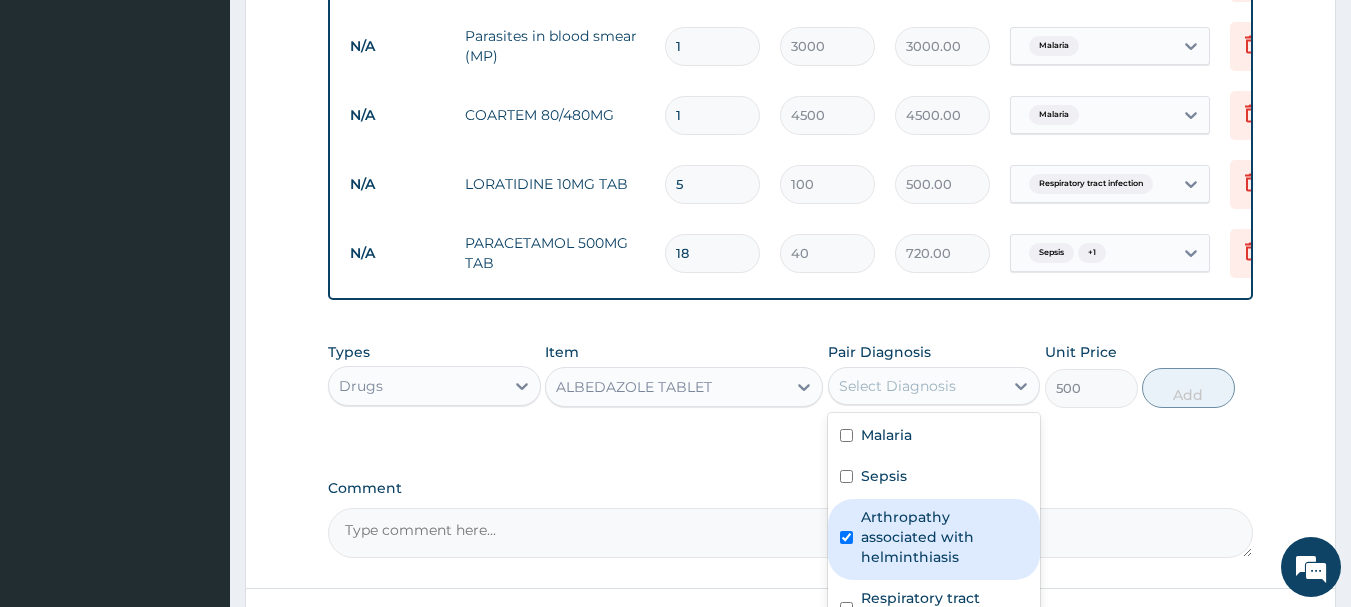 checkbox on "true" 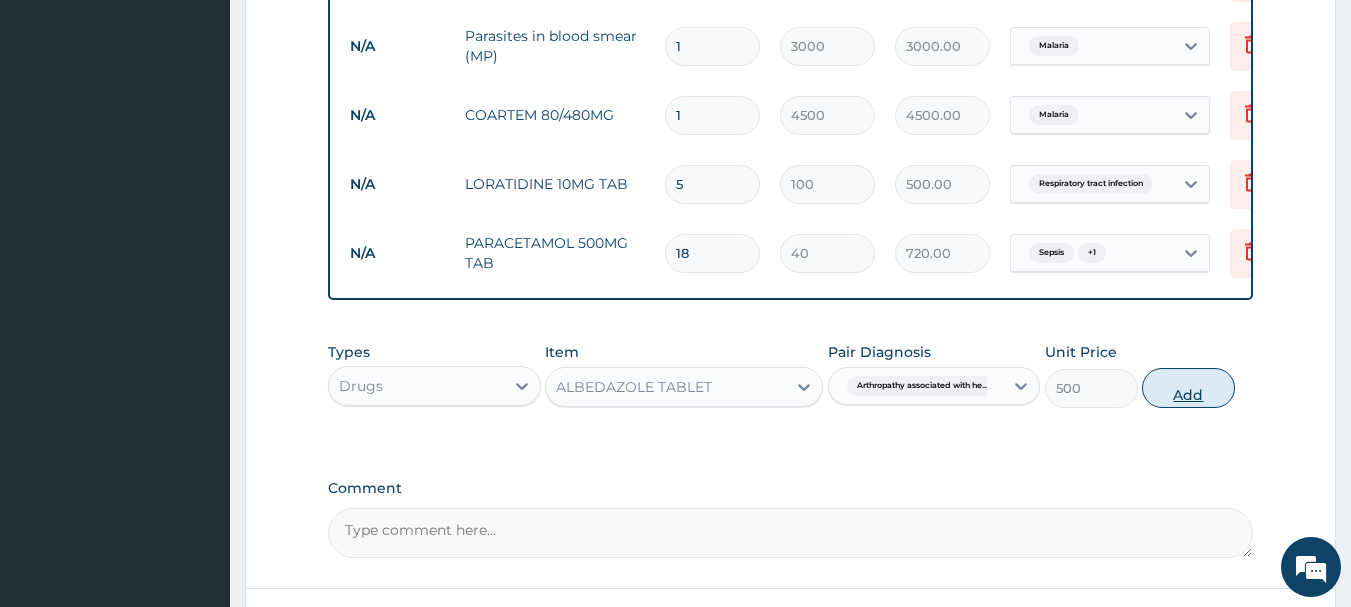 click on "Add" at bounding box center (1188, 388) 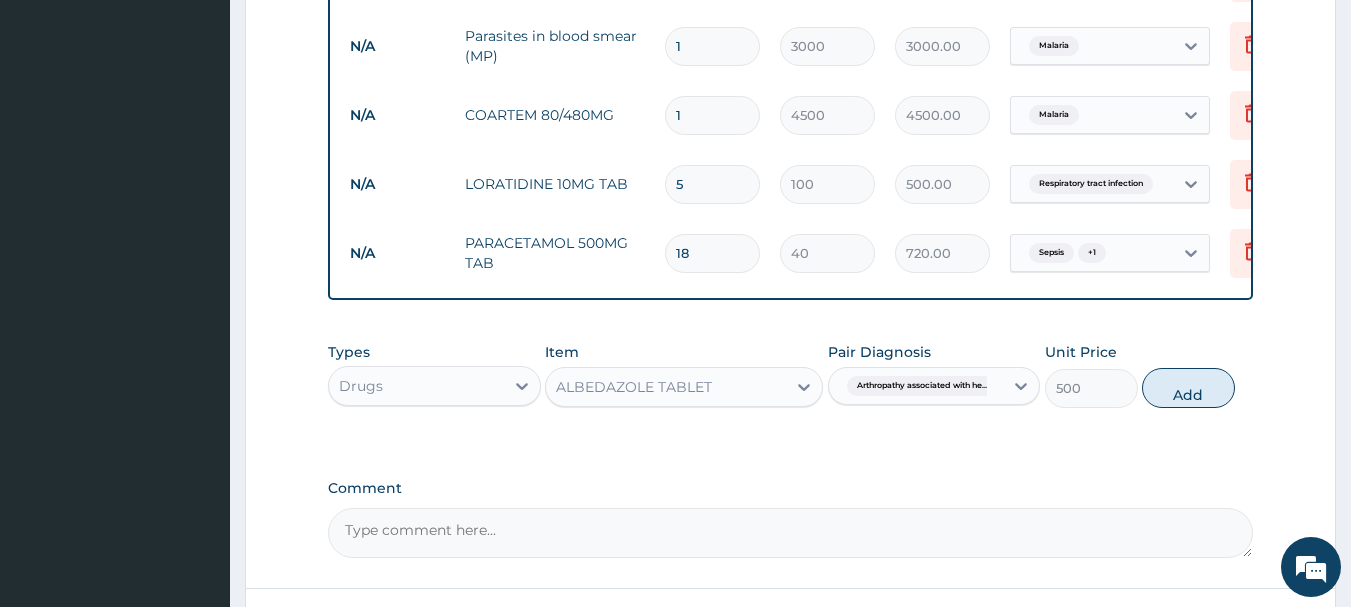 type on "0" 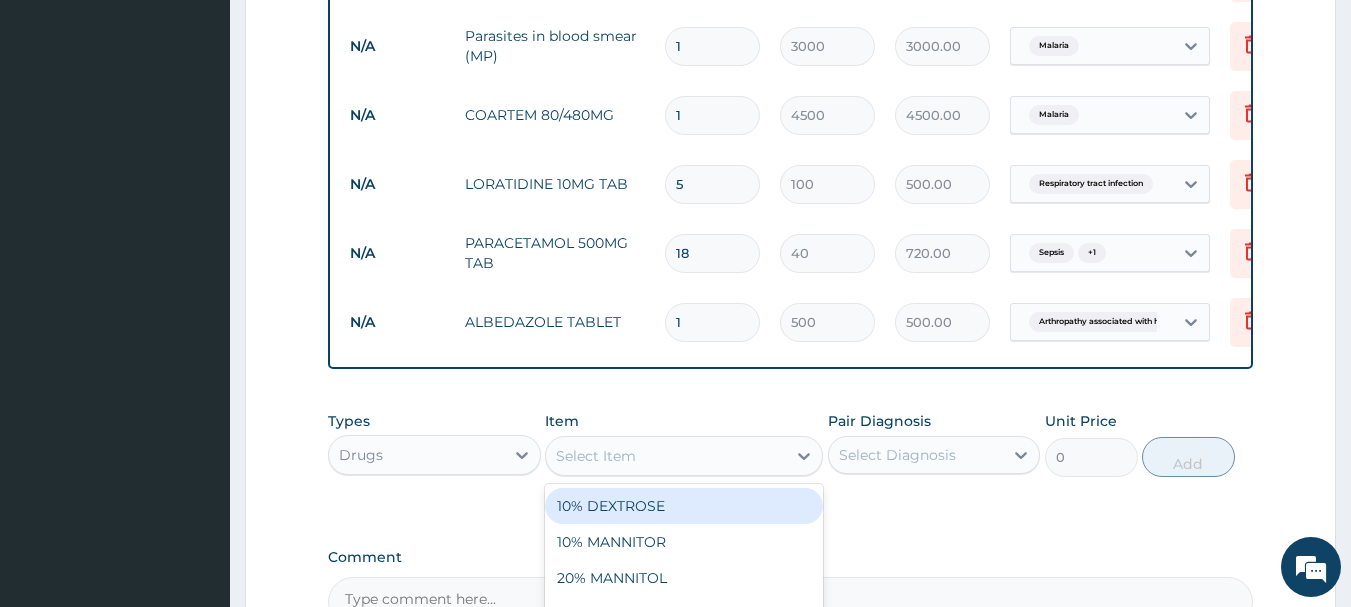 click on "Select Item" at bounding box center (596, 456) 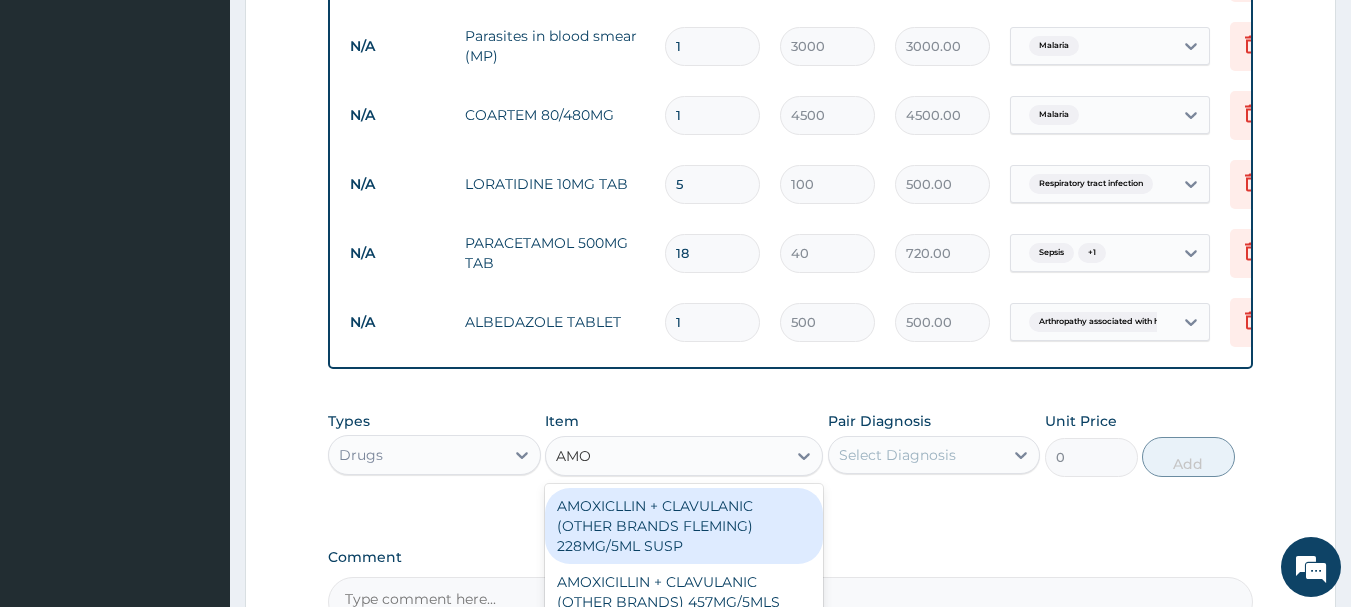 type on "AMOX" 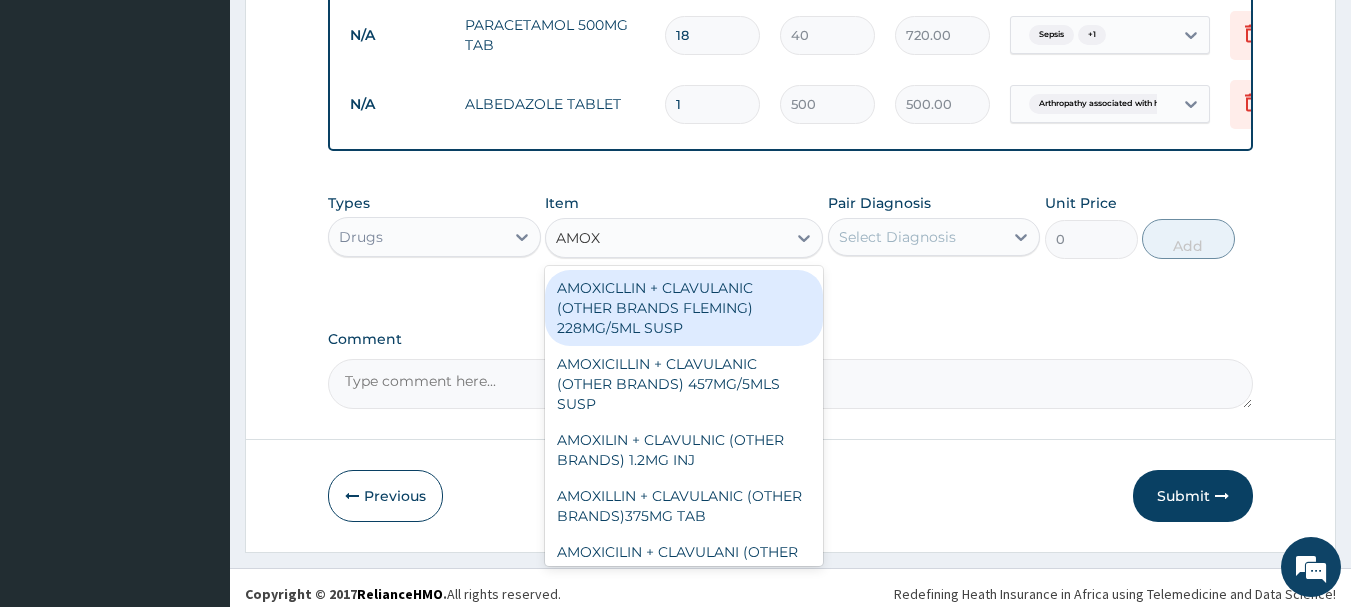 scroll, scrollTop: 1169, scrollLeft: 0, axis: vertical 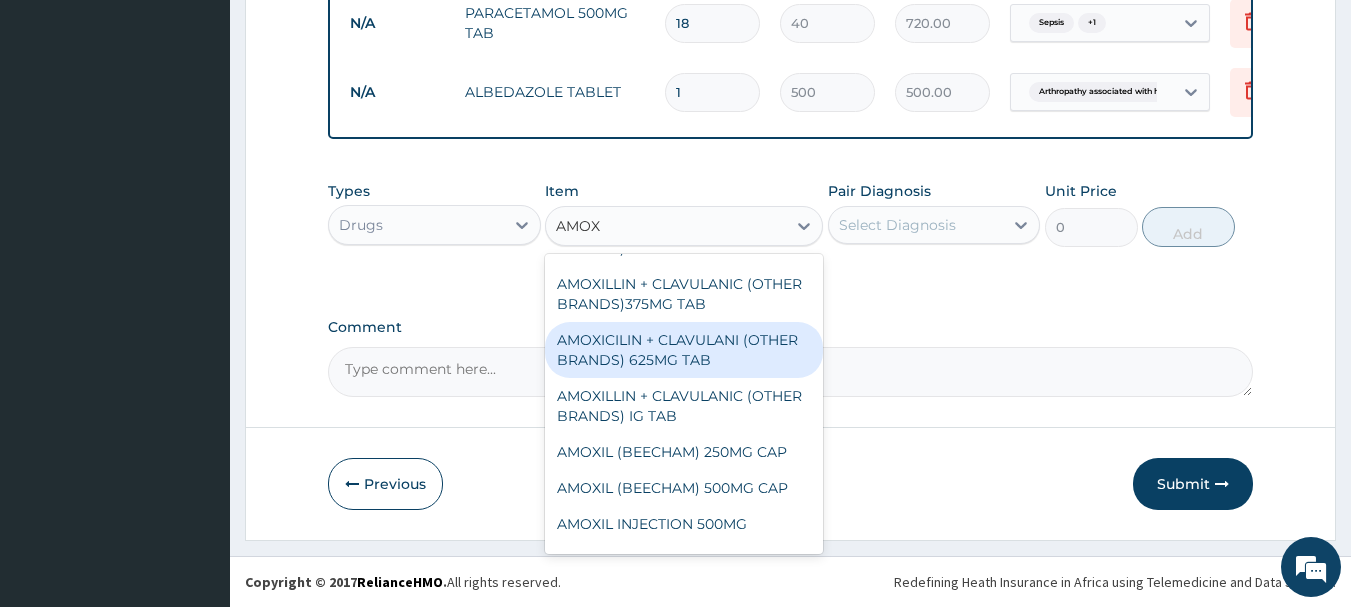 click on "AMOXICILIN + CLAVULANI (OTHER BRANDS) 625MG TAB" at bounding box center (684, 350) 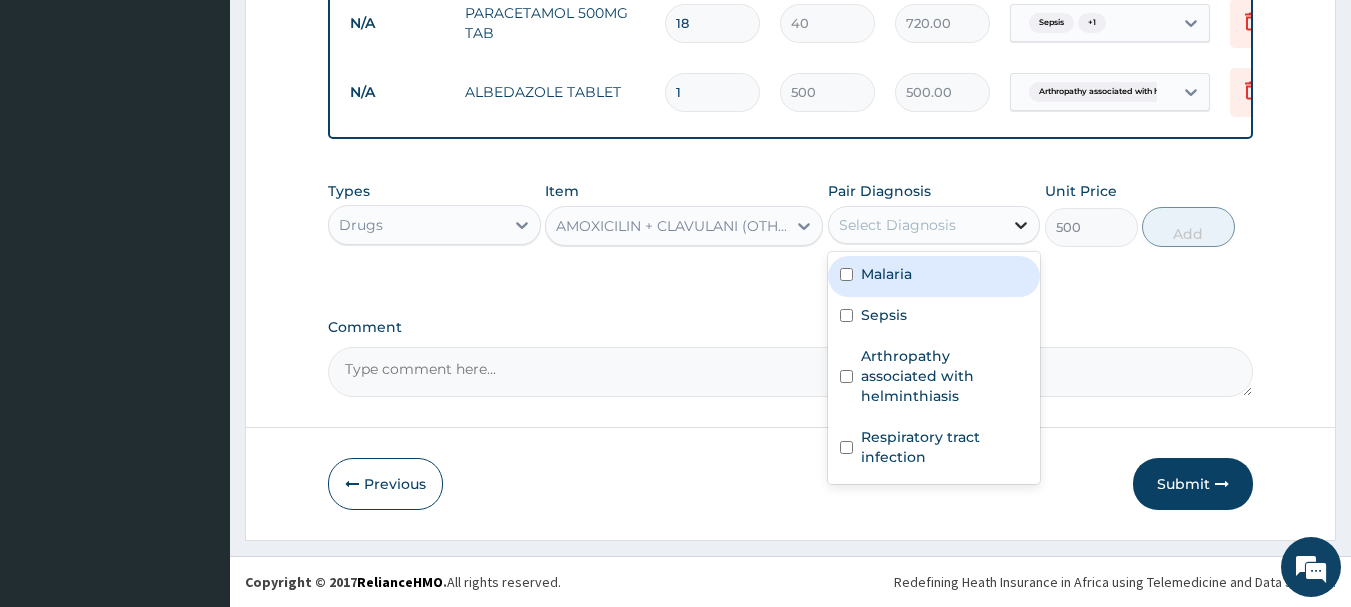 click 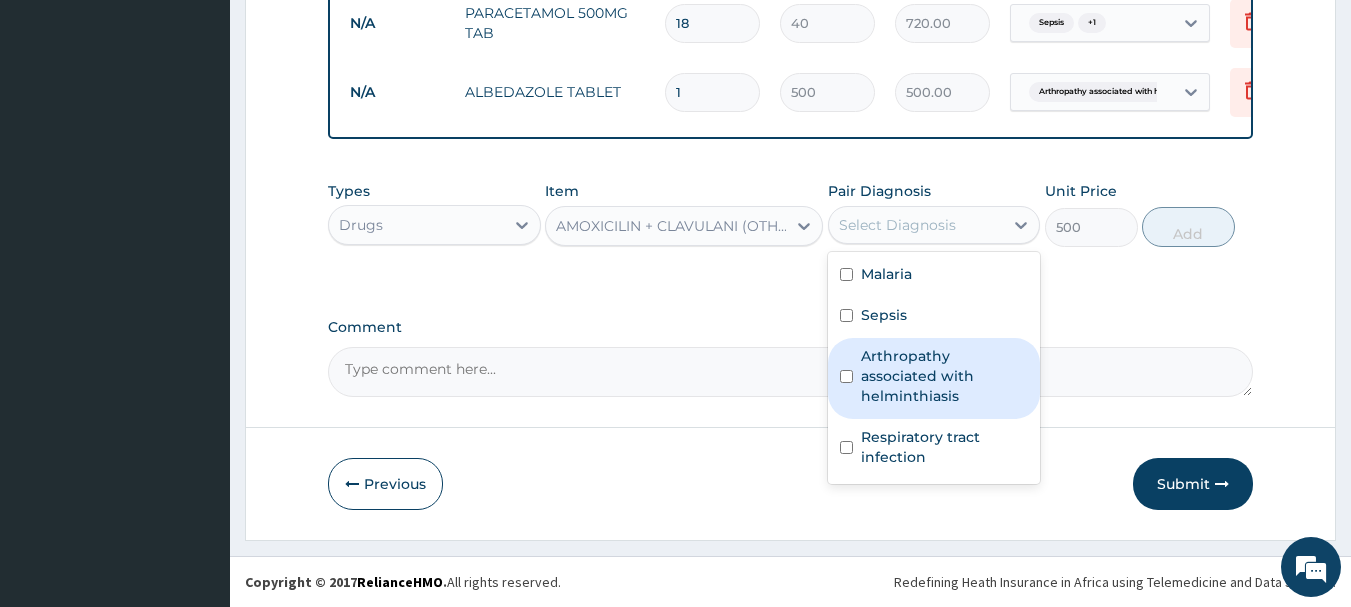 click on "Arthropathy associated with helminthiasis" at bounding box center (934, 378) 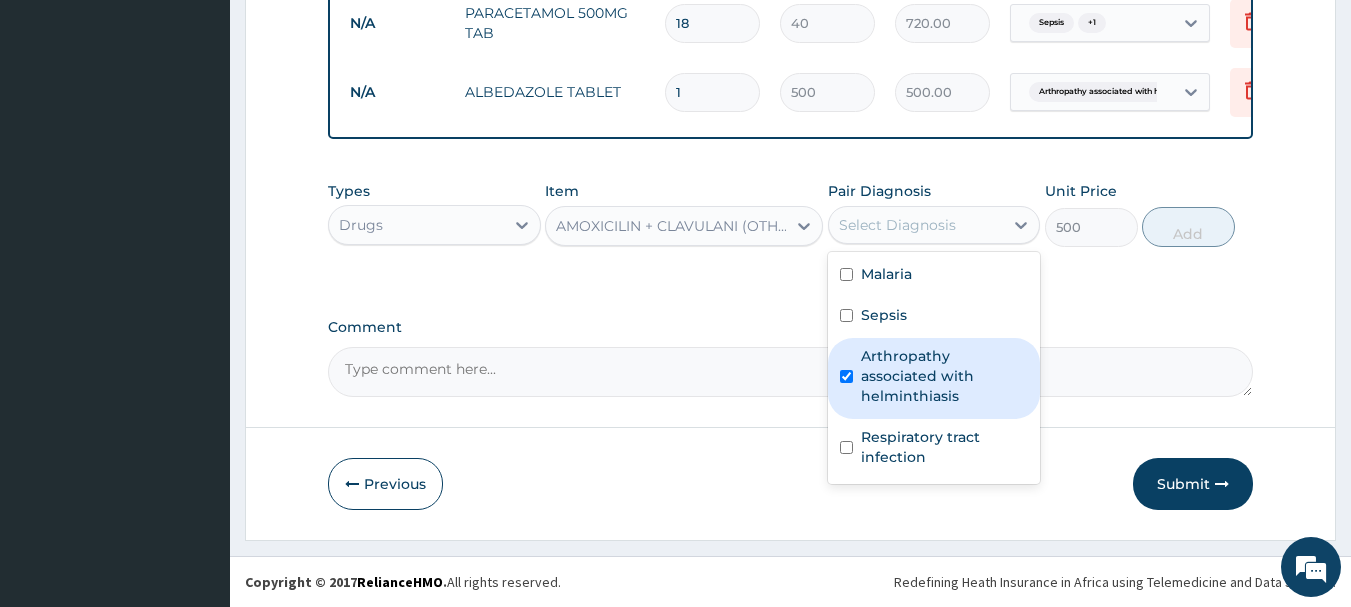 checkbox on "true" 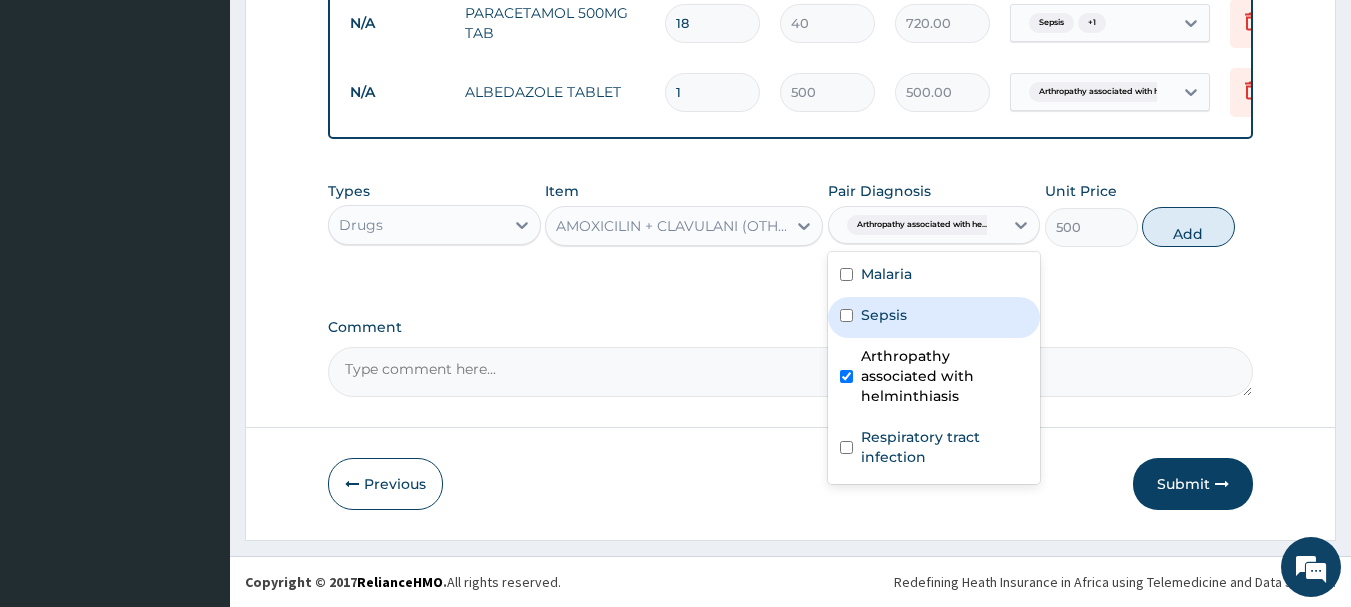 click at bounding box center (846, 315) 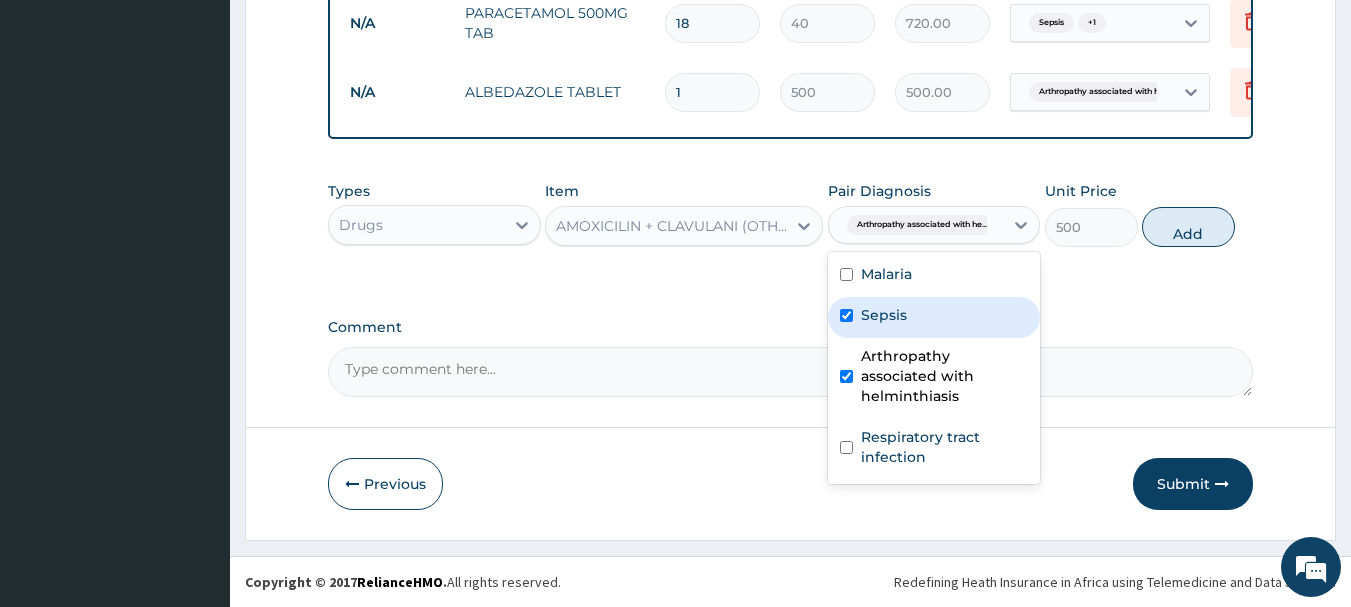 checkbox on "true" 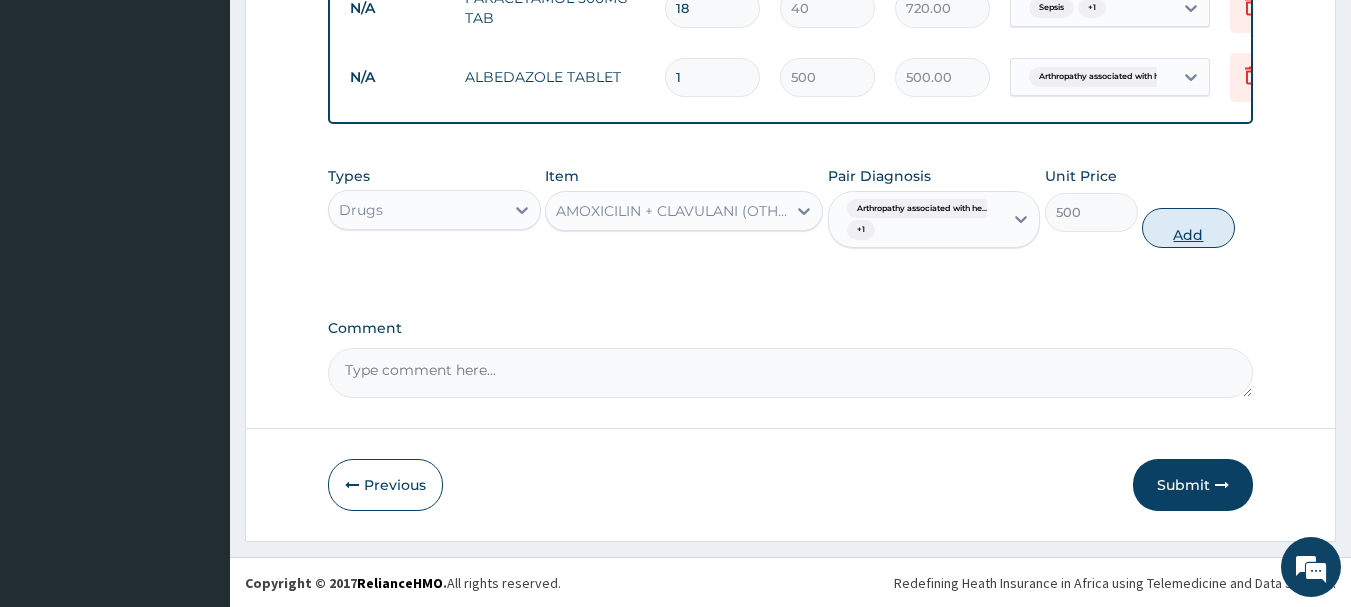 click on "Add" at bounding box center [1188, 228] 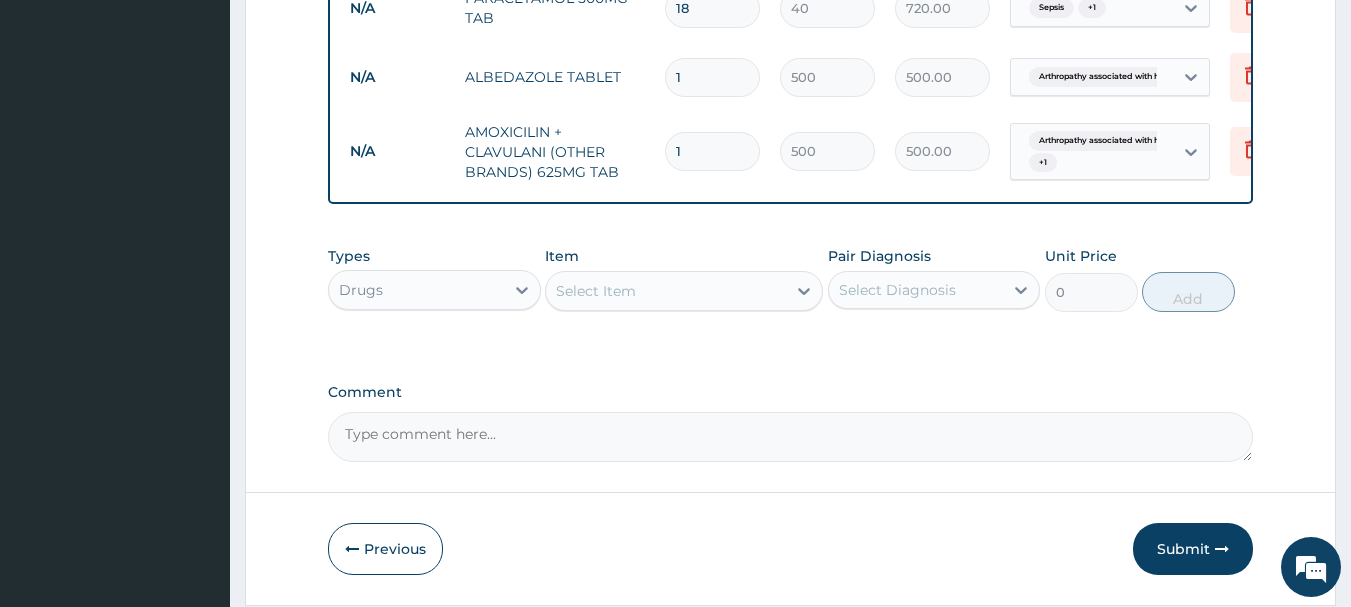 type on "10" 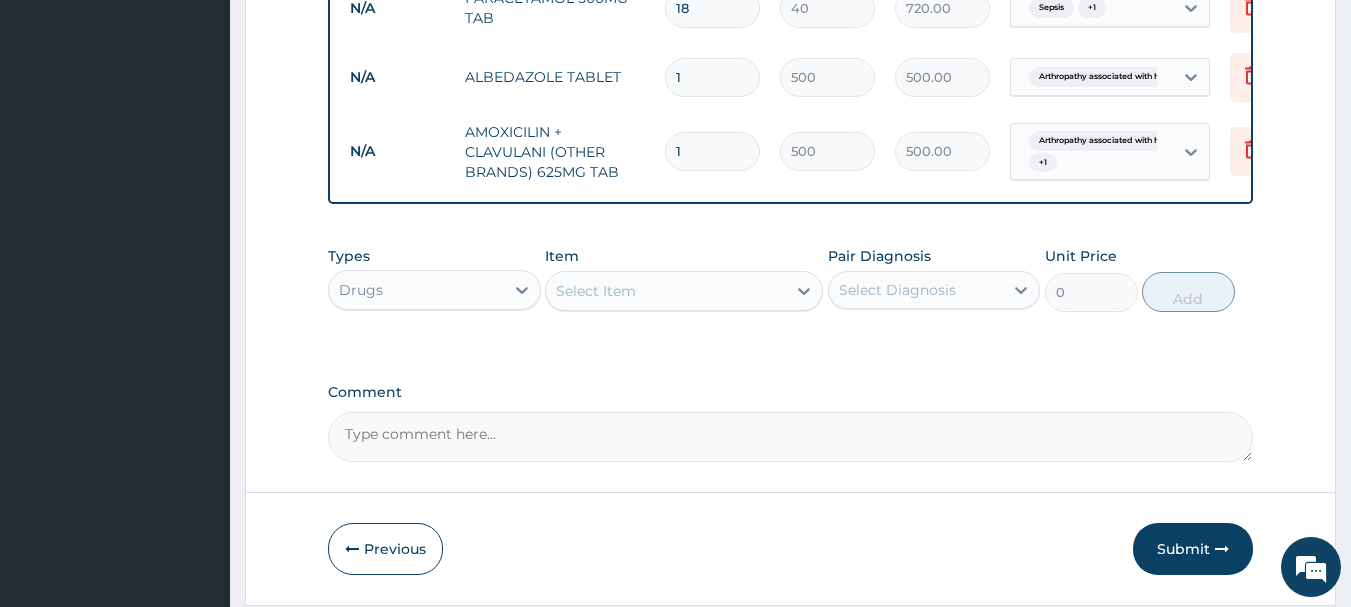 type on "5000.00" 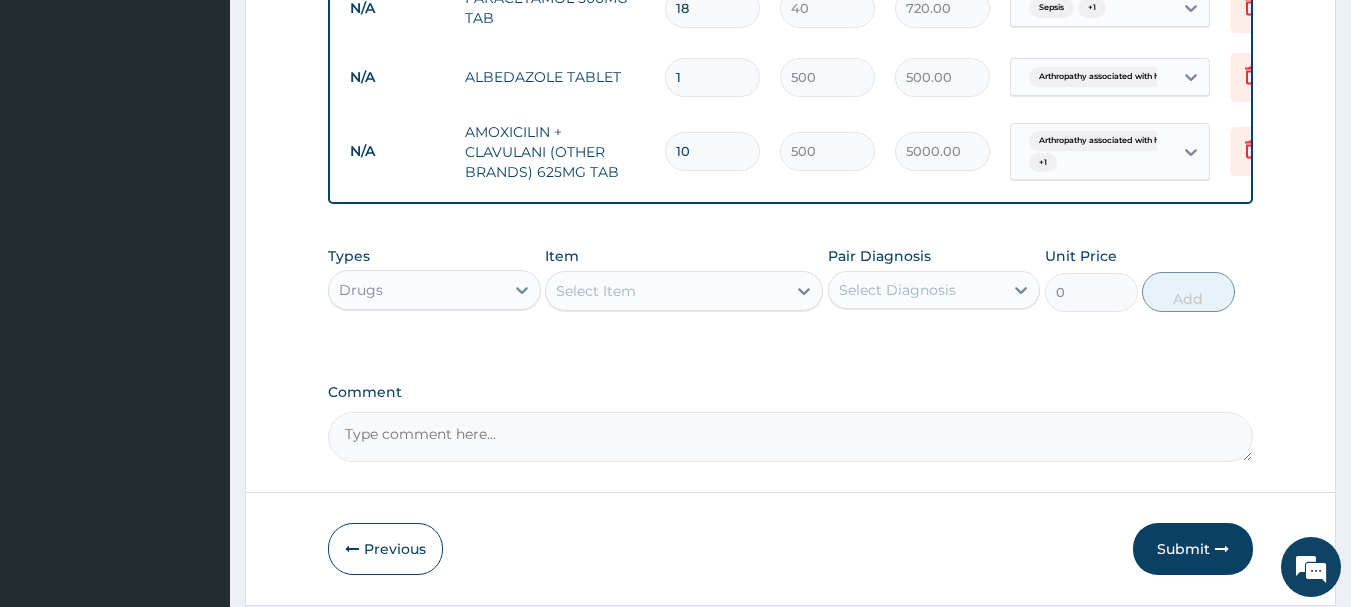 type on "10" 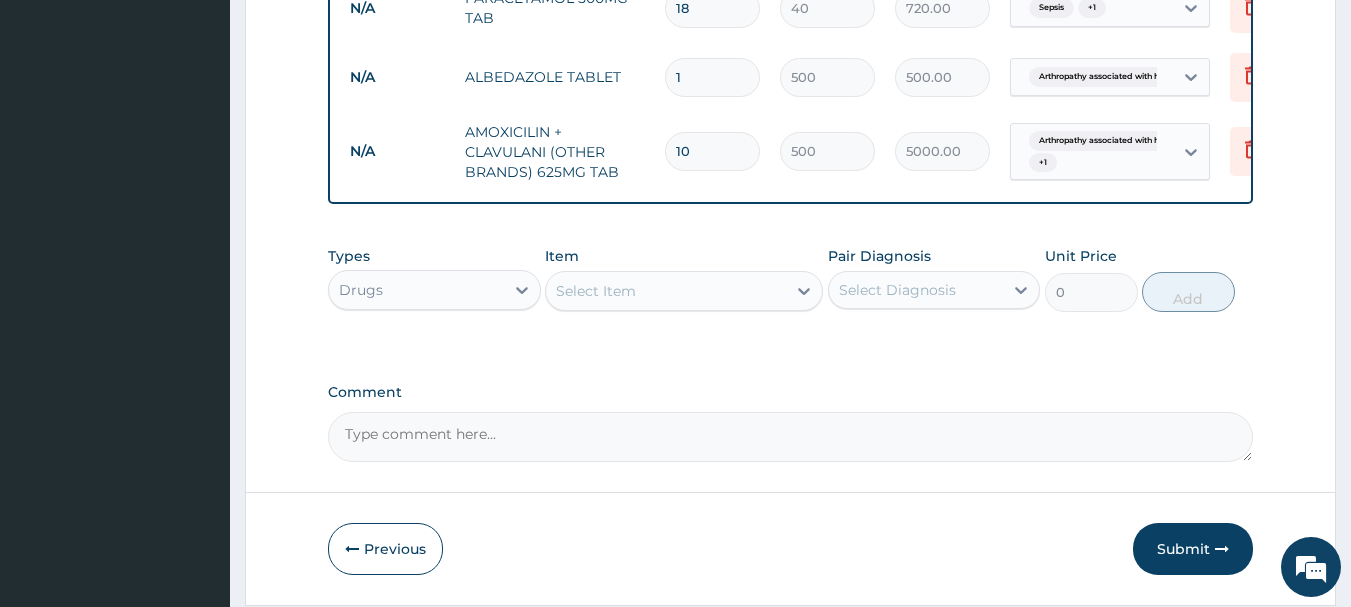 type on "3" 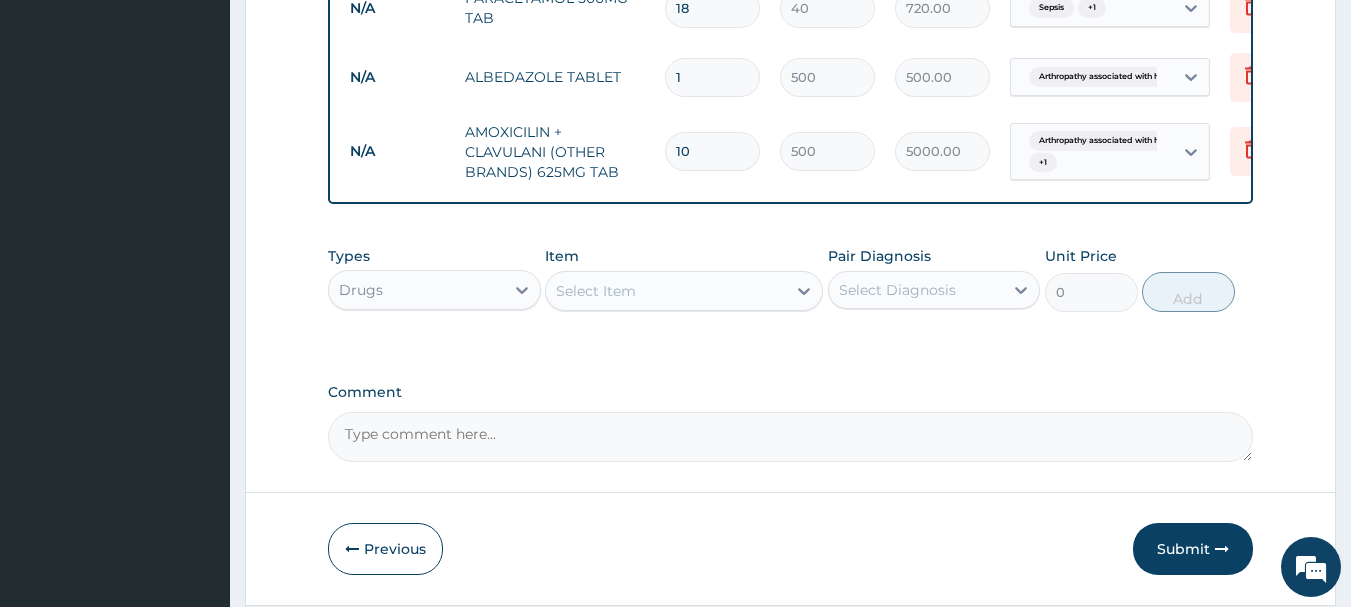 type on "1500.00" 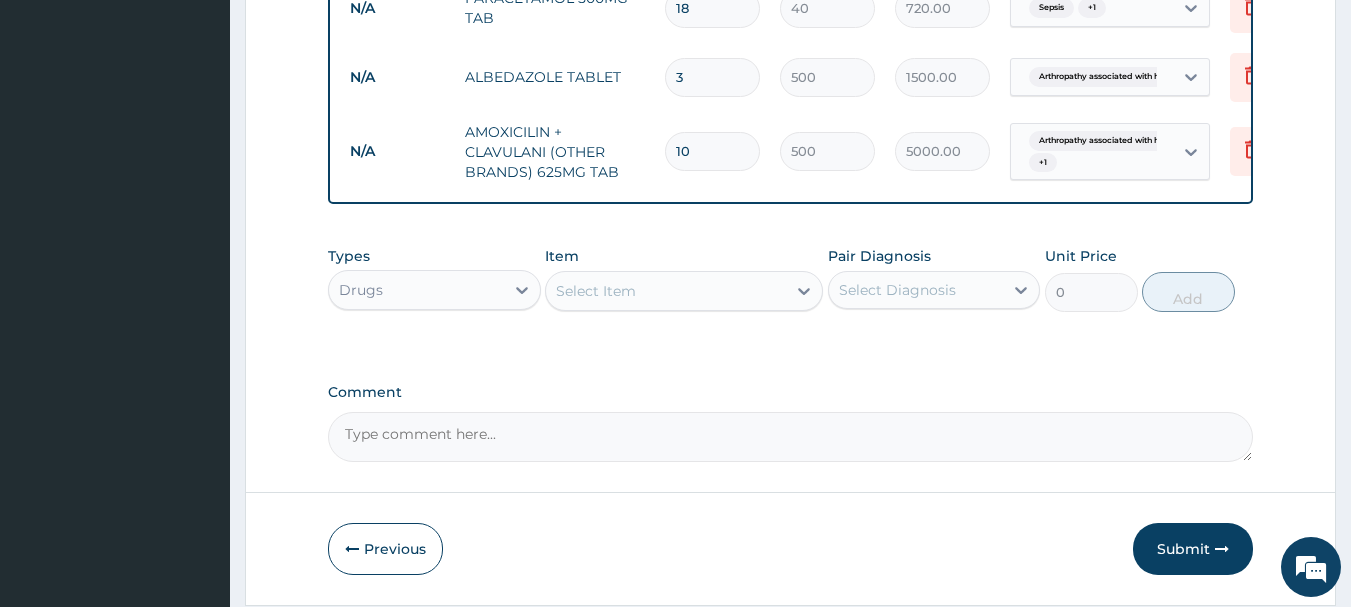 type on "30" 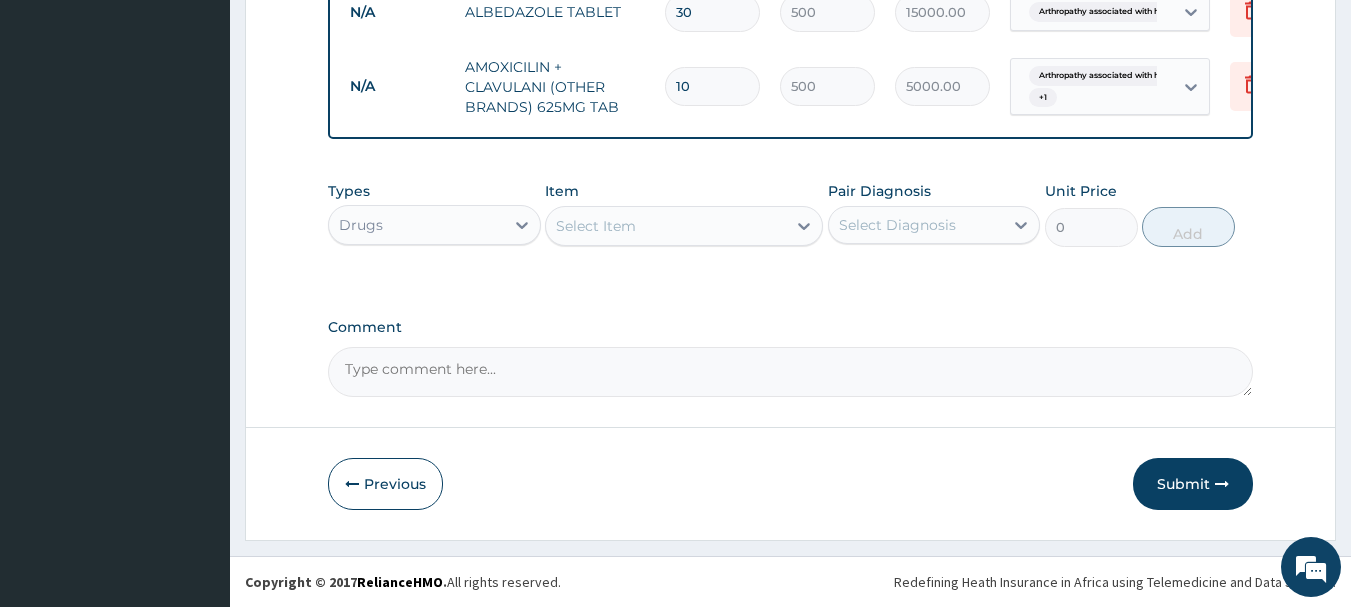 scroll, scrollTop: 1249, scrollLeft: 0, axis: vertical 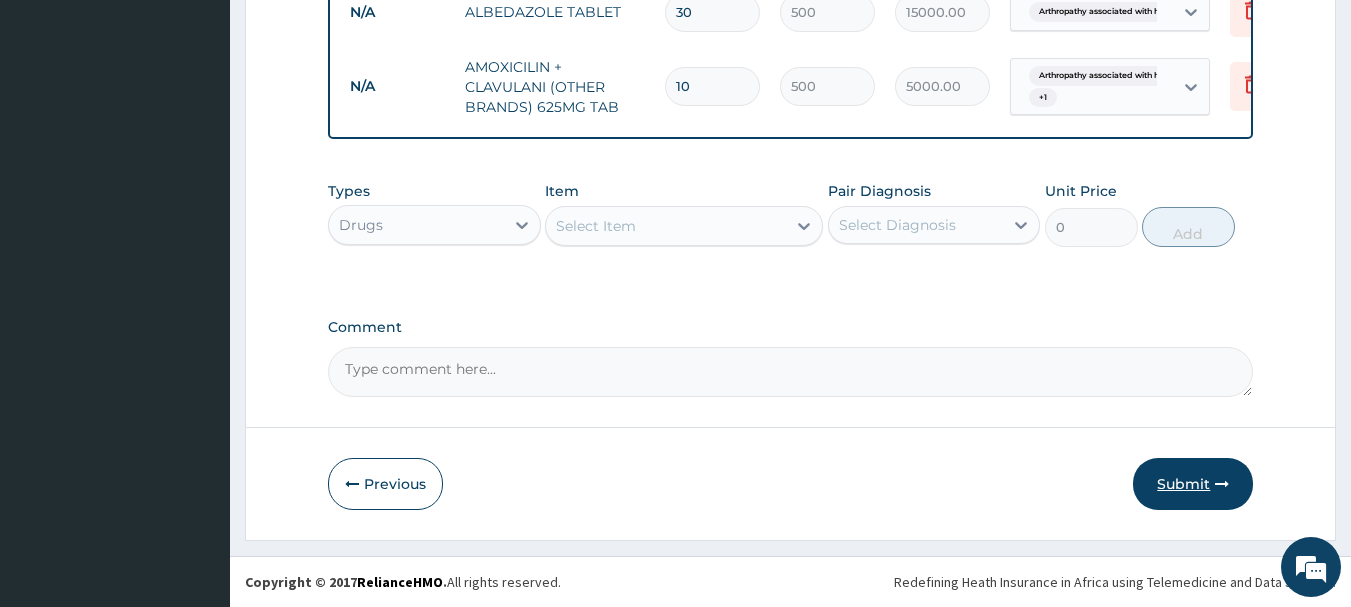 type on "30" 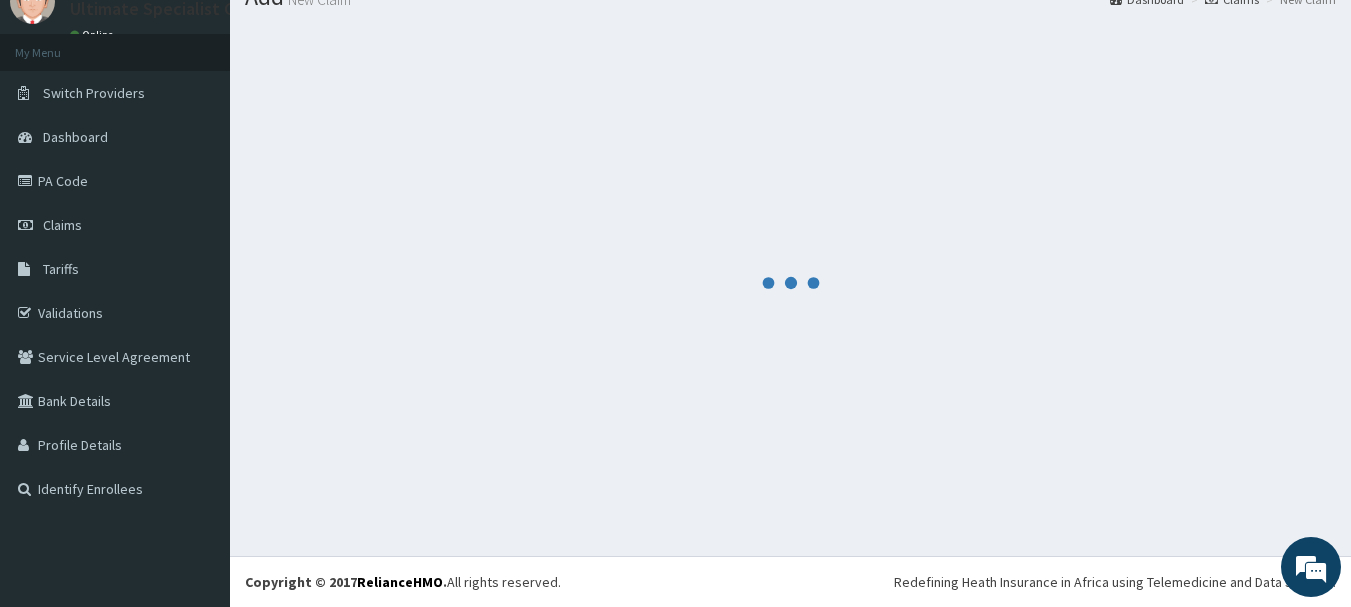 scroll, scrollTop: 1249, scrollLeft: 0, axis: vertical 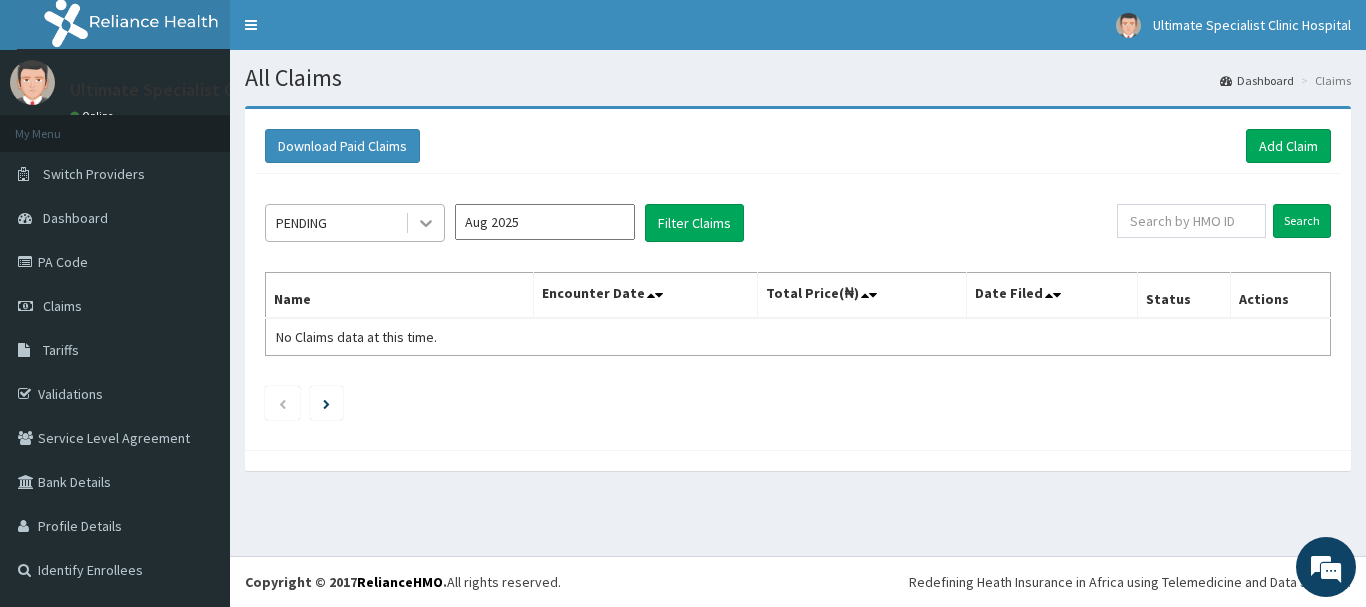 click 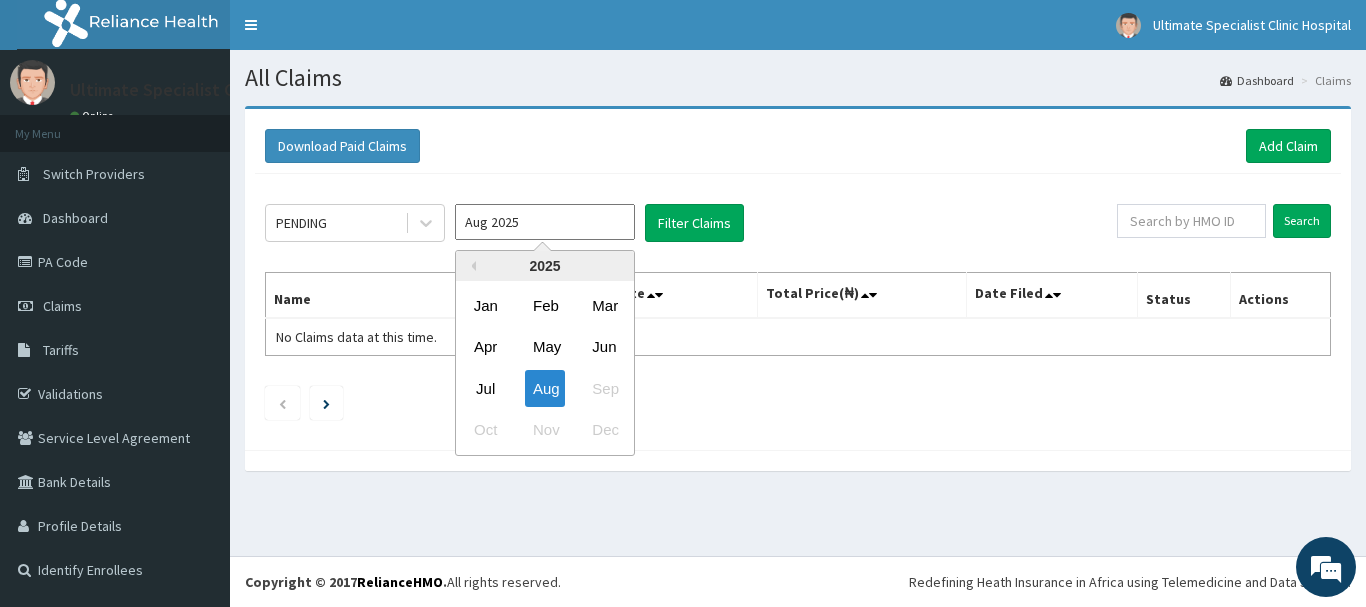 click on "Aug 2025" at bounding box center (545, 222) 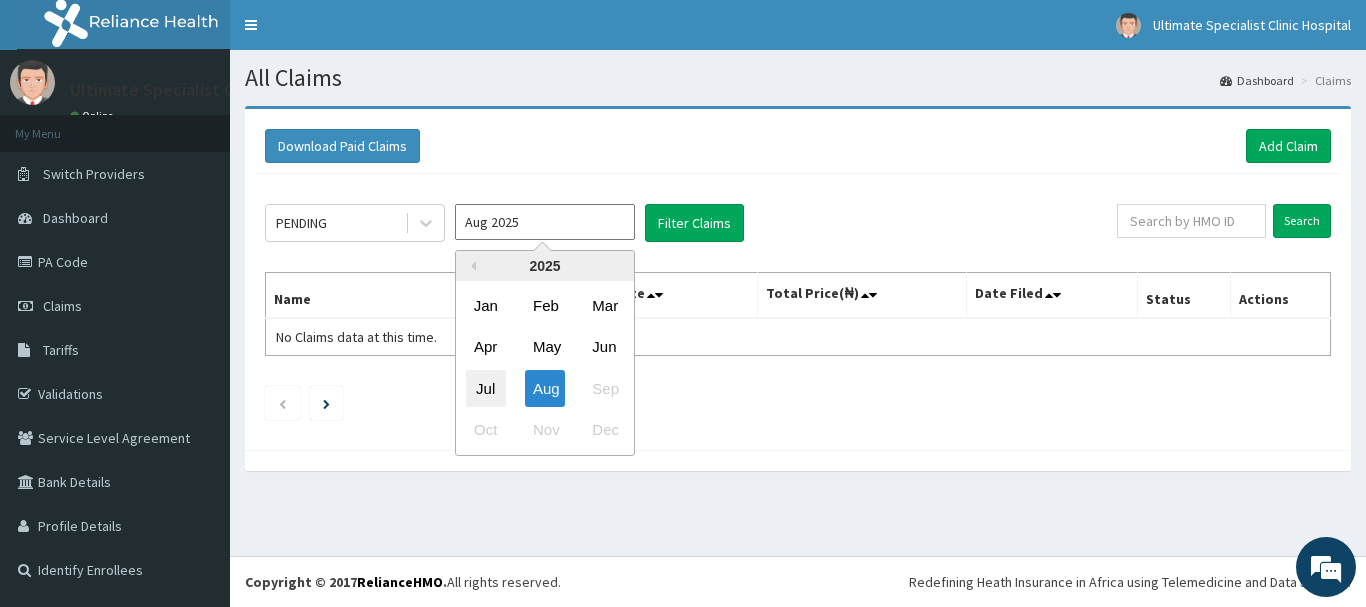 click on "Jul" at bounding box center (486, 388) 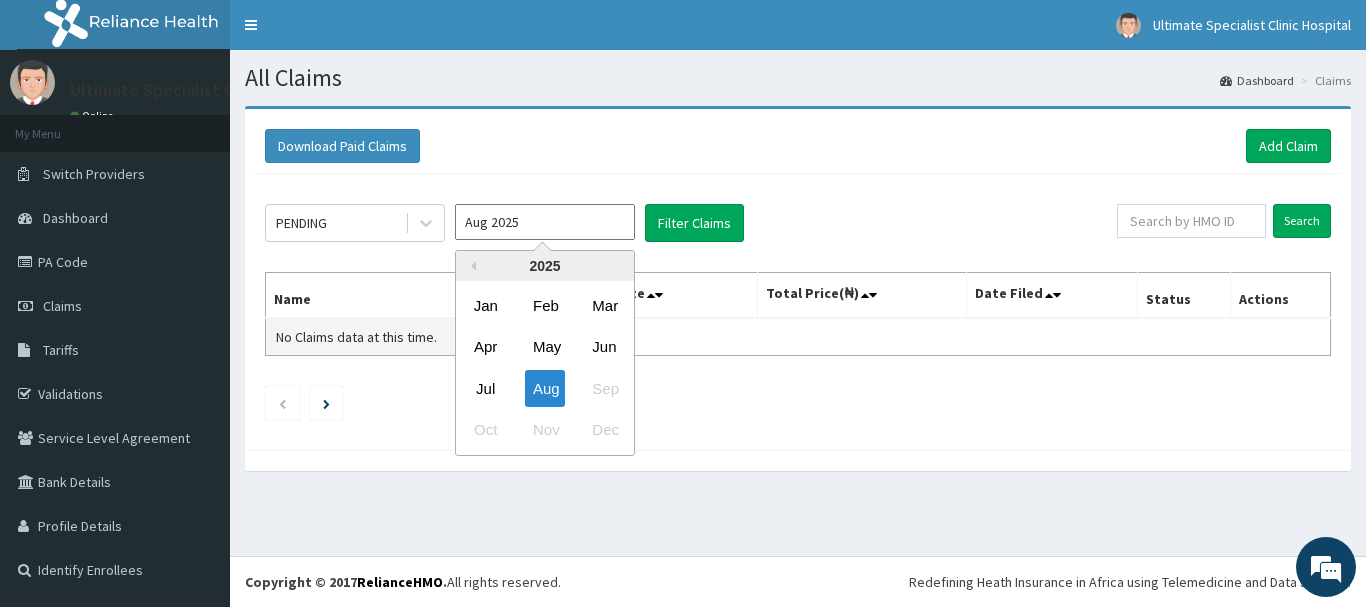 type on "Jul 2025" 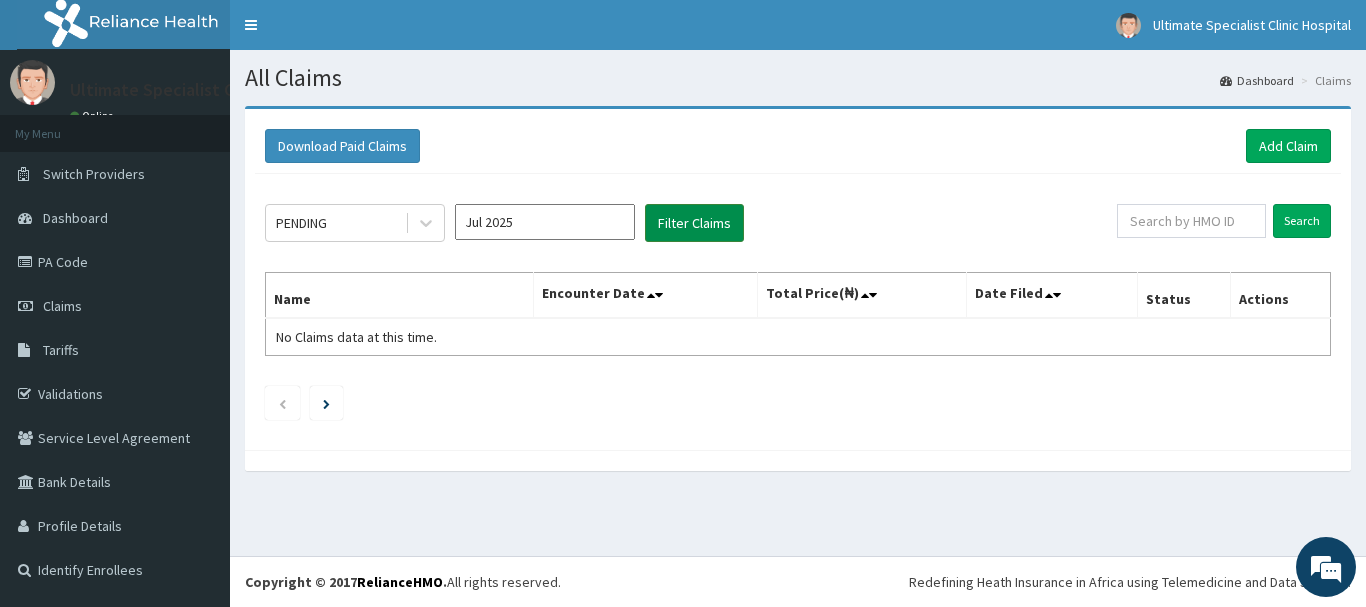 click on "Filter Claims" at bounding box center (694, 223) 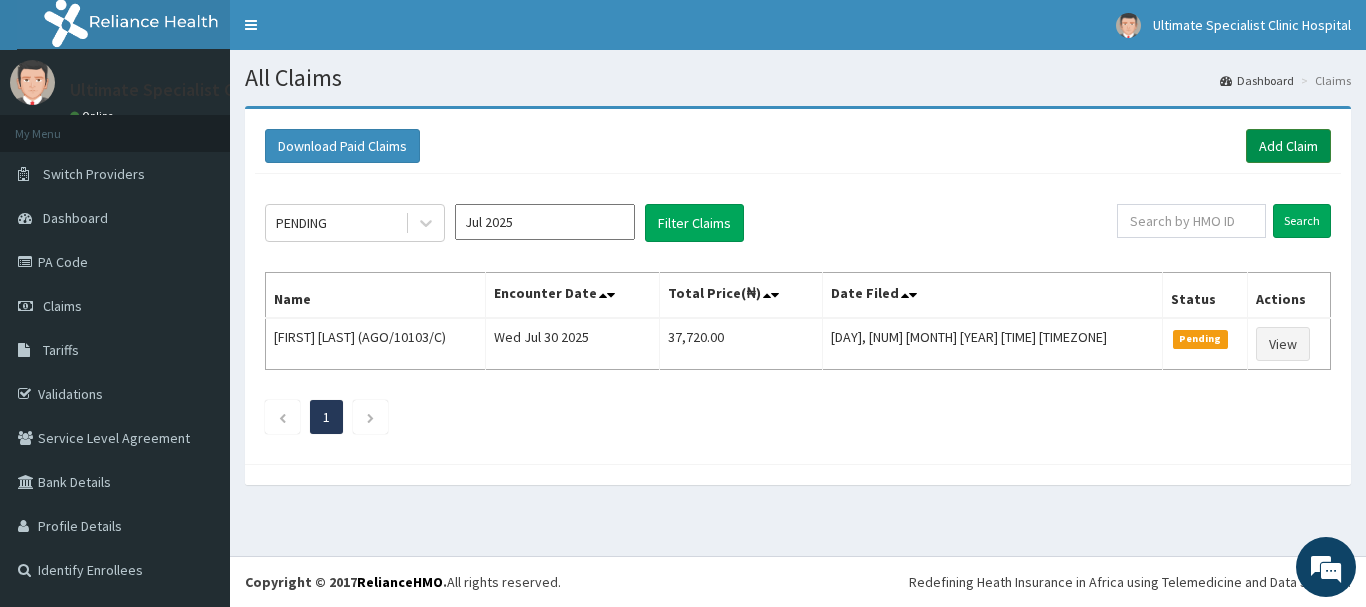 click on "Add Claim" at bounding box center [1288, 146] 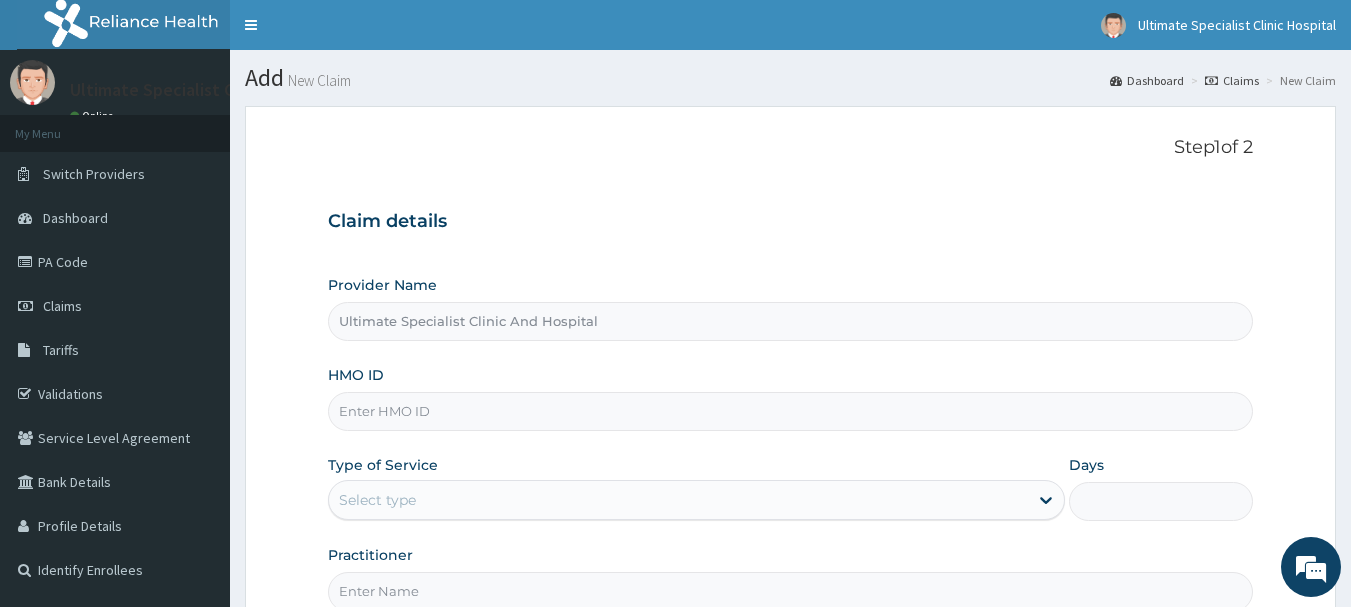 scroll, scrollTop: 0, scrollLeft: 0, axis: both 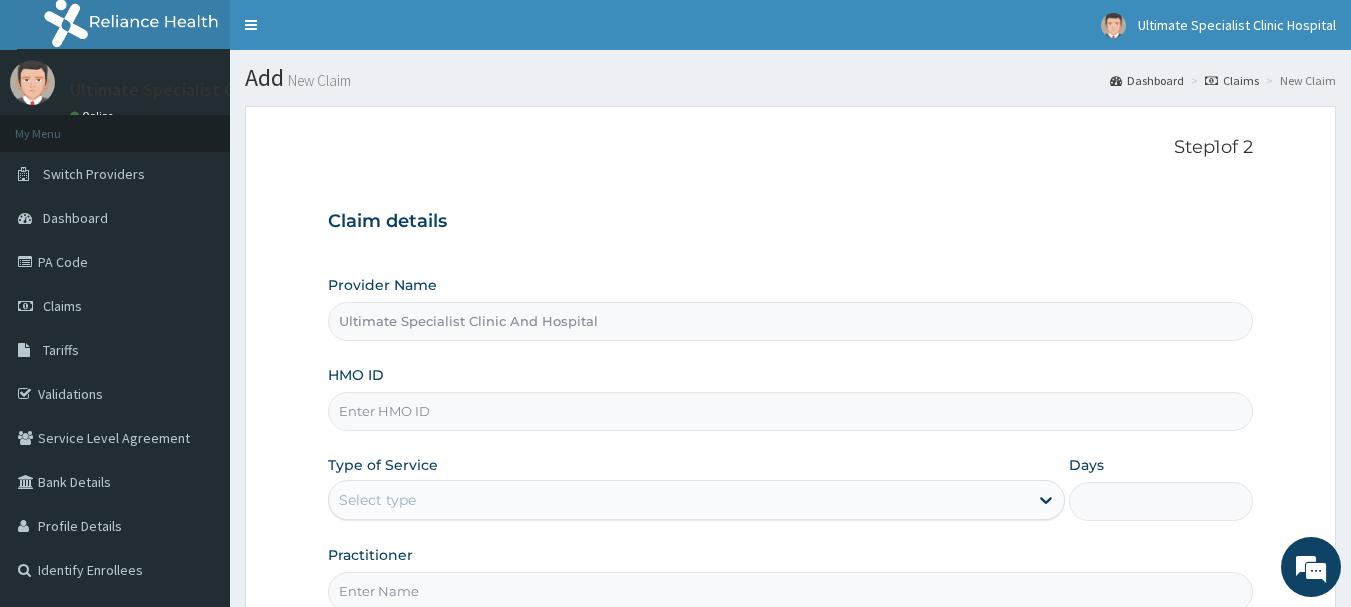 click on "HMO ID" at bounding box center [791, 411] 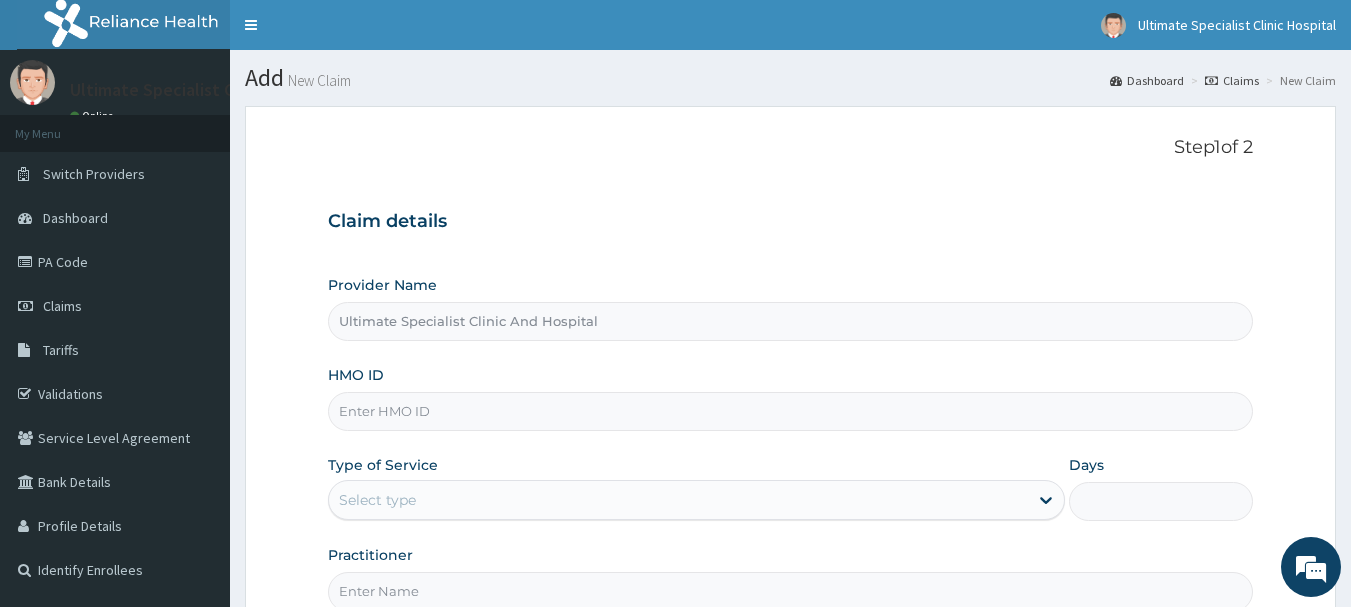 paste on "AGO/10103/F" 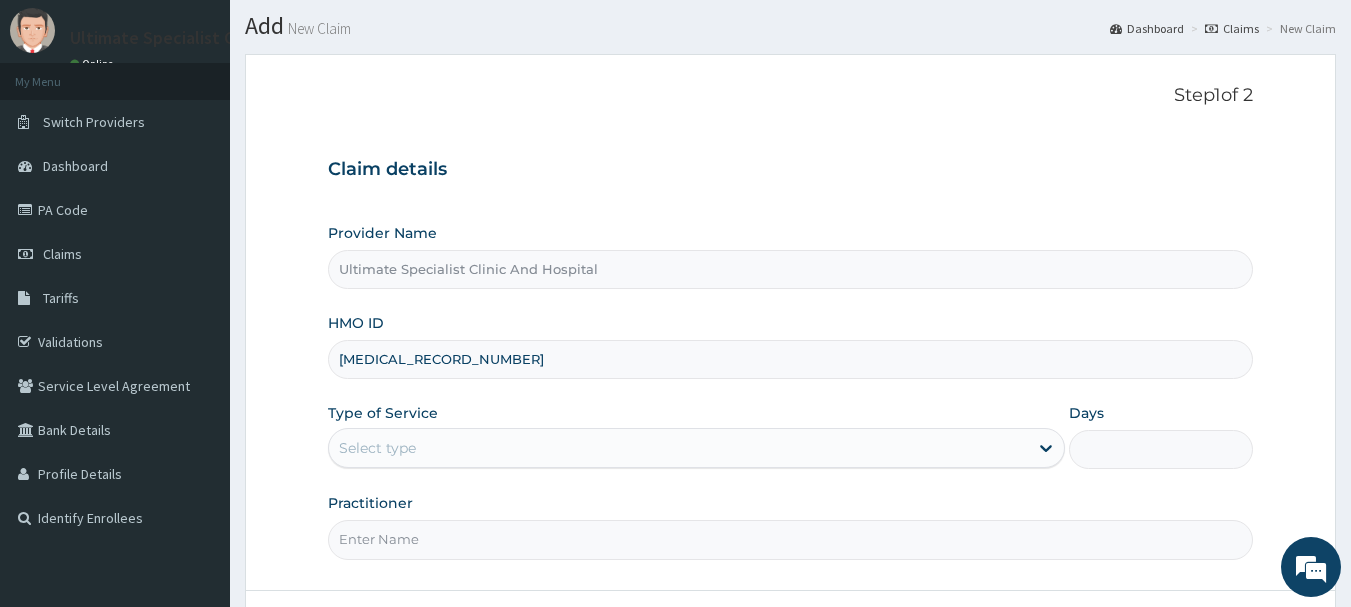 scroll, scrollTop: 100, scrollLeft: 0, axis: vertical 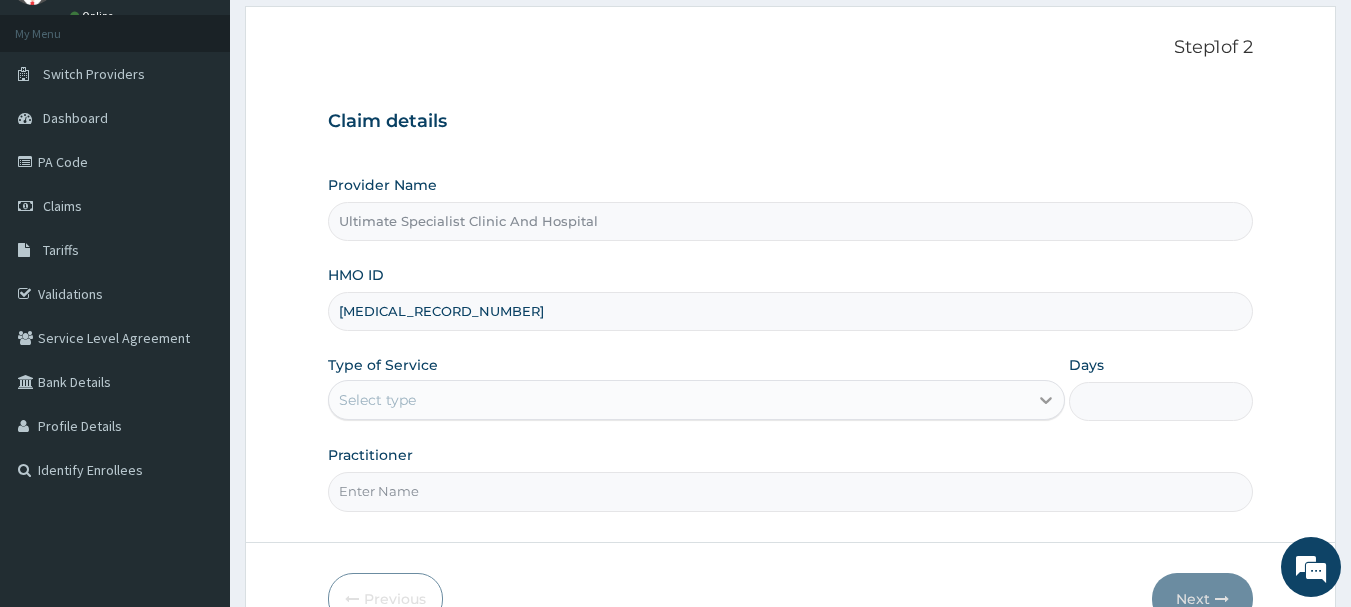 type on "AGO/10103/F" 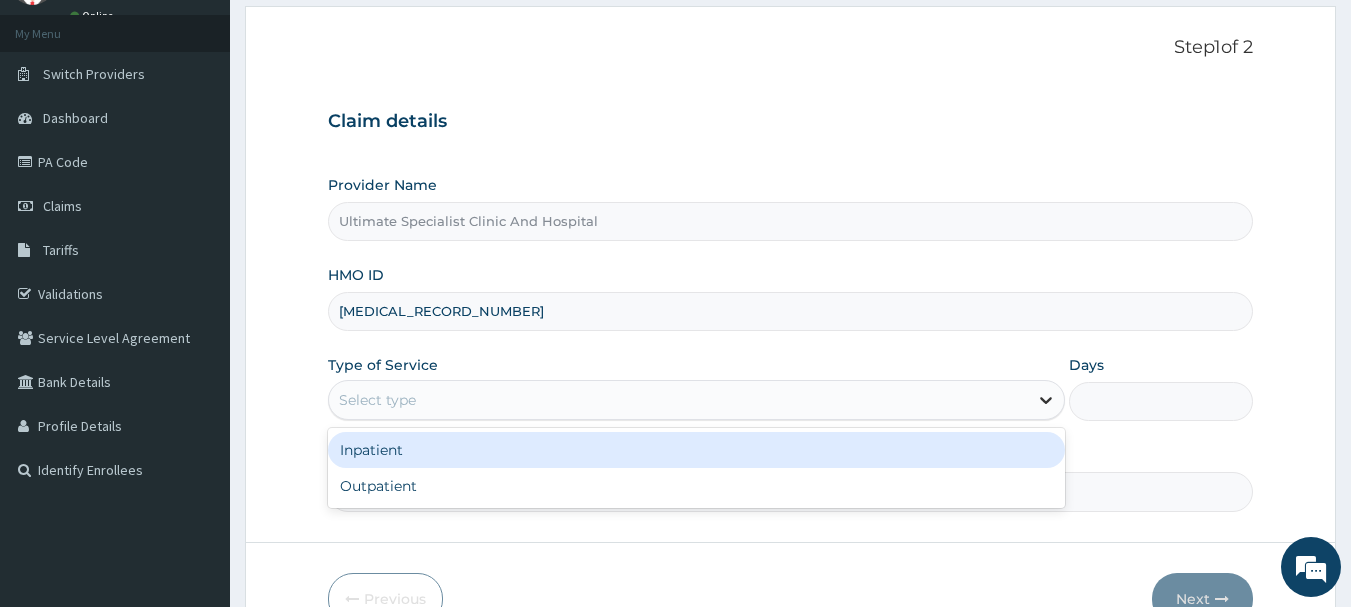 click 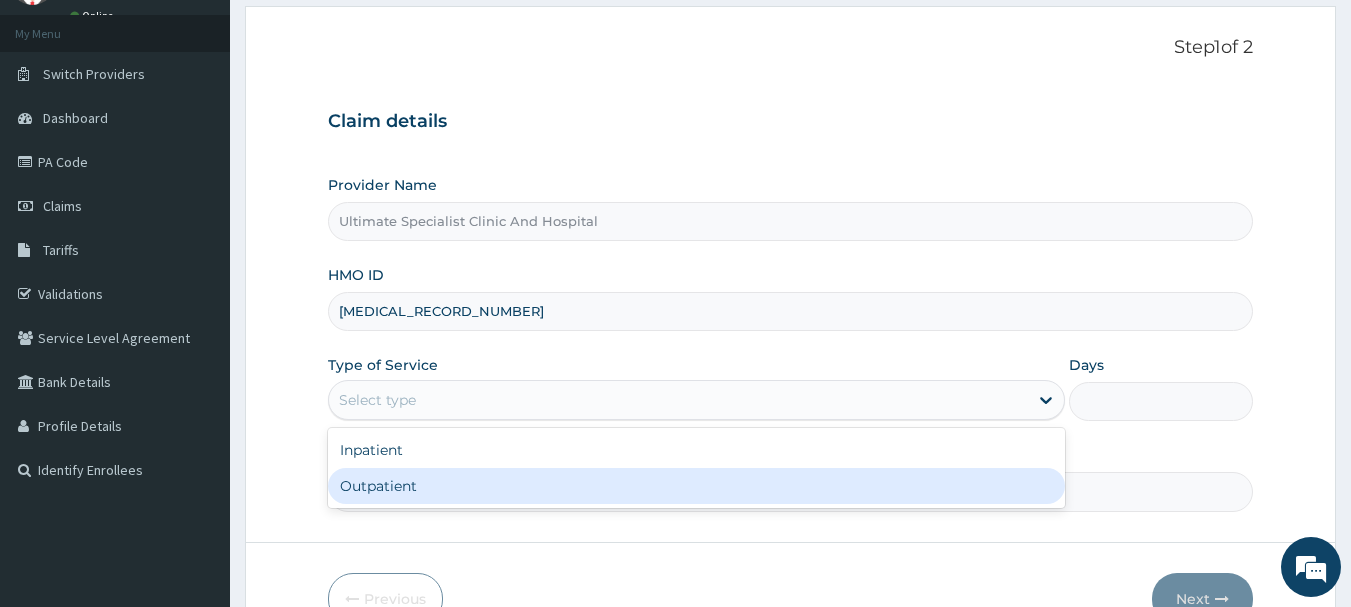 click on "Outpatient" at bounding box center [696, 486] 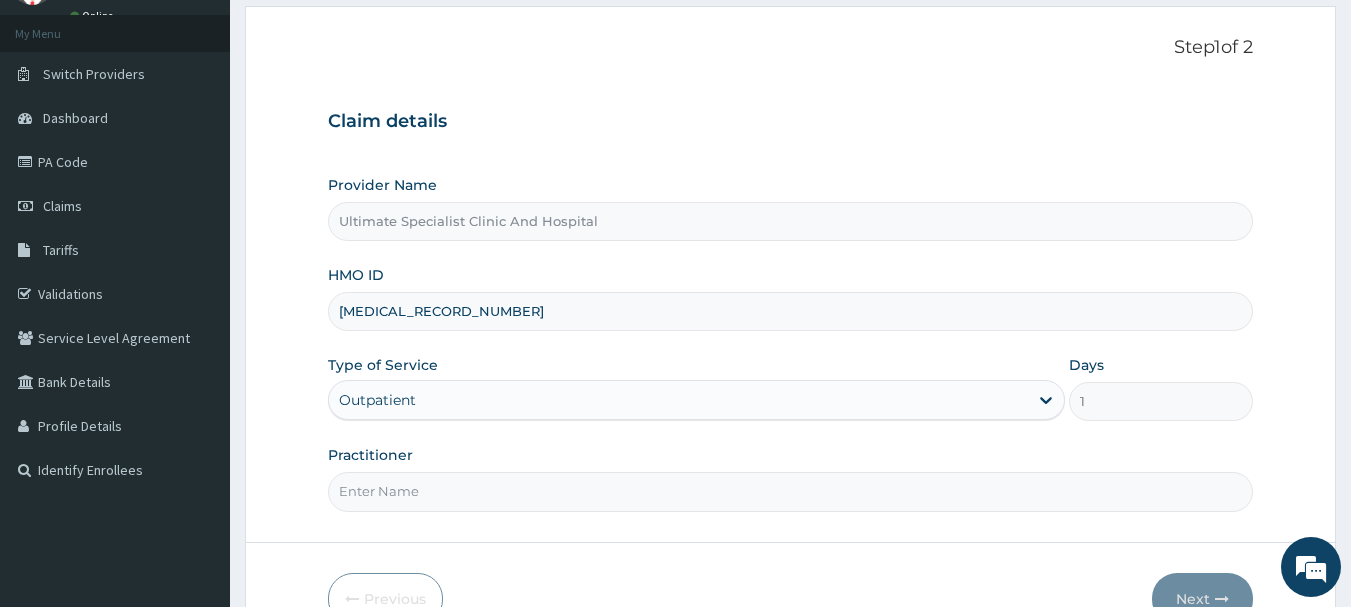 click on "Practitioner" at bounding box center (791, 491) 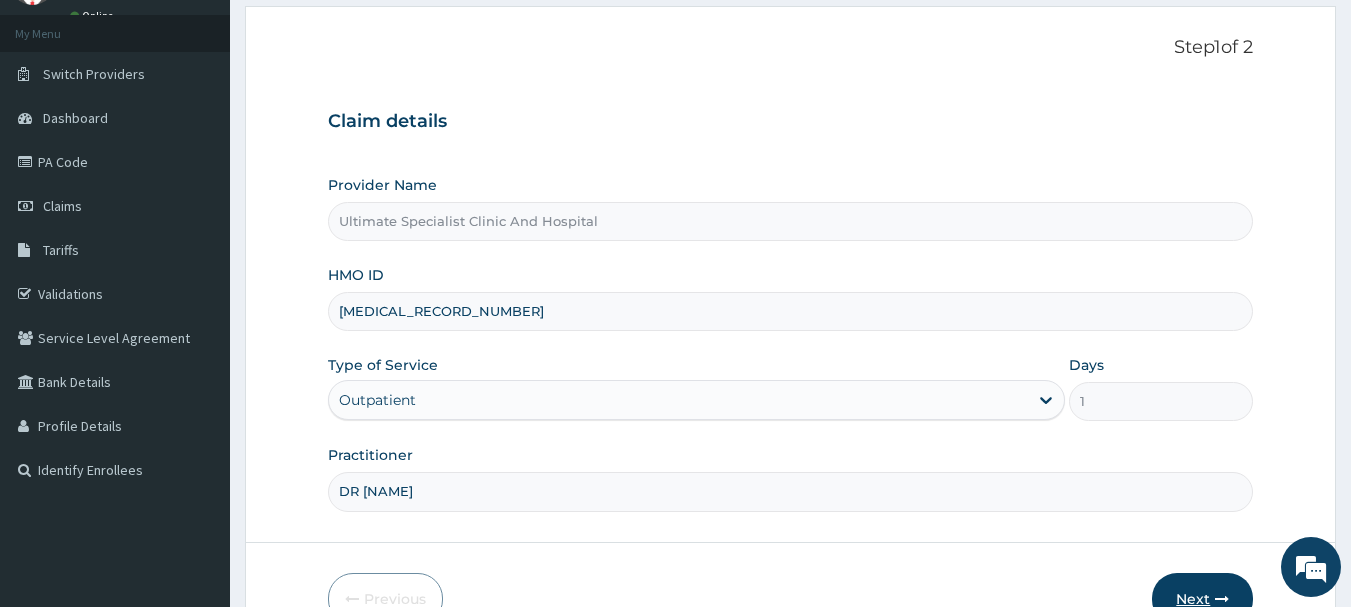 click on "Next" at bounding box center [1202, 599] 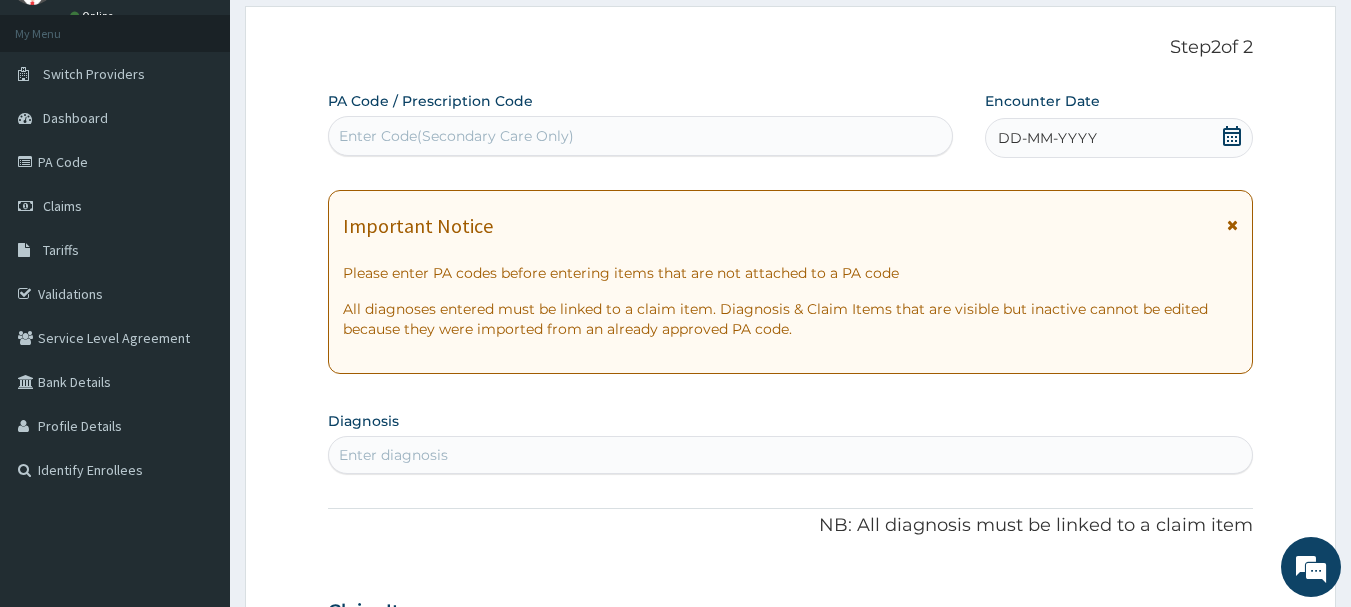 click 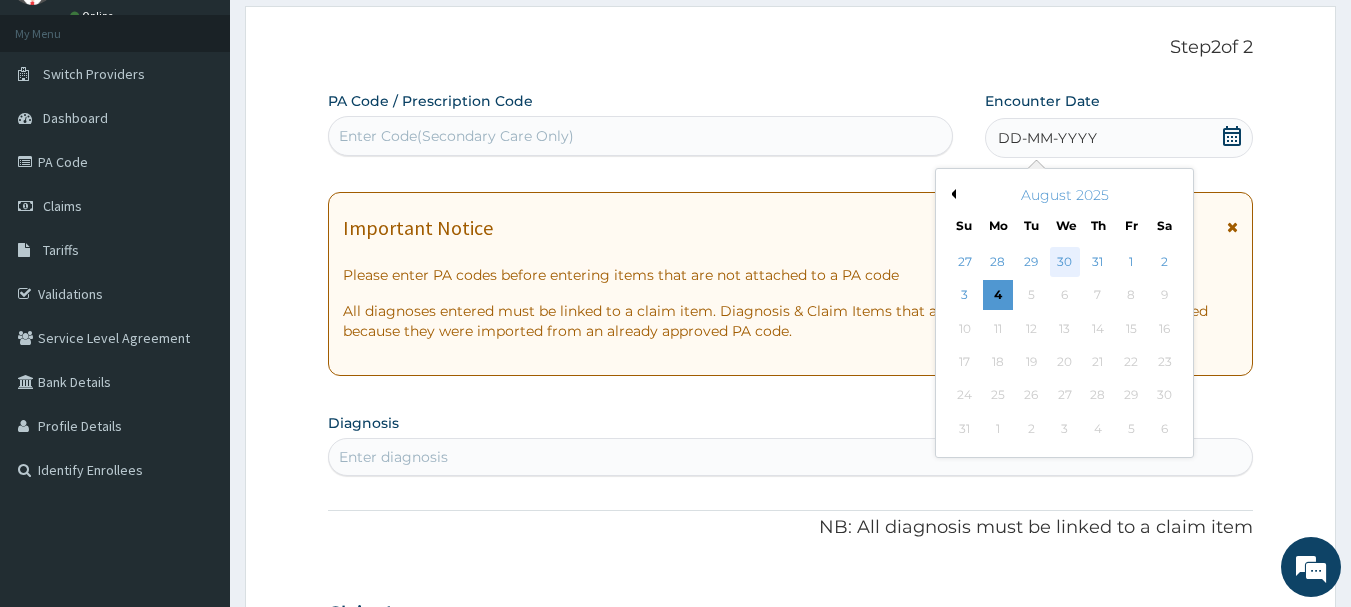 click on "30" at bounding box center [1065, 262] 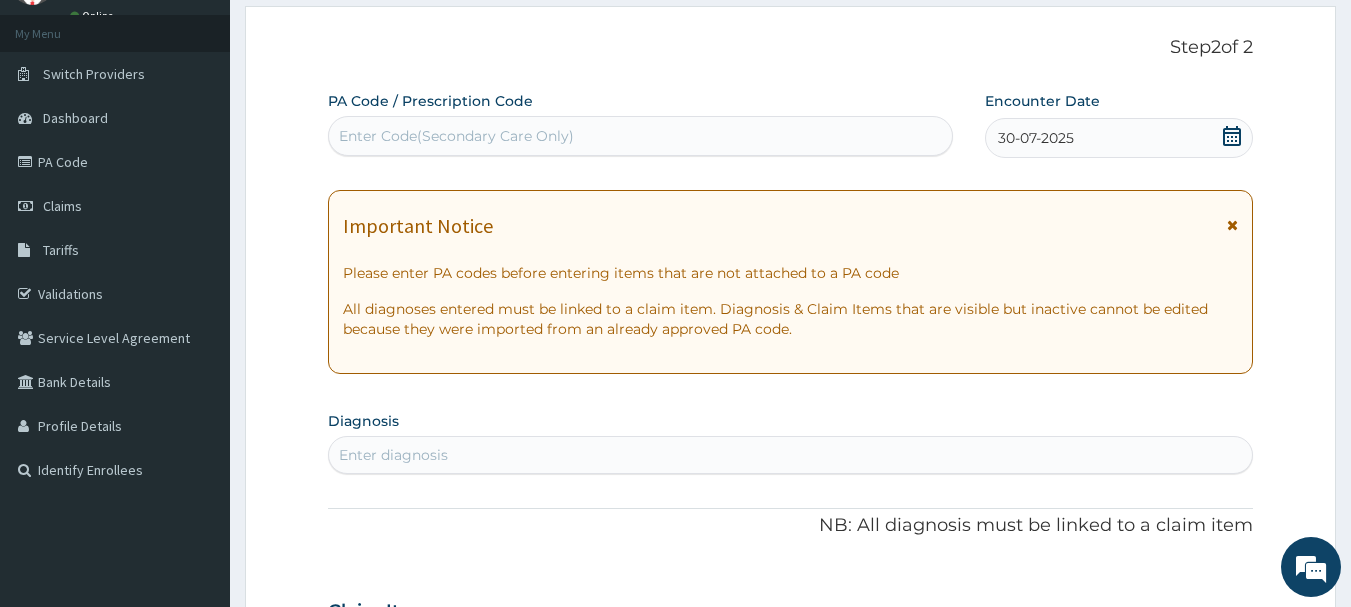 click on "Enter diagnosis" at bounding box center (393, 455) 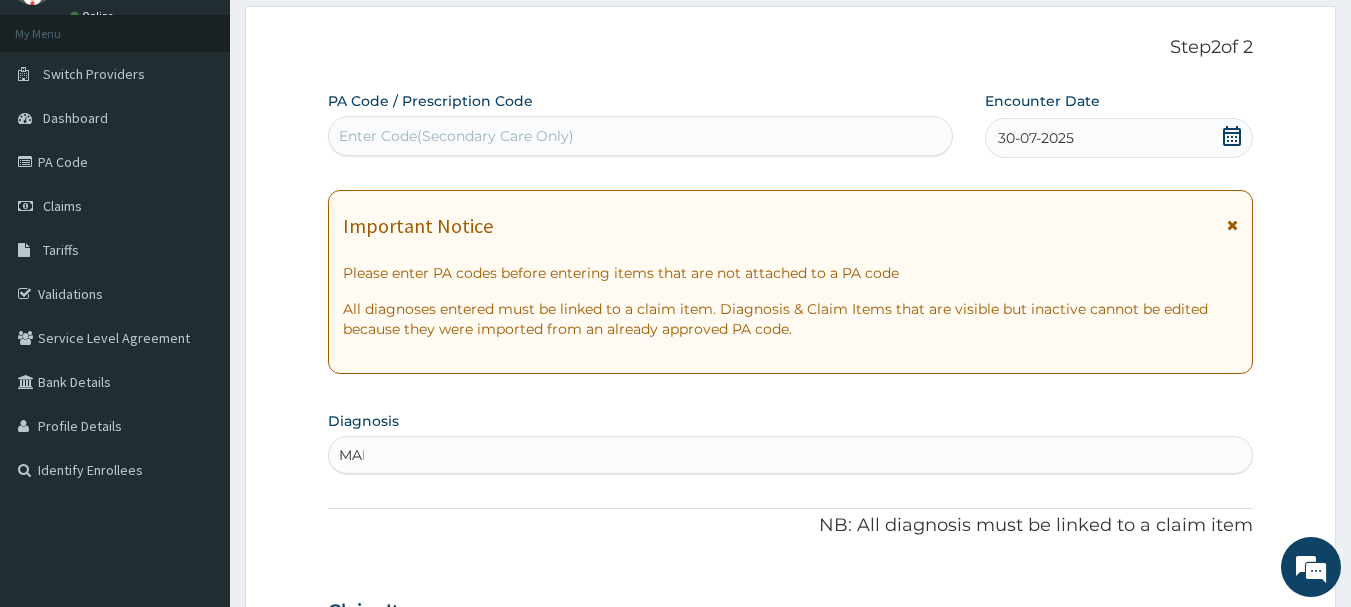 type on "MALA" 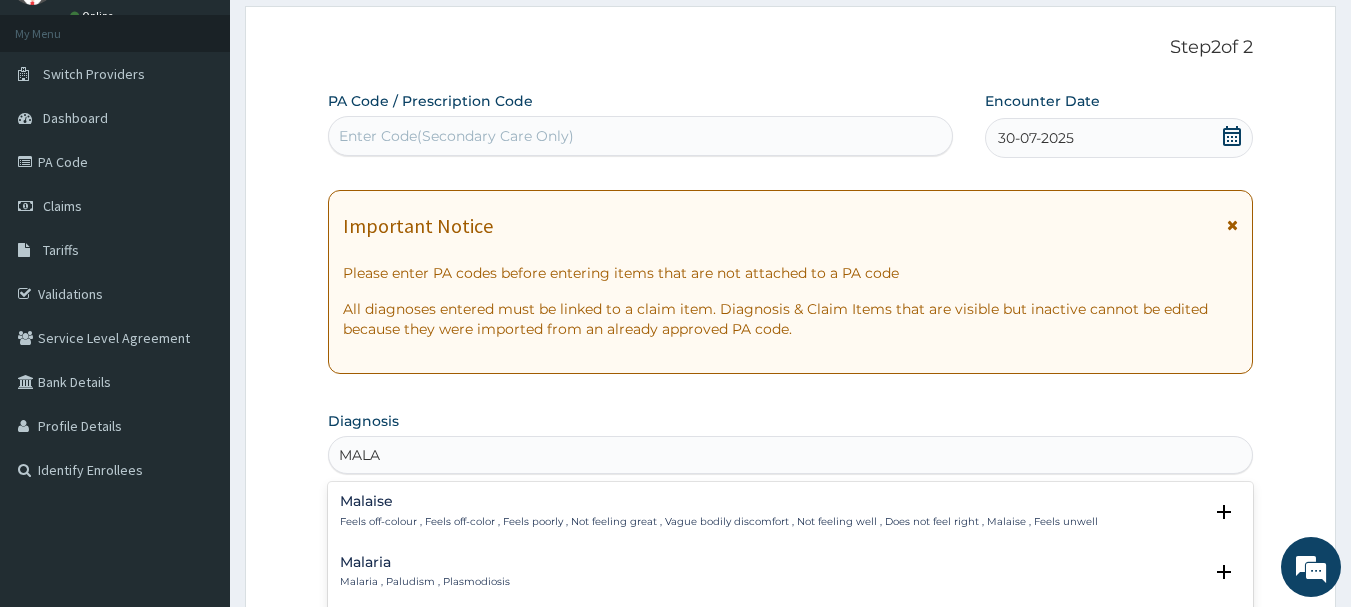 click on "Malaria Malaria , Paludism , Plasmodiosis" at bounding box center [425, 572] 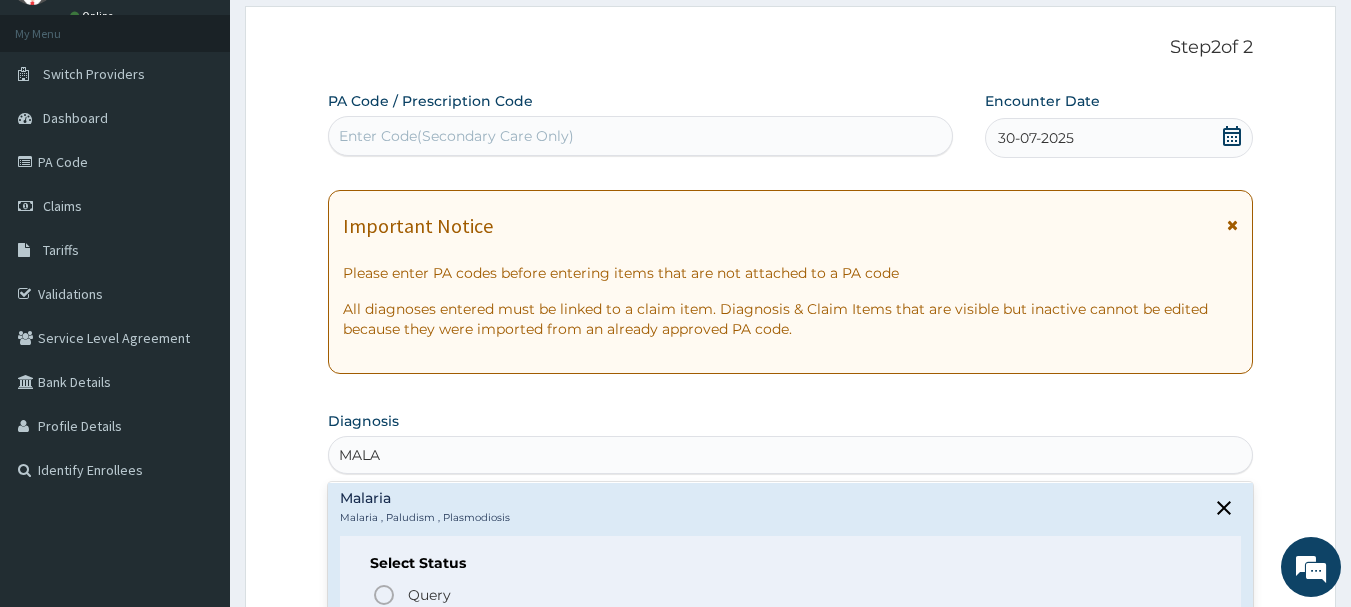 scroll, scrollTop: 100, scrollLeft: 0, axis: vertical 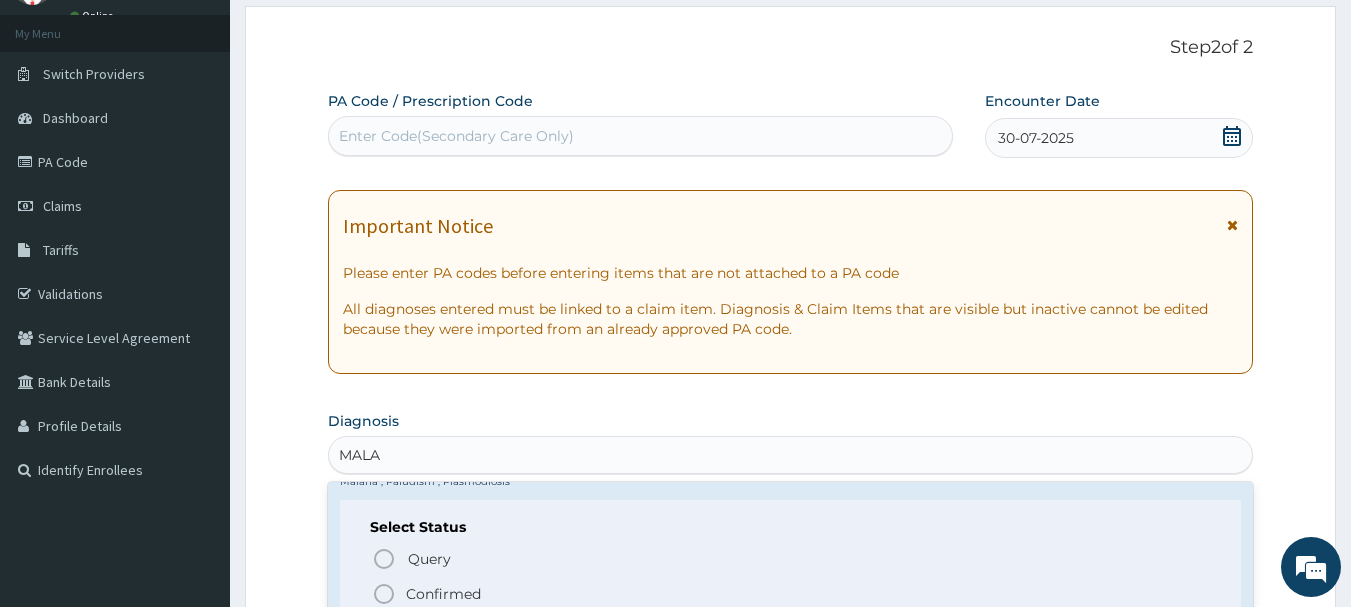click 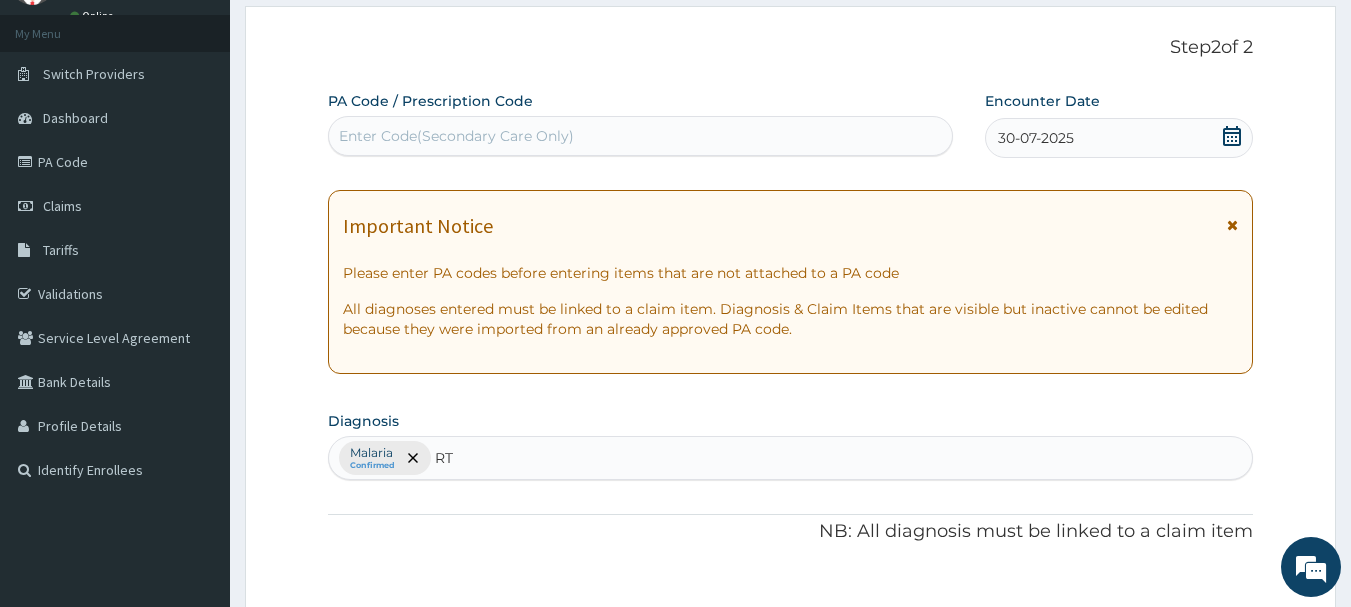 type on "RTI" 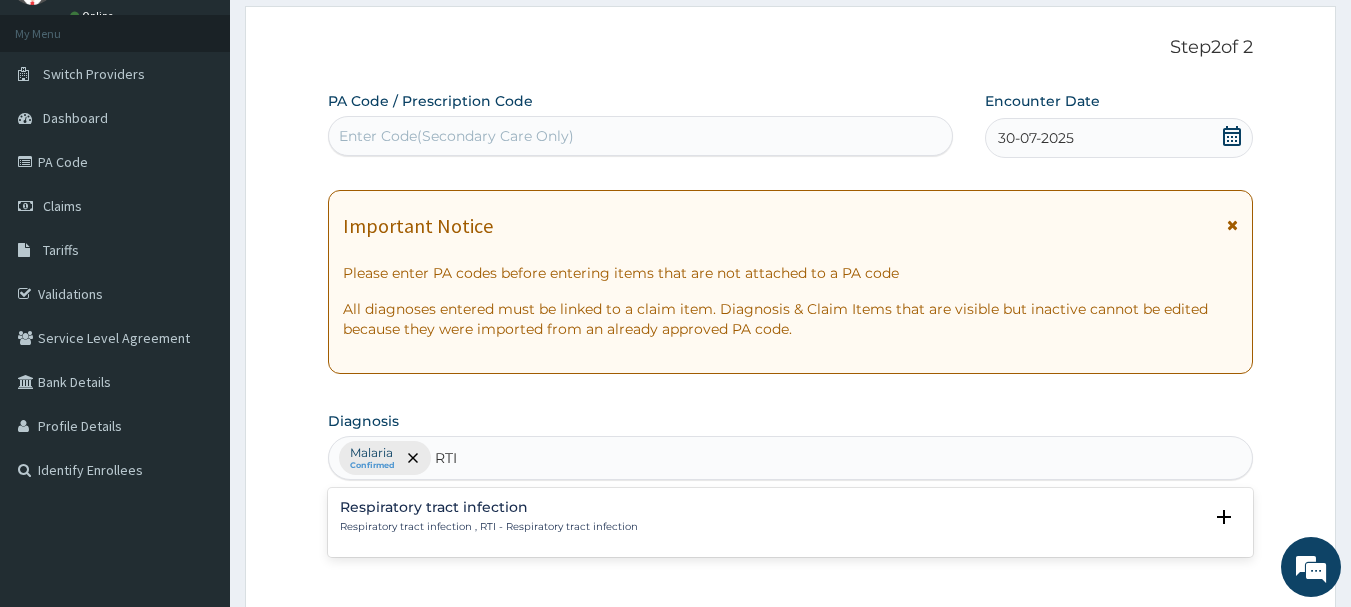 click on "Respiratory tract infection" at bounding box center (489, 507) 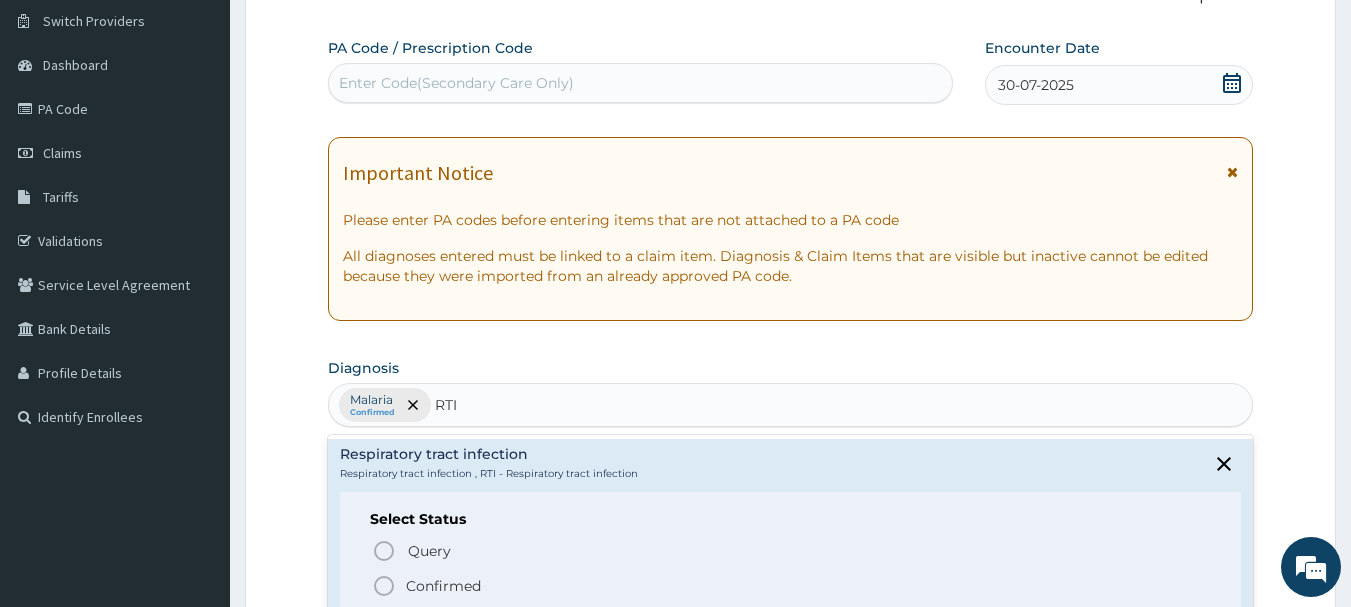 scroll, scrollTop: 200, scrollLeft: 0, axis: vertical 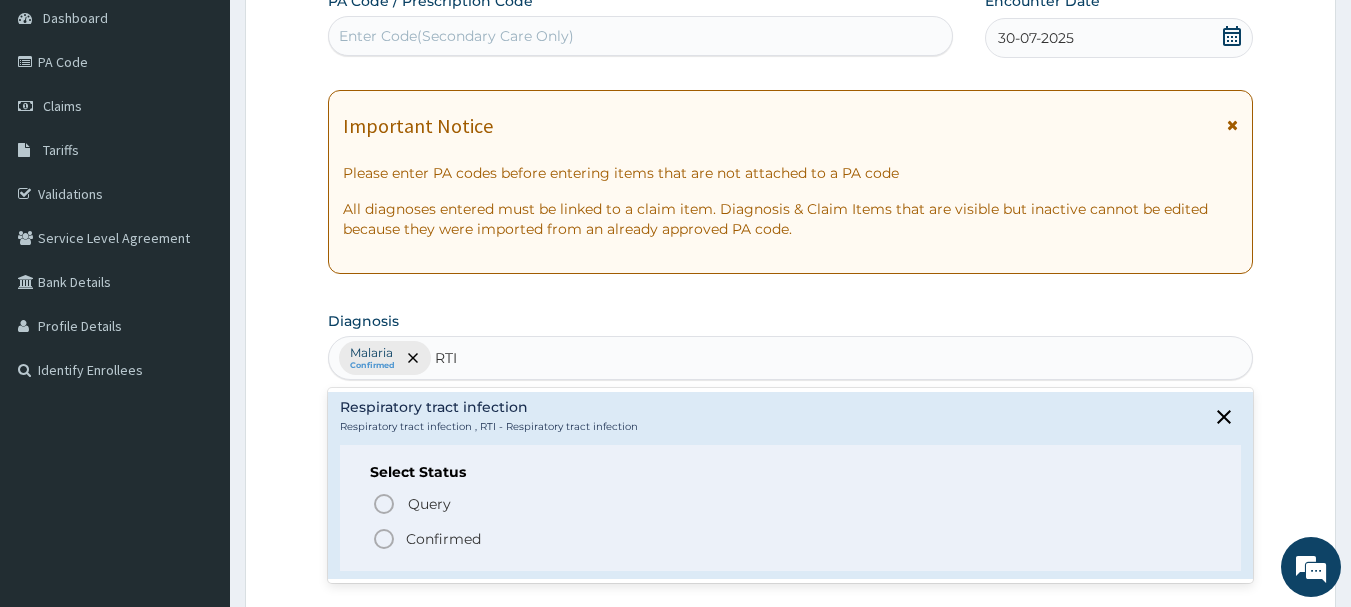 click 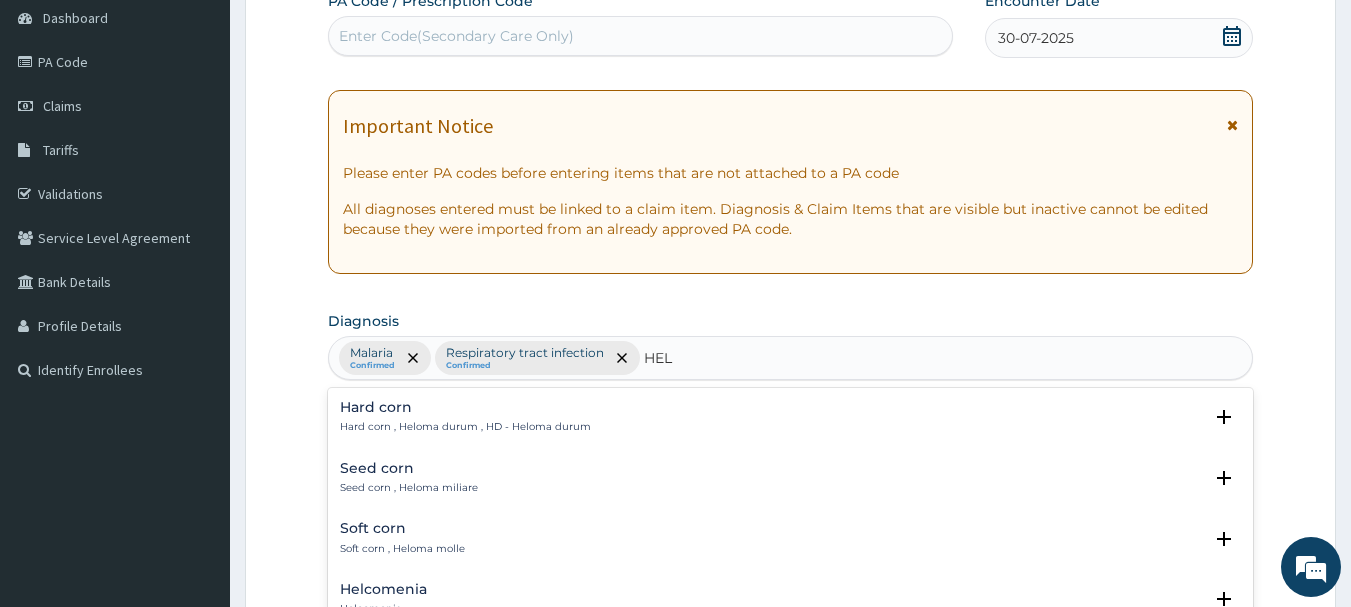 type on "HELM" 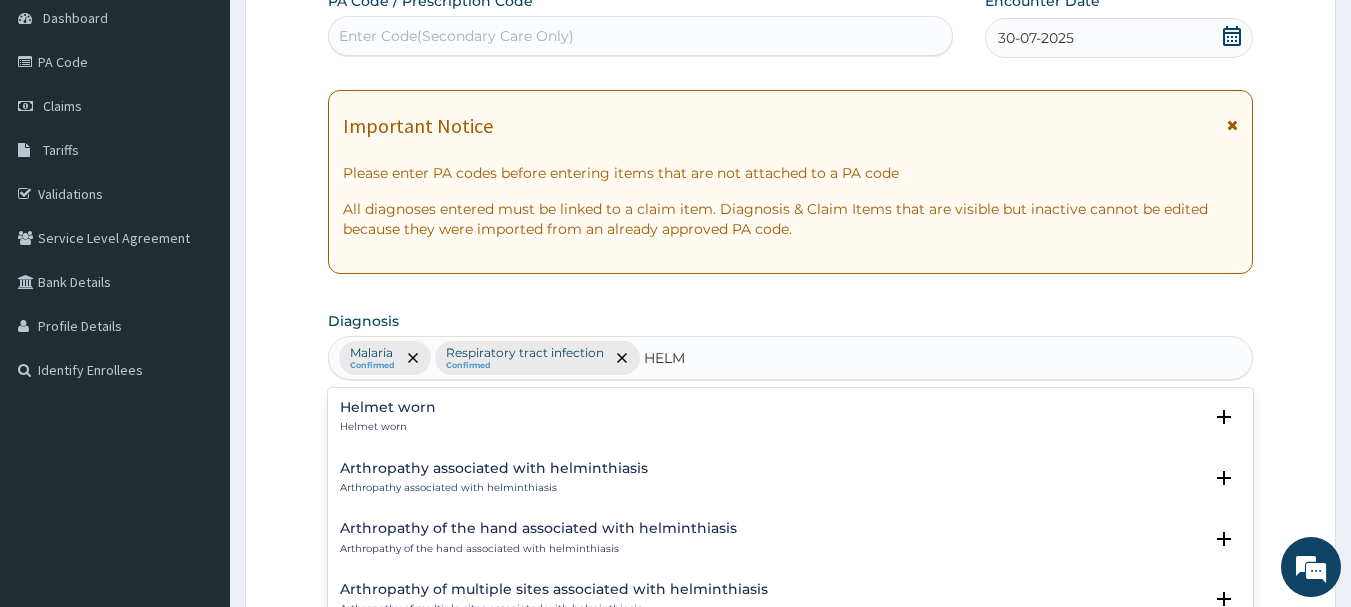 click on "Arthropathy associated with helminthiasis" at bounding box center (494, 488) 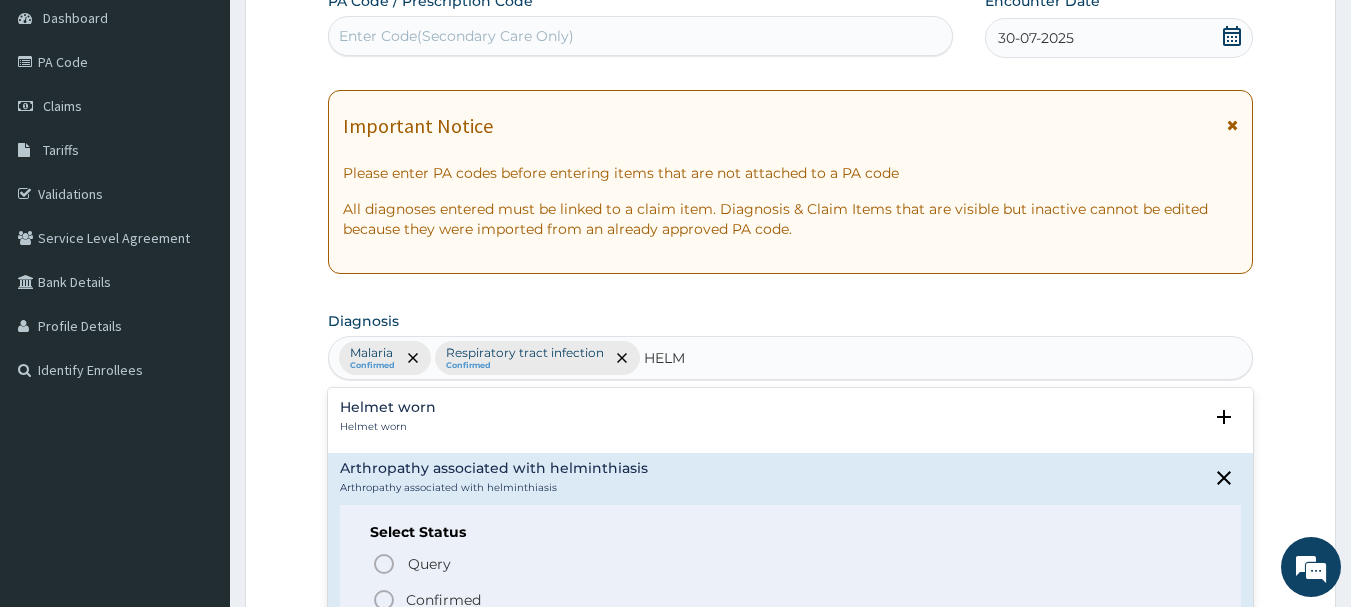 click 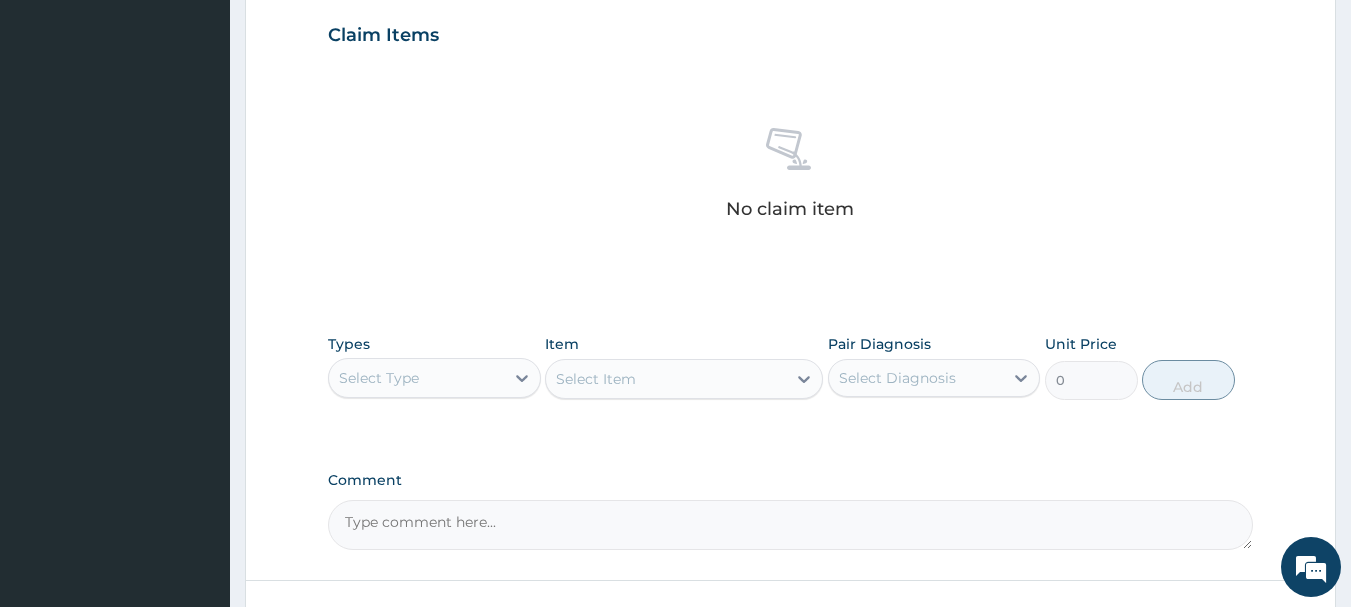 scroll, scrollTop: 700, scrollLeft: 0, axis: vertical 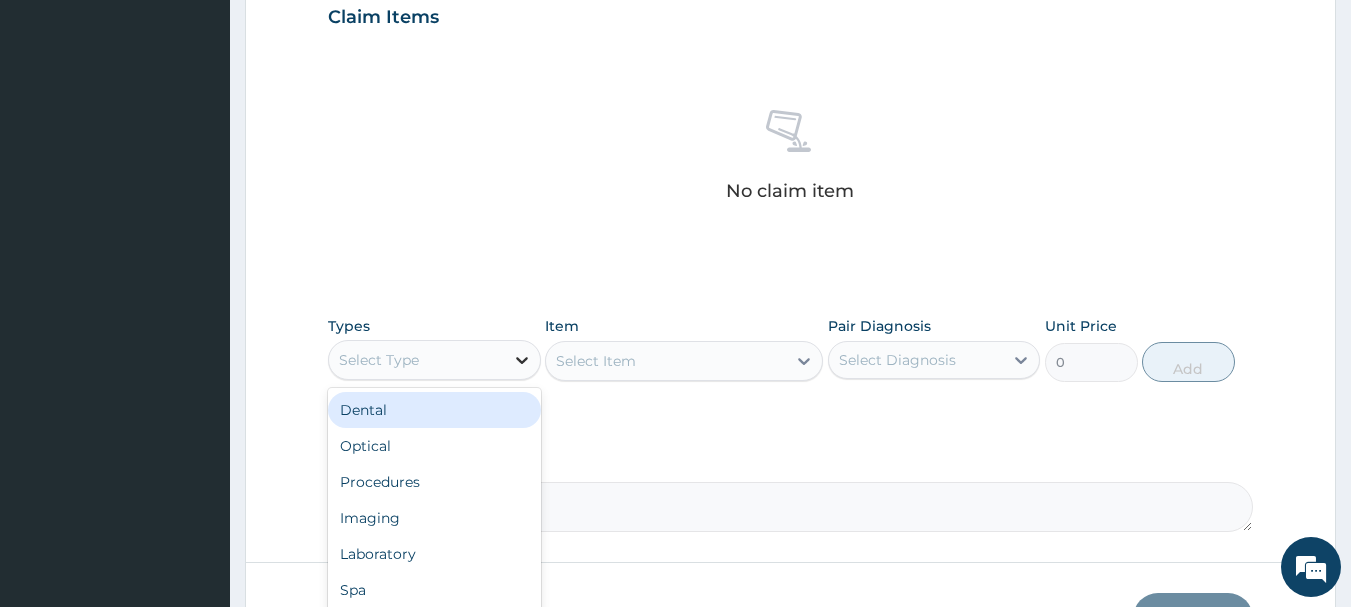 click 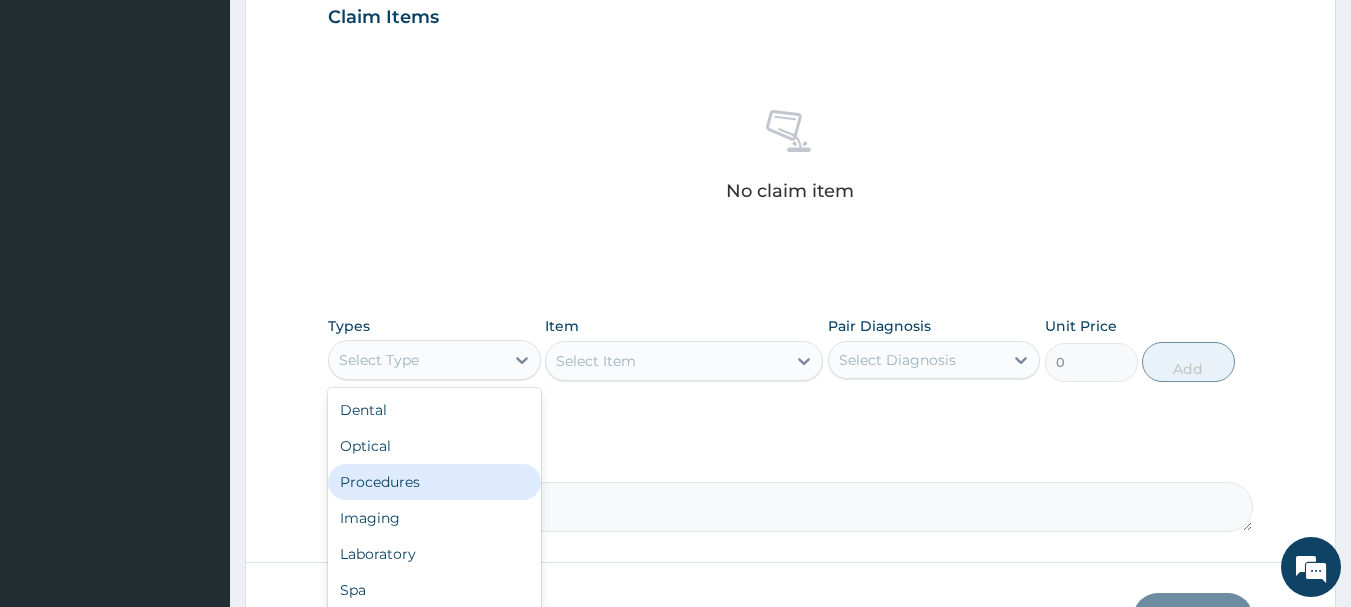 click on "Procedures" at bounding box center (434, 482) 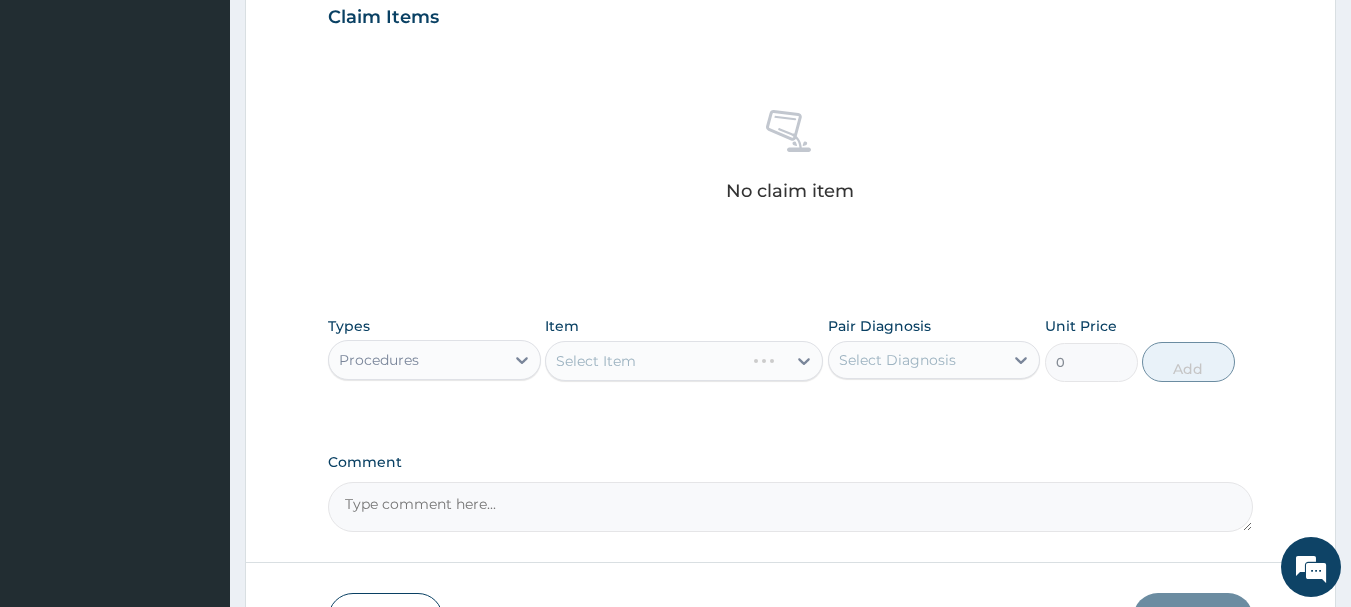 click on "Select Item" at bounding box center (684, 361) 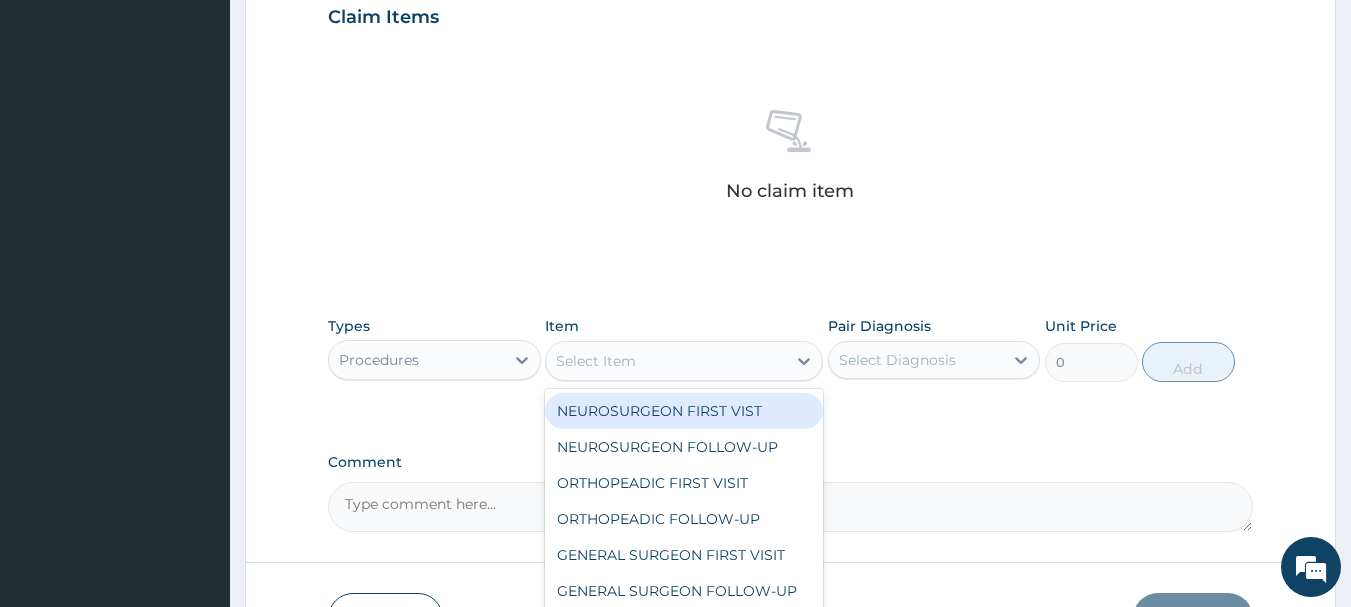 click on "Select Item" at bounding box center [666, 361] 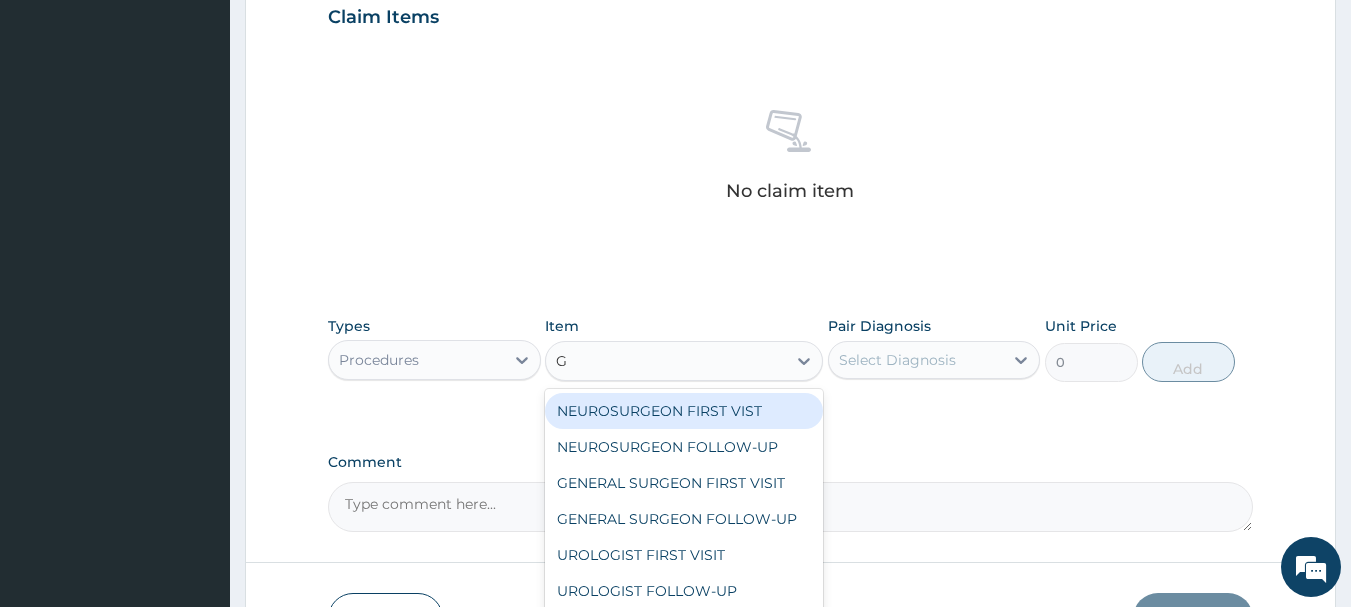 type on "GP" 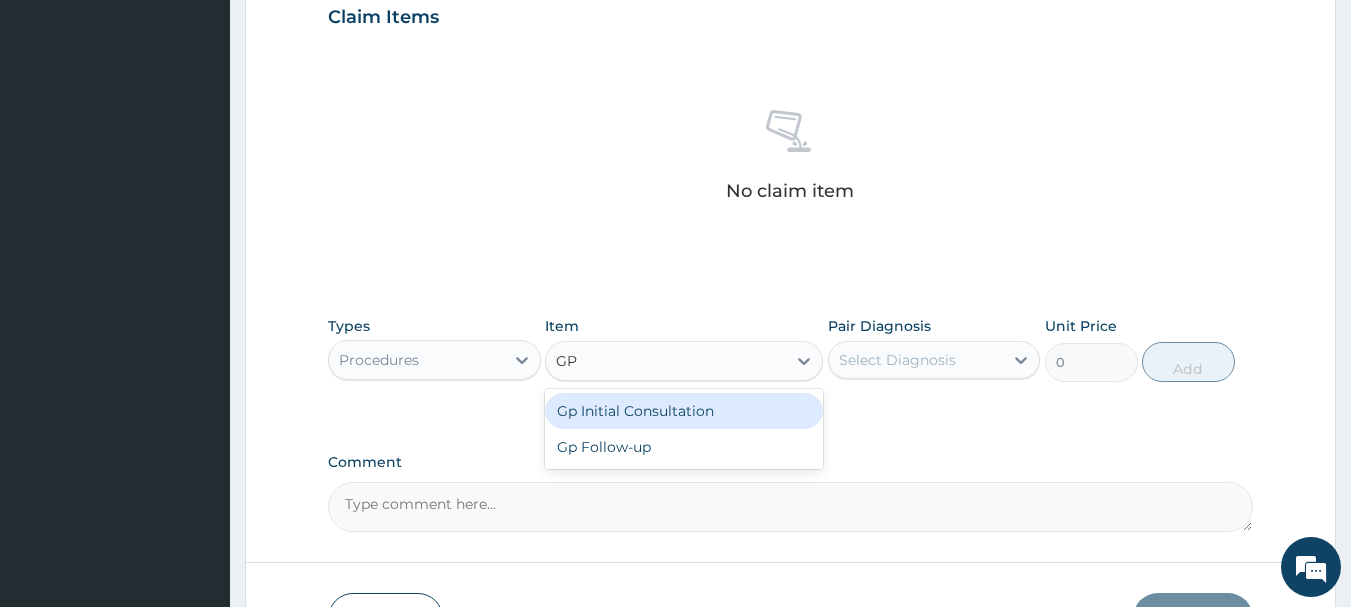 click on "Gp Initial Consultation" at bounding box center (684, 411) 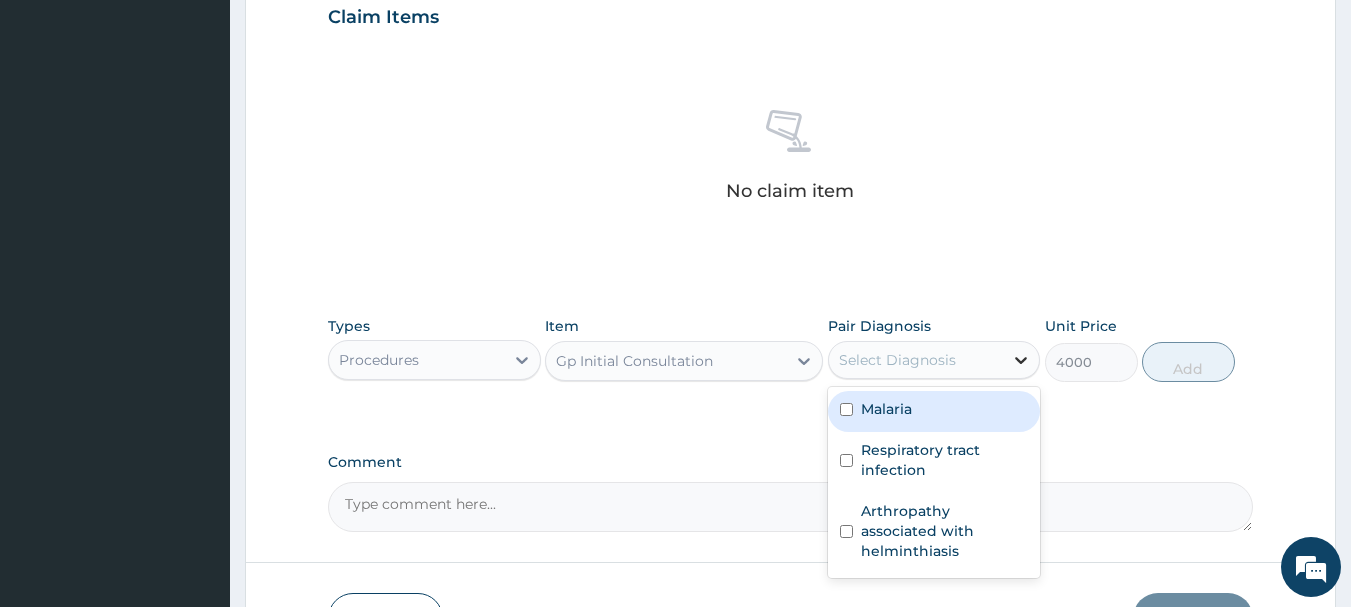 click 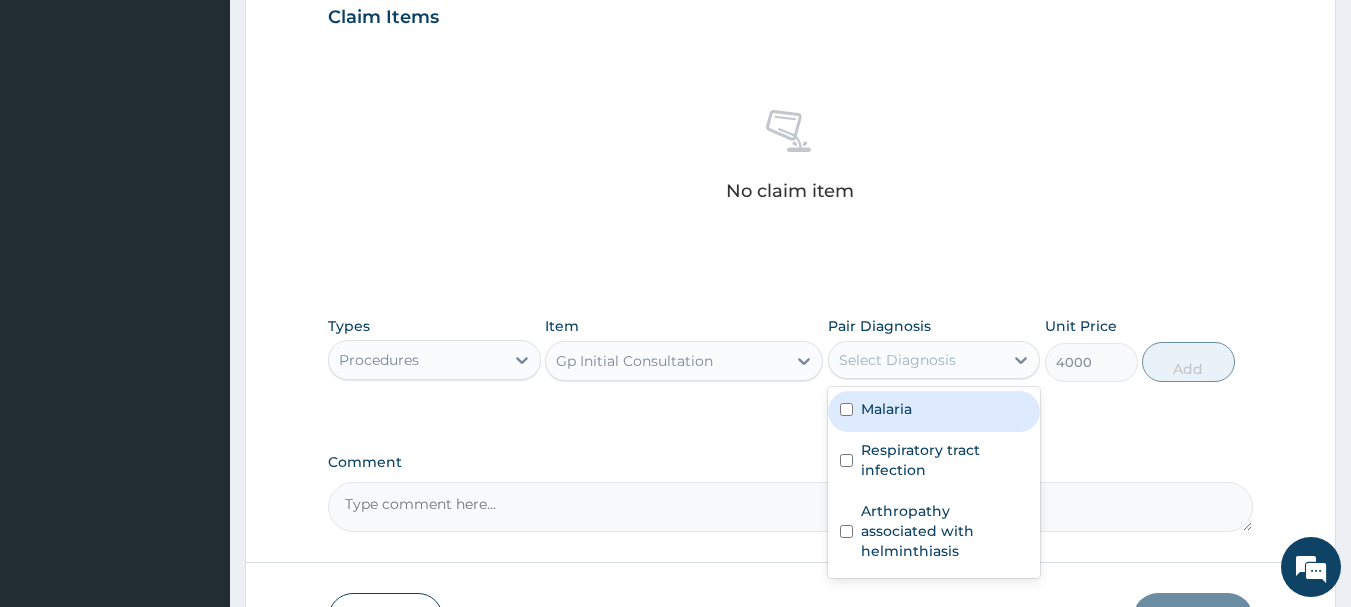 click at bounding box center (846, 409) 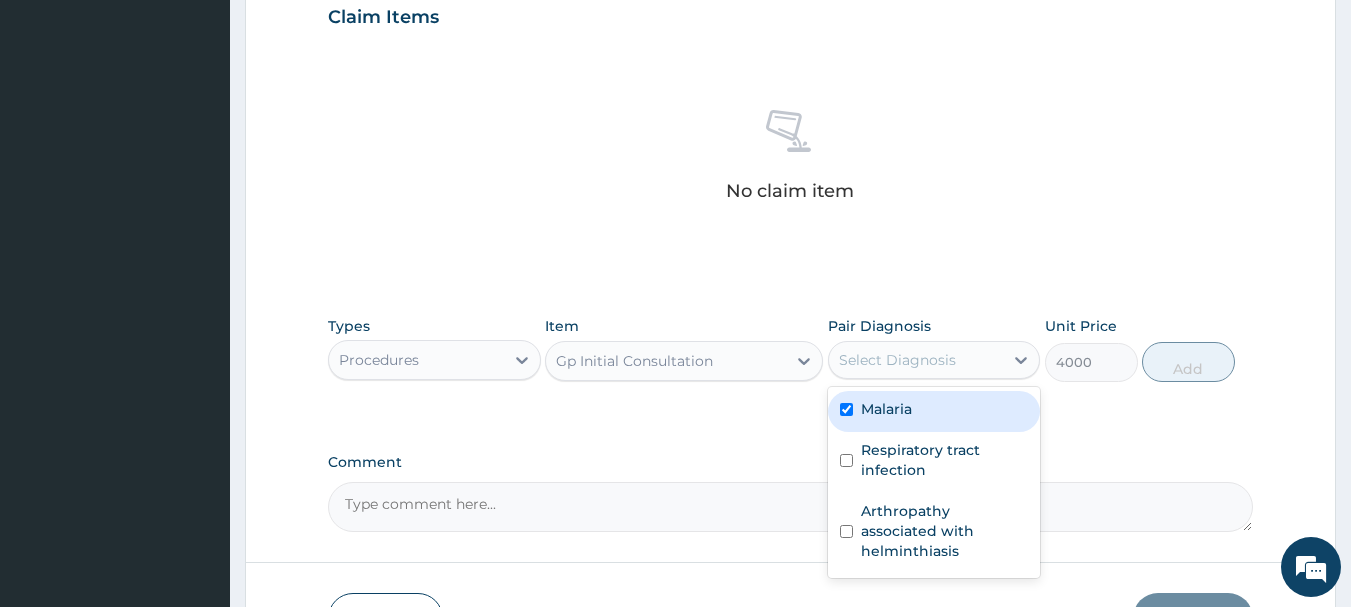 checkbox on "true" 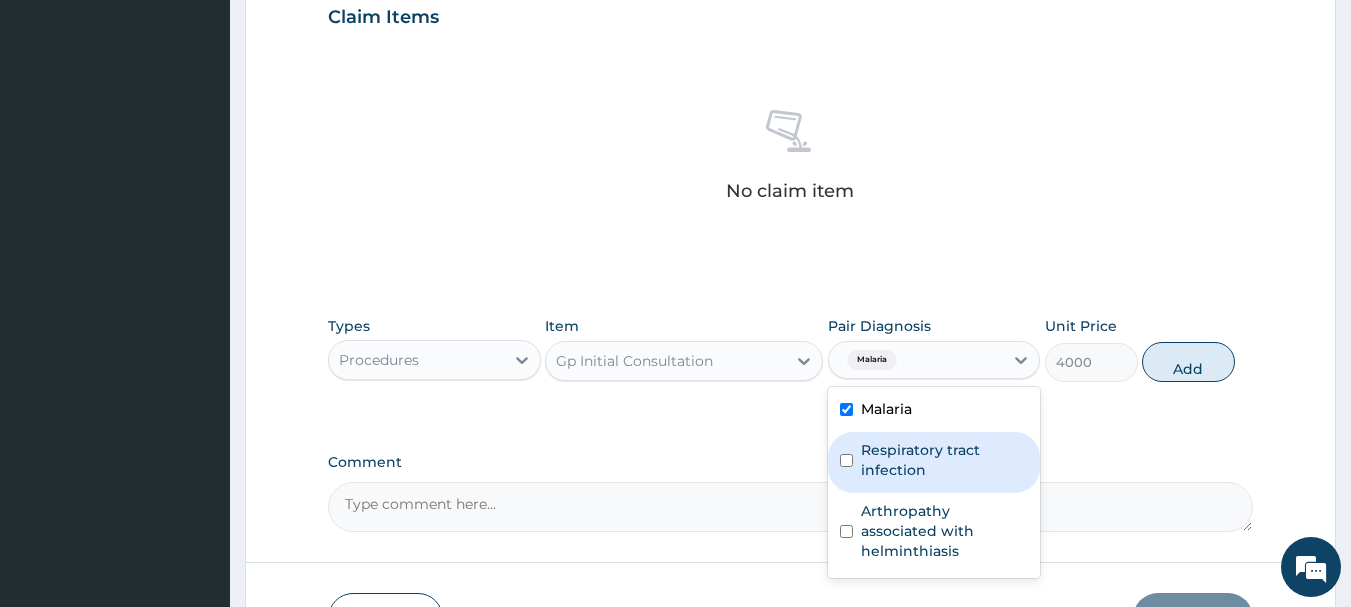 click on "Respiratory tract infection" at bounding box center (934, 462) 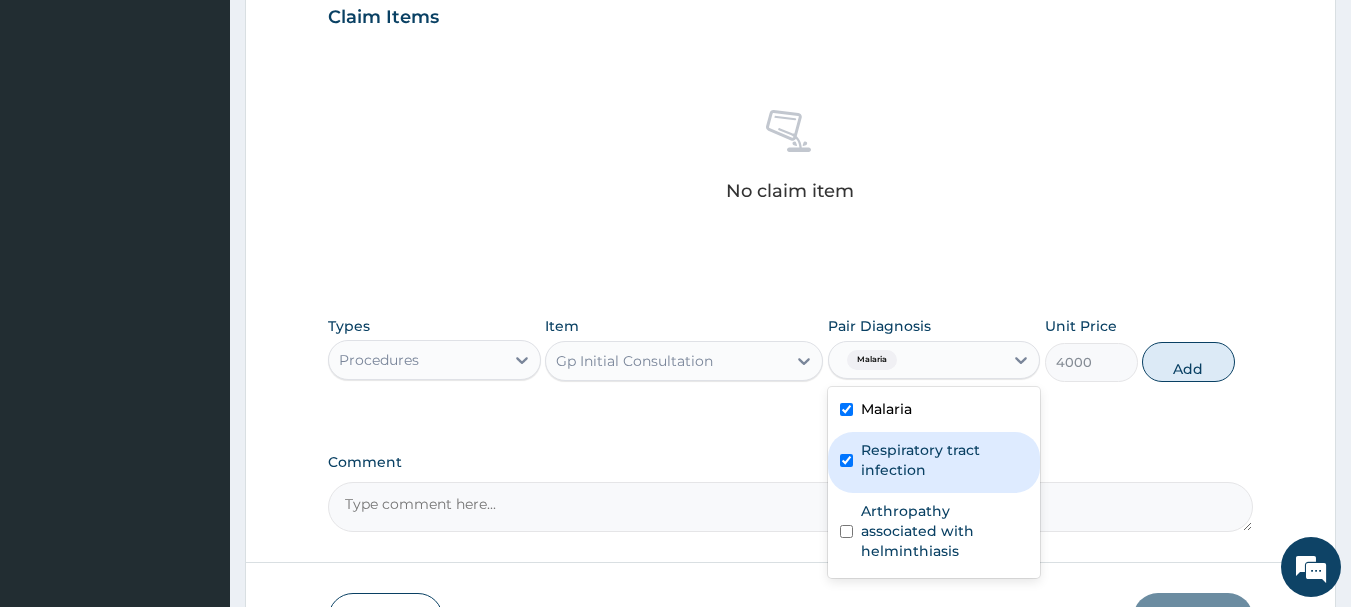 checkbox on "true" 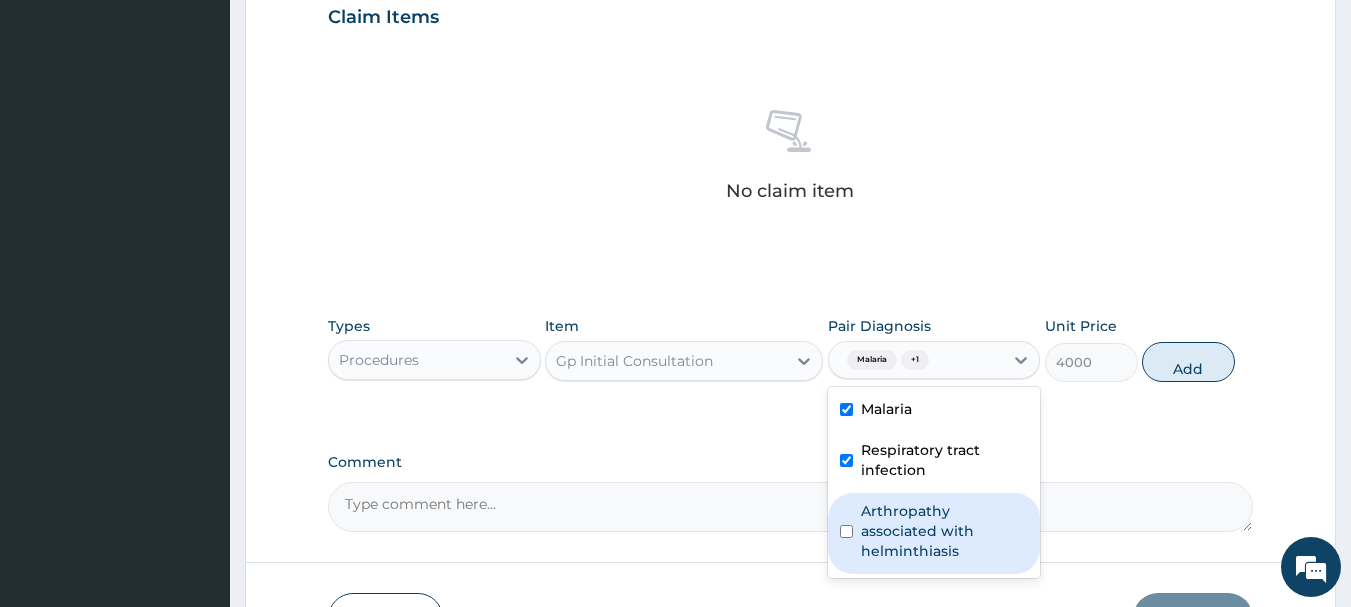 click on "Arthropathy associated with helminthiasis" at bounding box center (934, 533) 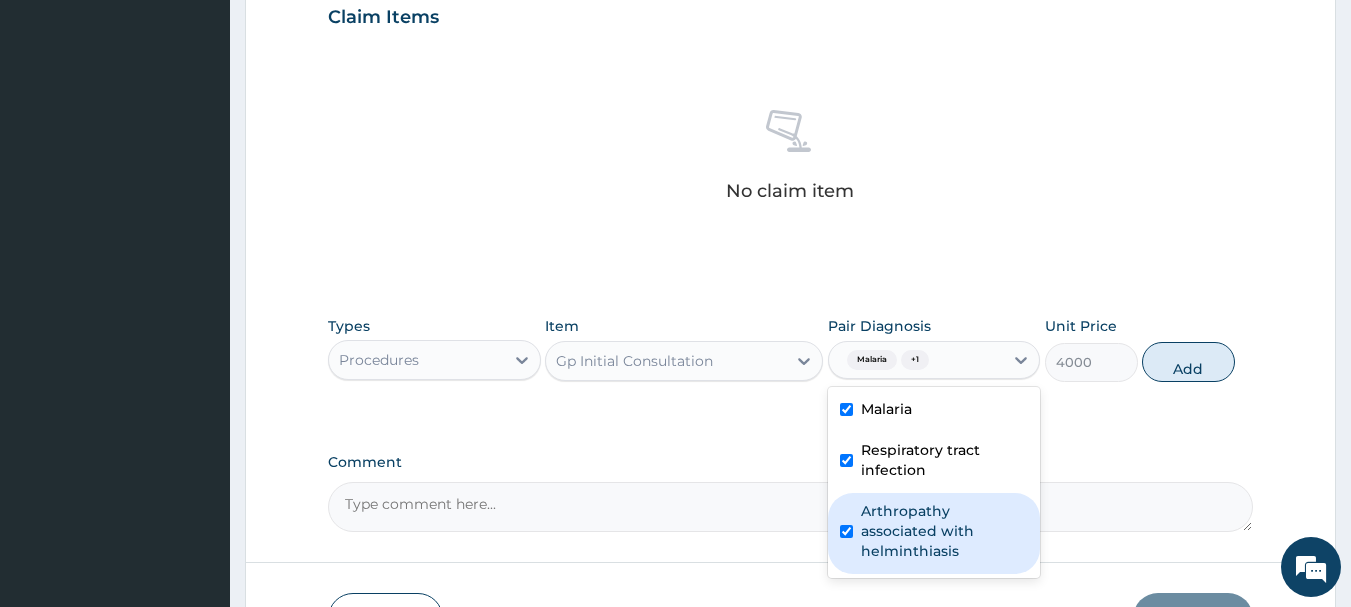 checkbox on "true" 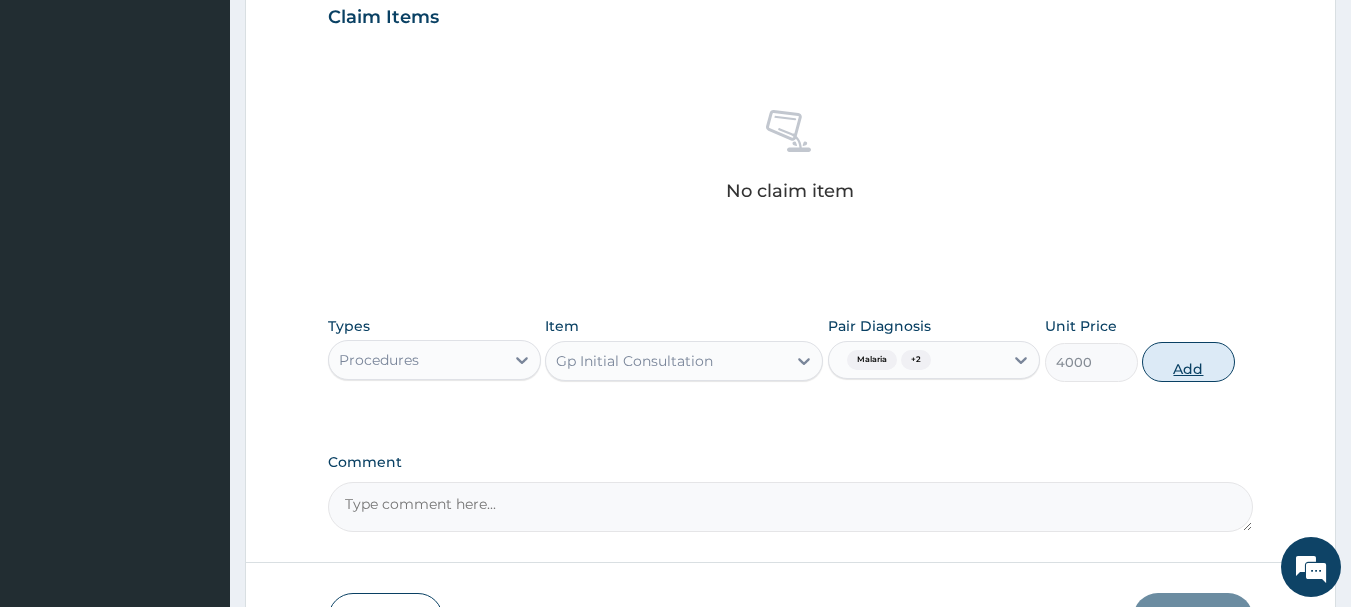 click on "Add" at bounding box center (1188, 362) 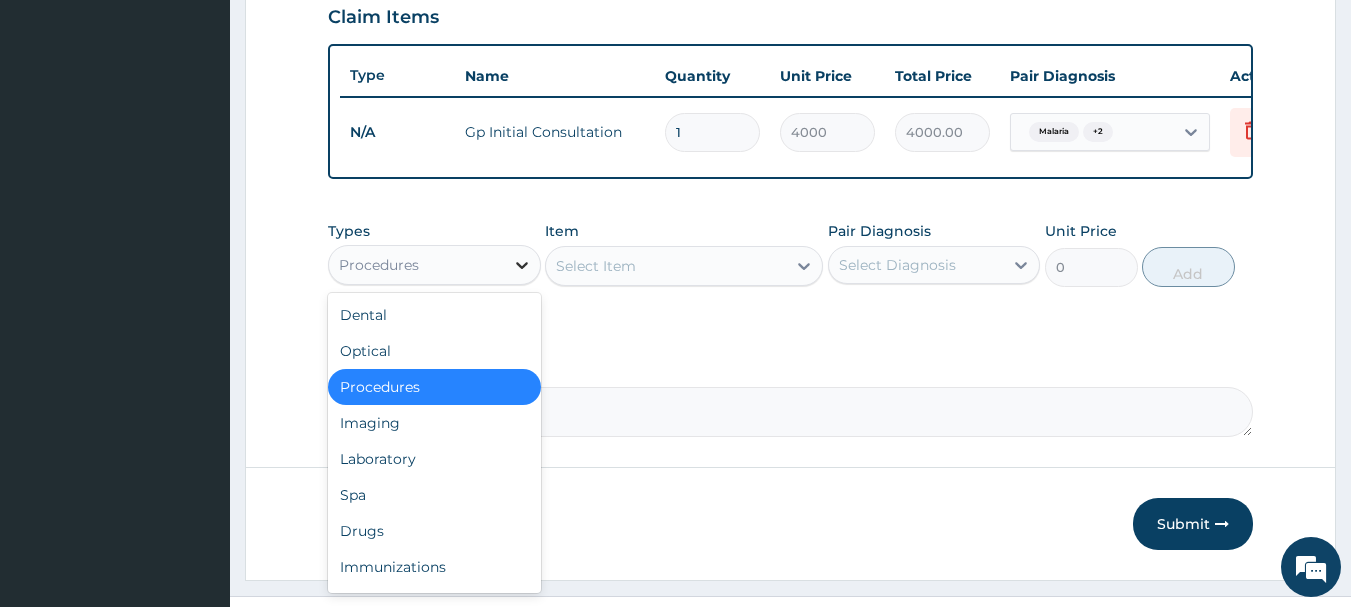 drag, startPoint x: 516, startPoint y: 283, endPoint x: 517, endPoint y: 296, distance: 13.038404 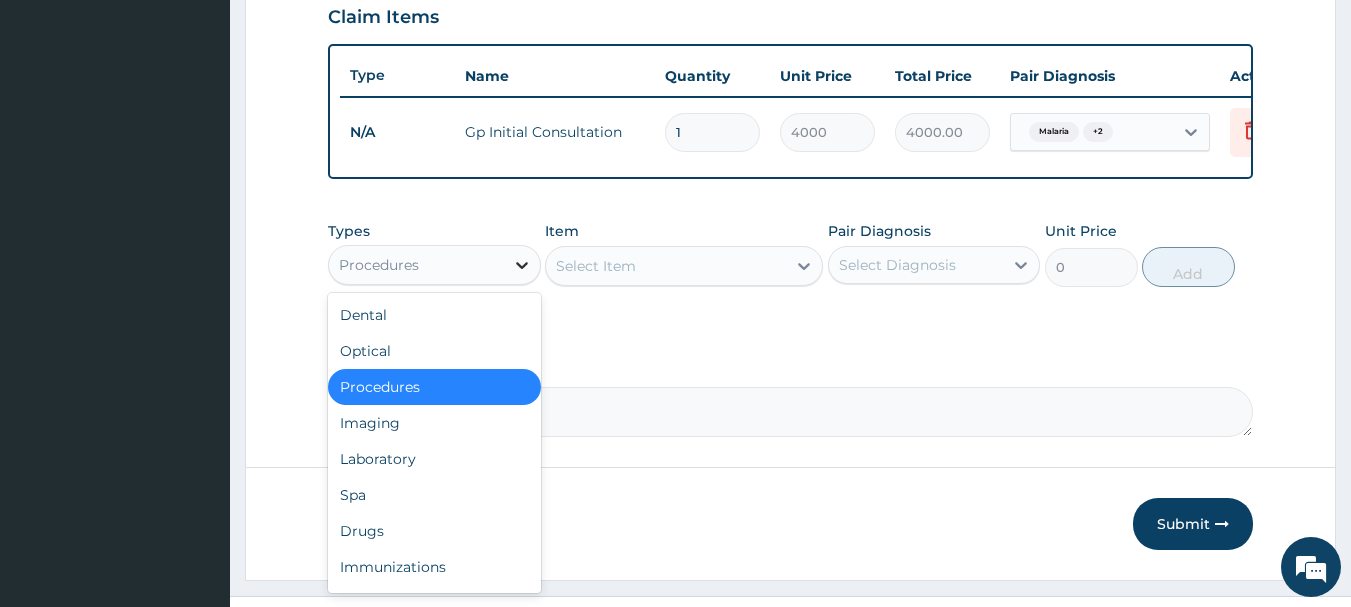 click at bounding box center [522, 265] 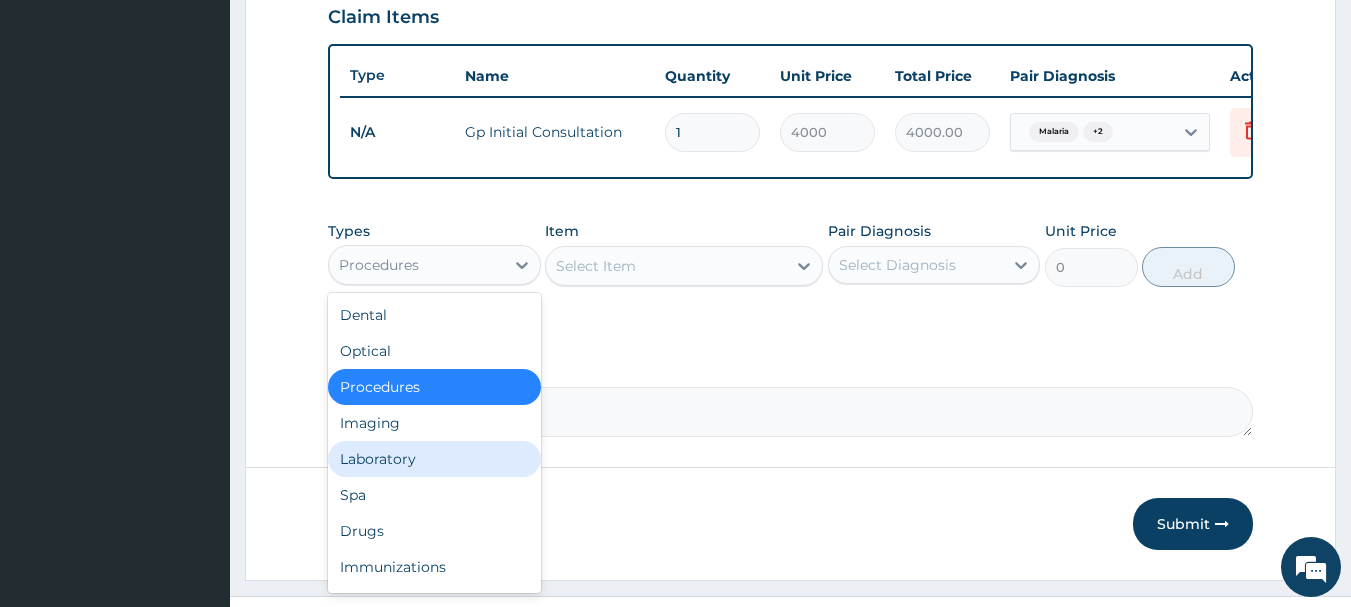 click on "Laboratory" at bounding box center (434, 459) 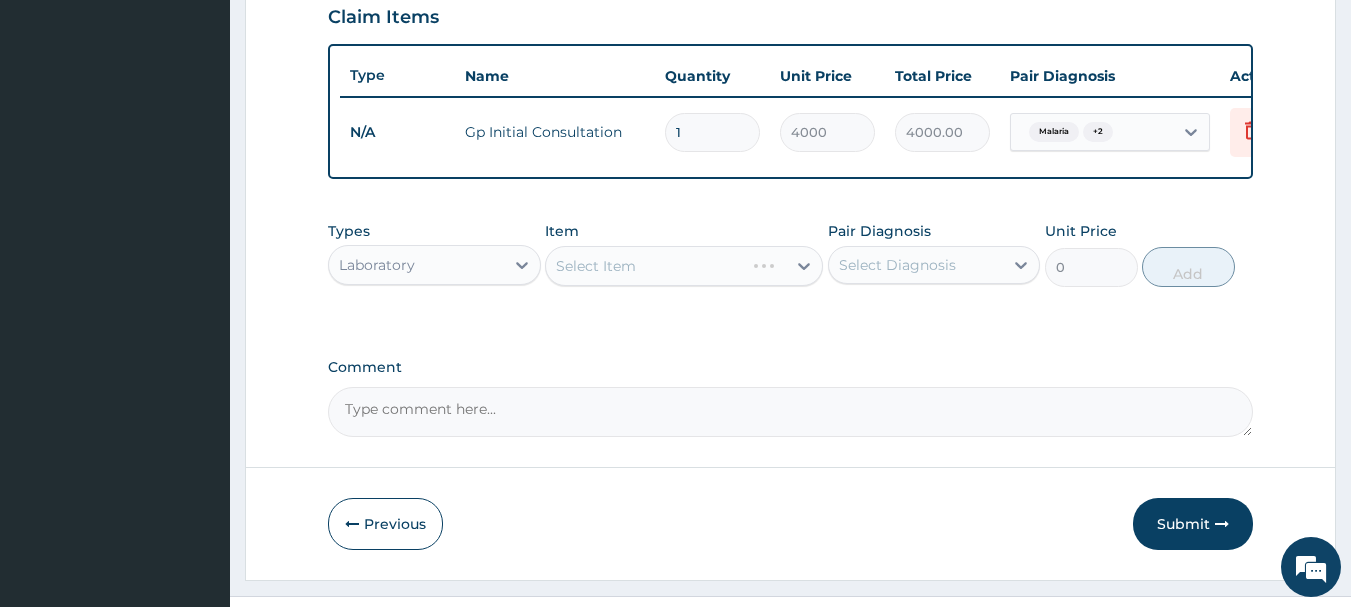 click on "Select Item" at bounding box center (684, 266) 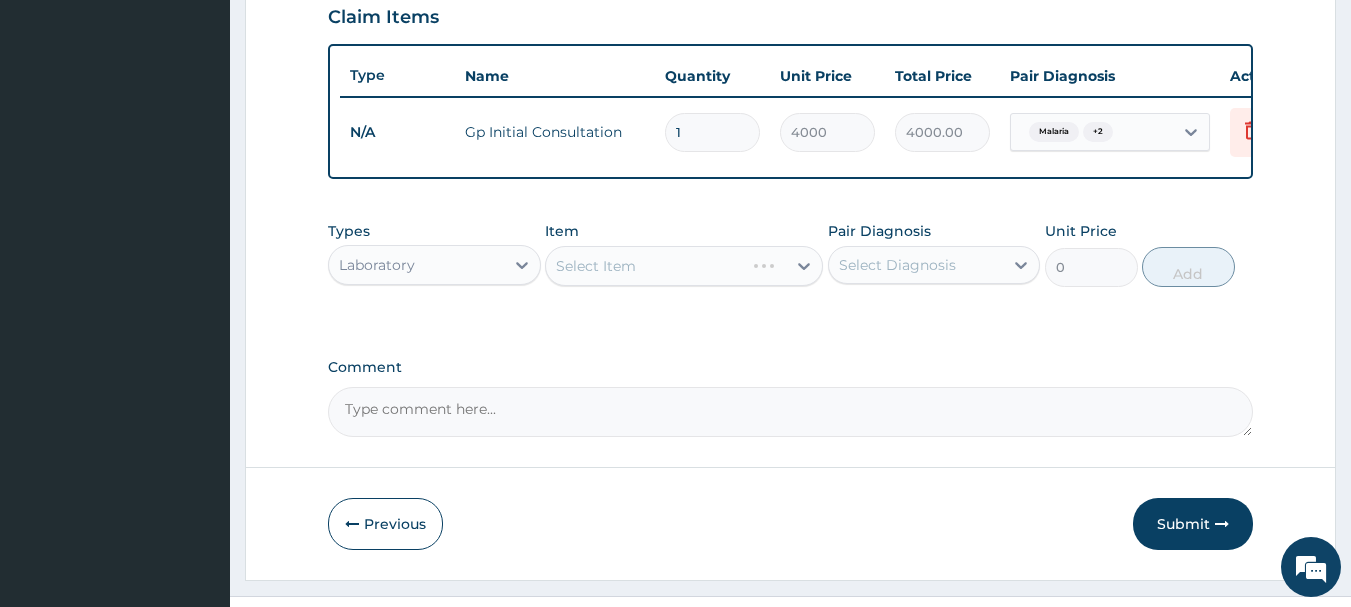 click on "Select Item" at bounding box center [684, 266] 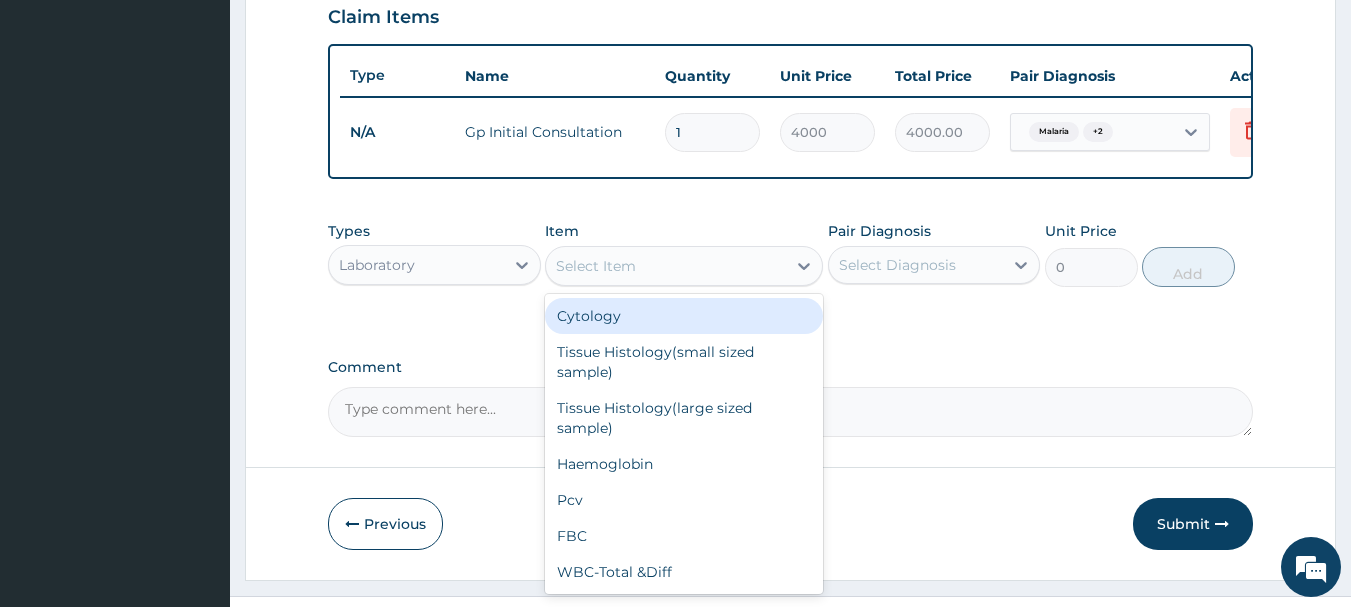 click on "Select Item" at bounding box center [666, 266] 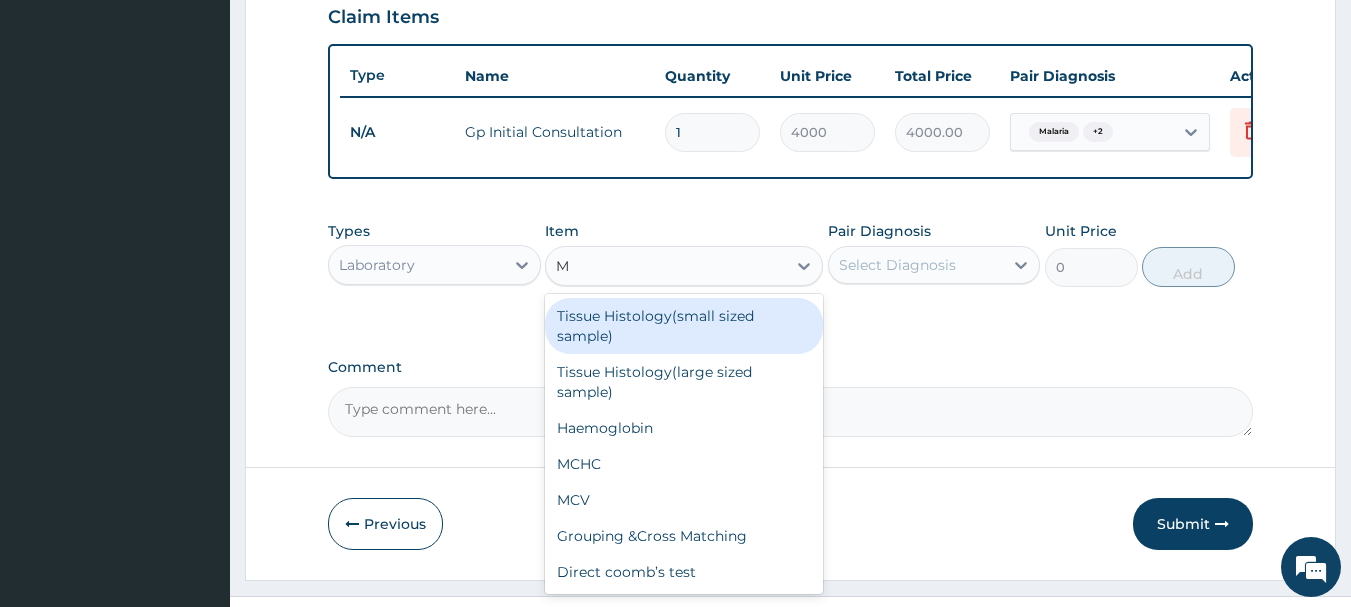 type on "MP" 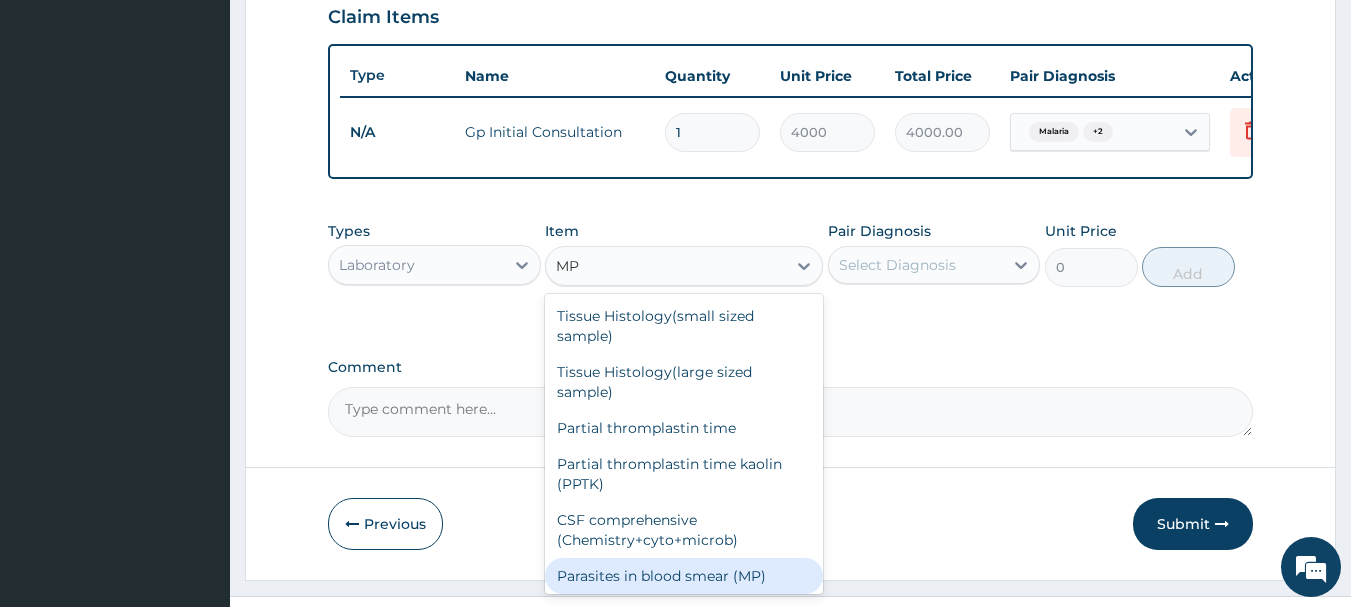 click on "Parasites in blood smear (MP)" at bounding box center (684, 576) 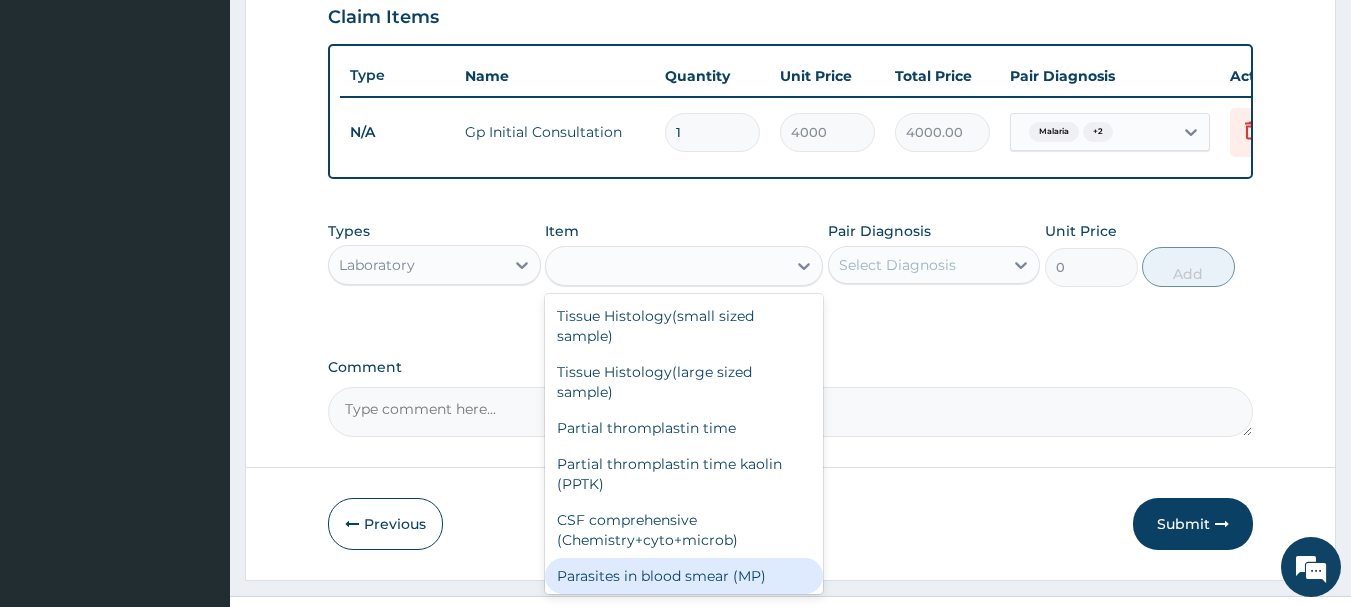 type on "3000" 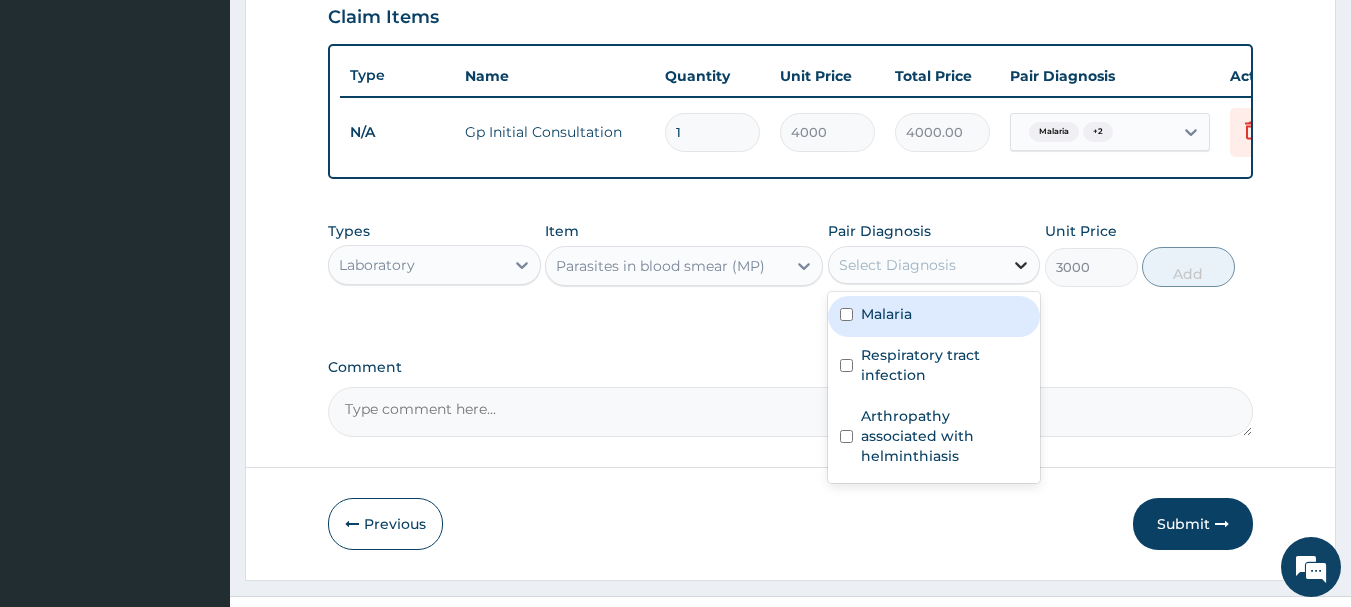 click at bounding box center [1021, 265] 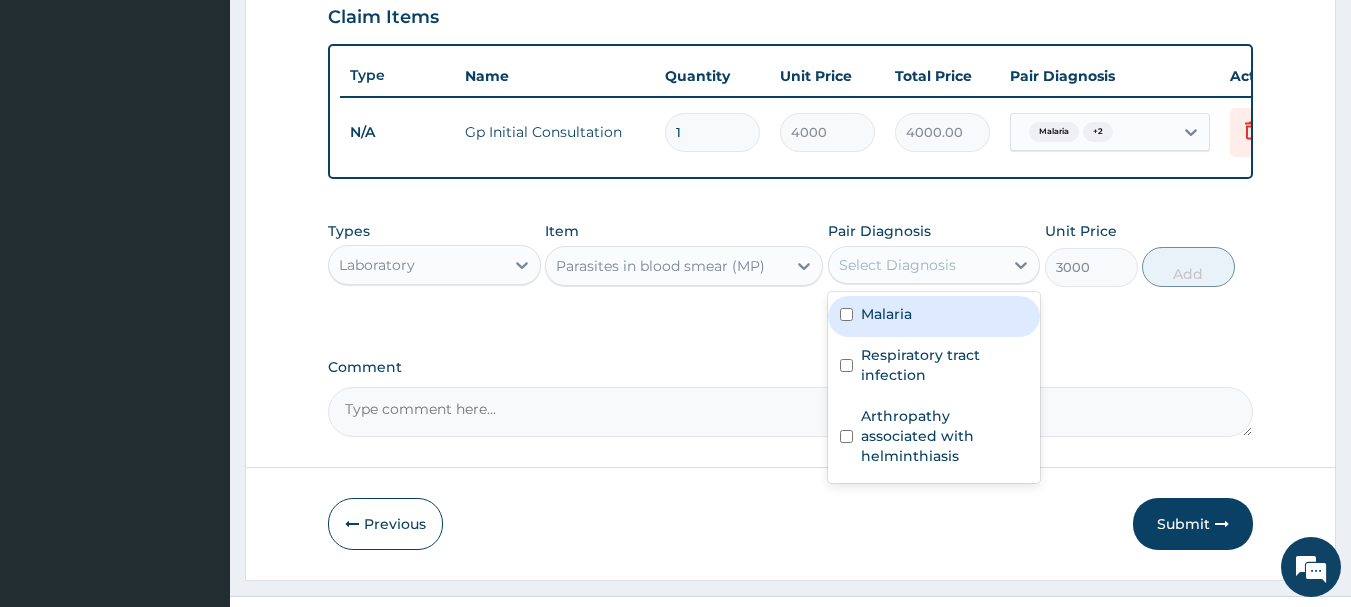 click on "Malaria" at bounding box center (934, 316) 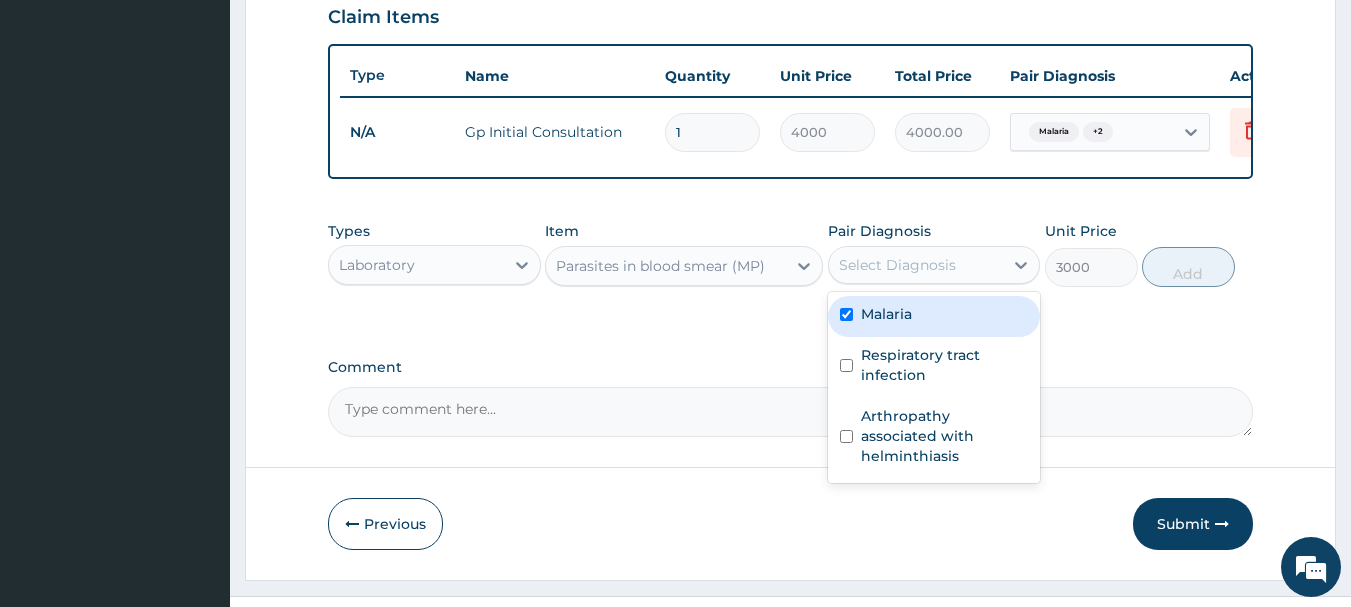 checkbox on "true" 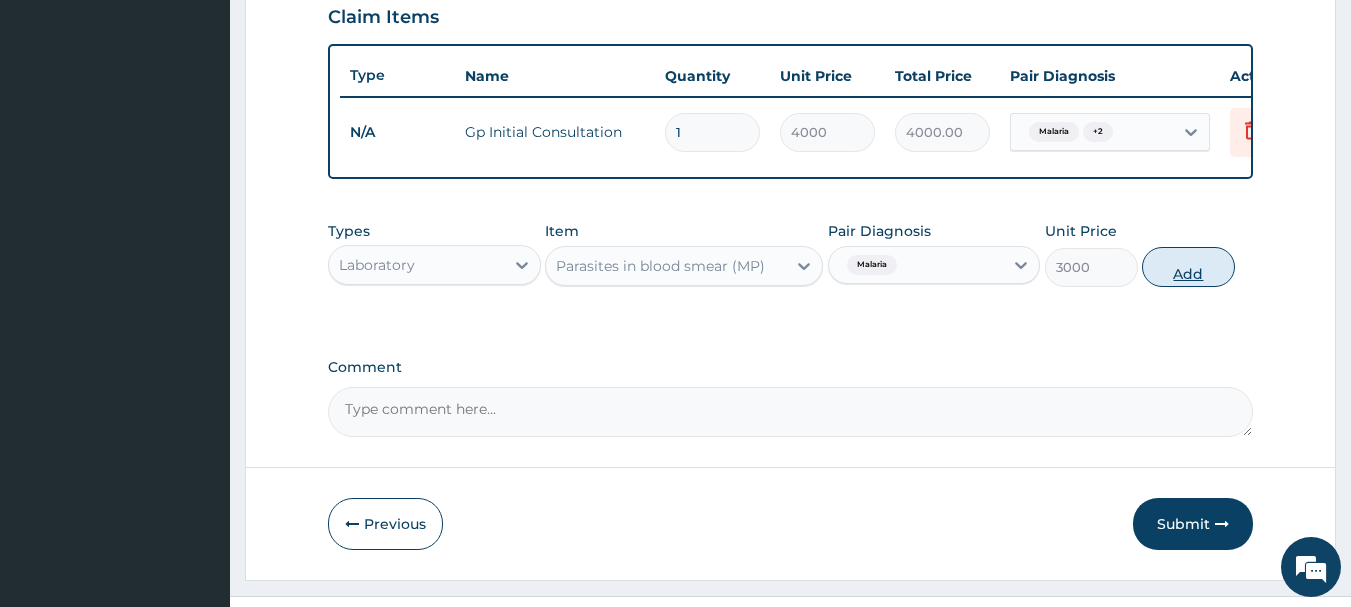 click on "Add" at bounding box center (1188, 267) 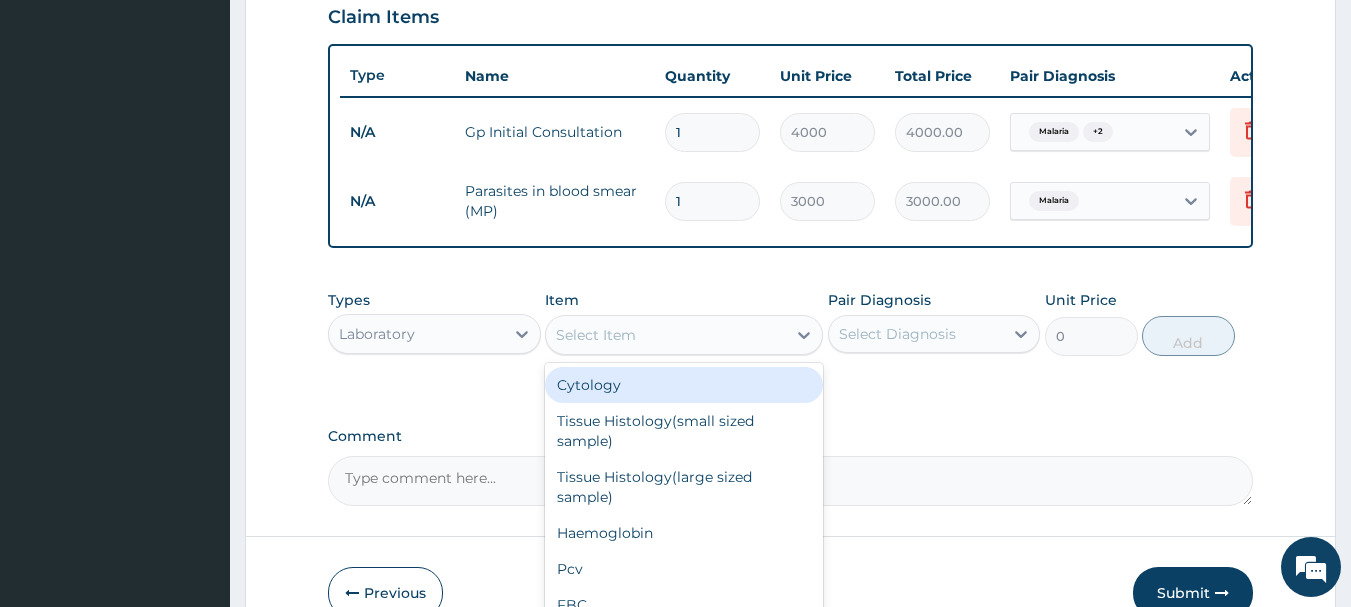 click on "Select Item" at bounding box center [666, 335] 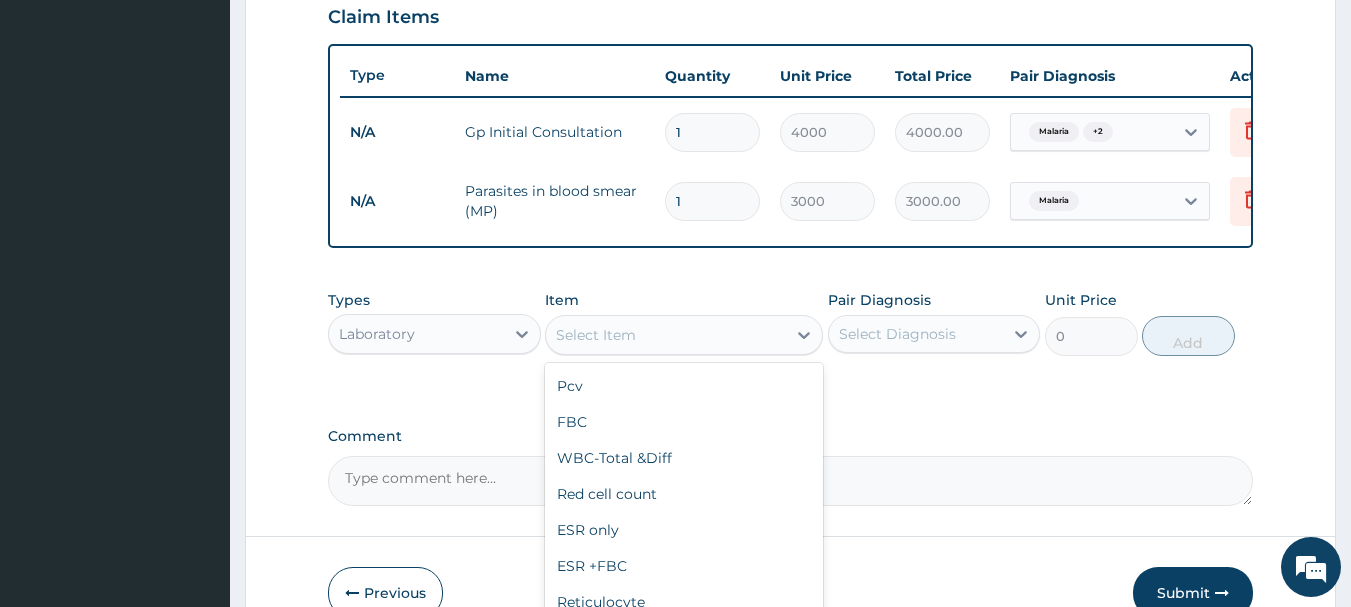 scroll, scrollTop: 200, scrollLeft: 0, axis: vertical 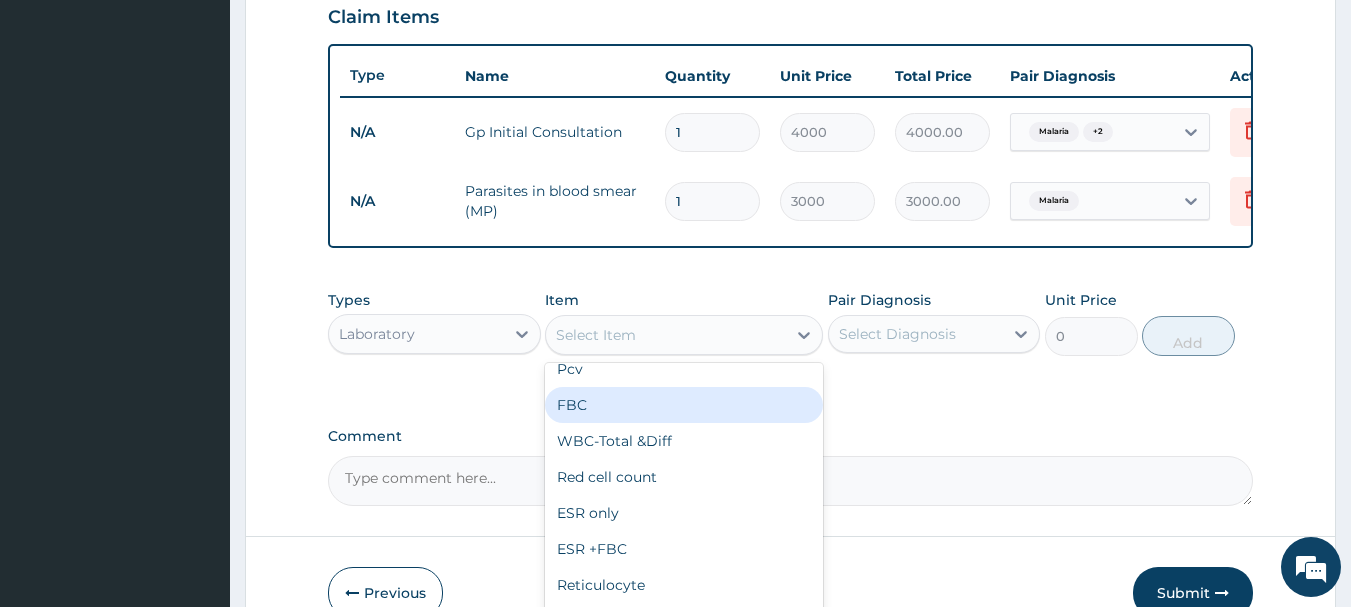 drag, startPoint x: 565, startPoint y: 421, endPoint x: 588, endPoint y: 413, distance: 24.351591 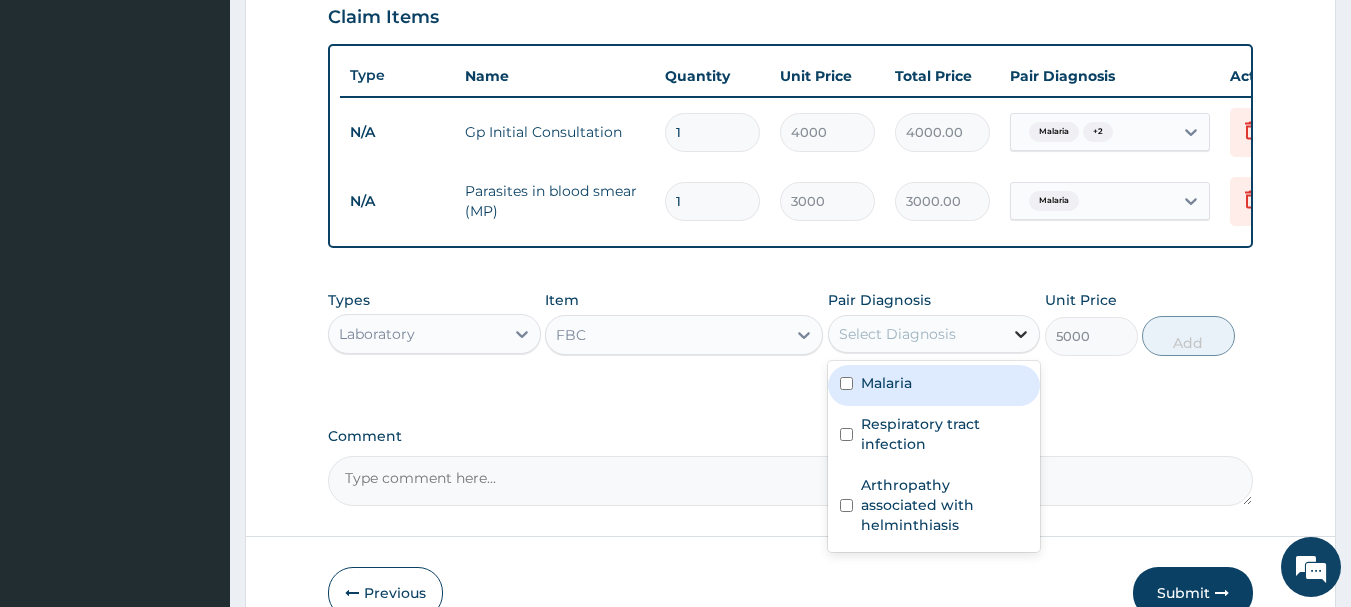 click at bounding box center [1021, 334] 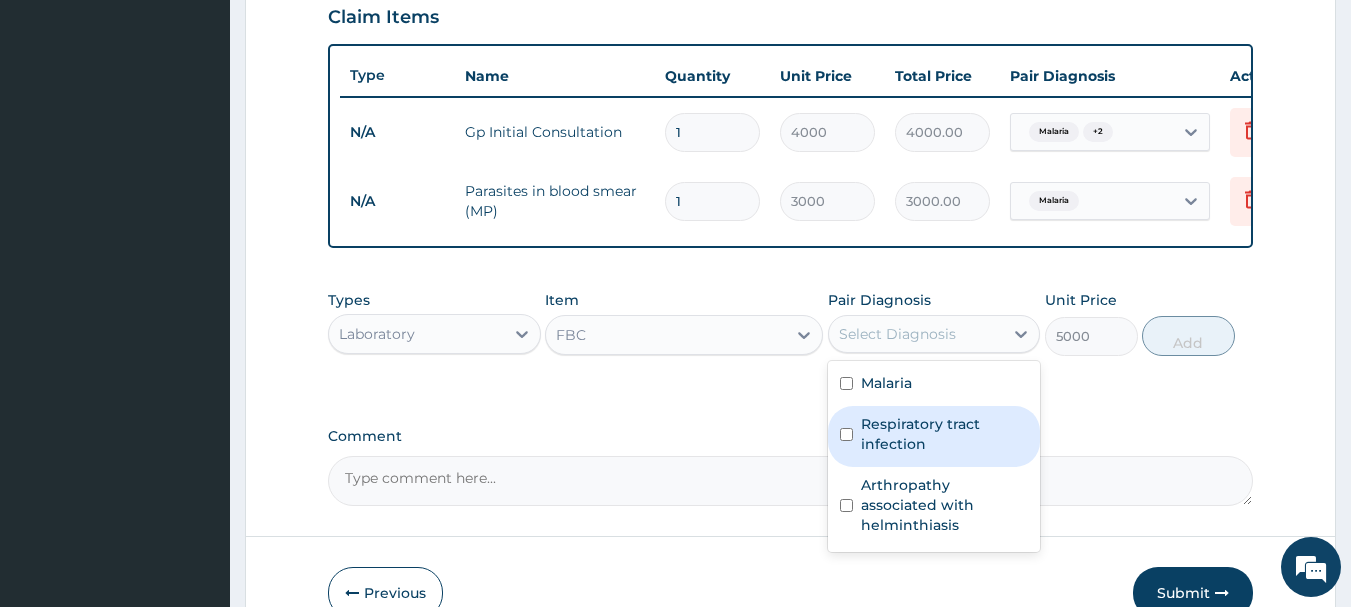 drag, startPoint x: 841, startPoint y: 440, endPoint x: 844, endPoint y: 404, distance: 36.124783 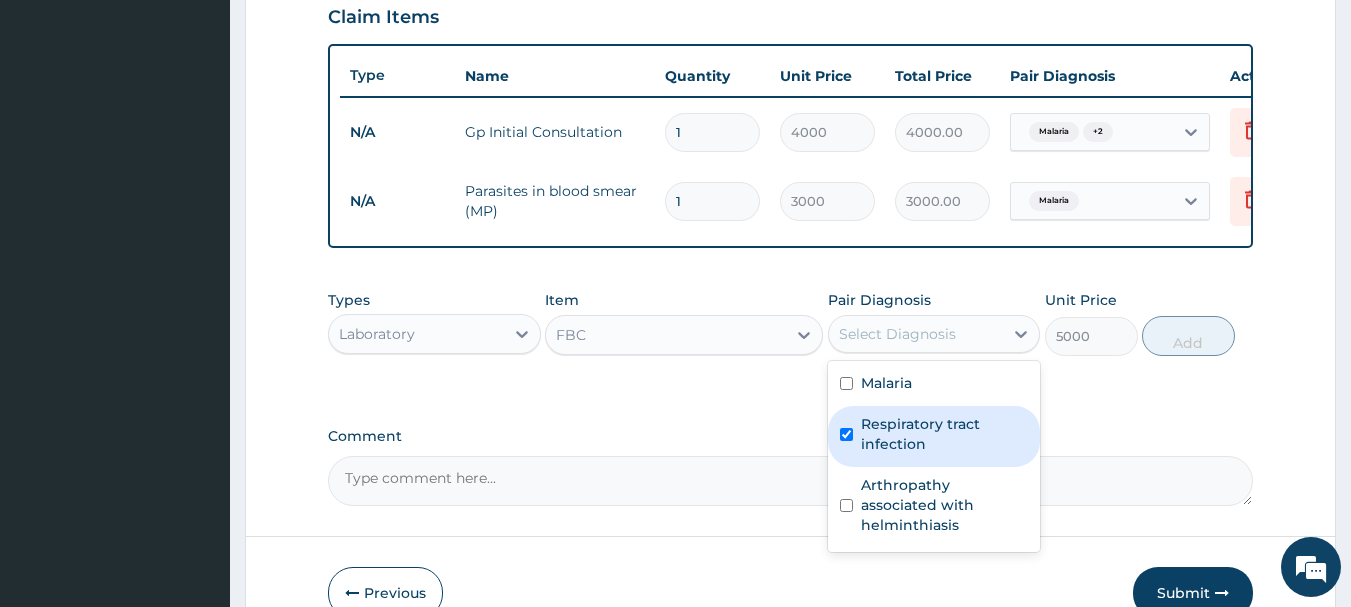 checkbox on "true" 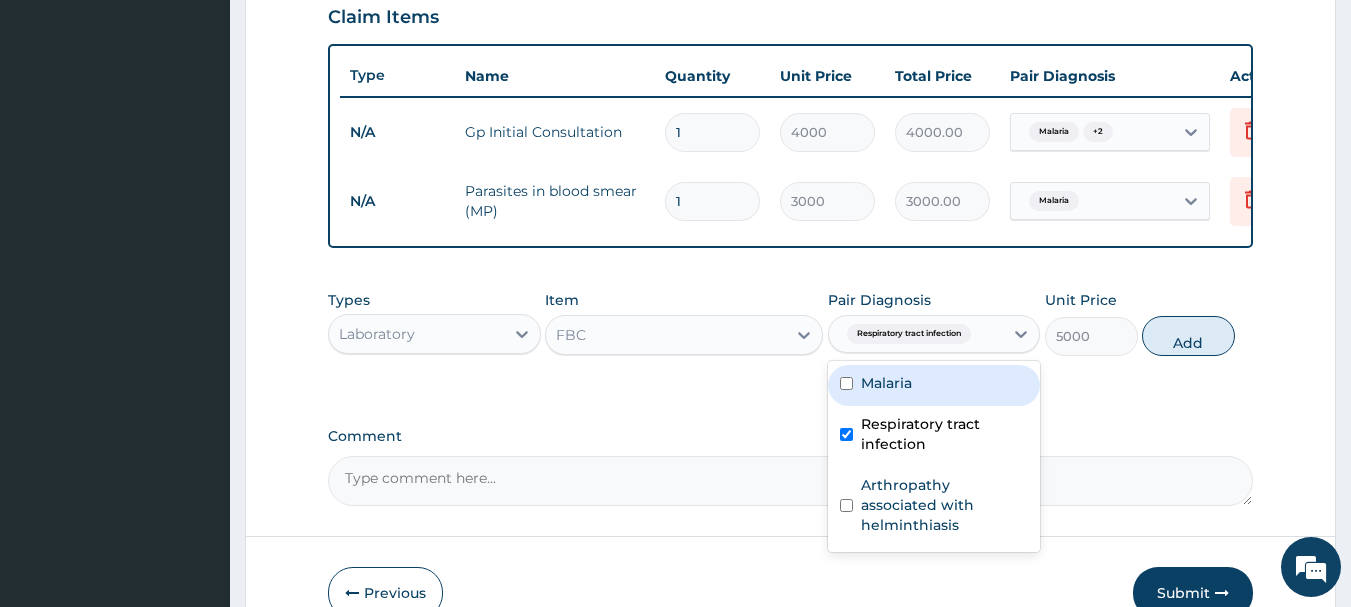 drag, startPoint x: 845, startPoint y: 403, endPoint x: 949, endPoint y: 397, distance: 104.172935 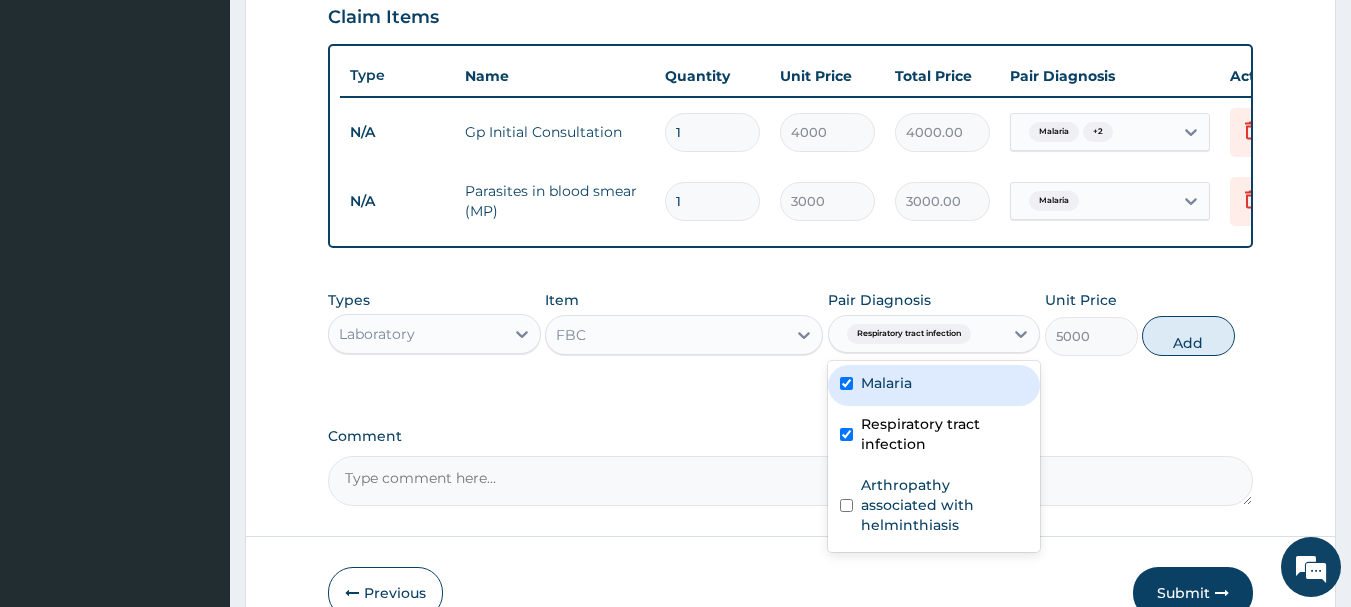 checkbox on "true" 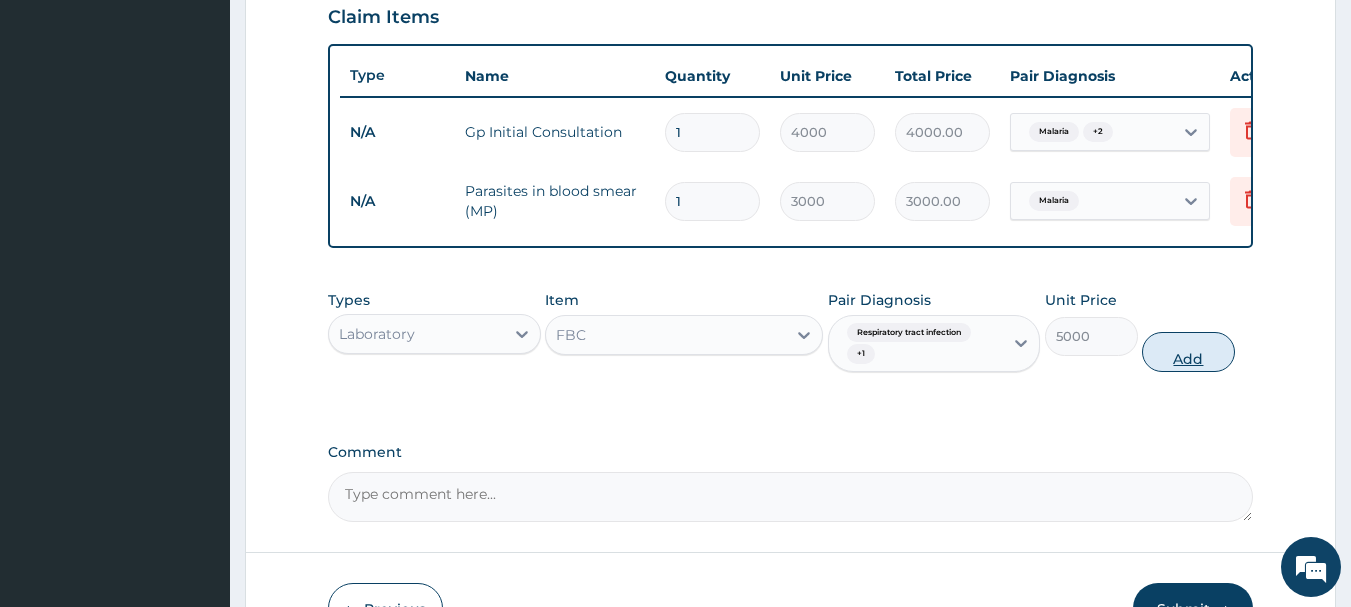 click on "Add" at bounding box center (1188, 352) 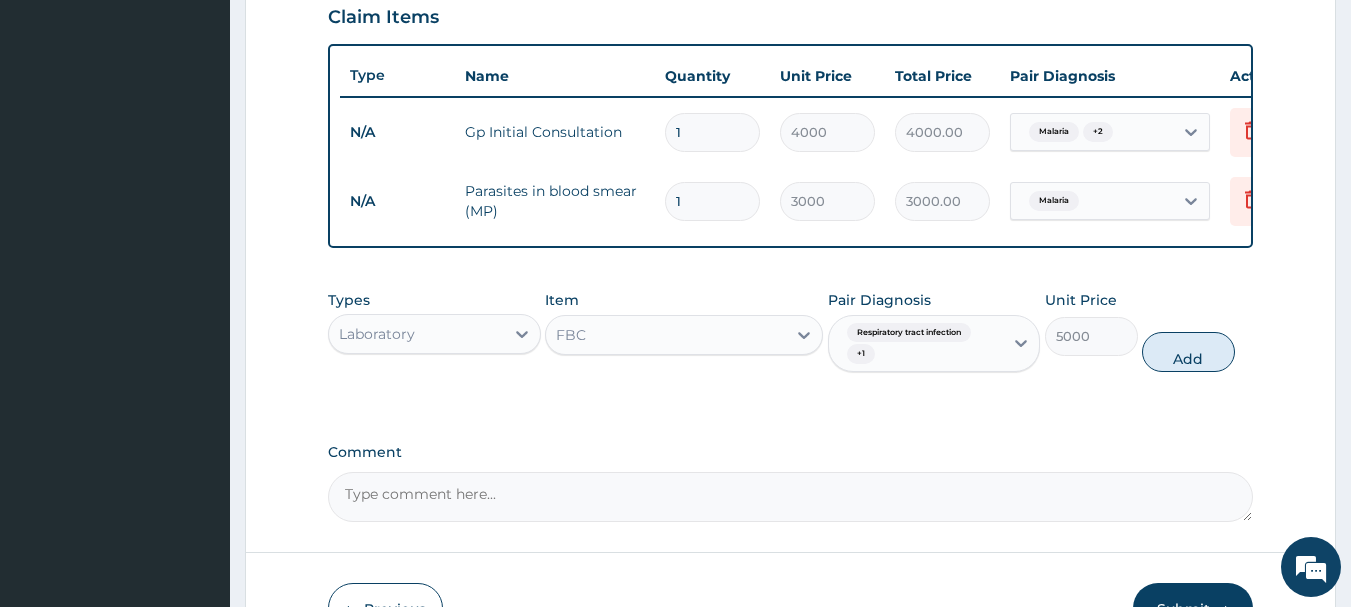 type on "0" 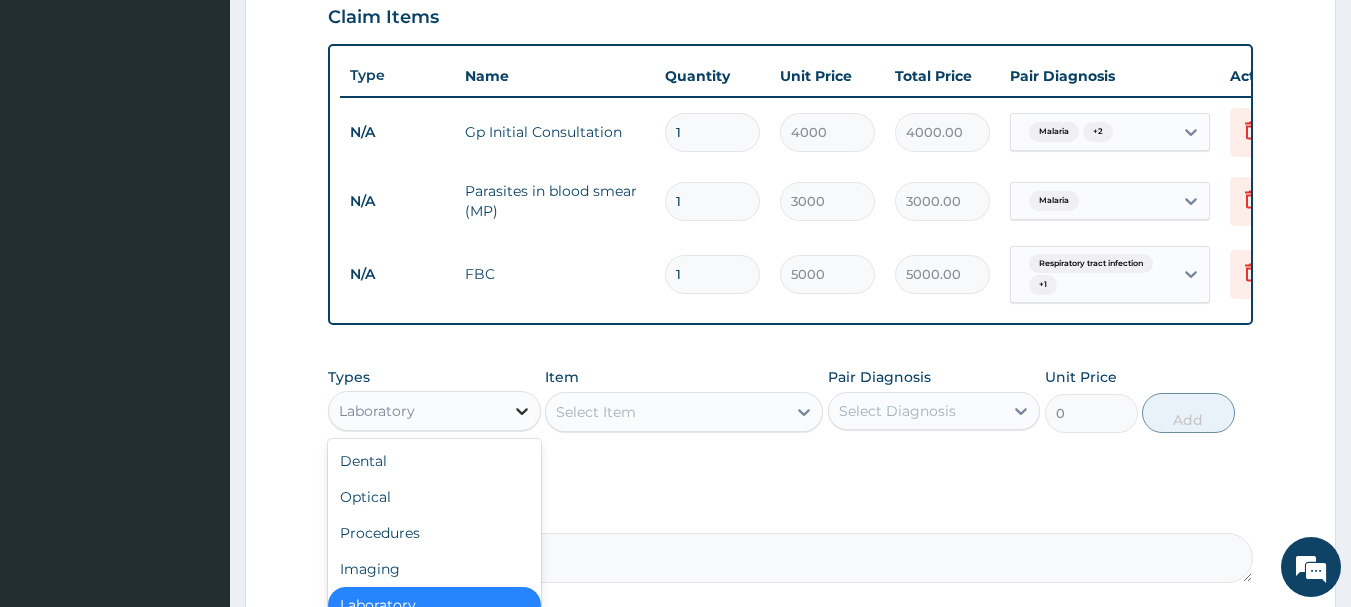 click 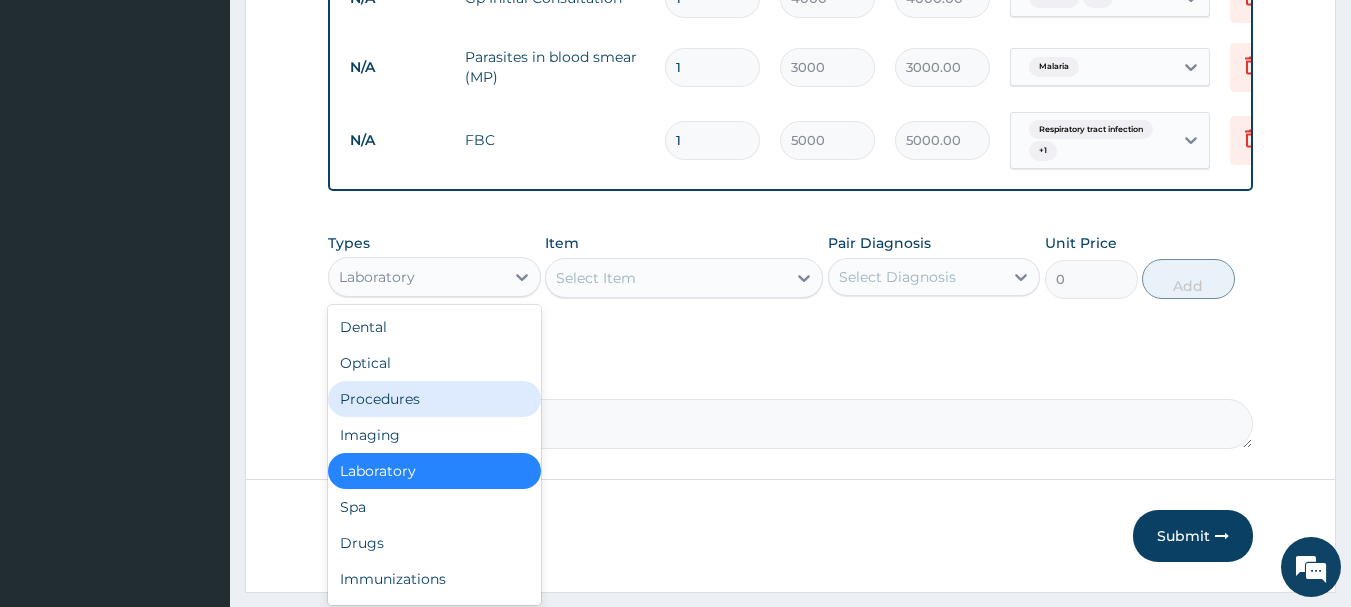 scroll, scrollTop: 900, scrollLeft: 0, axis: vertical 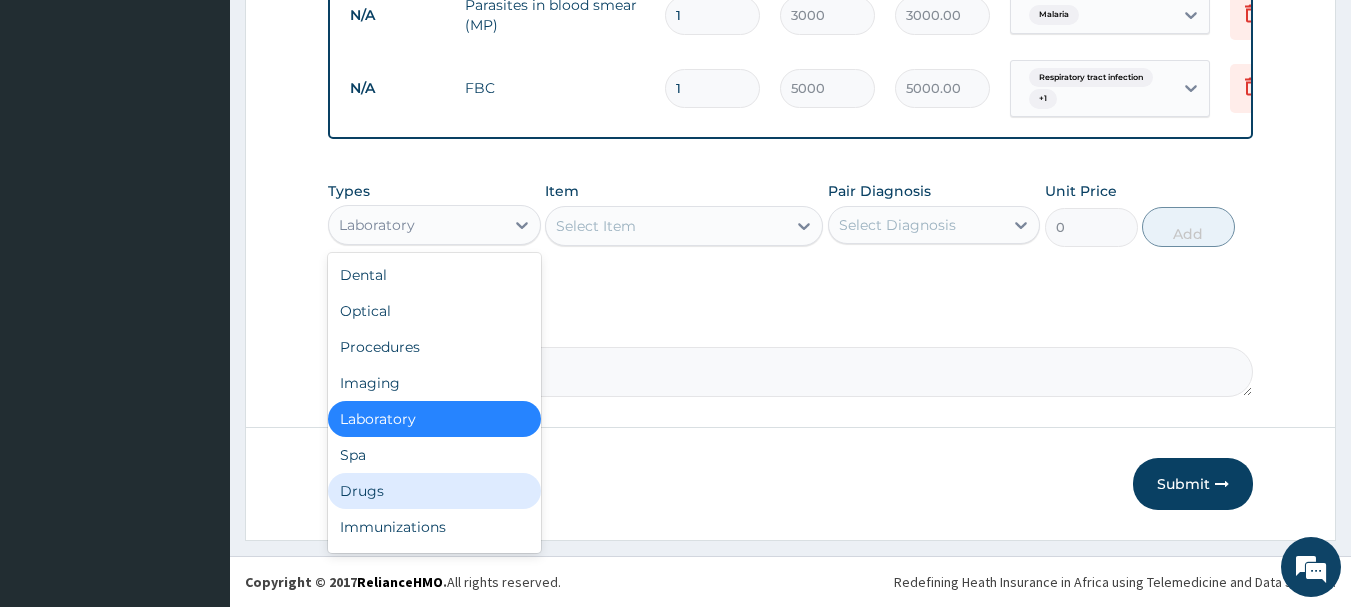 click on "Drugs" at bounding box center [434, 491] 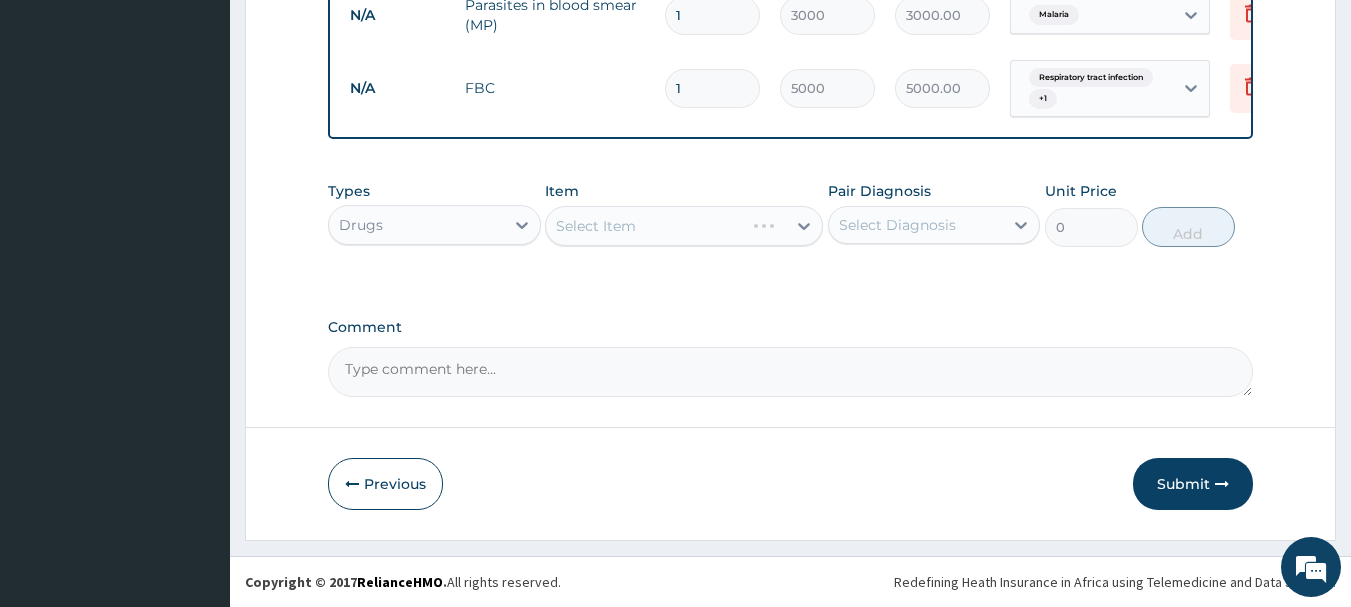 click on "Select Item" at bounding box center [684, 226] 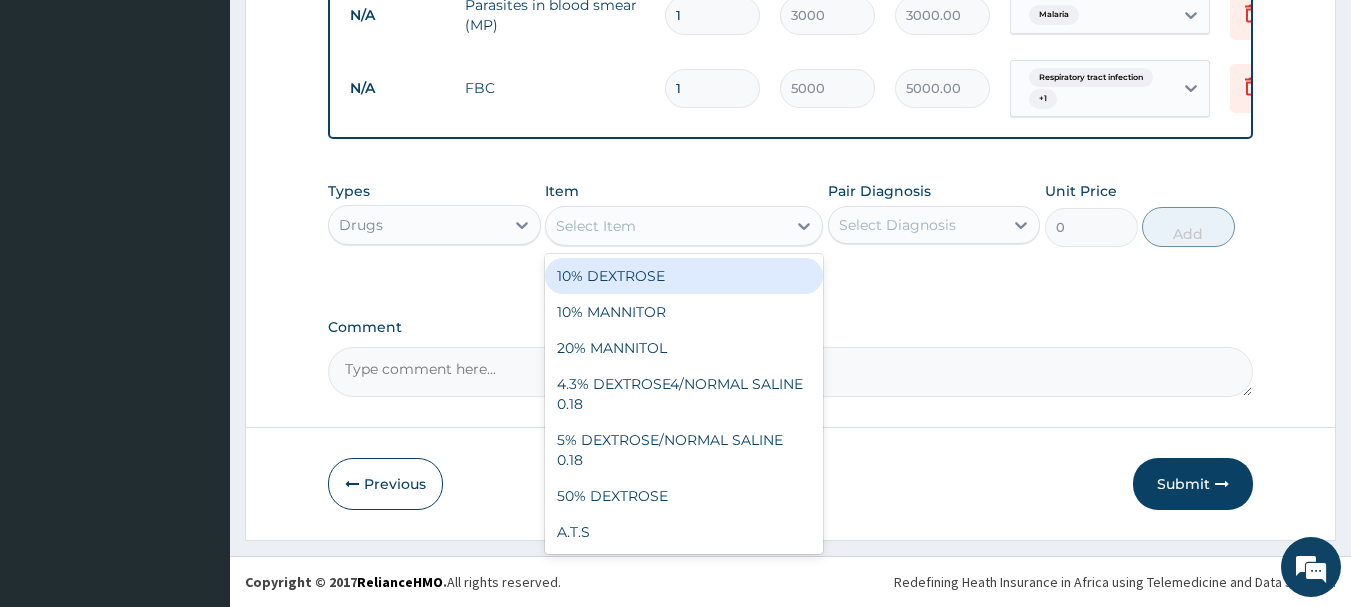click on "Select Item" at bounding box center [666, 226] 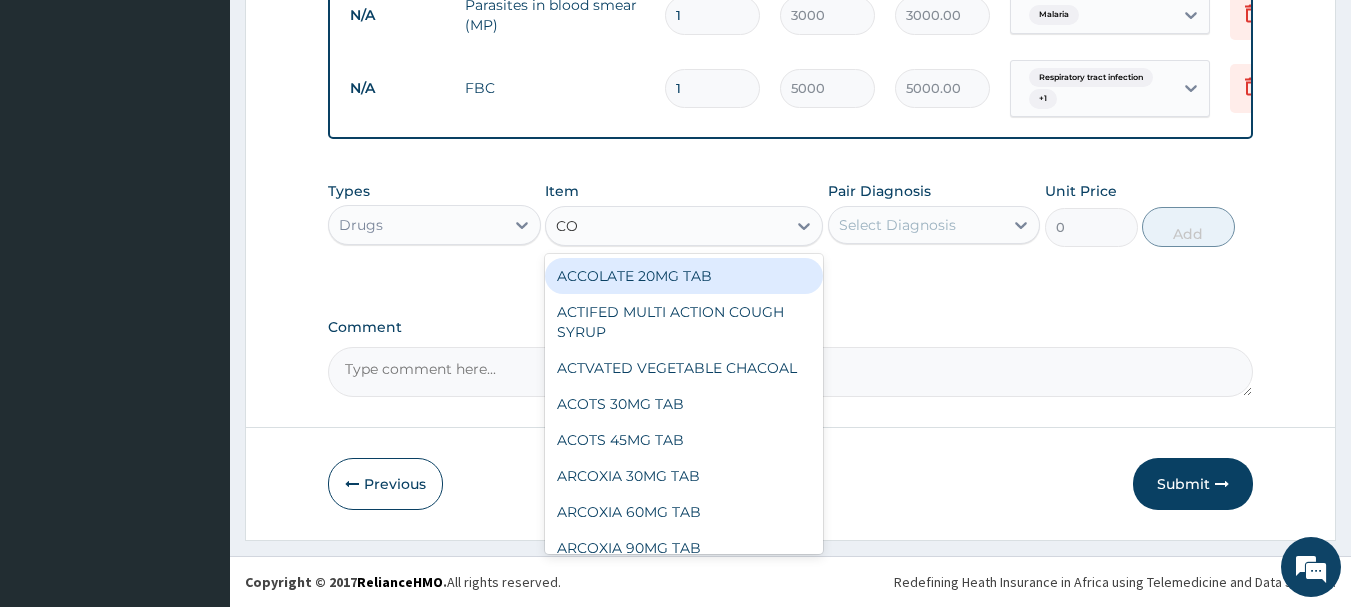 type on "COA" 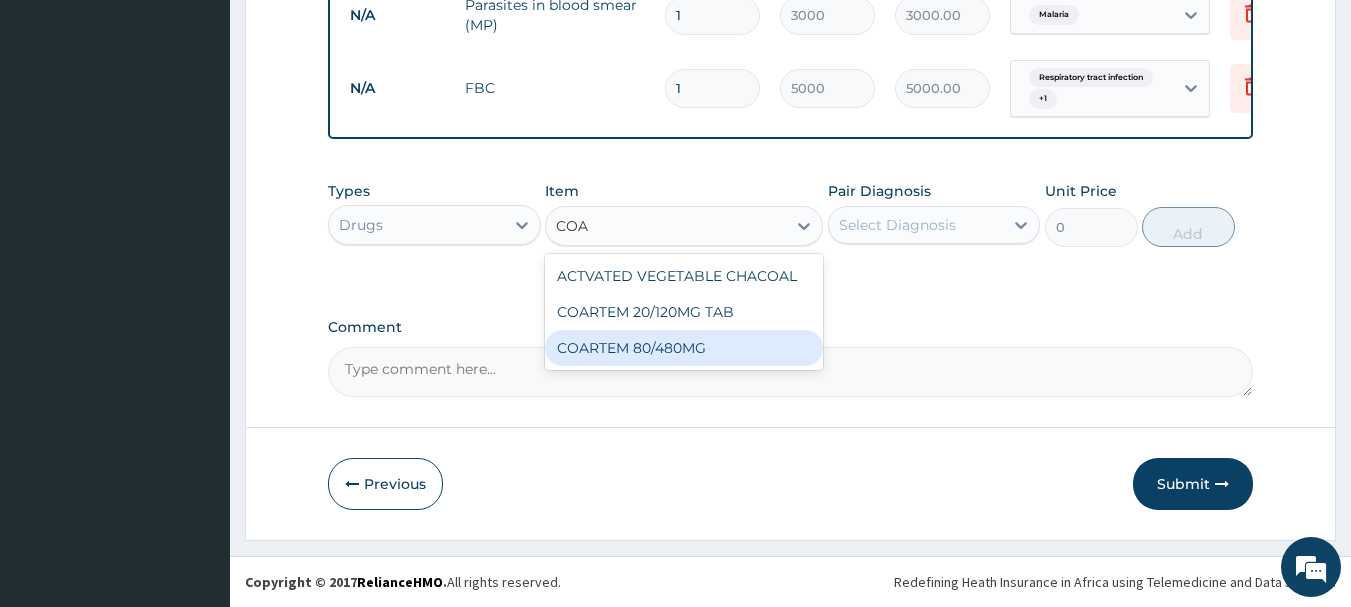 click on "COARTEM 80/480MG" at bounding box center (684, 348) 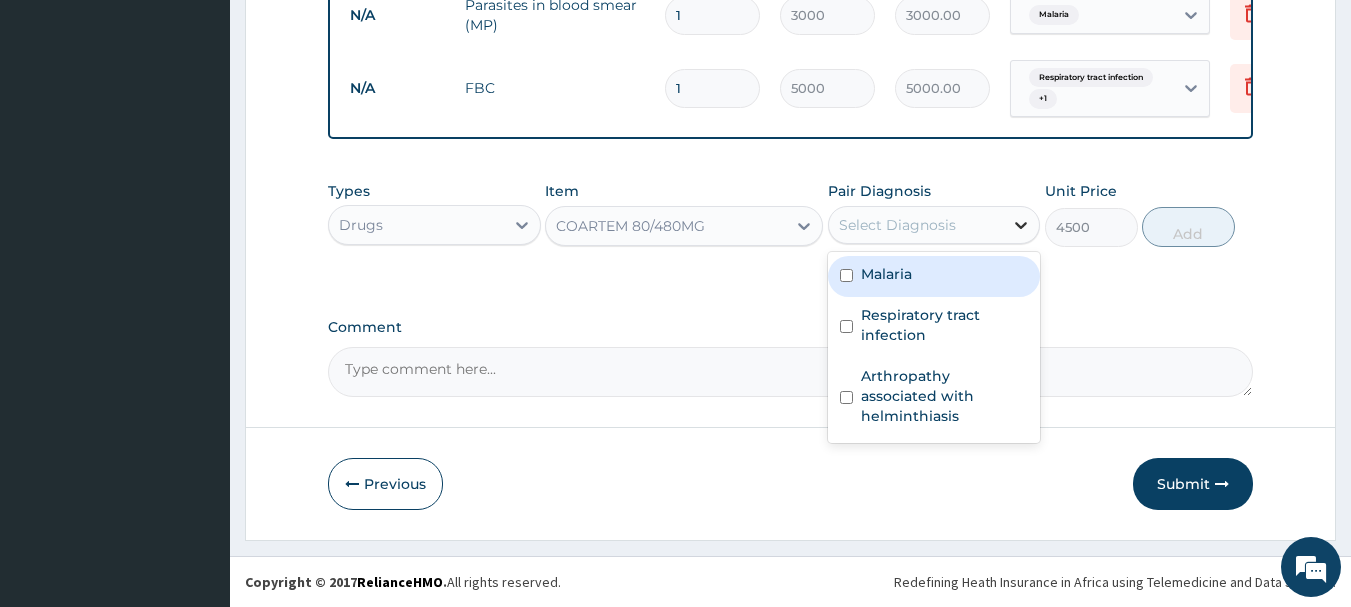 click 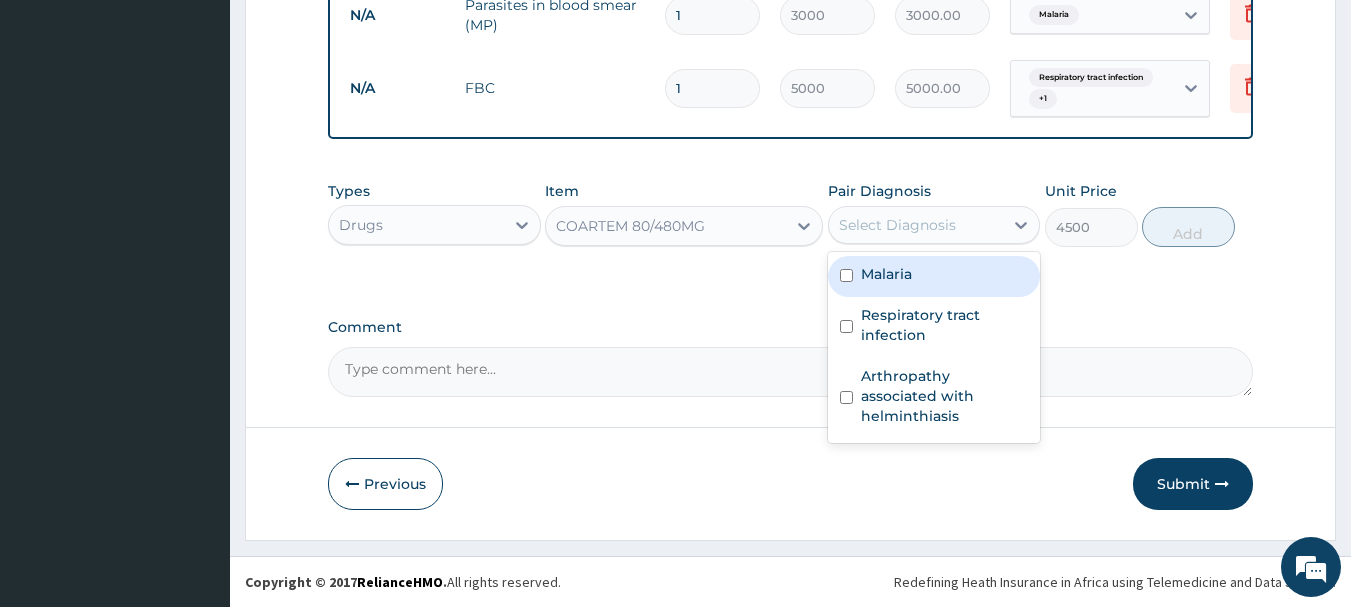 click on "Malaria" at bounding box center [886, 274] 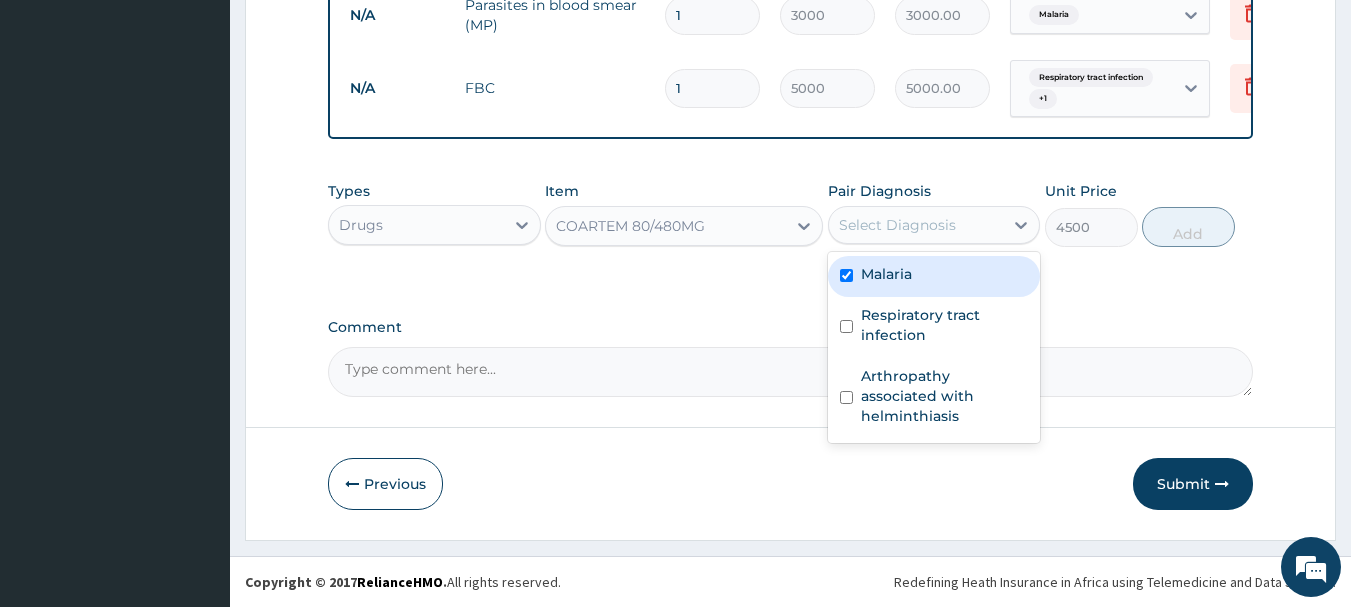 checkbox on "true" 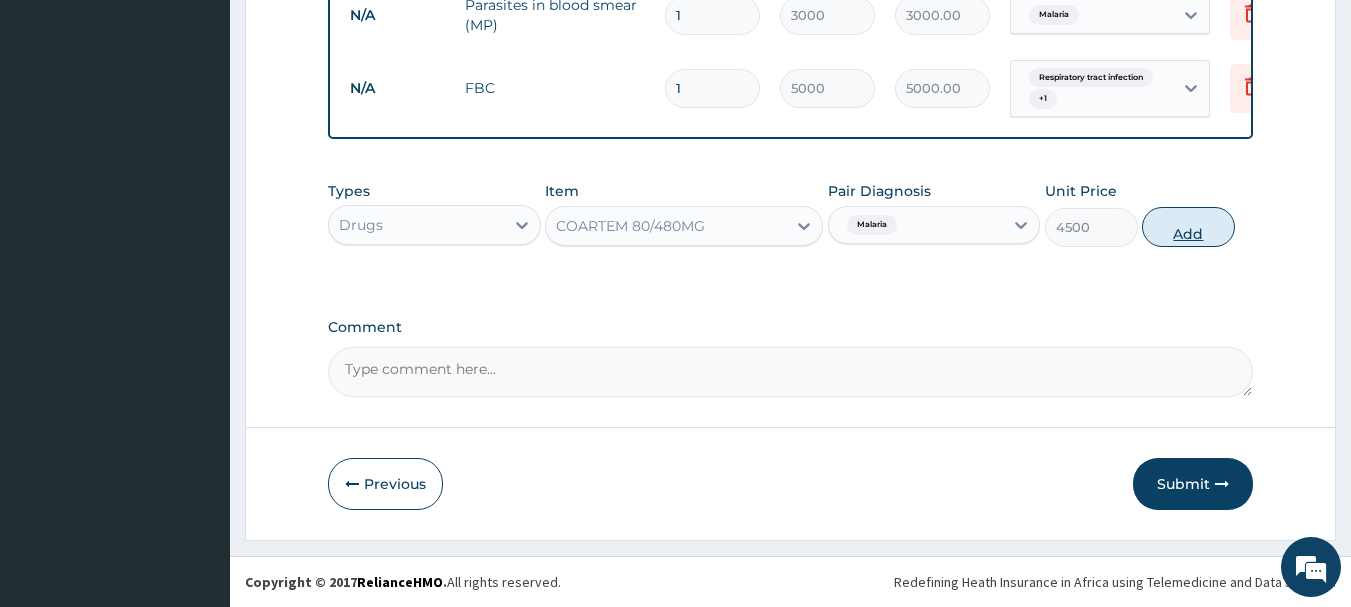 click on "Add" at bounding box center [1188, 227] 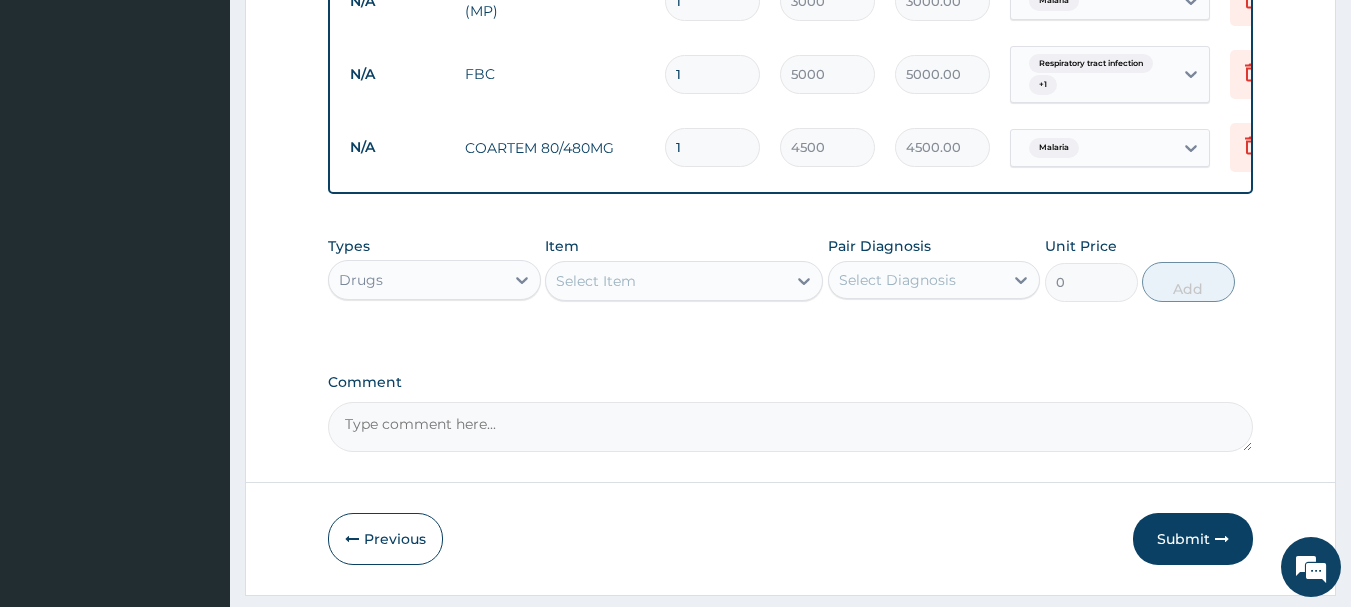 click on "Select Item" at bounding box center [596, 281] 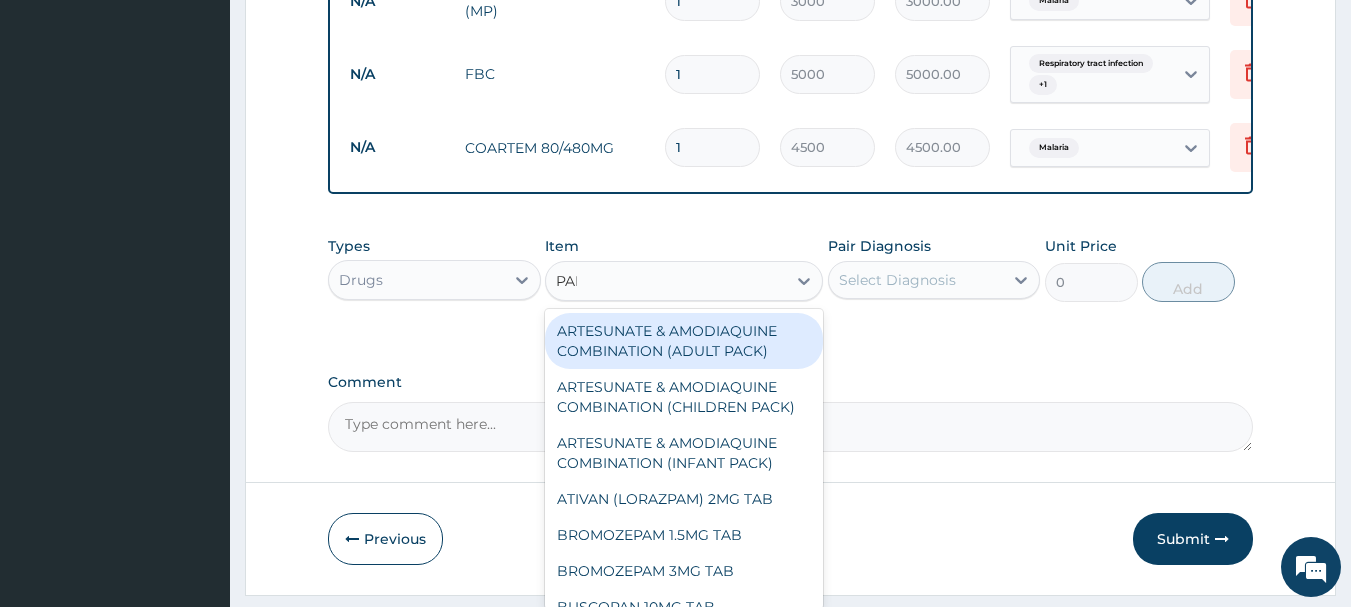 type on "PARA" 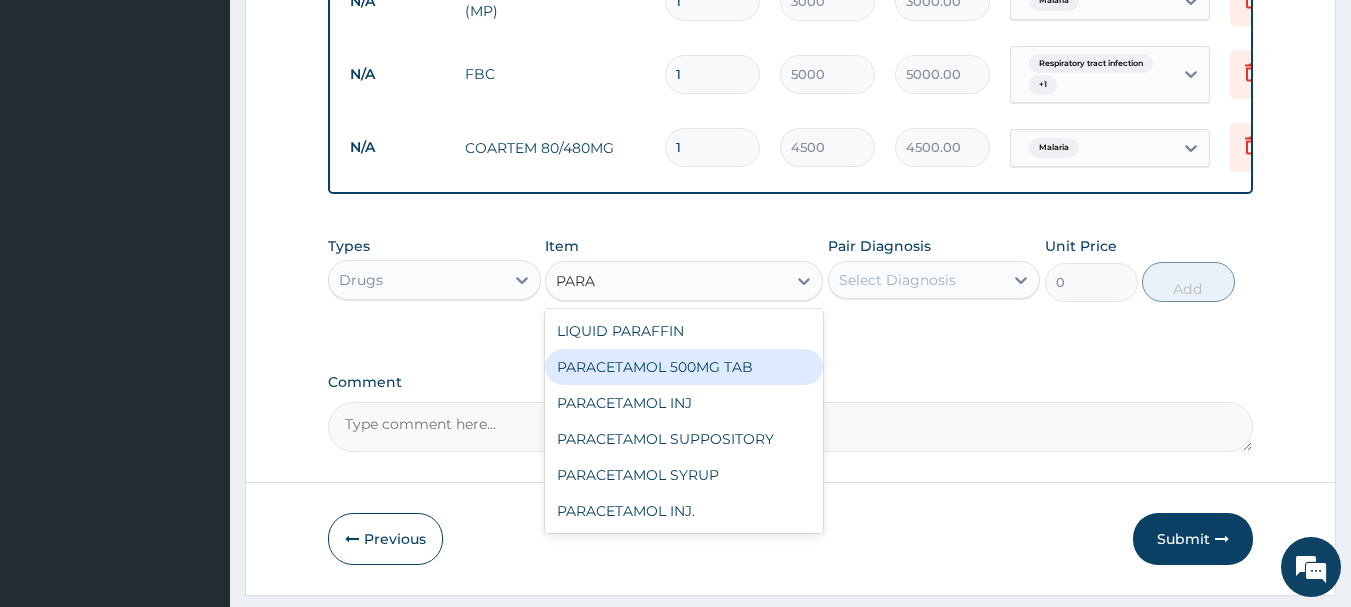 click on "PARACETAMOL 500MG TAB" at bounding box center (684, 367) 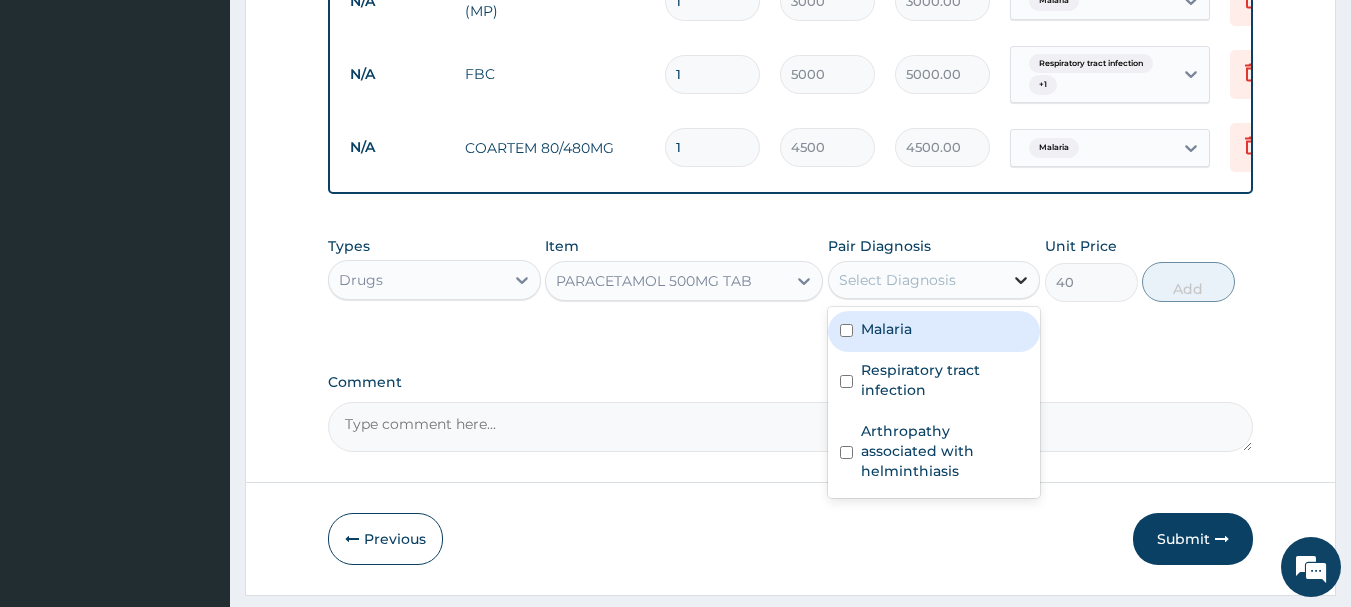 click 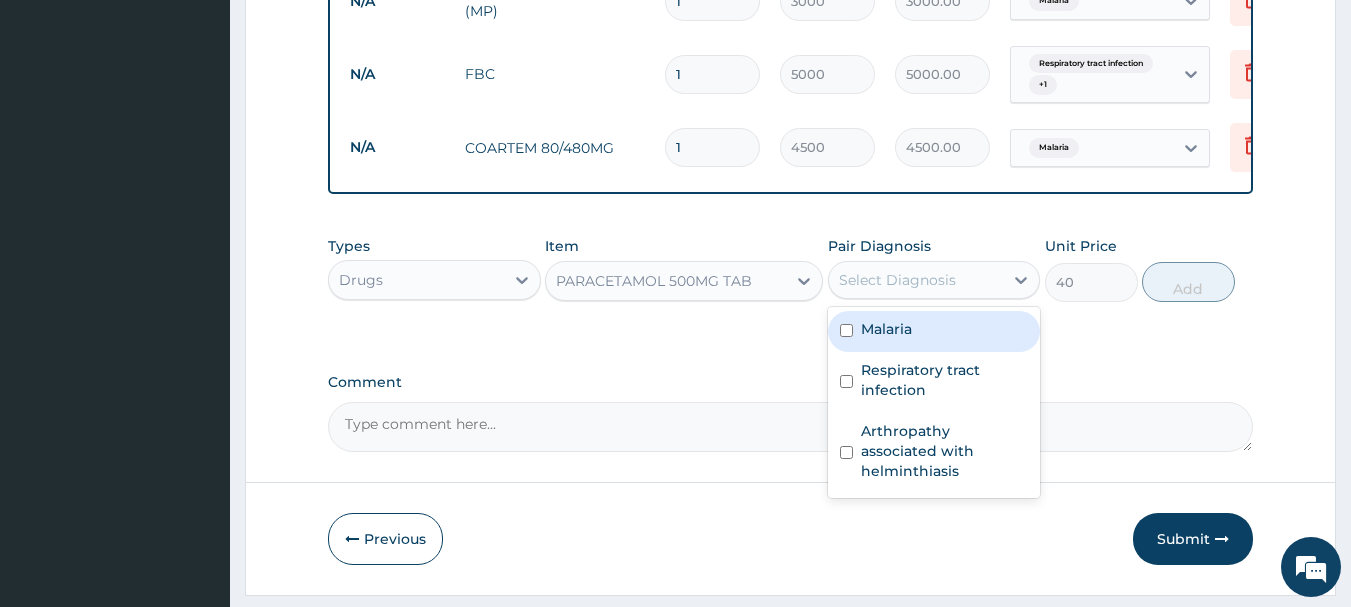 click on "Malaria" at bounding box center (934, 331) 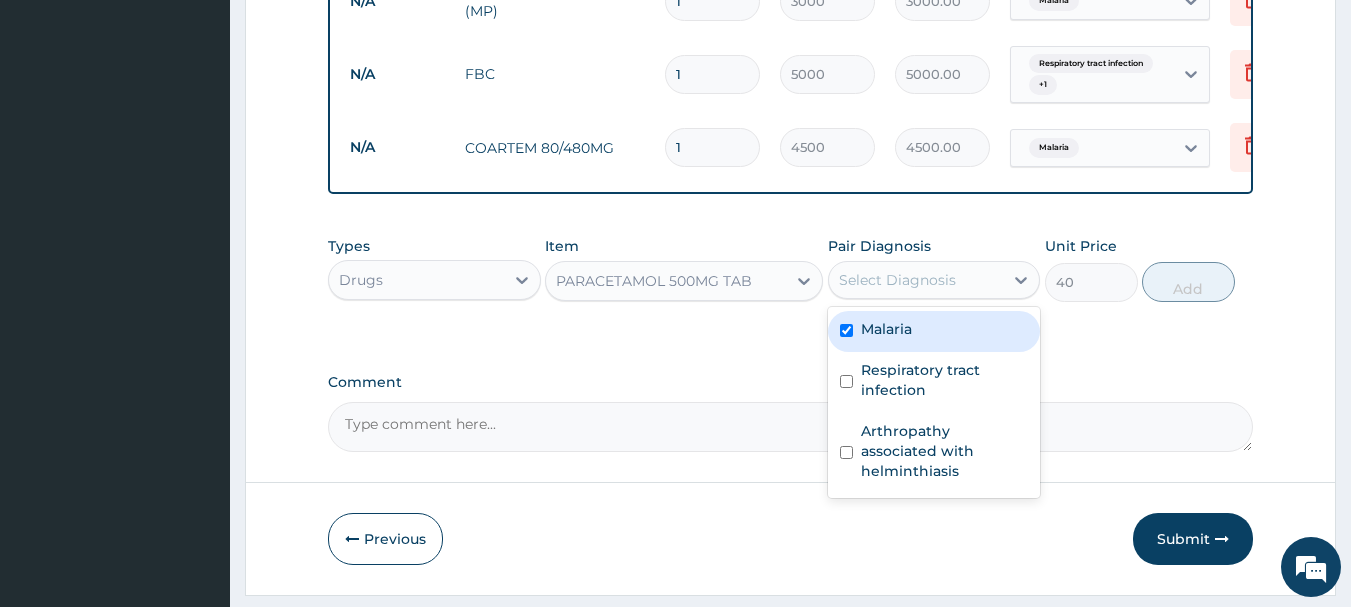 checkbox on "true" 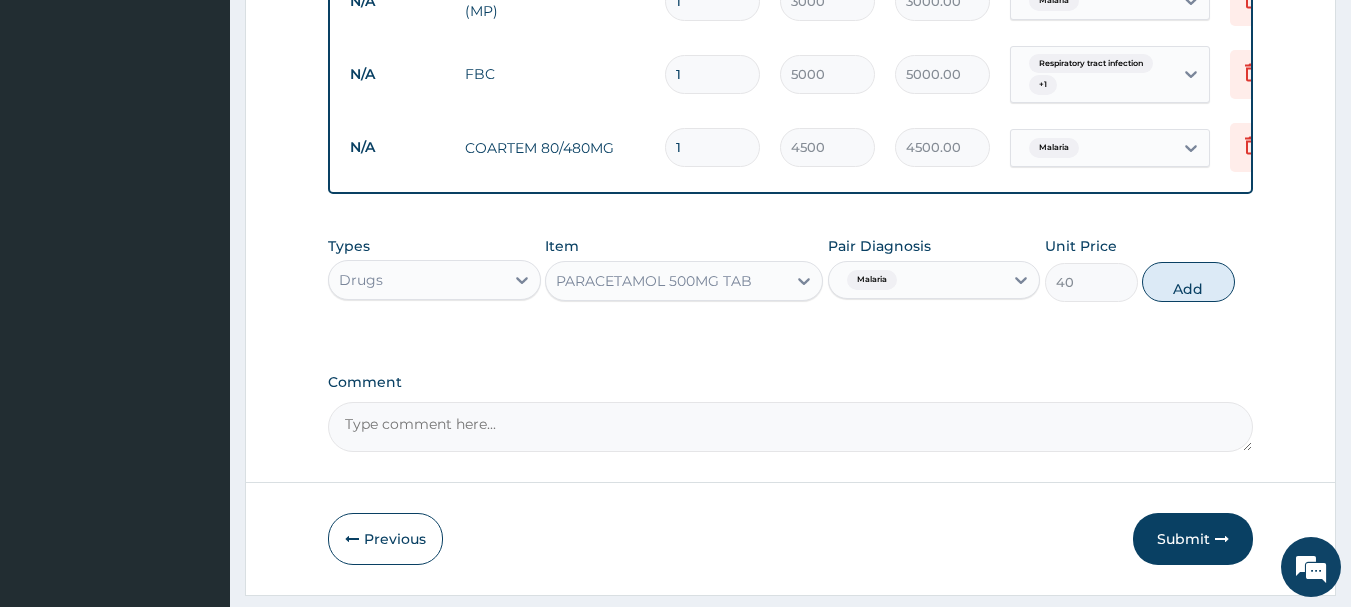 drag, startPoint x: 1188, startPoint y: 305, endPoint x: 1114, endPoint y: 314, distance: 74.54529 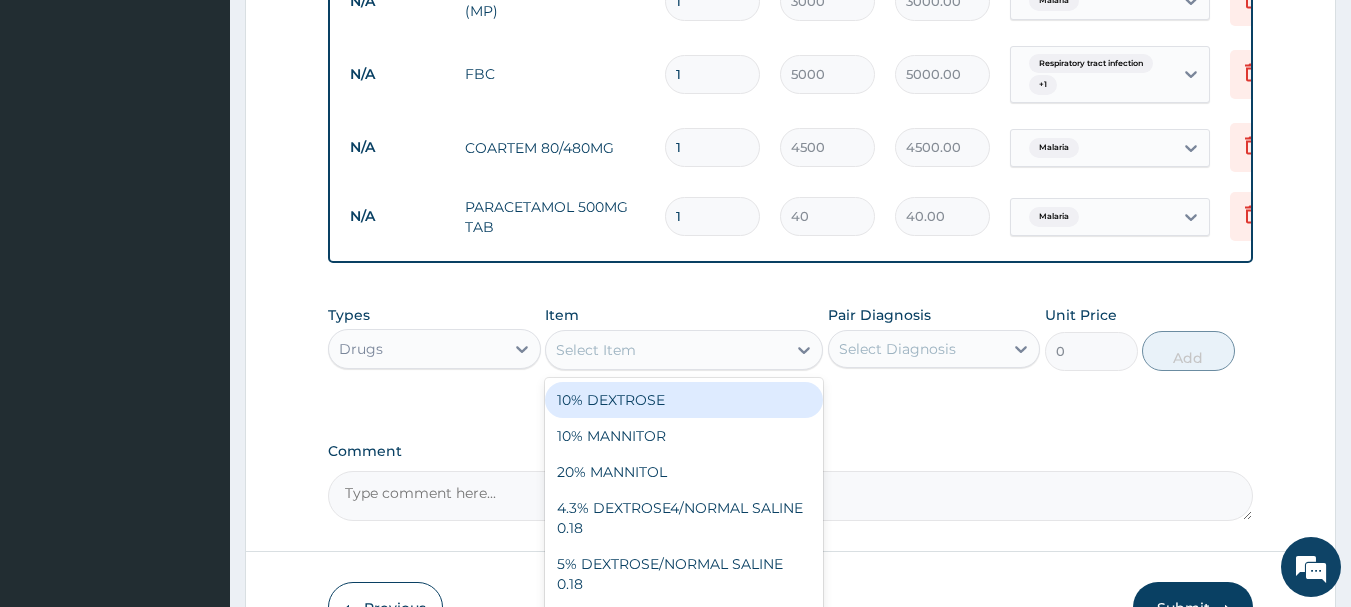 click on "Select Item" at bounding box center [666, 350] 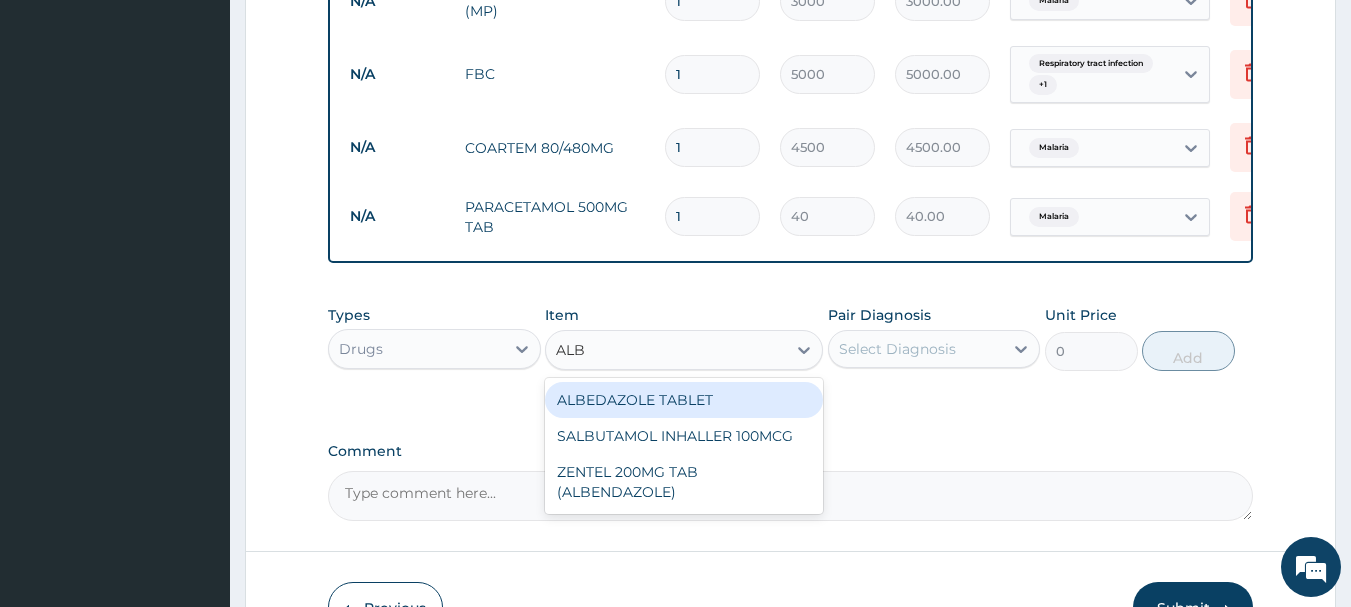 type on "ALBE" 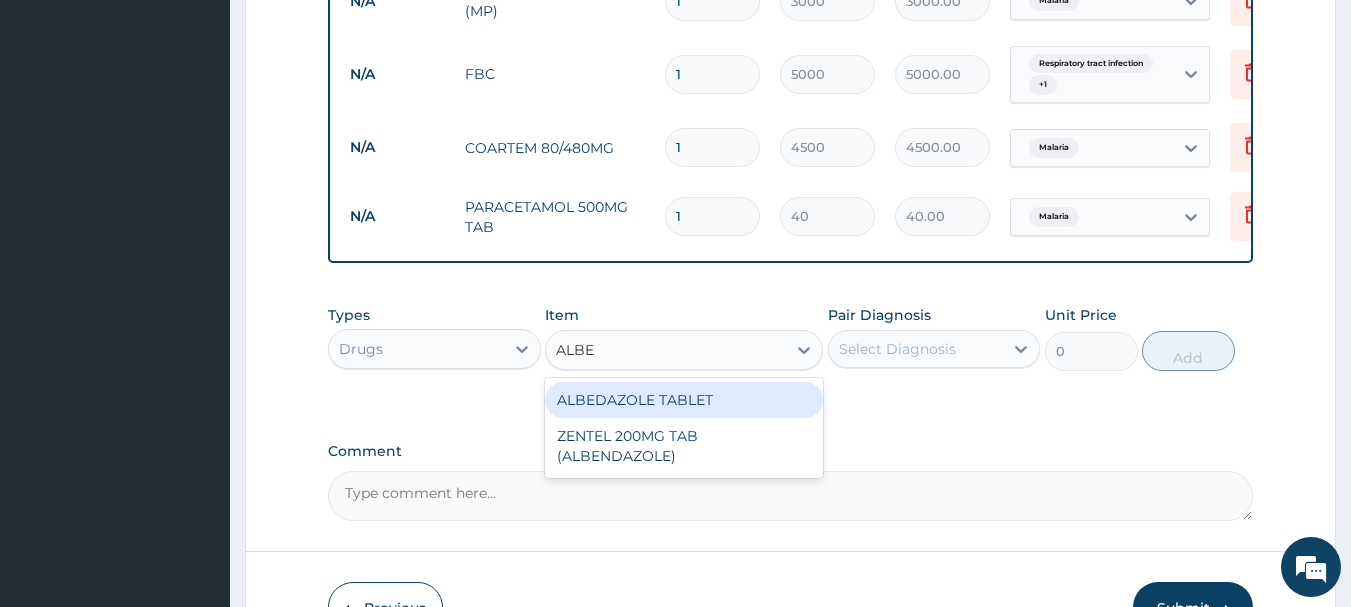 click on "ALBEDAZOLE TABLET" at bounding box center (684, 400) 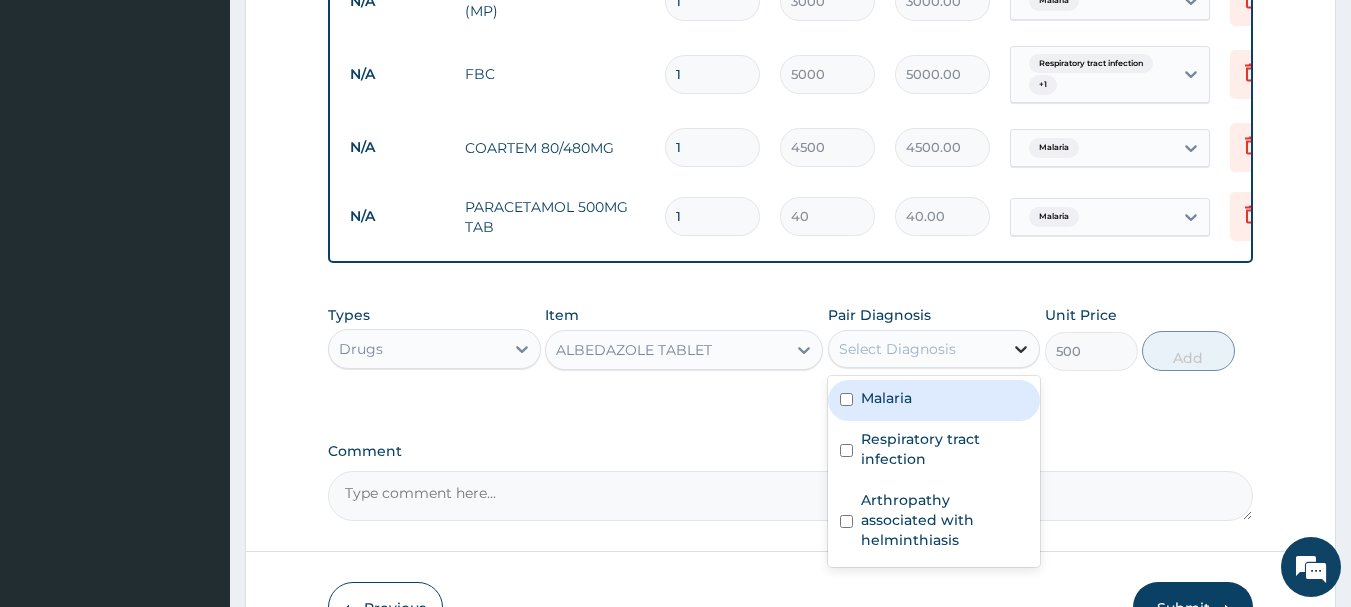 click 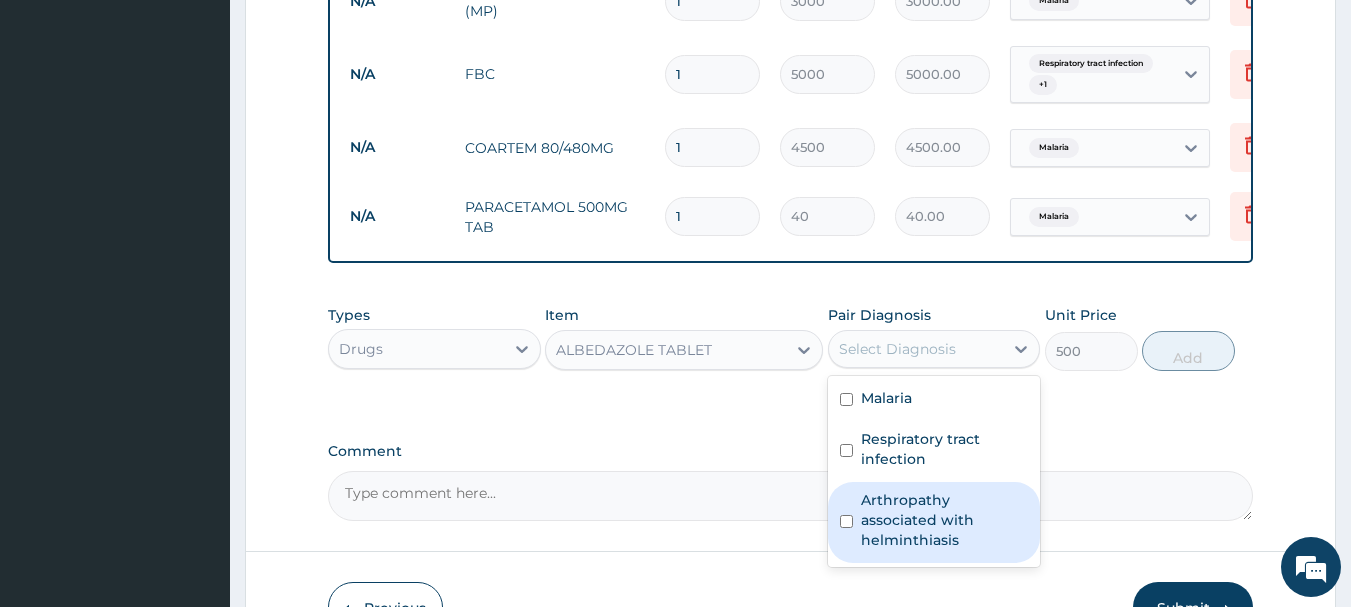 click on "Arthropathy associated with helminthiasis" at bounding box center [945, 520] 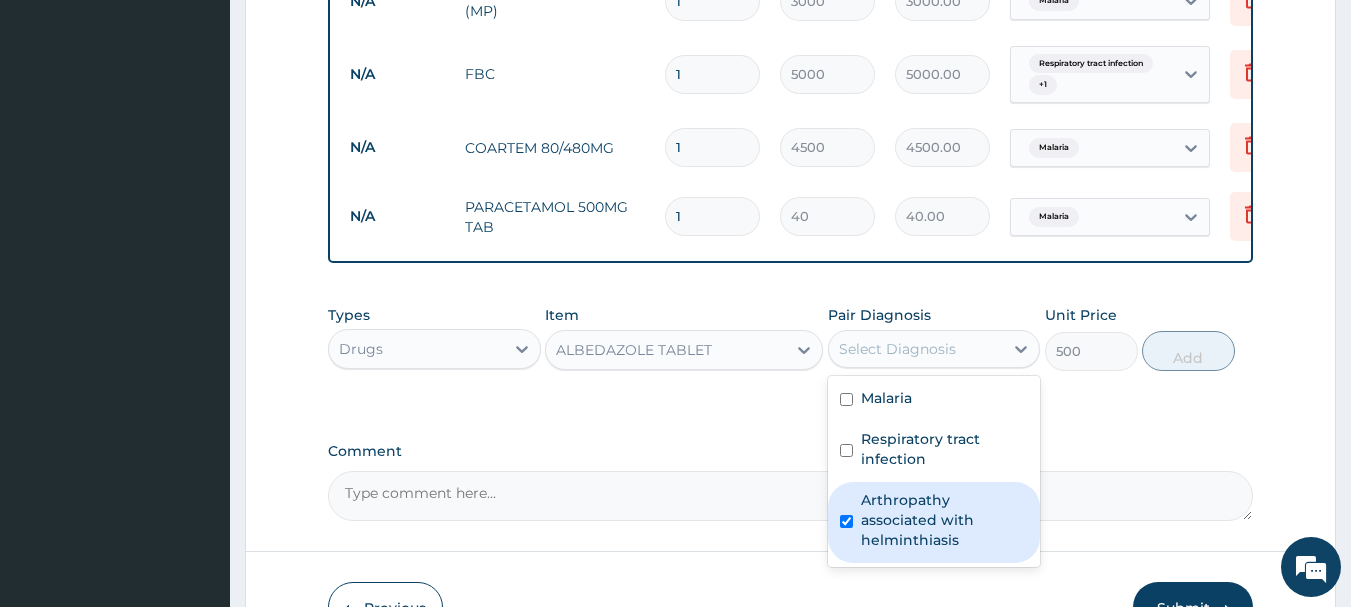 checkbox on "true" 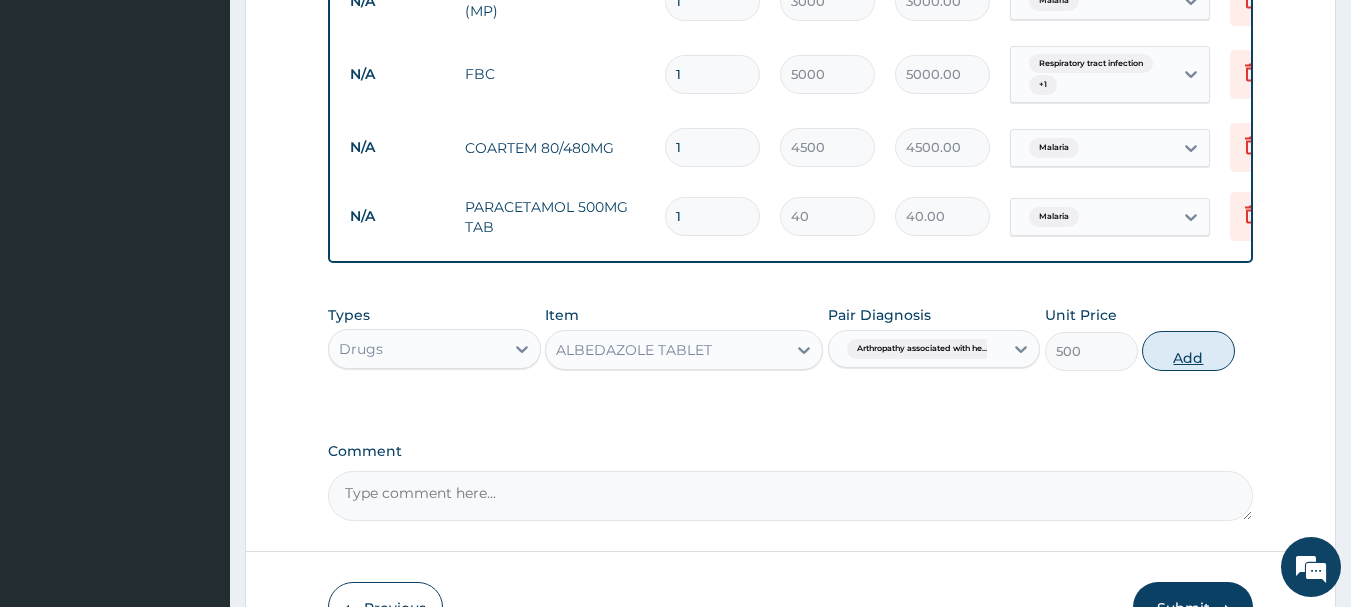 click on "Add" at bounding box center (1188, 351) 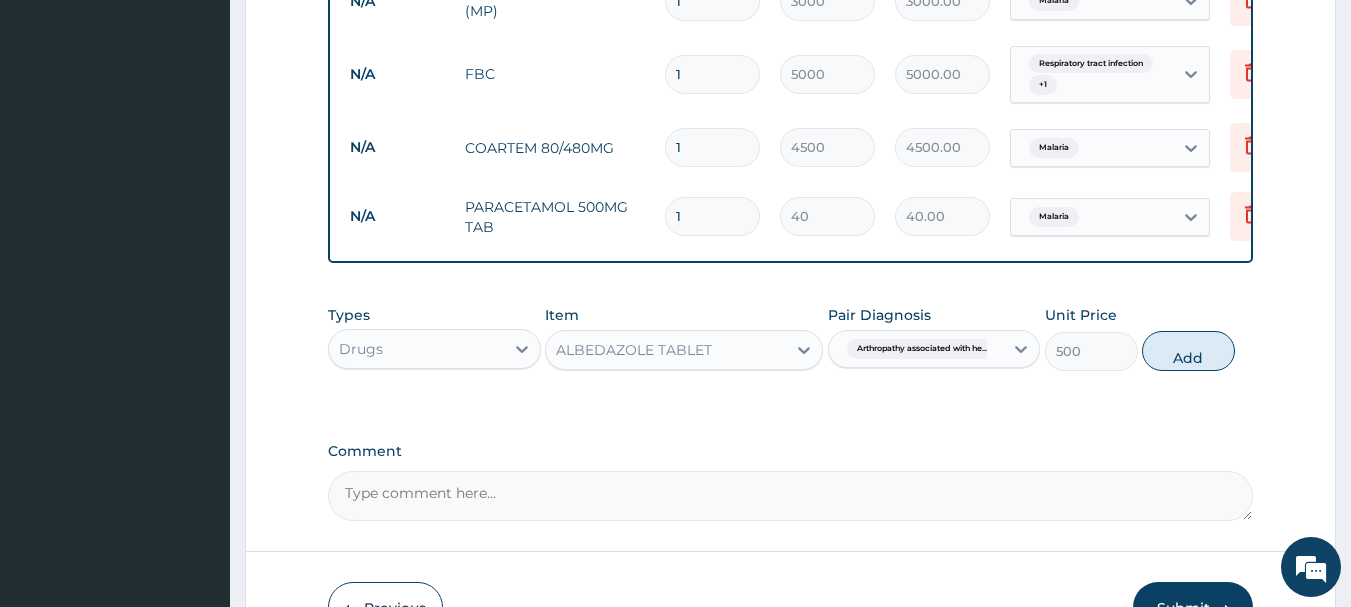type on "0" 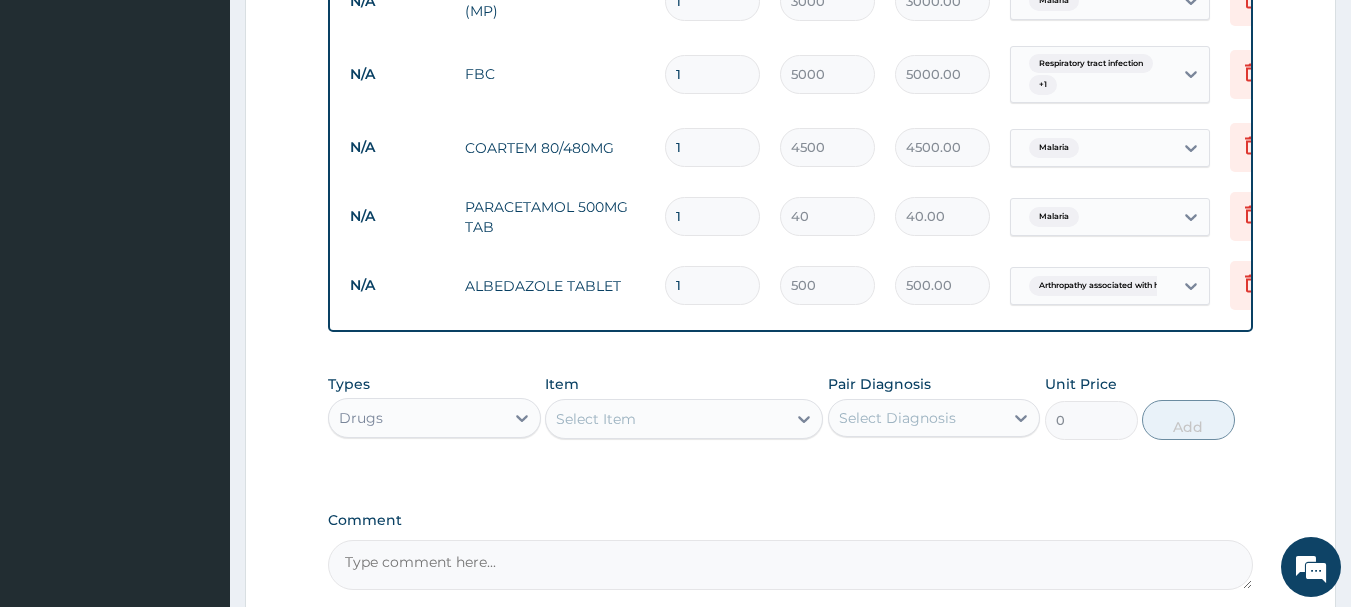 click on "Select Item" at bounding box center (596, 419) 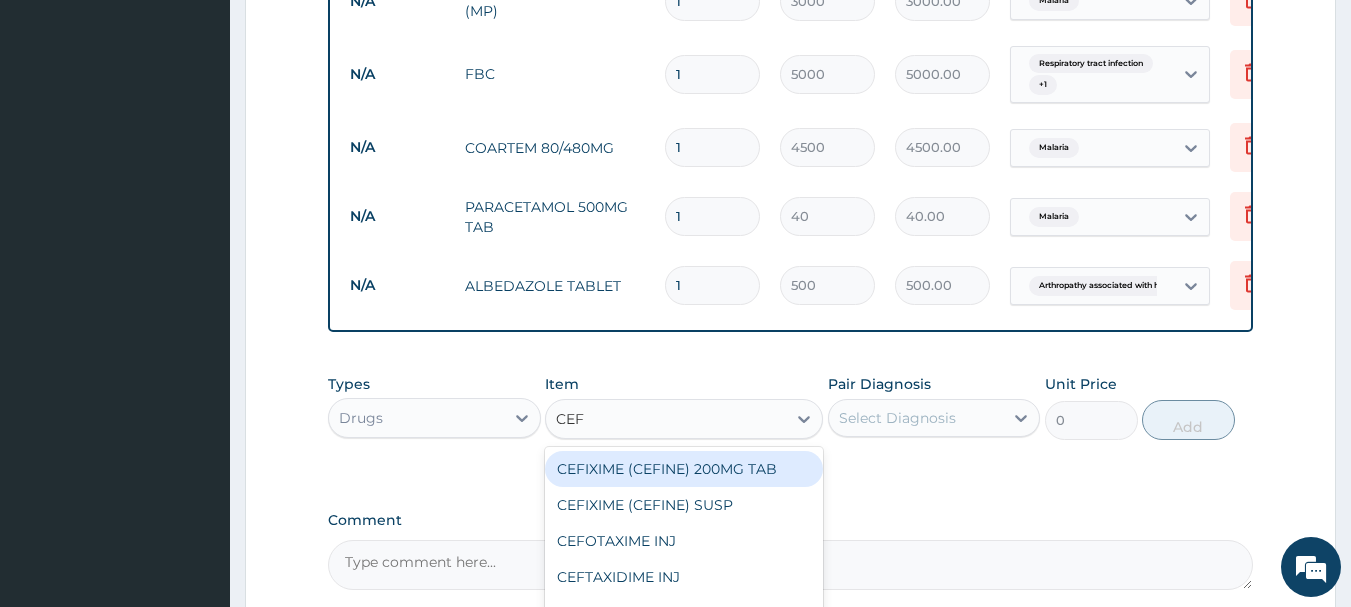 type on "CEFU" 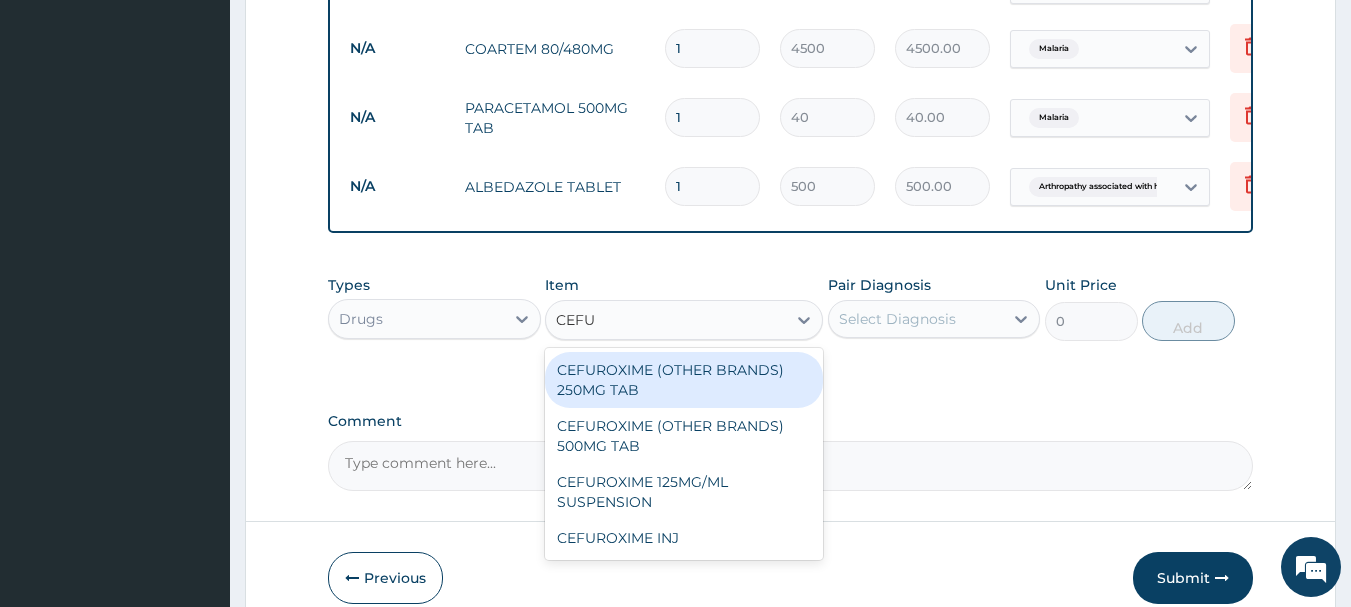 scroll, scrollTop: 1000, scrollLeft: 0, axis: vertical 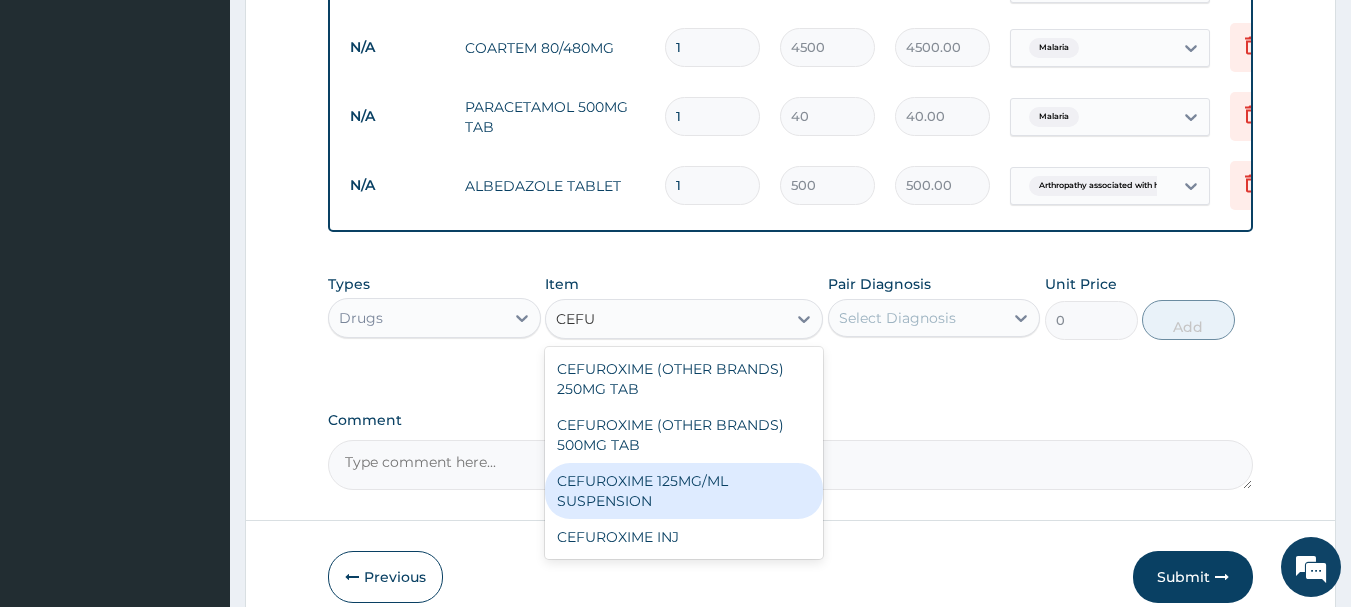 click on "CEFUROXIME 125MG/ML SUSPENSION" at bounding box center [684, 491] 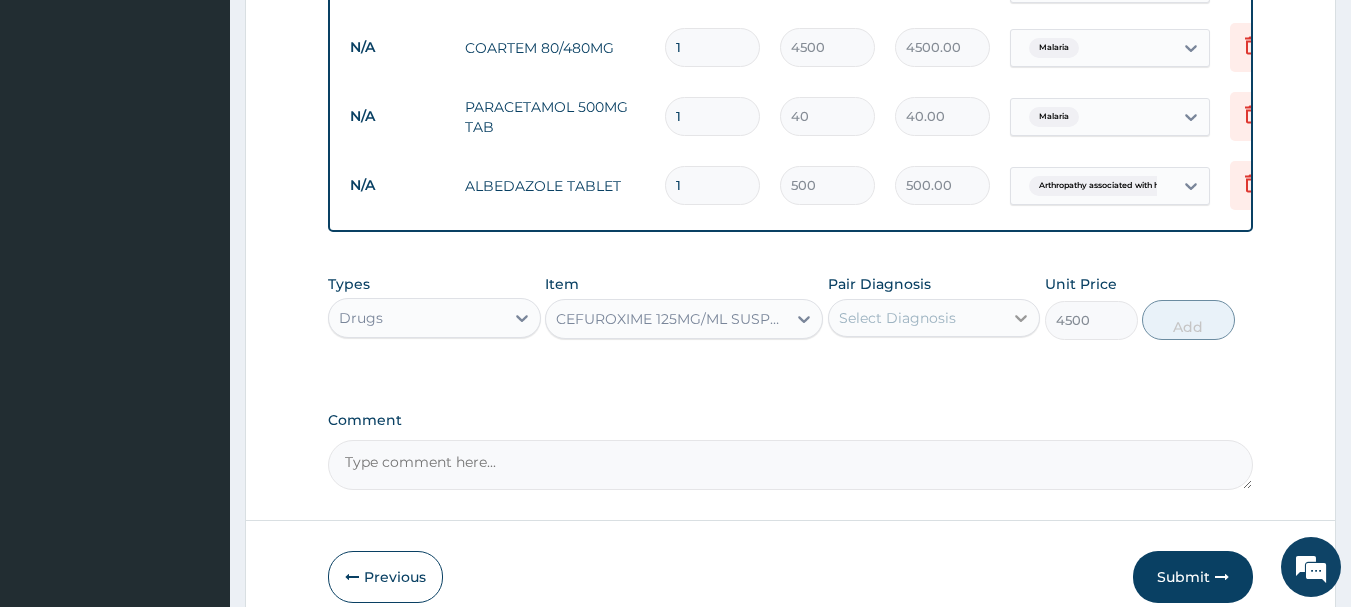 click 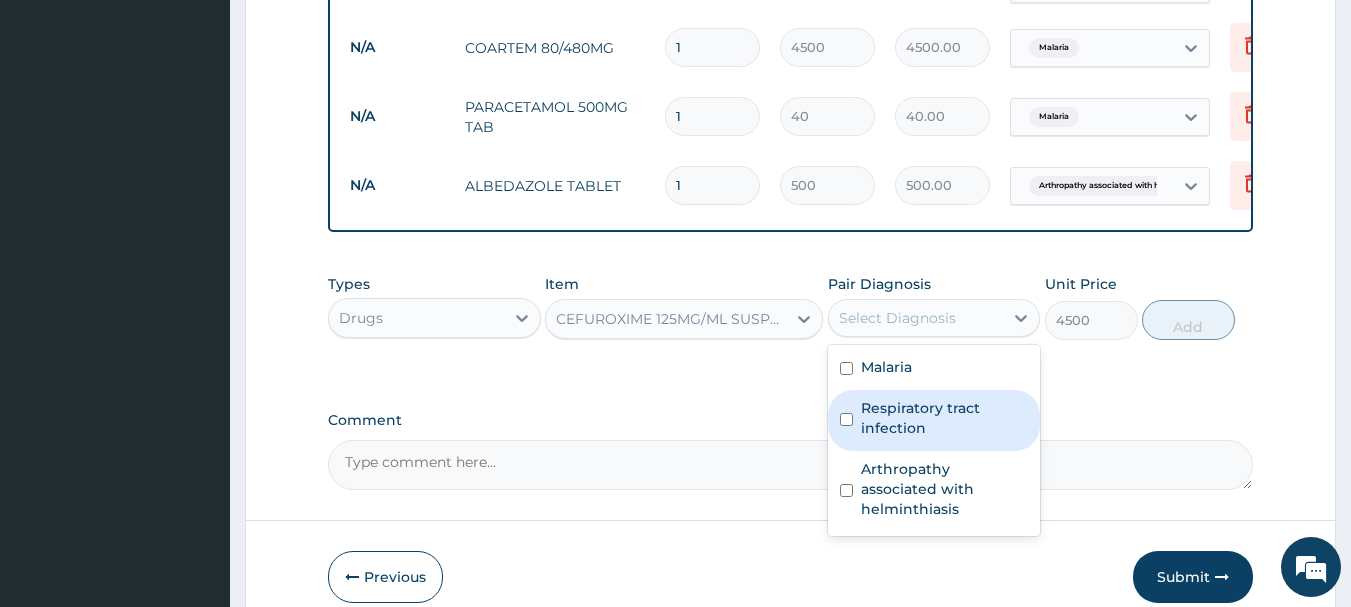 drag, startPoint x: 854, startPoint y: 431, endPoint x: 870, endPoint y: 489, distance: 60.166435 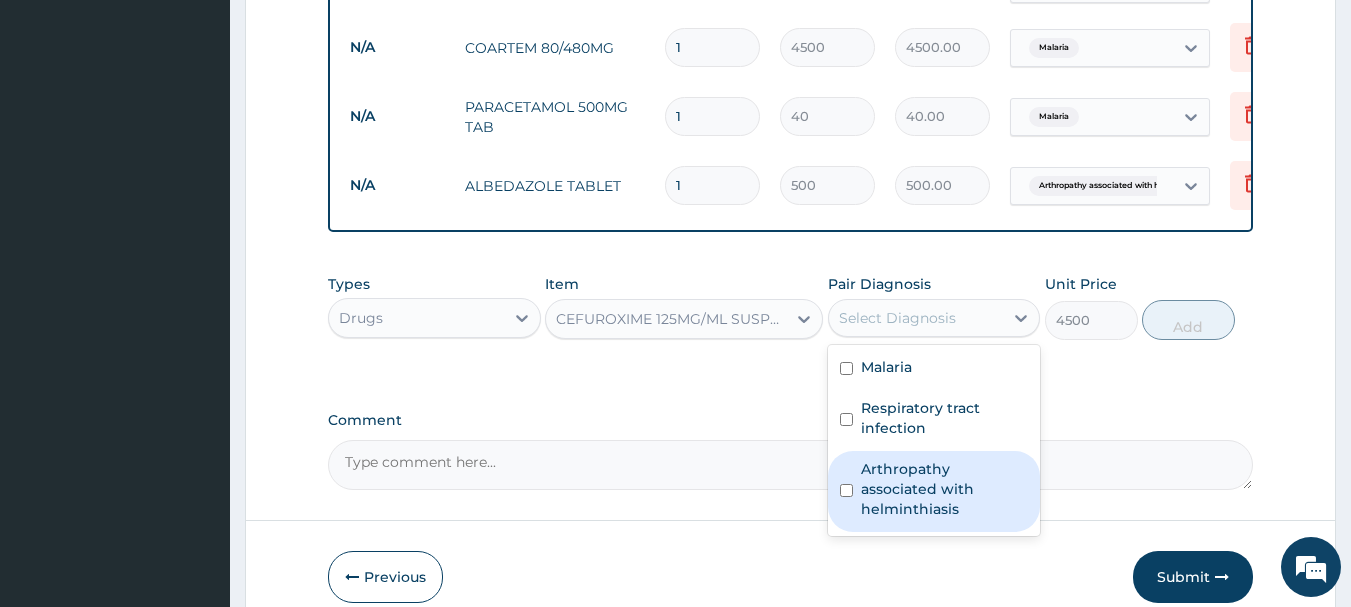 click on "Arthropathy associated with helminthiasis" at bounding box center (945, 489) 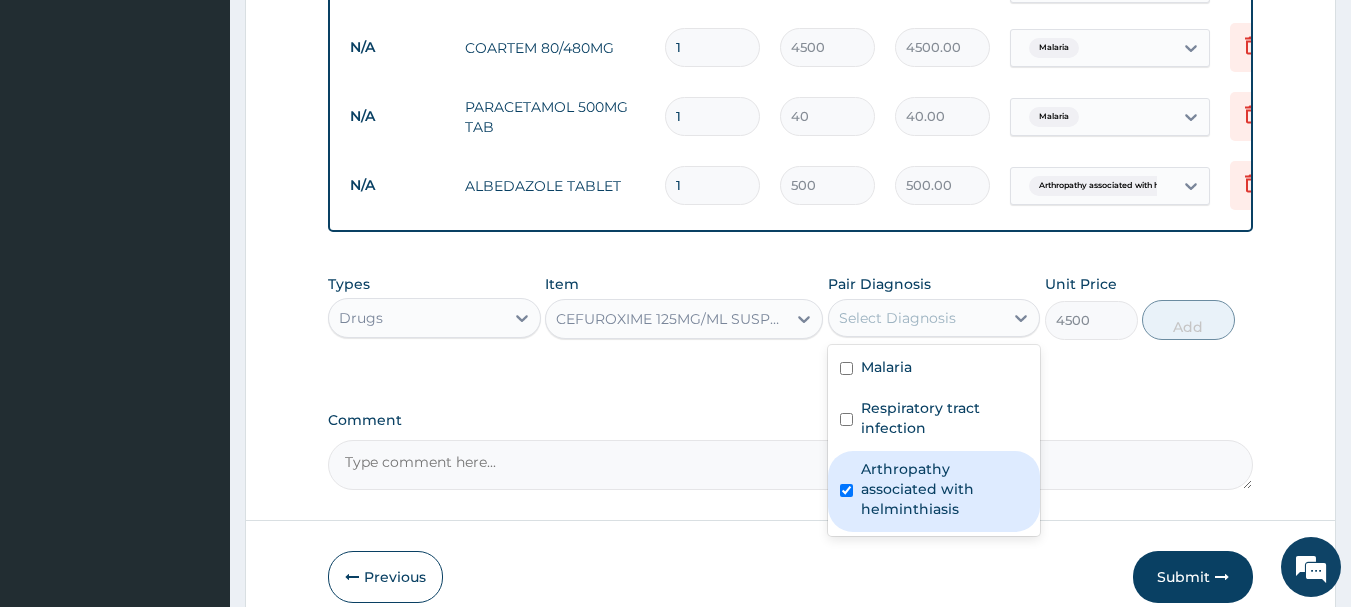 checkbox on "true" 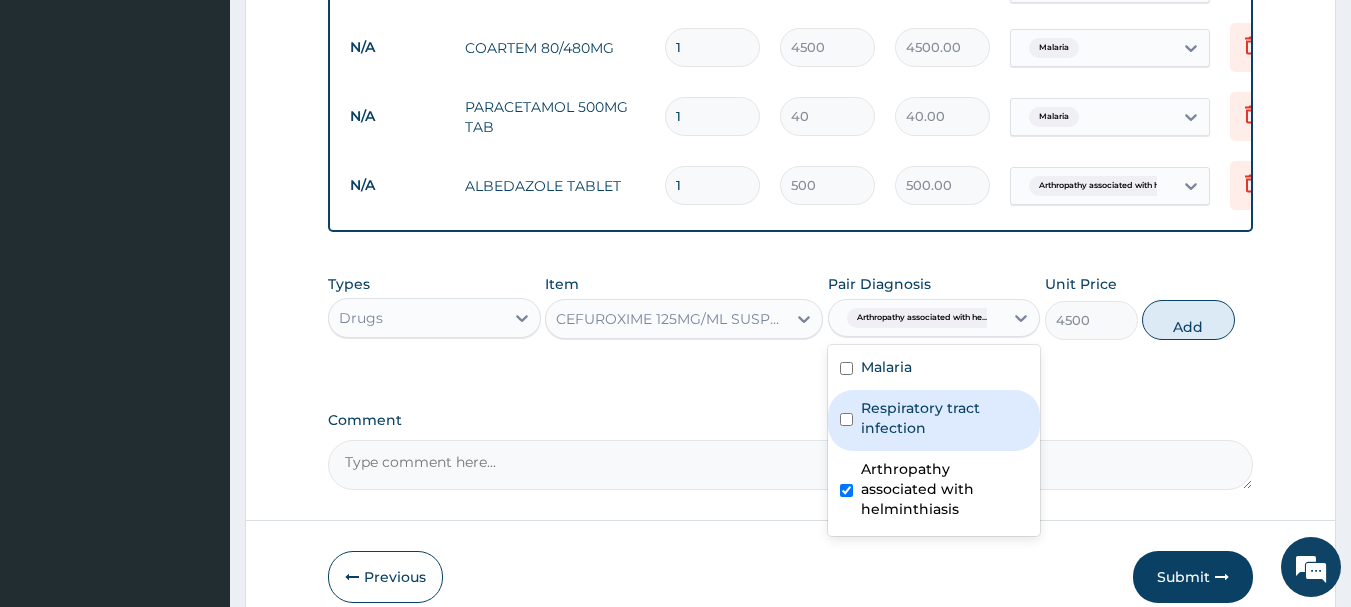 drag, startPoint x: 857, startPoint y: 434, endPoint x: 997, endPoint y: 423, distance: 140.43147 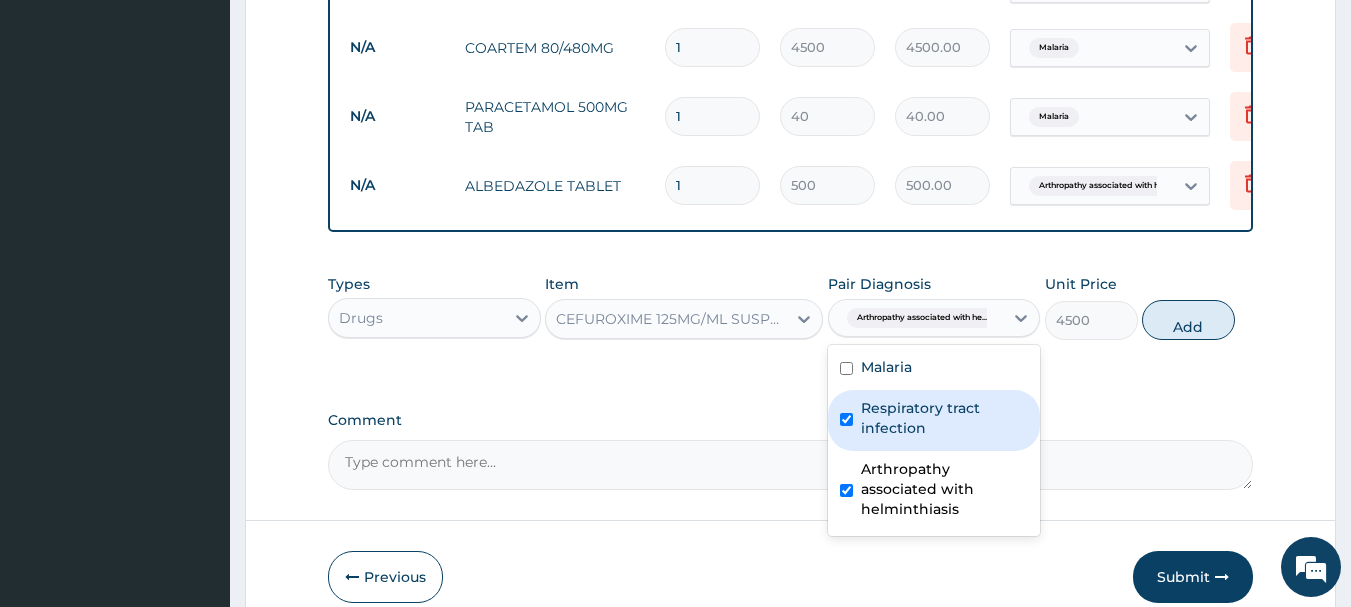 checkbox on "true" 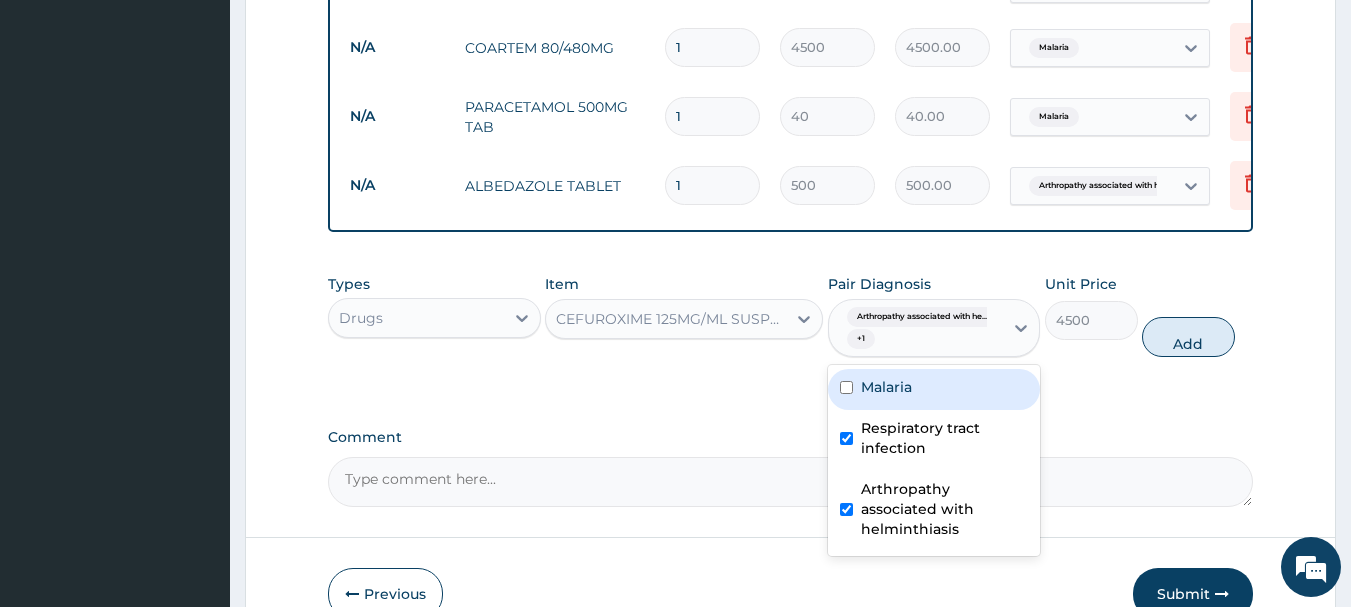 drag, startPoint x: 1188, startPoint y: 356, endPoint x: 1102, endPoint y: 362, distance: 86.209045 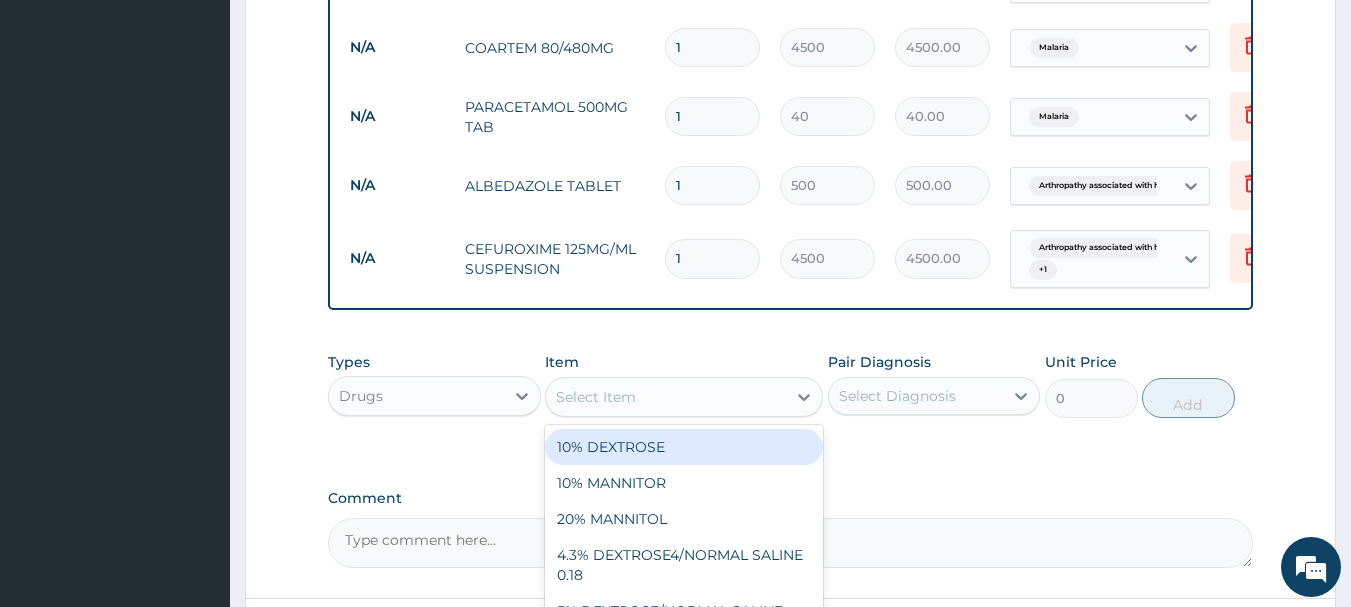 click on "Select Item" at bounding box center (596, 397) 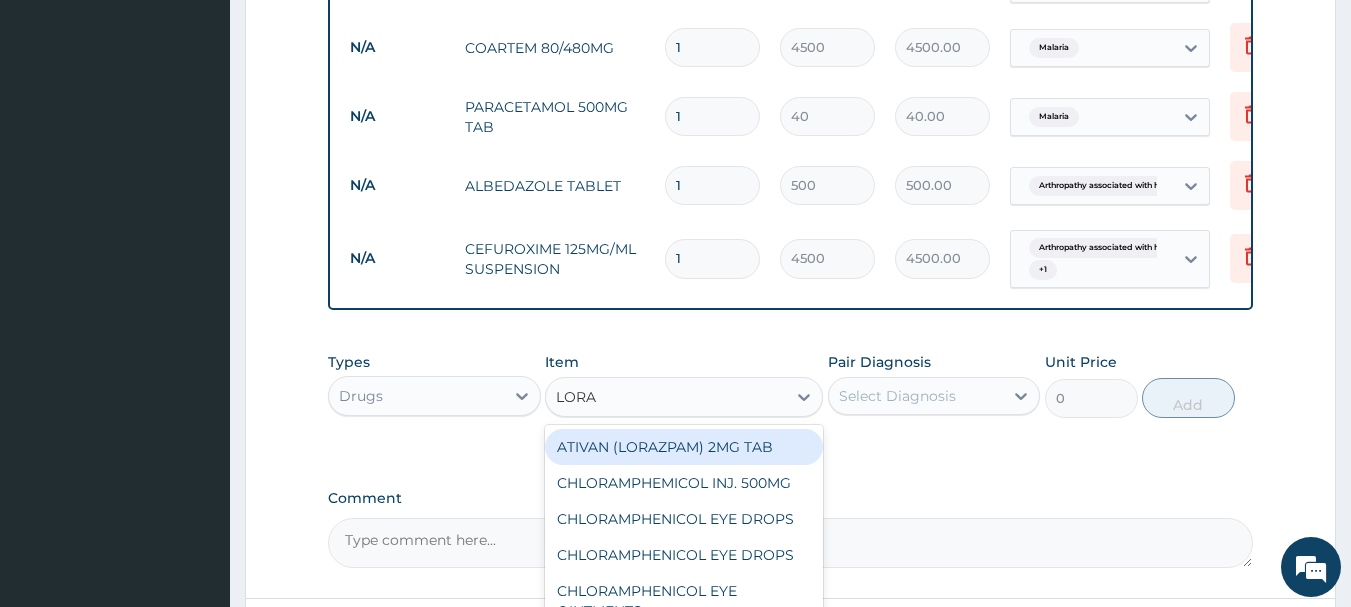 type on "LORAT" 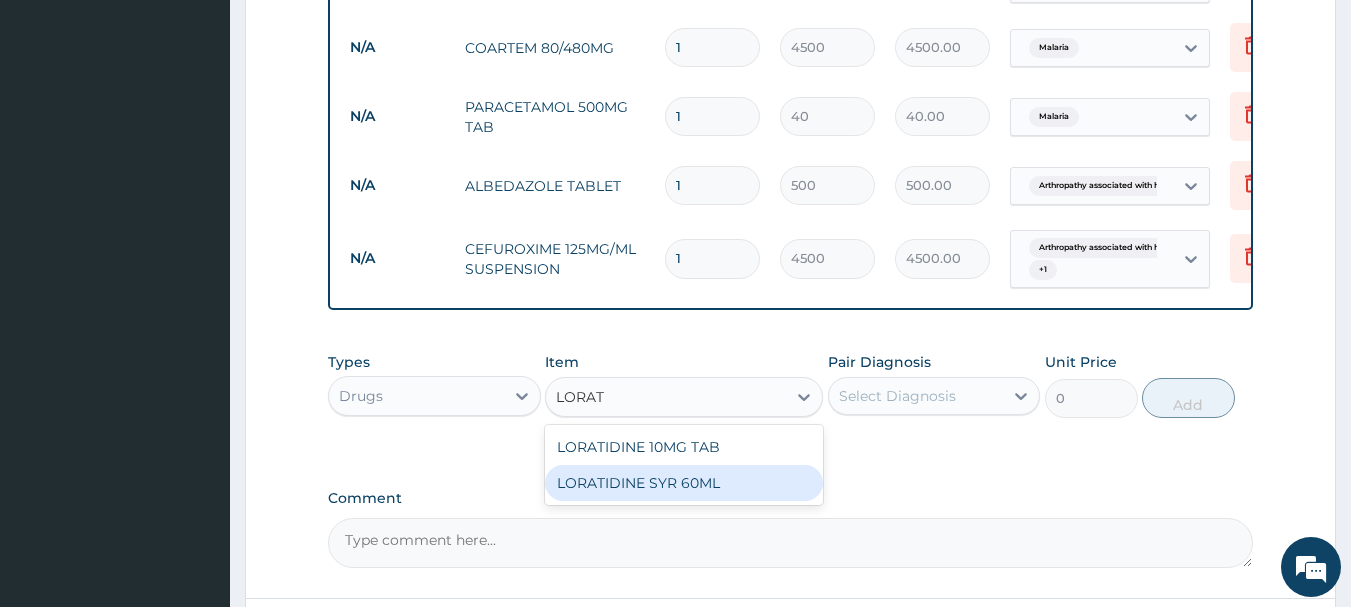 click on "LORATIDINE SYR 60ML" at bounding box center (684, 483) 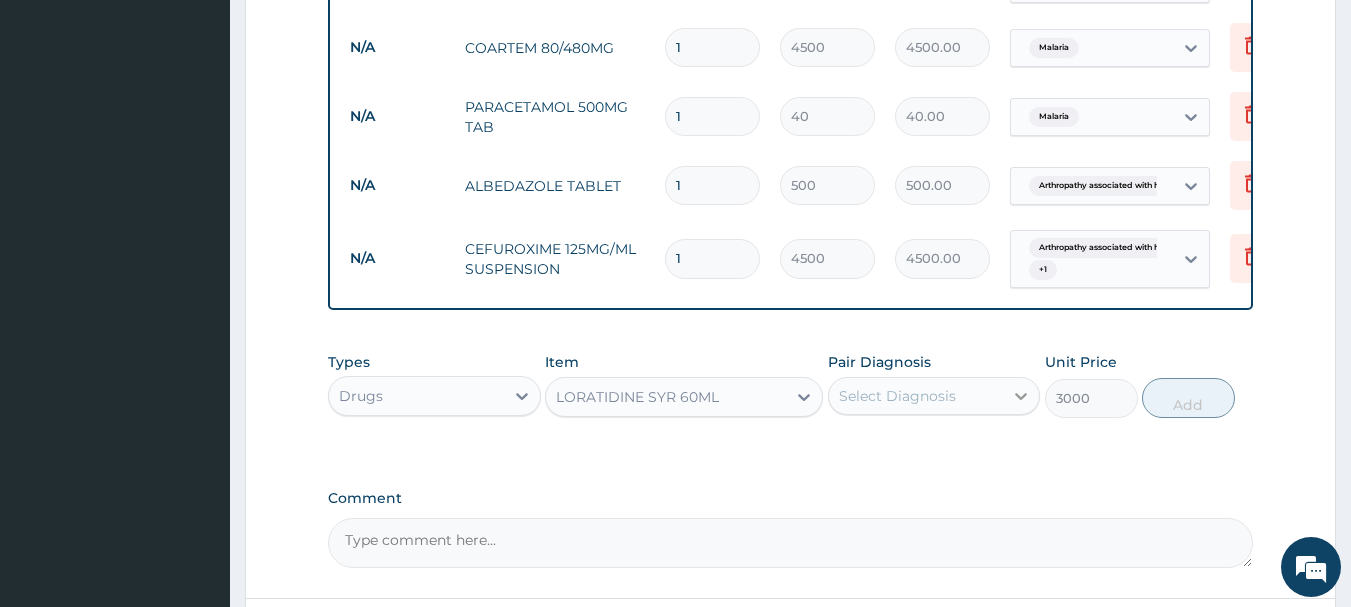 drag, startPoint x: 1017, startPoint y: 404, endPoint x: 1014, endPoint y: 415, distance: 11.401754 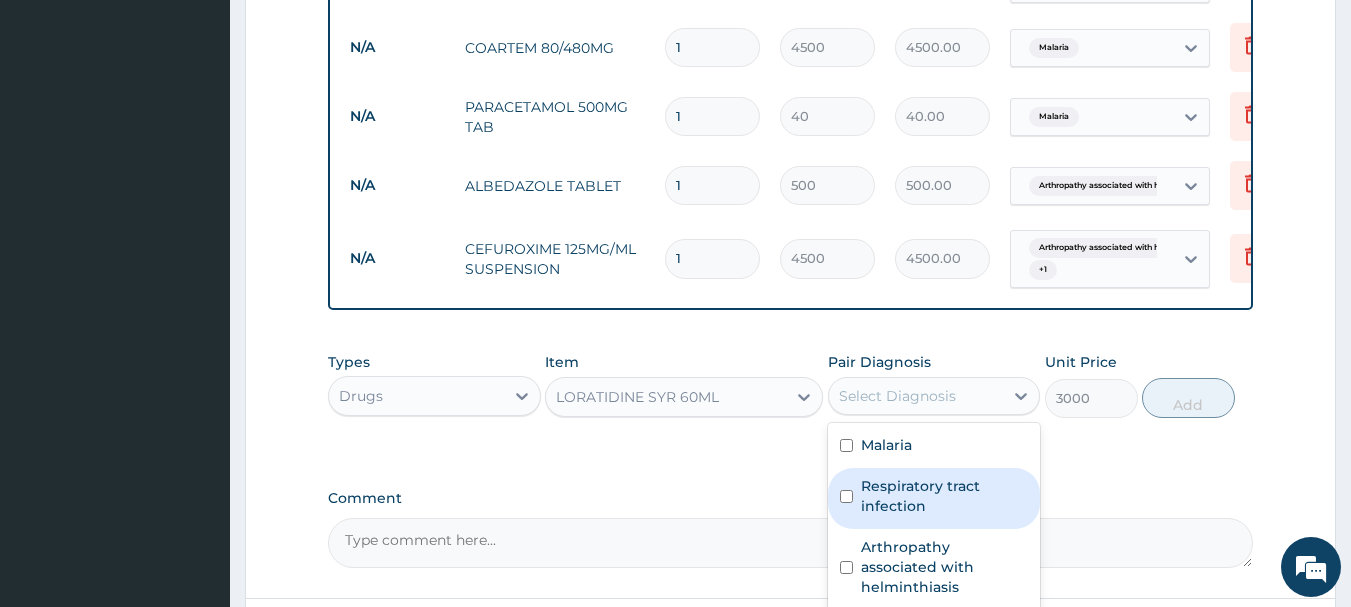 drag, startPoint x: 843, startPoint y: 519, endPoint x: 880, endPoint y: 489, distance: 47.63402 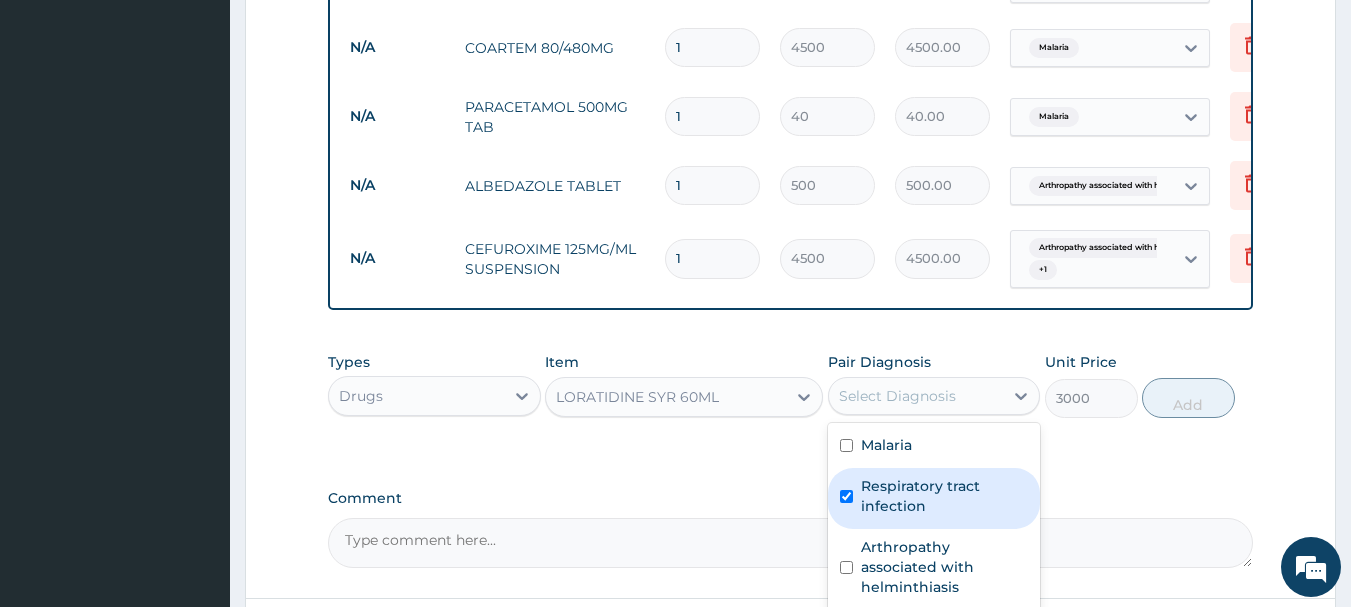 checkbox on "true" 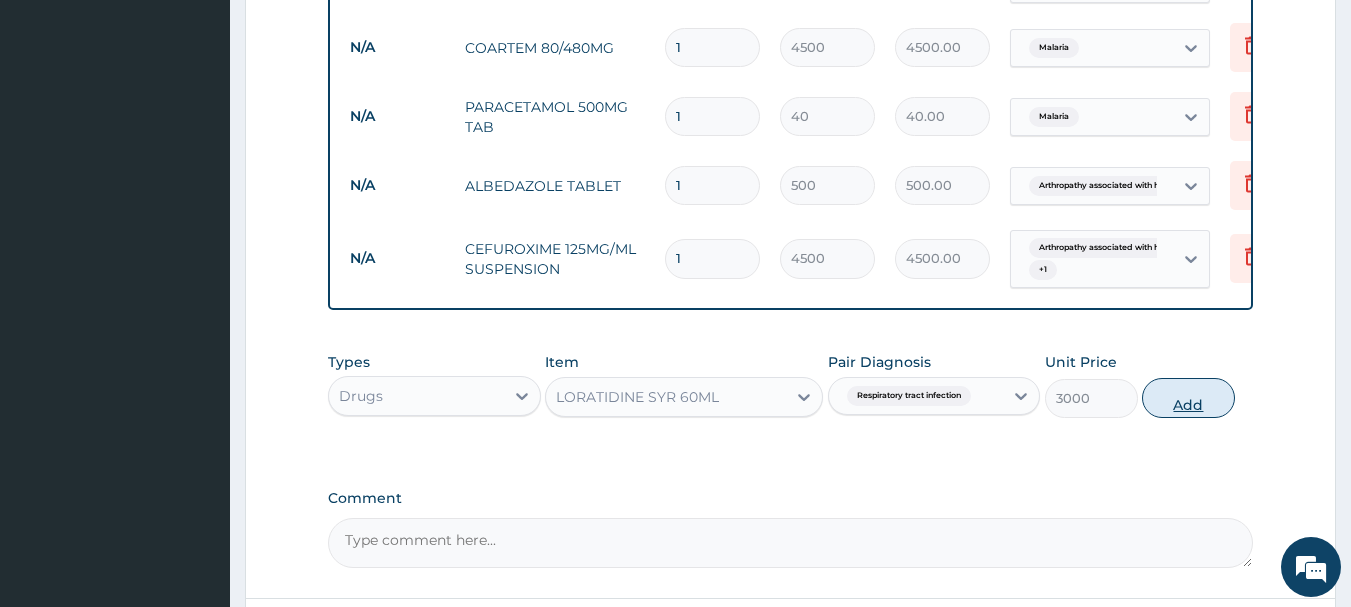 click on "Add" at bounding box center (1188, 398) 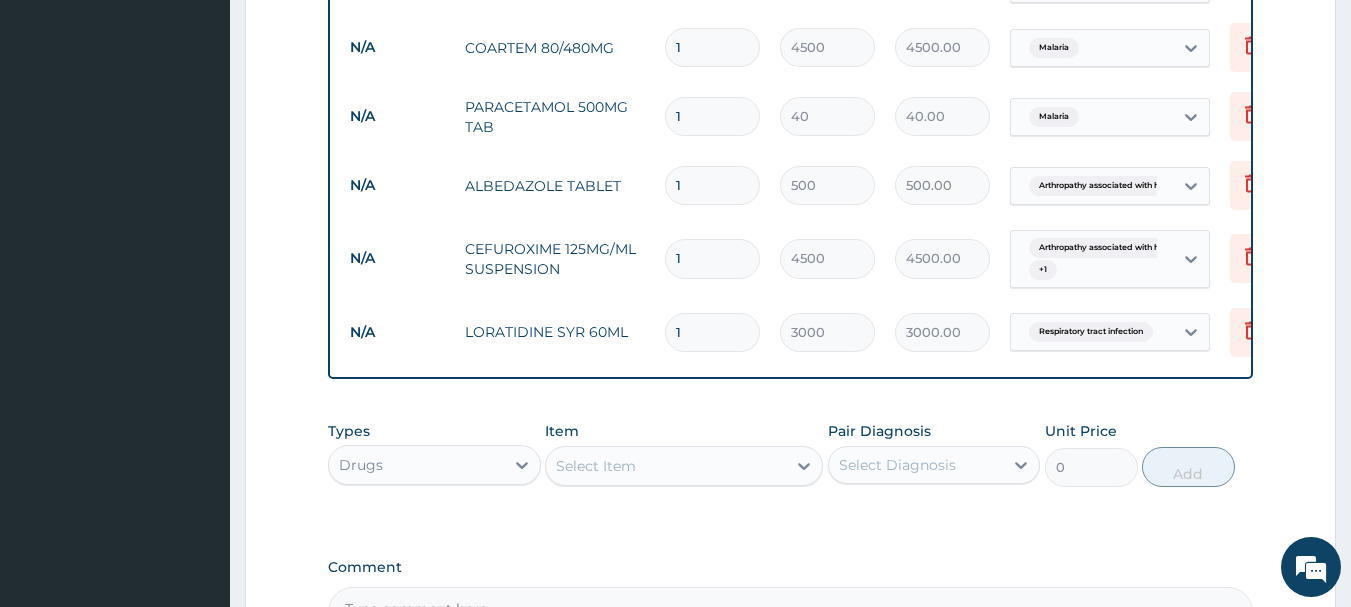 click on "1" at bounding box center [712, 116] 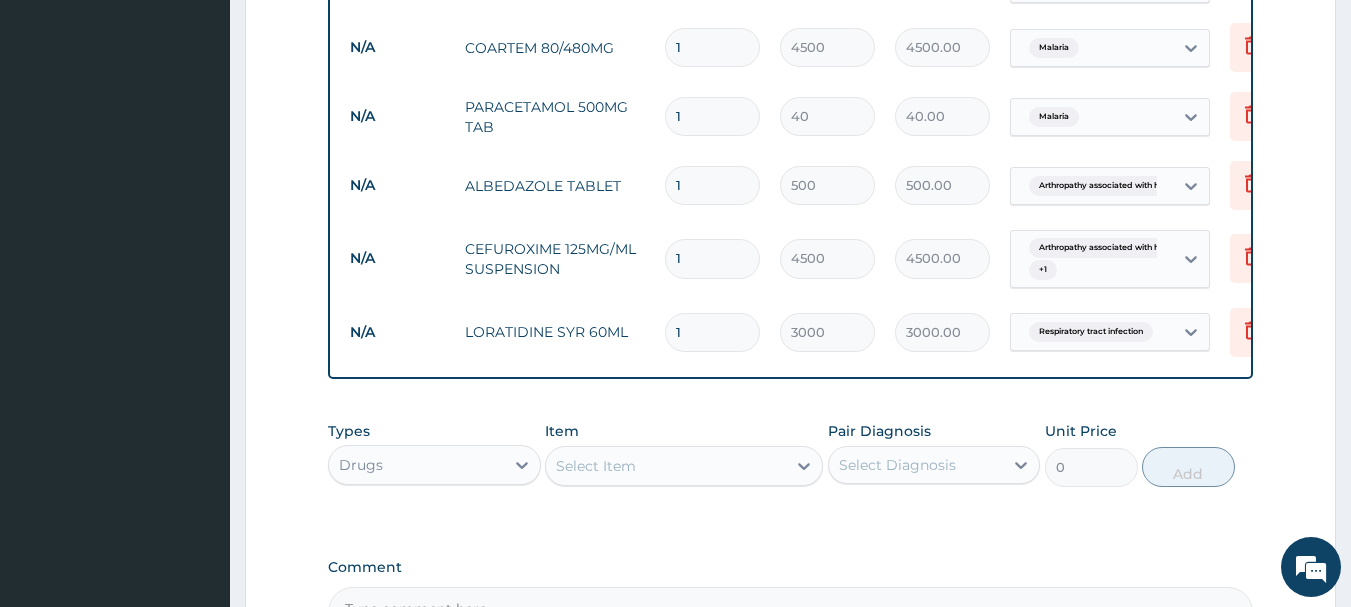 type on "12" 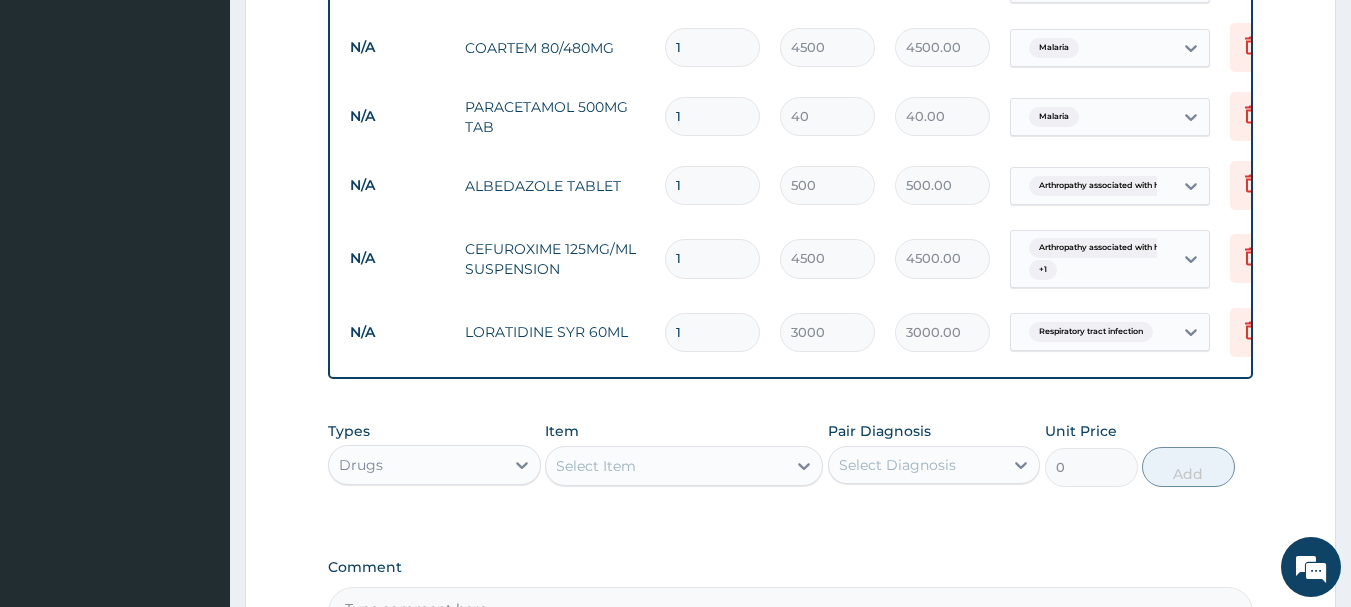 type on "480.00" 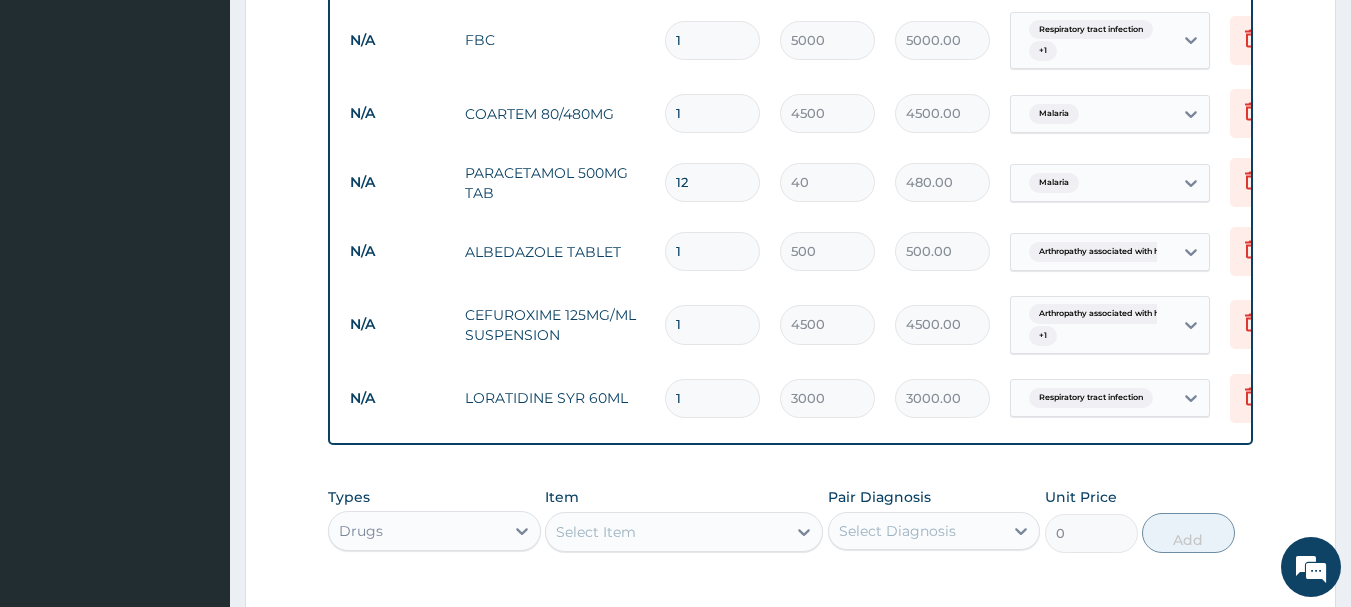 scroll, scrollTop: 855, scrollLeft: 0, axis: vertical 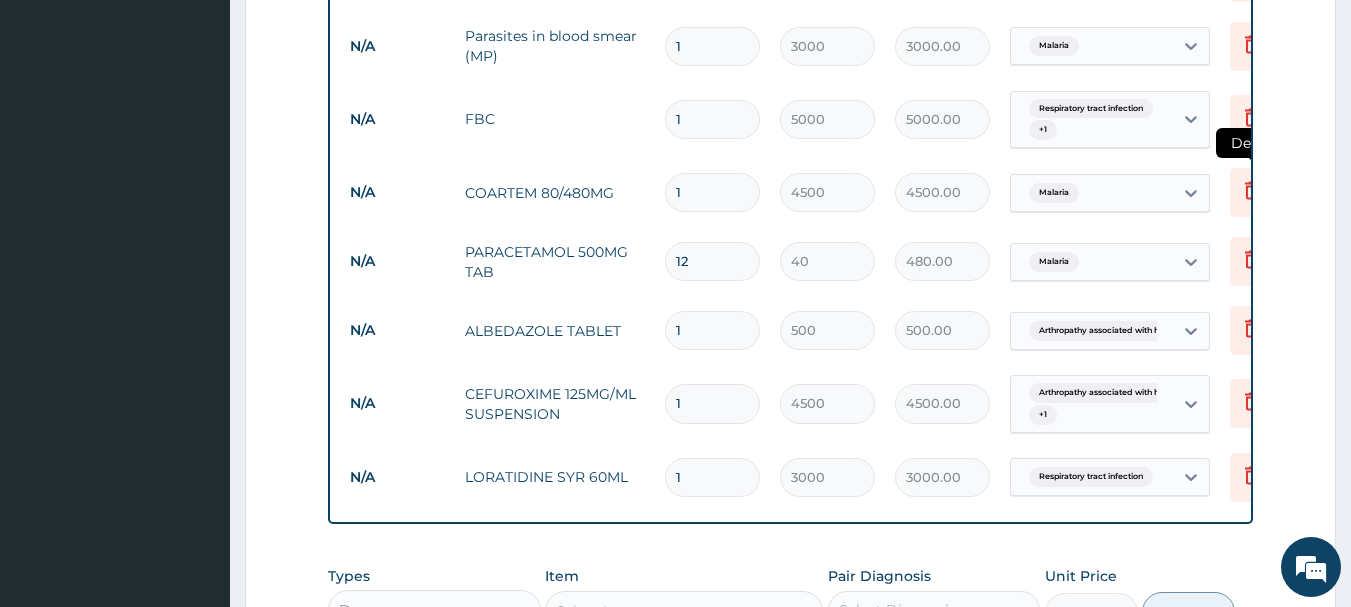 type on "12" 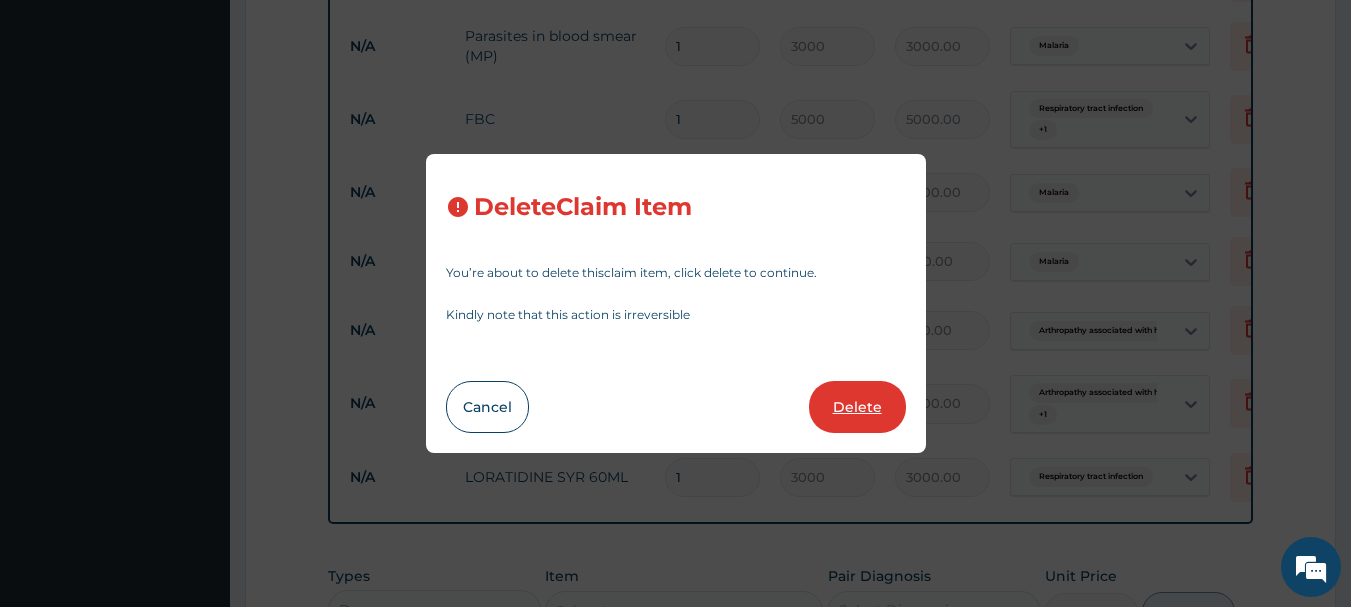 click on "Delete" at bounding box center [857, 407] 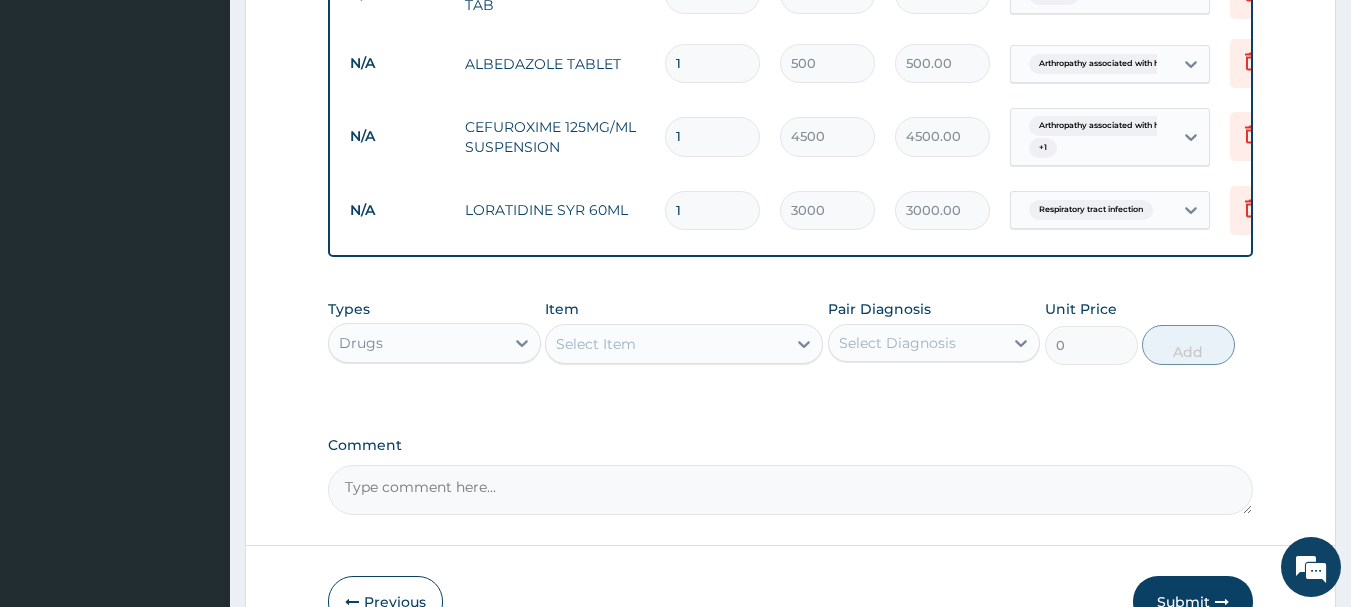 scroll, scrollTop: 1055, scrollLeft: 0, axis: vertical 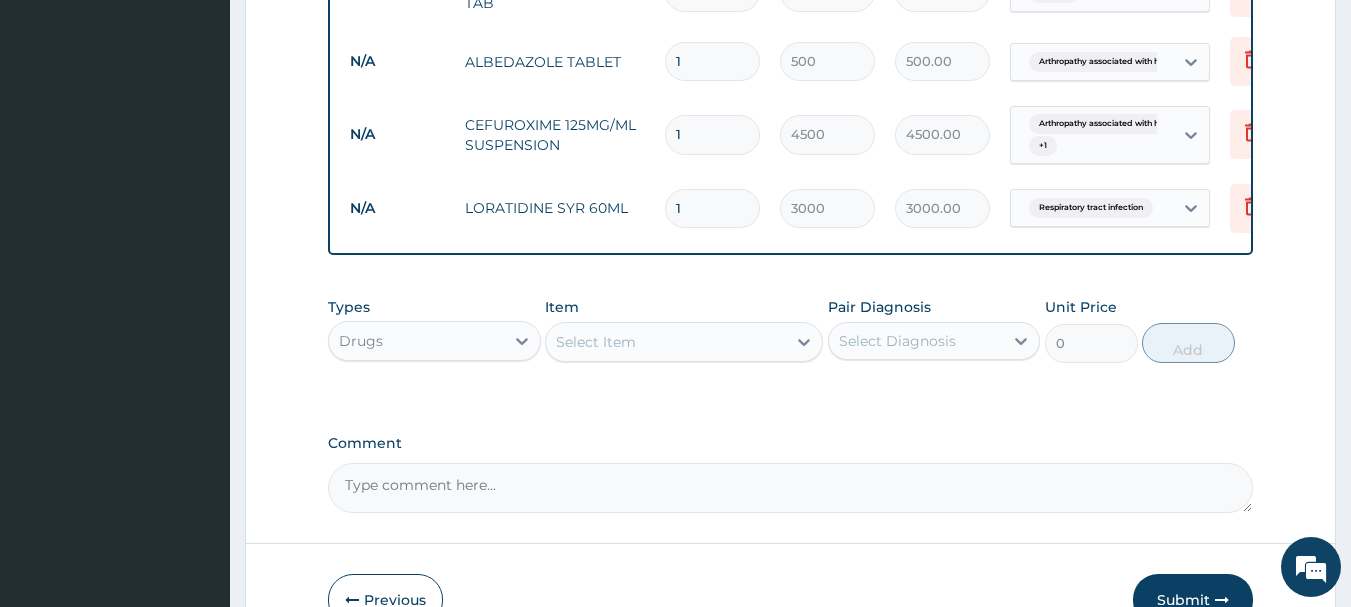 click on "Select Item" at bounding box center [596, 342] 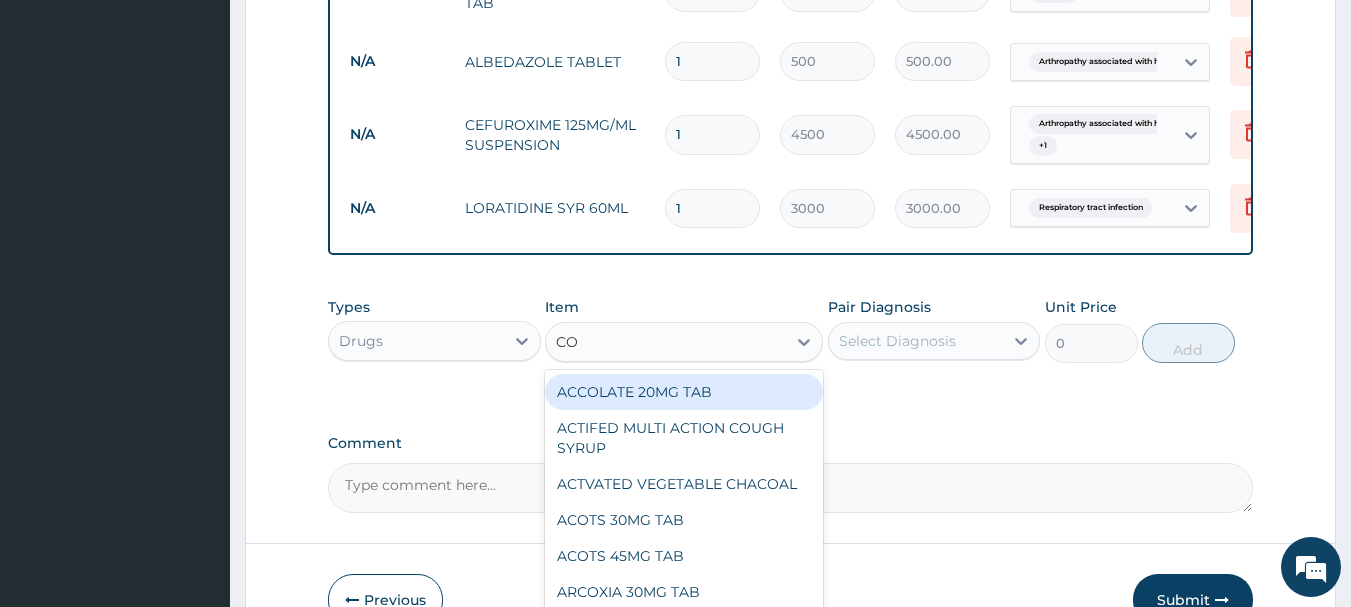 type on "COA" 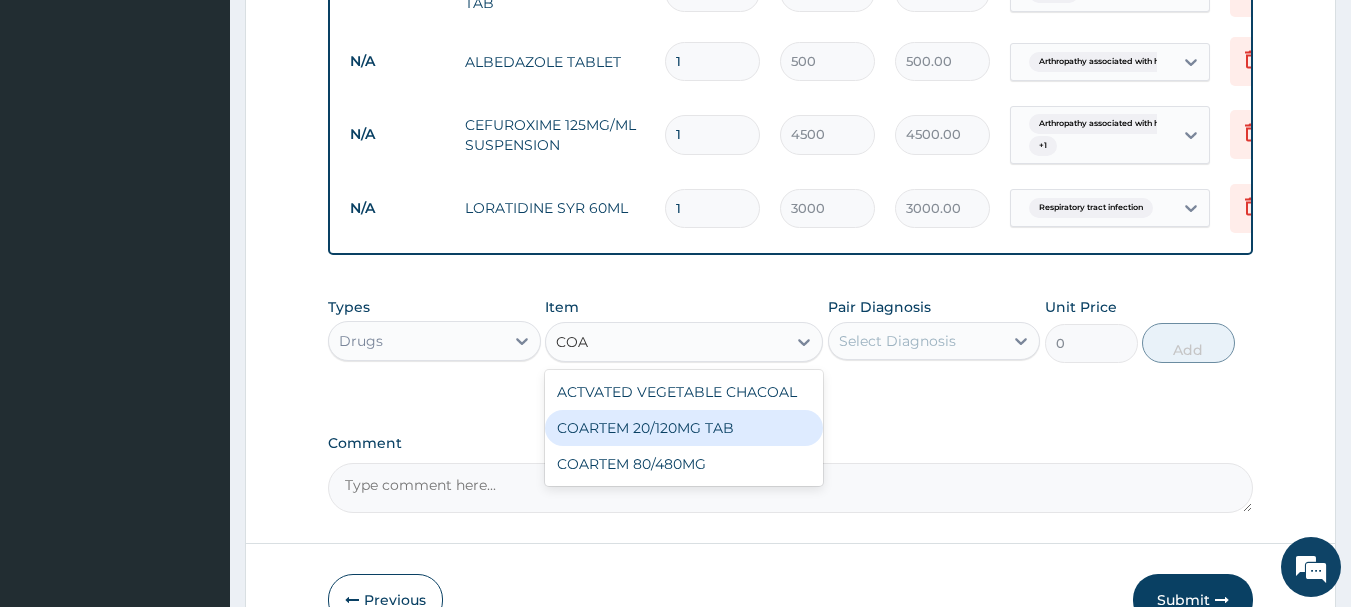 click on "COARTEM 20/120MG TAB" at bounding box center [684, 428] 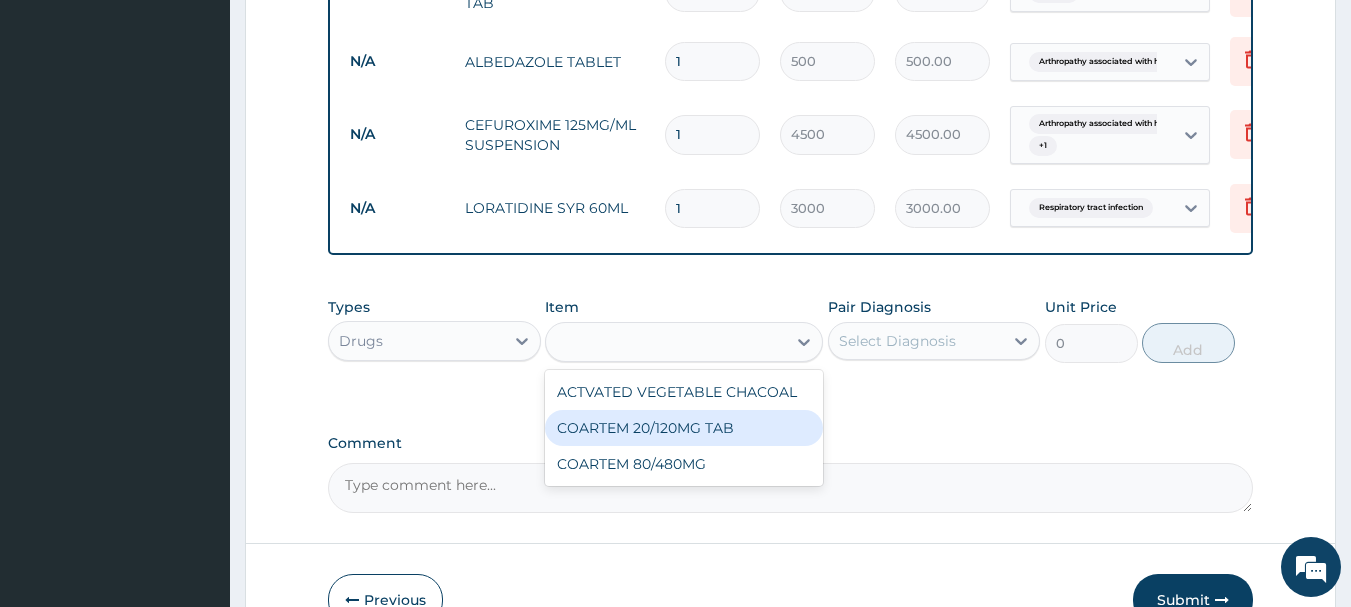 type on "300" 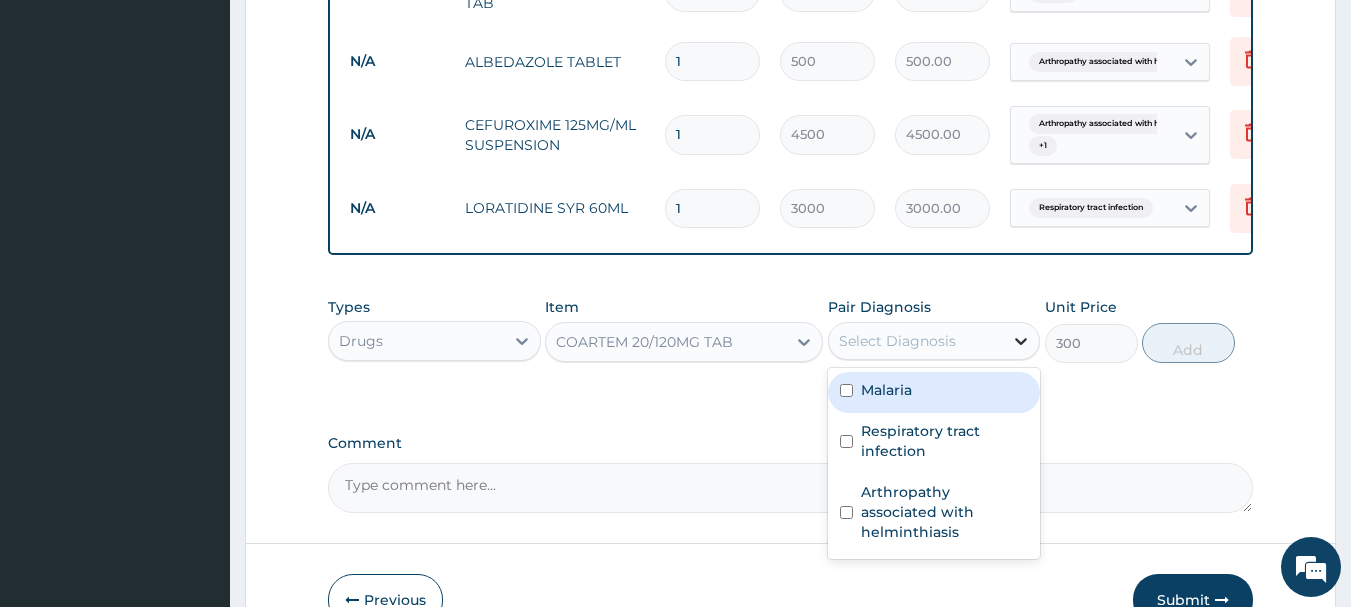 click 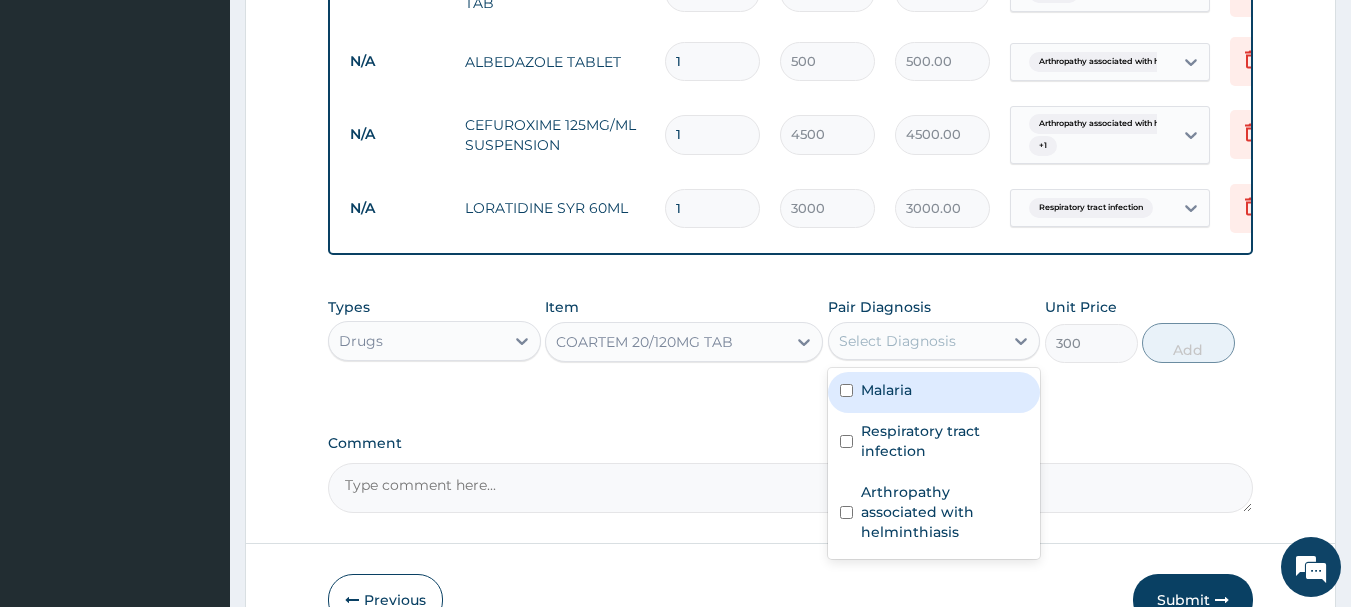 click on "Malaria" at bounding box center (934, 392) 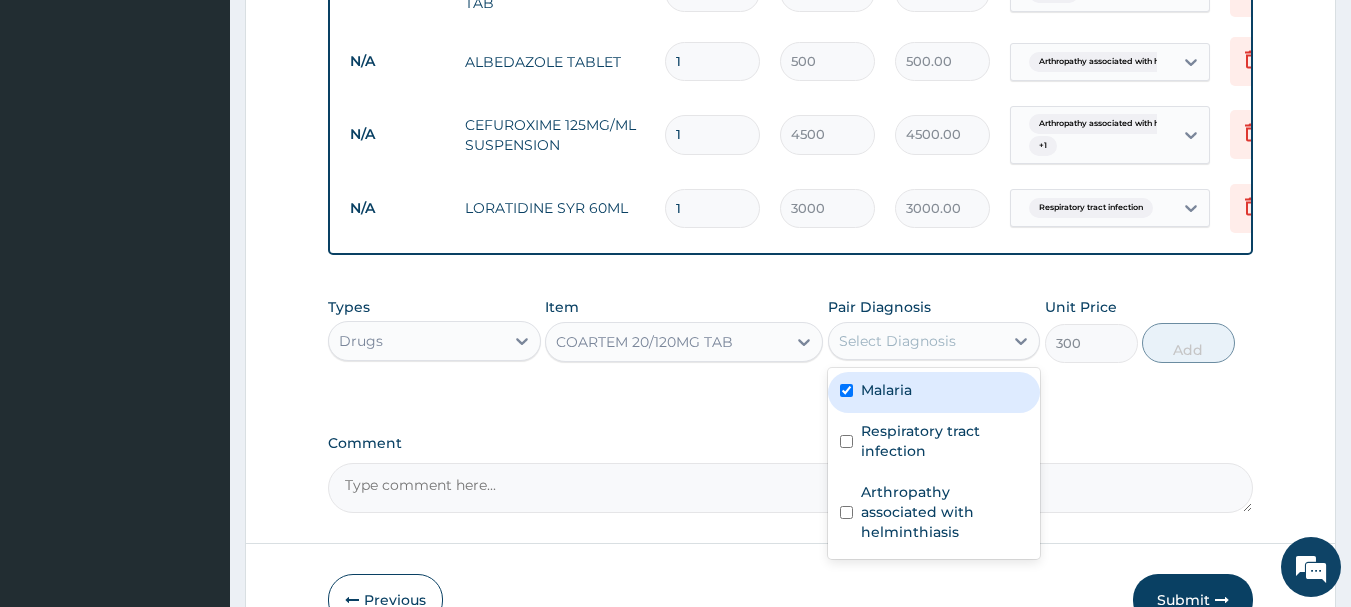 checkbox on "true" 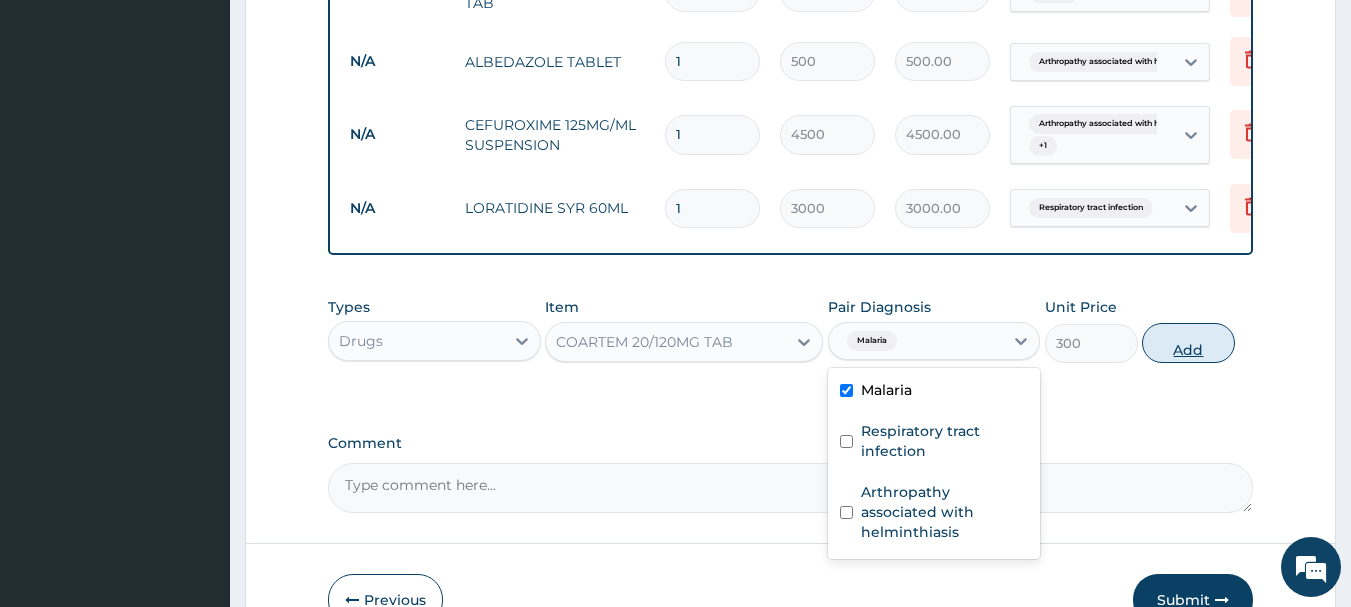 click on "Add" at bounding box center (1188, 343) 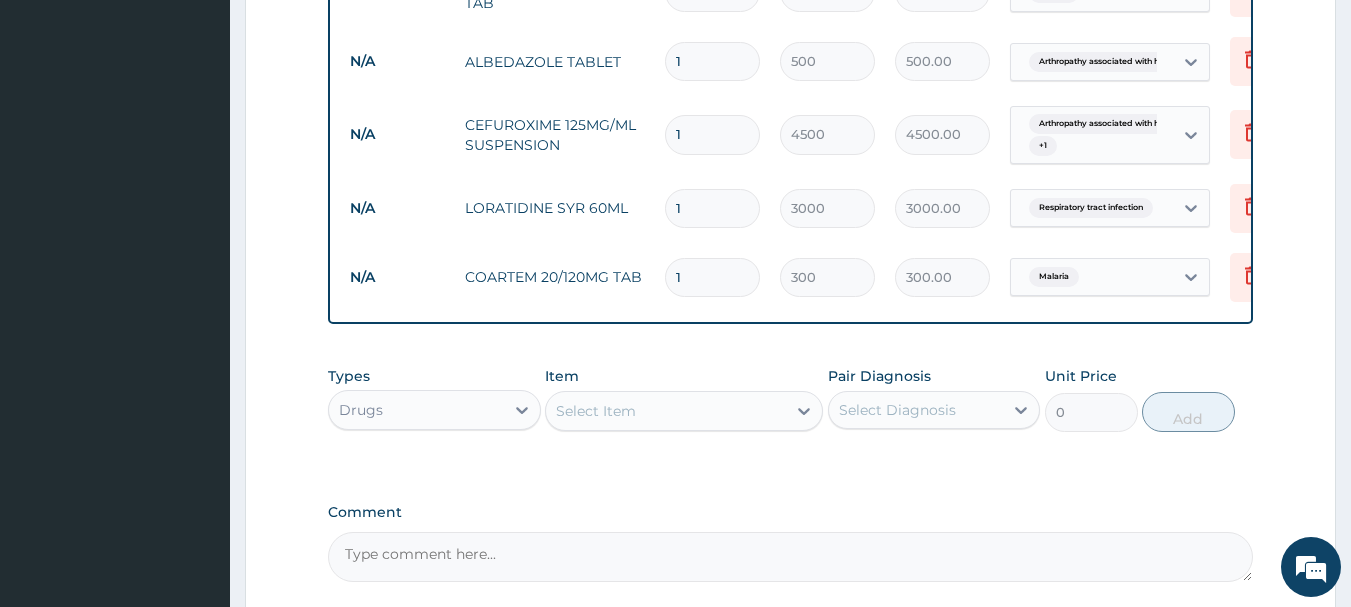 type on "12" 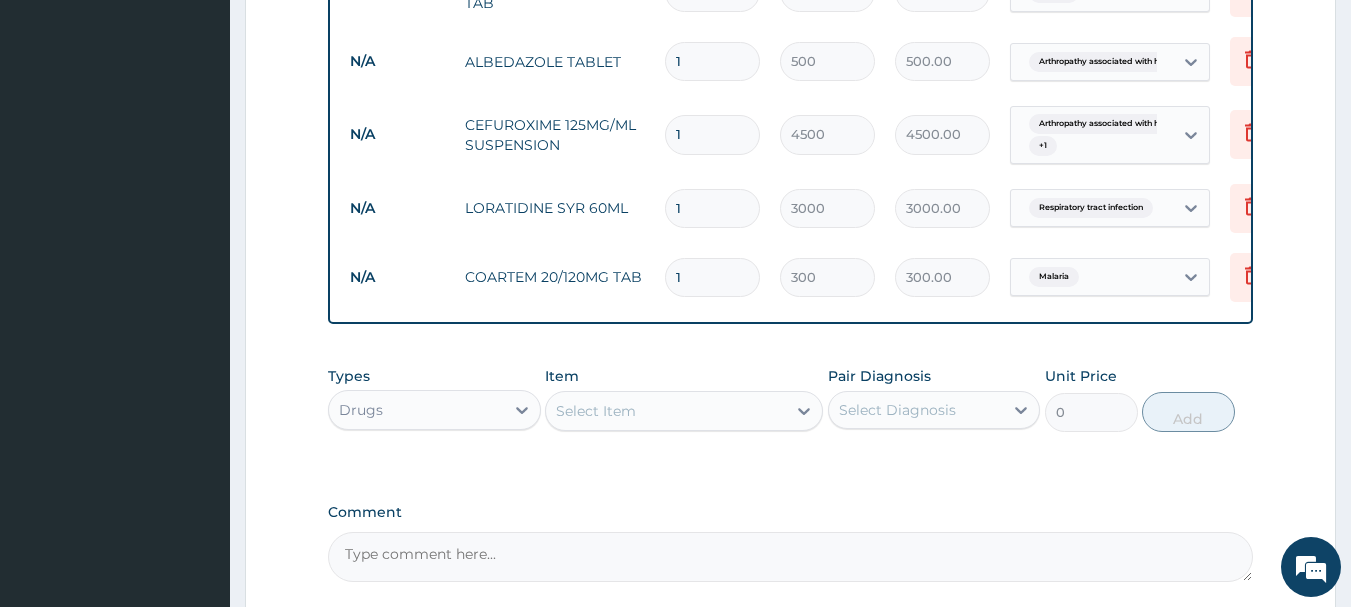 type on "3600.00" 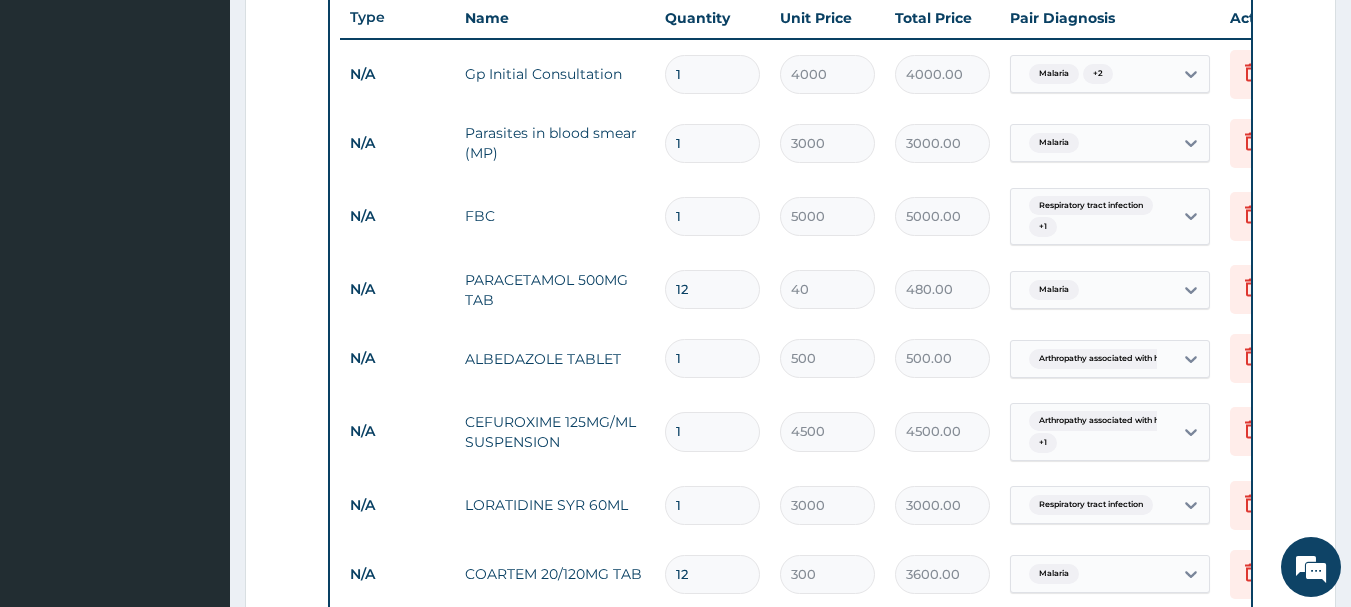 scroll, scrollTop: 755, scrollLeft: 0, axis: vertical 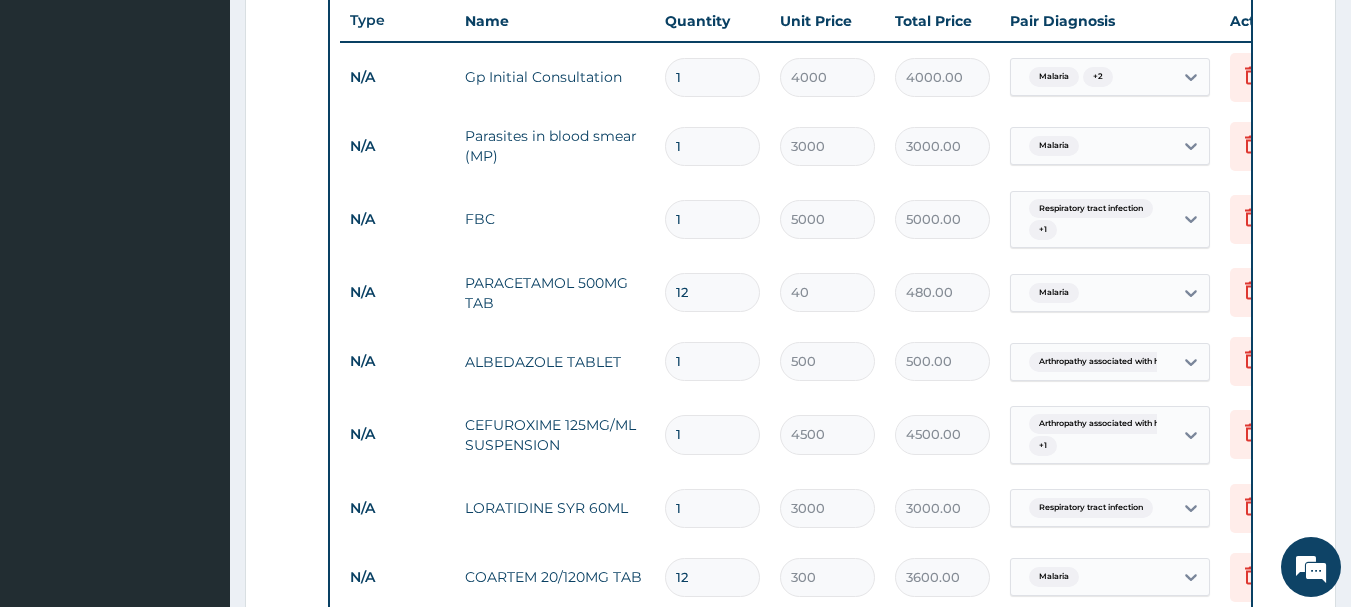 type on "12" 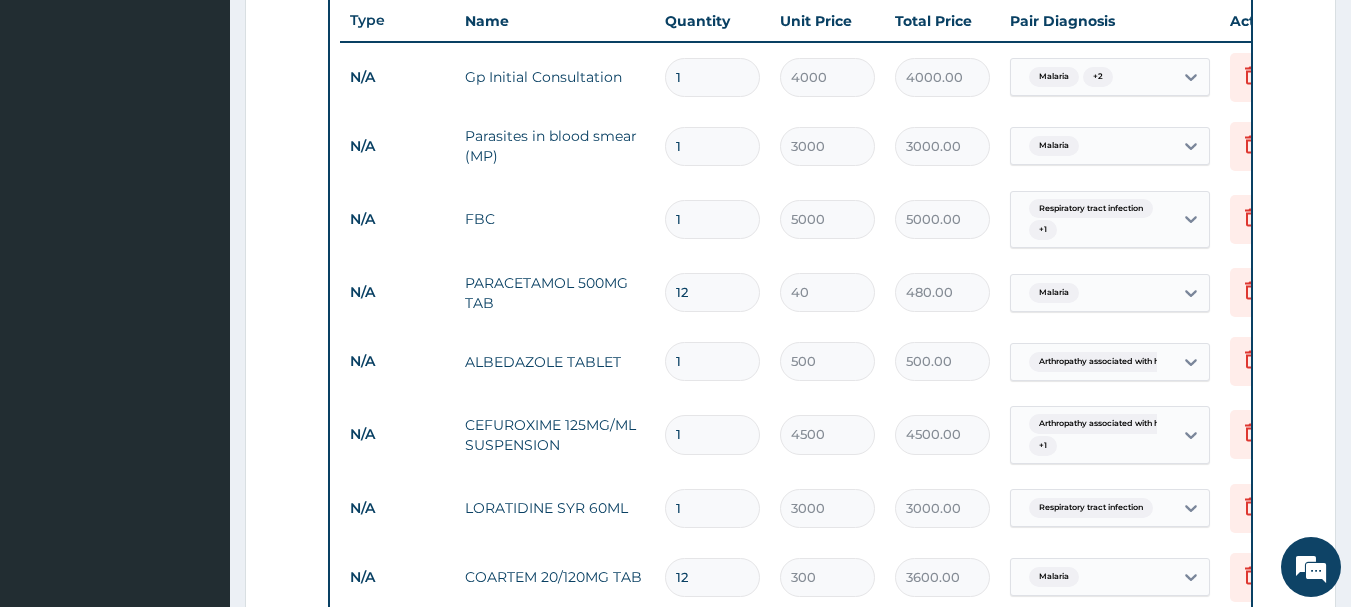 type on "9" 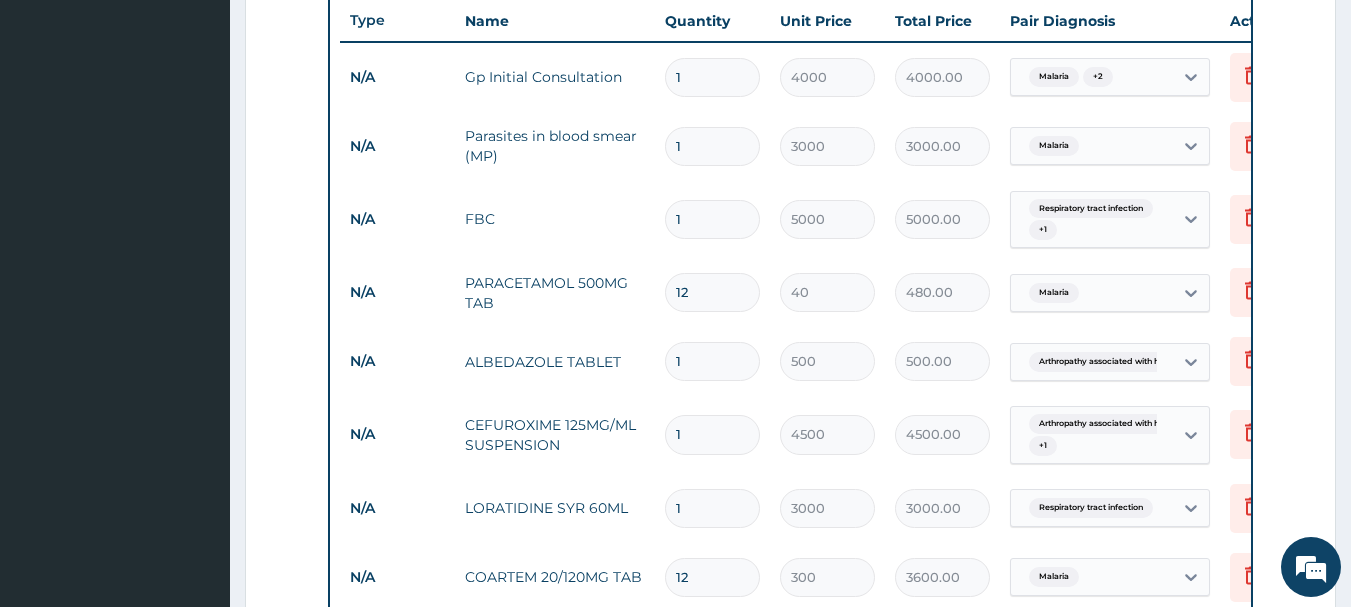 type on "360.00" 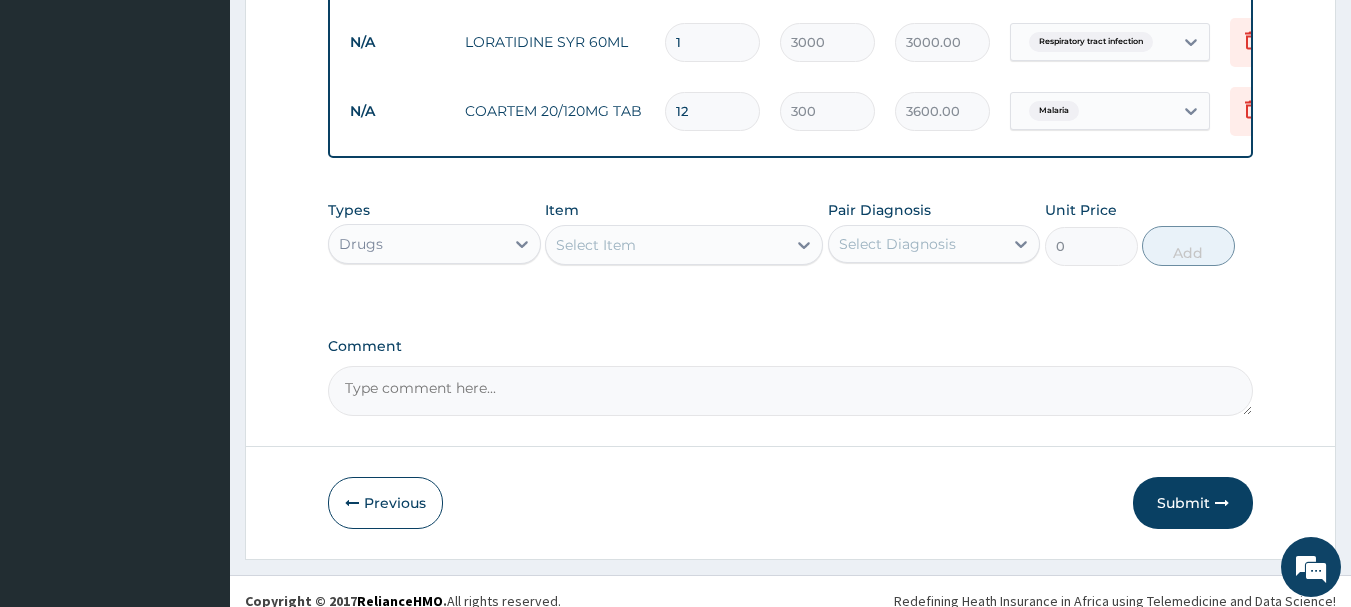 scroll, scrollTop: 1255, scrollLeft: 0, axis: vertical 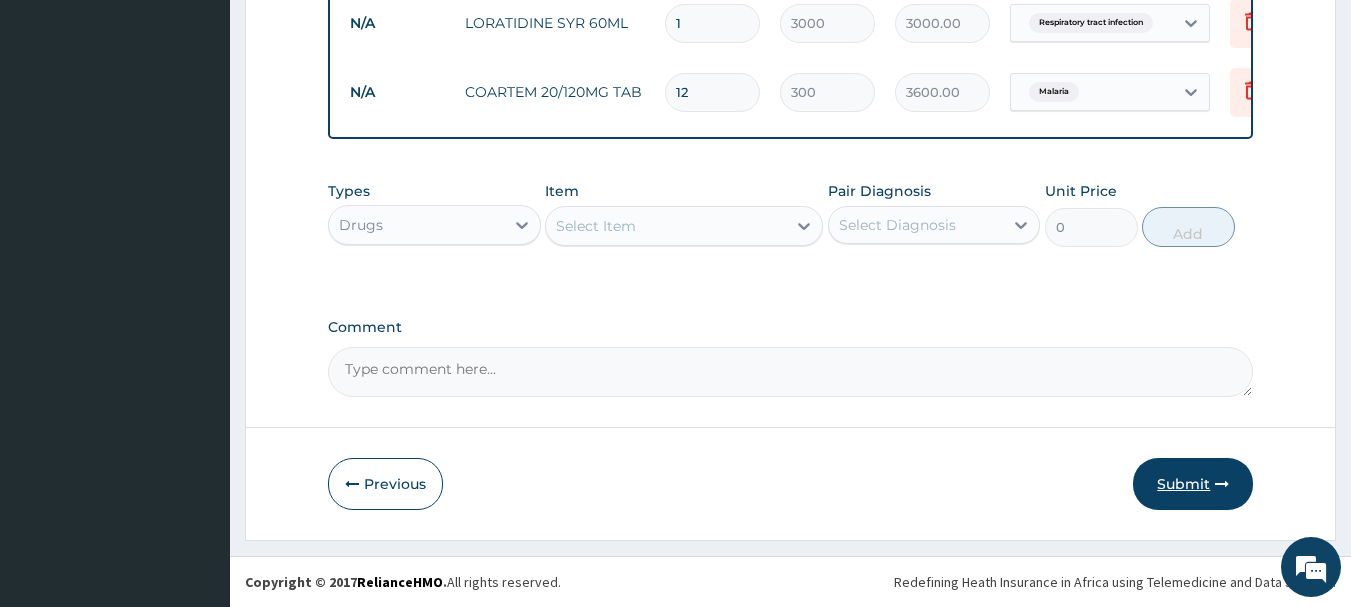 type on "9" 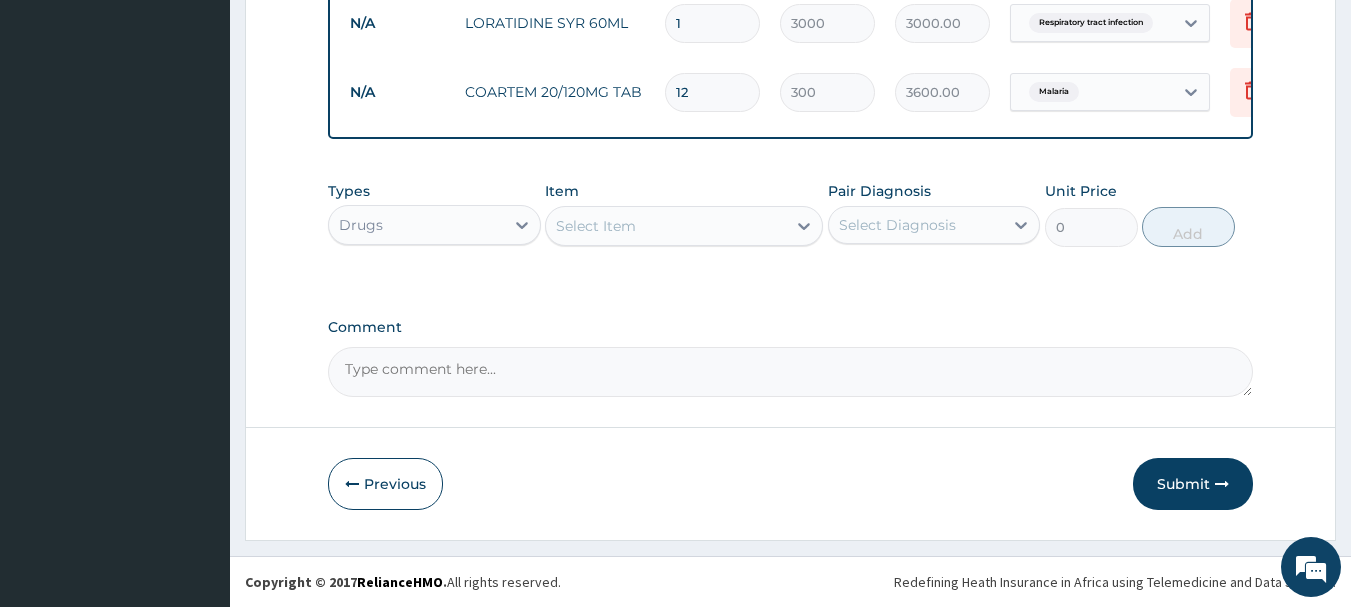 drag, startPoint x: 1182, startPoint y: 478, endPoint x: 1152, endPoint y: 462, distance: 34 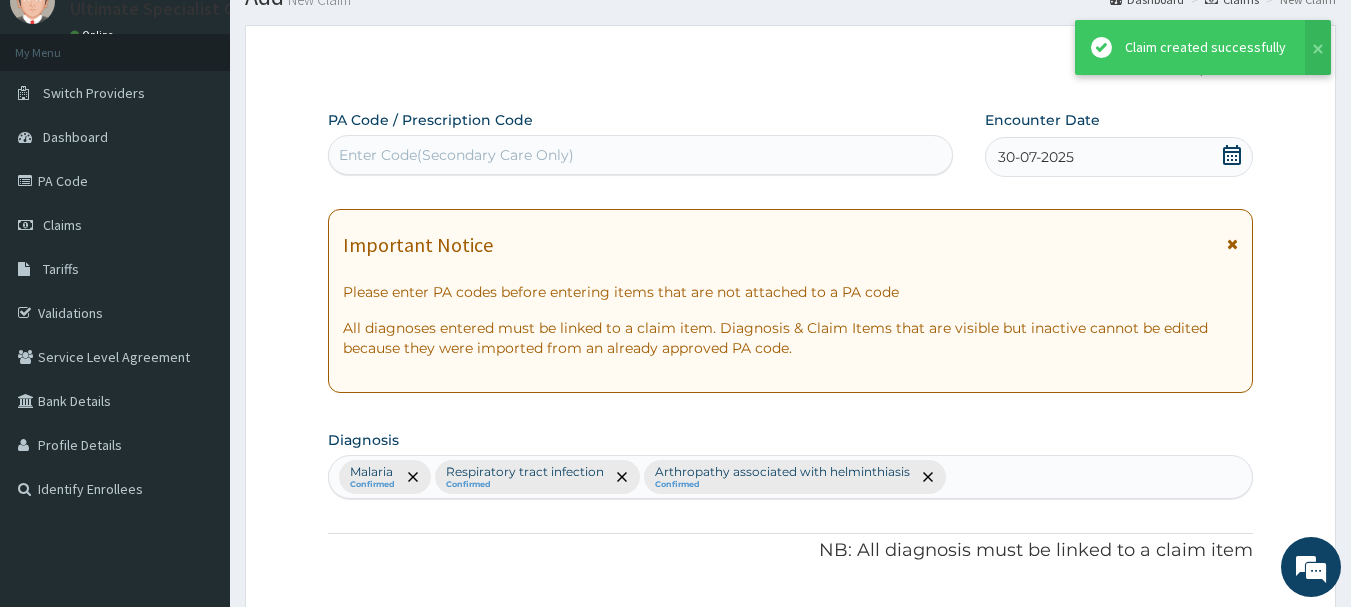 scroll, scrollTop: 1255, scrollLeft: 0, axis: vertical 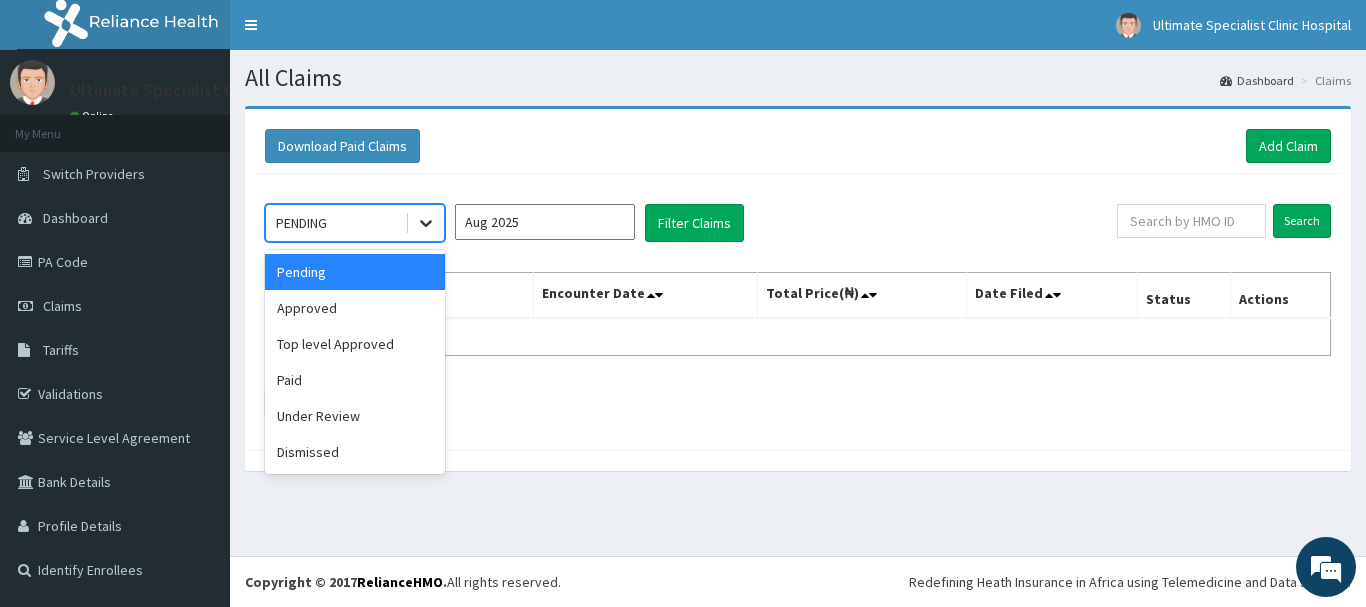 click 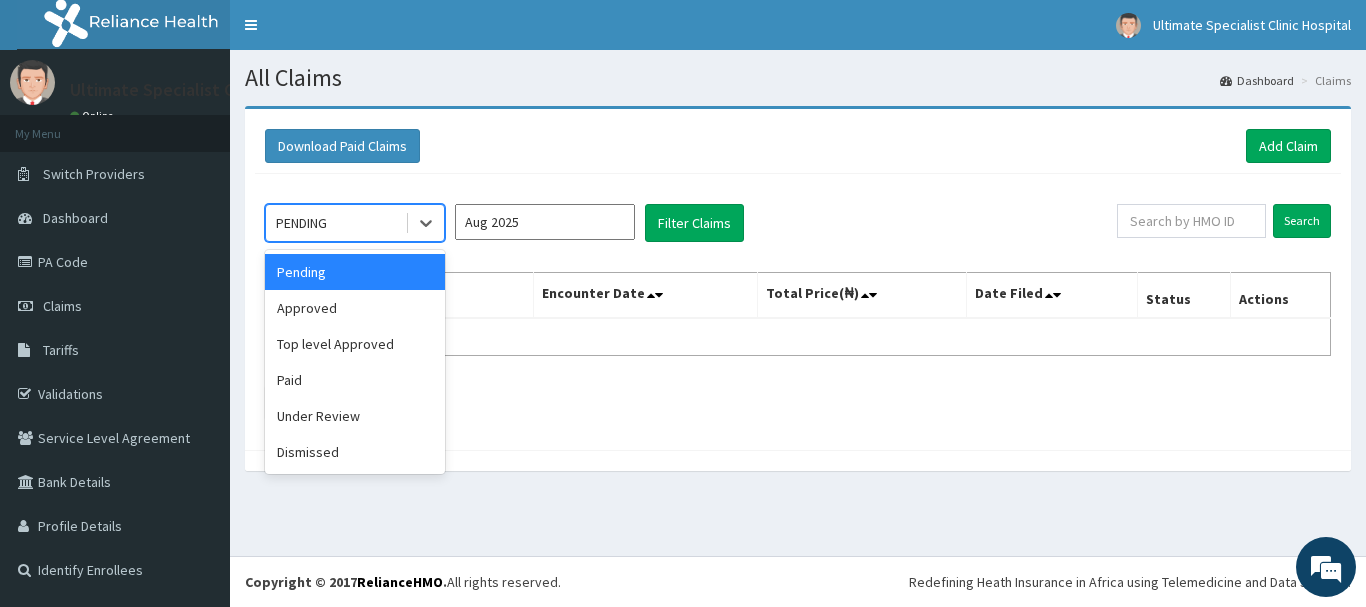 drag, startPoint x: 370, startPoint y: 270, endPoint x: 525, endPoint y: 235, distance: 158.90248 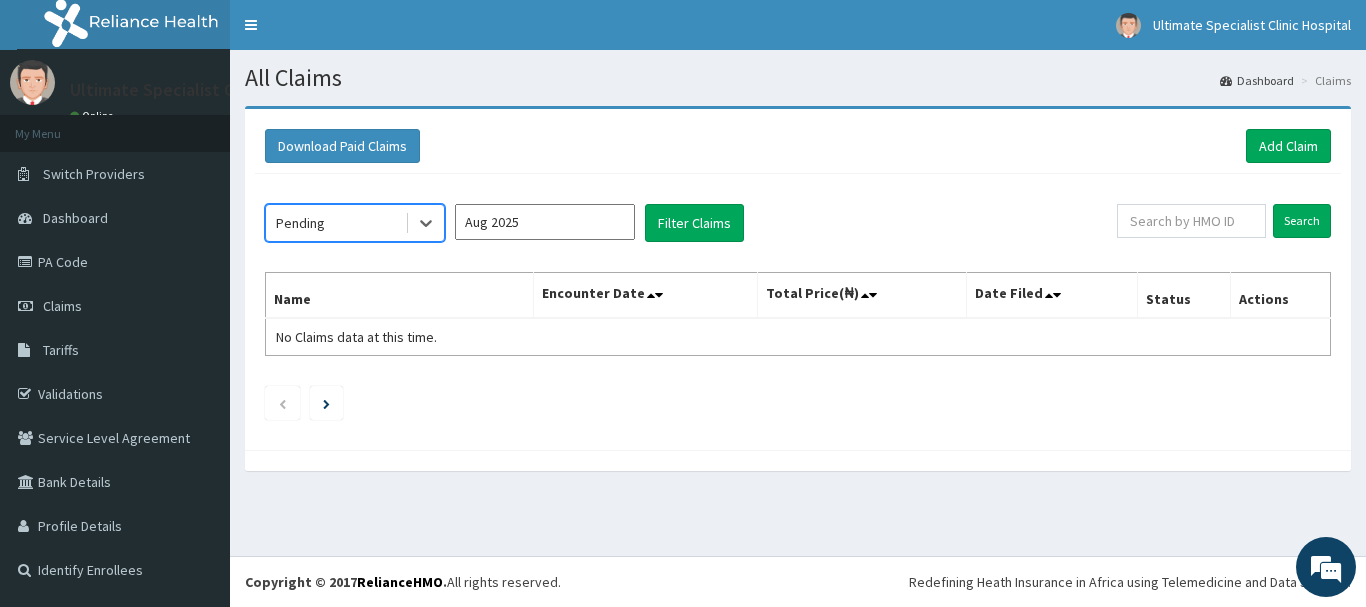 drag, startPoint x: 598, startPoint y: 216, endPoint x: 582, endPoint y: 226, distance: 18.867962 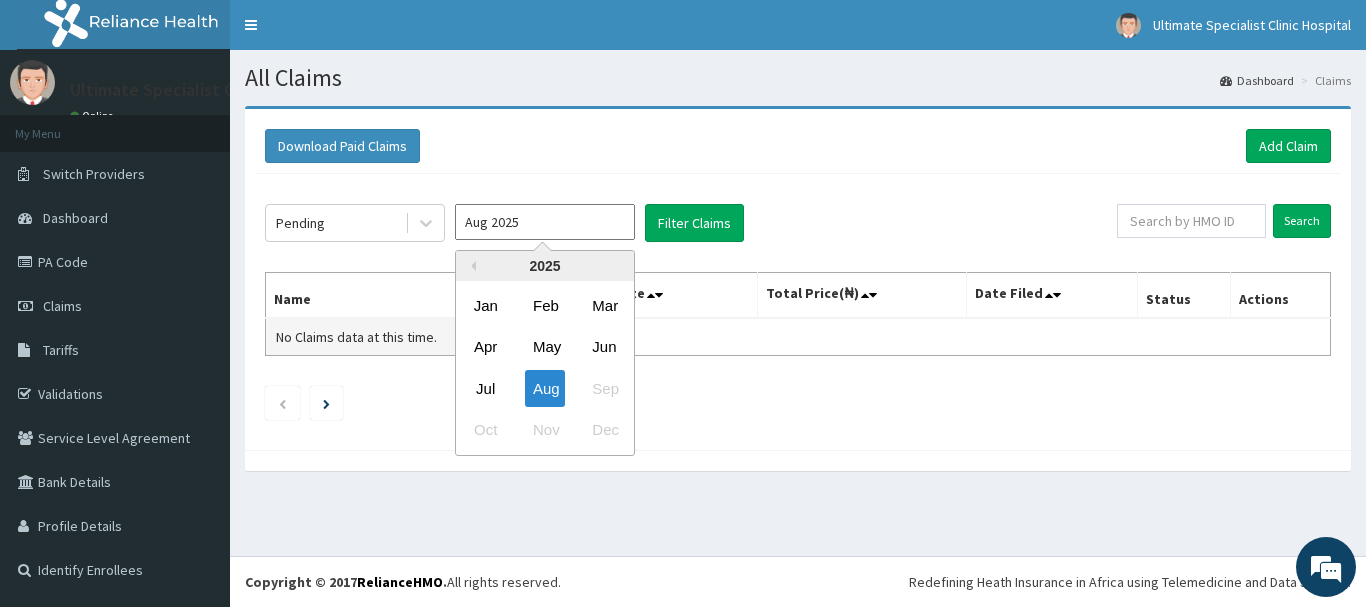 drag, startPoint x: 483, startPoint y: 393, endPoint x: 503, endPoint y: 350, distance: 47.423622 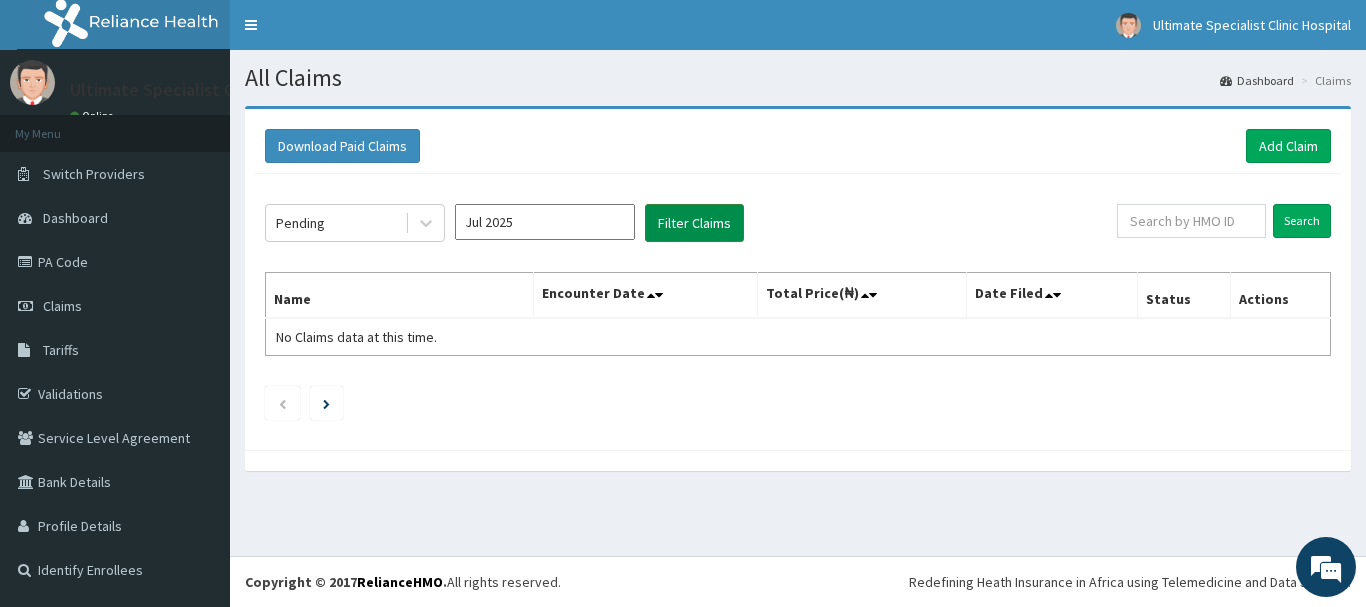 click on "Filter Claims" at bounding box center [694, 223] 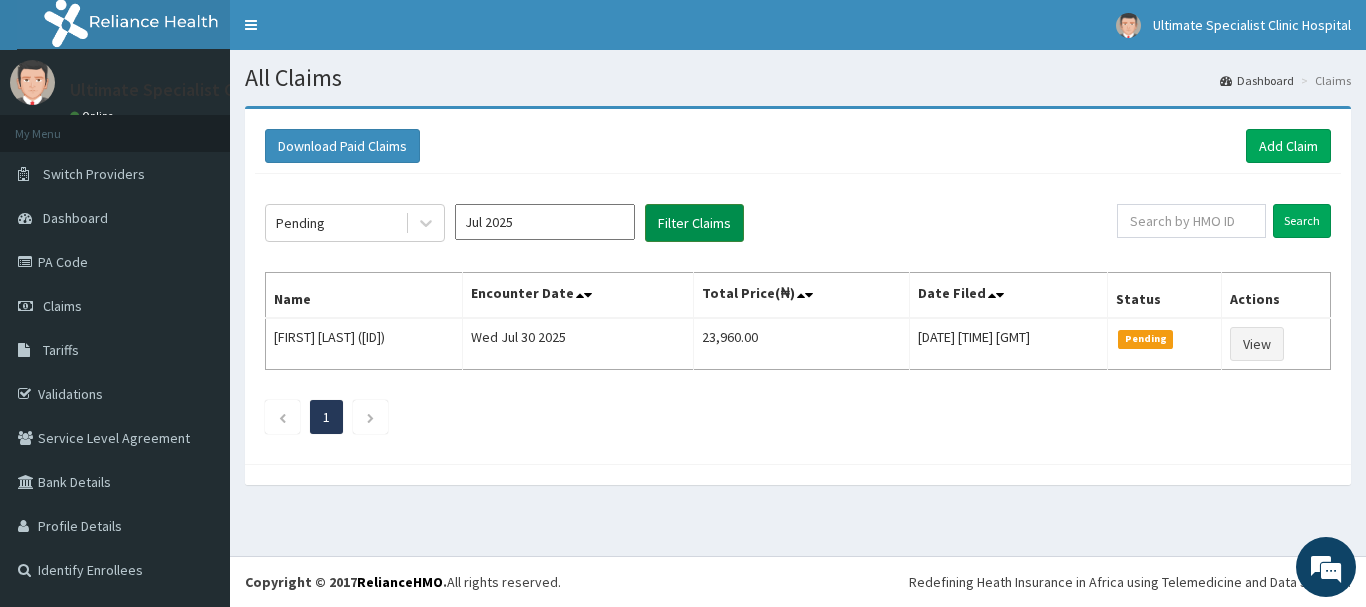 scroll, scrollTop: 0, scrollLeft: 0, axis: both 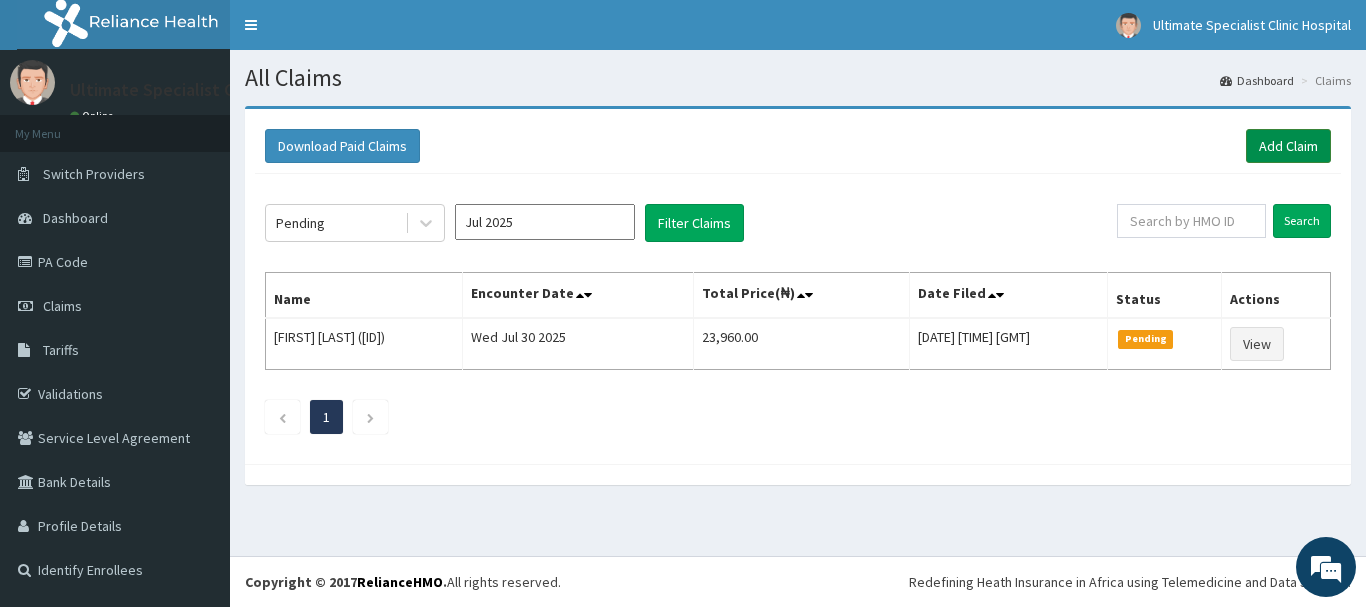 click on "Add Claim" at bounding box center (1288, 146) 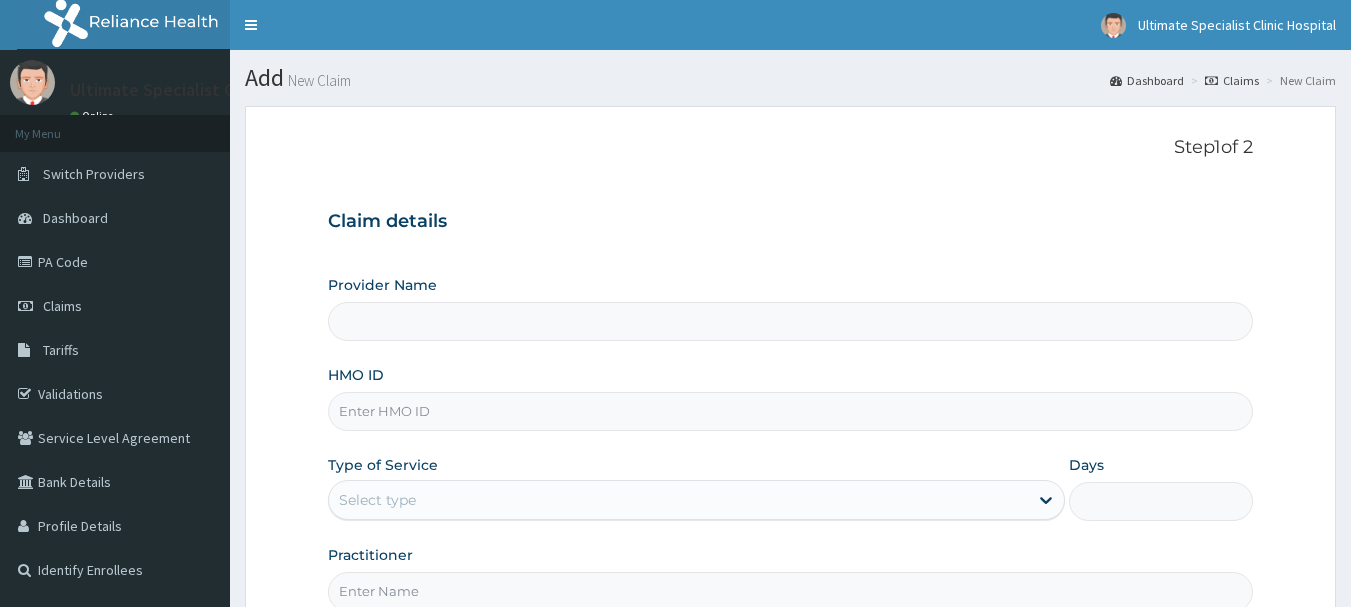 scroll, scrollTop: 0, scrollLeft: 0, axis: both 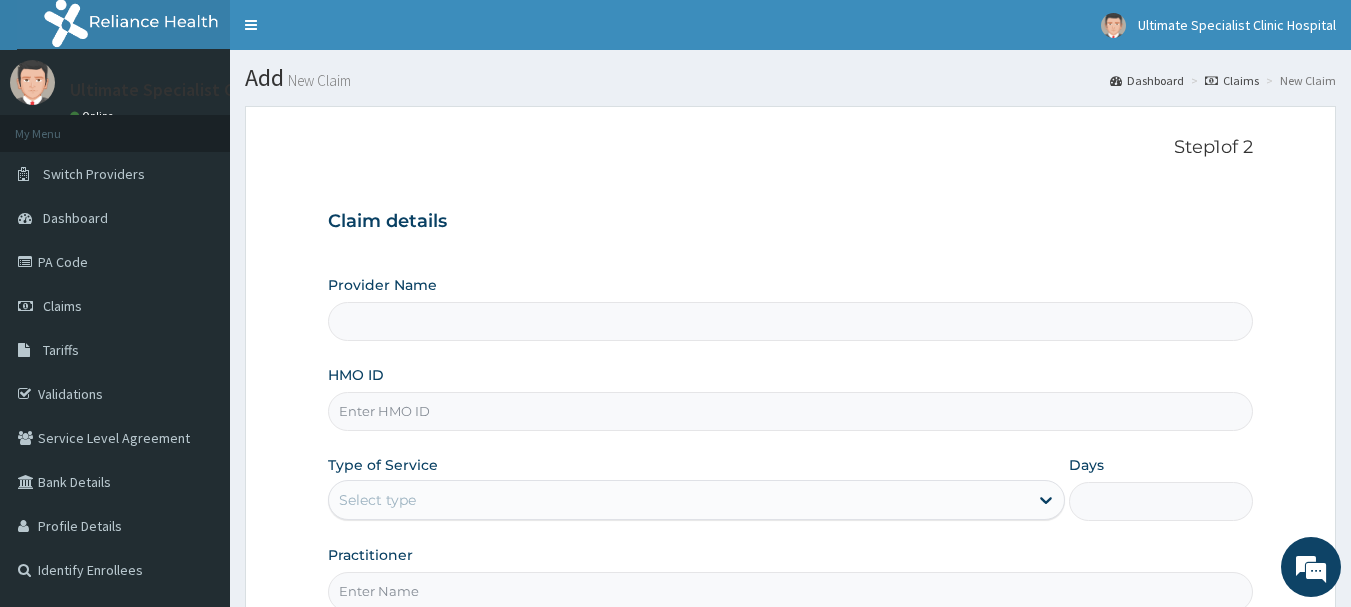 type on "Ultimate Specialist Clinic And Hospital" 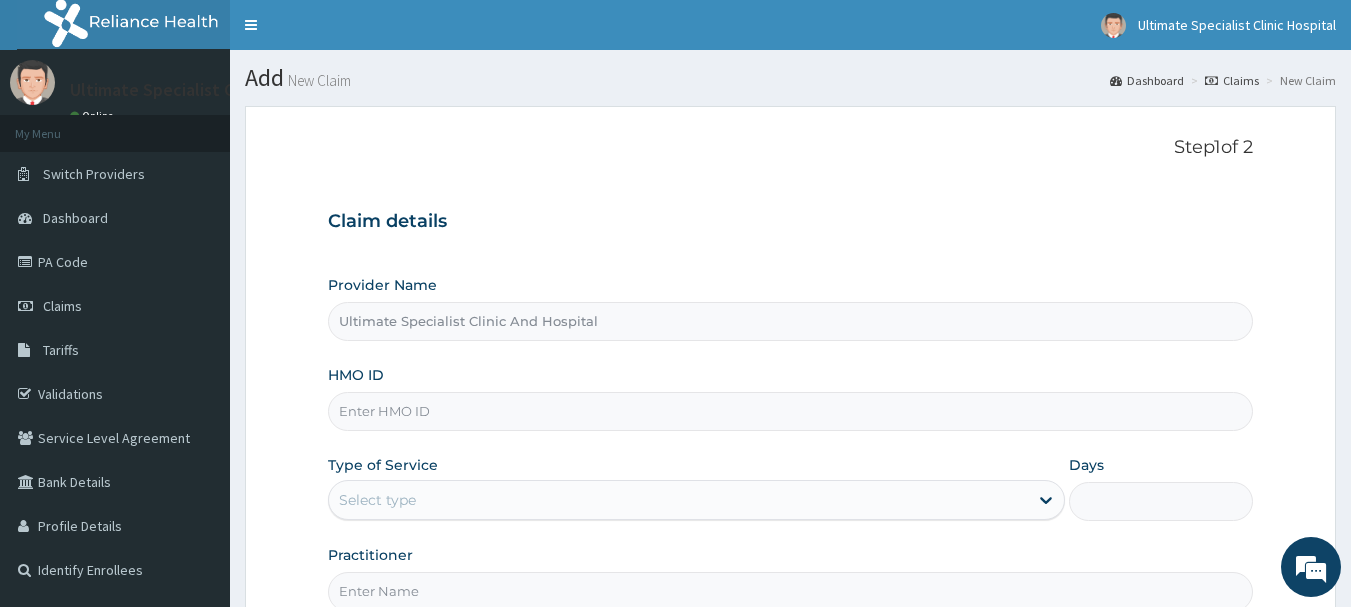 scroll, scrollTop: 0, scrollLeft: 0, axis: both 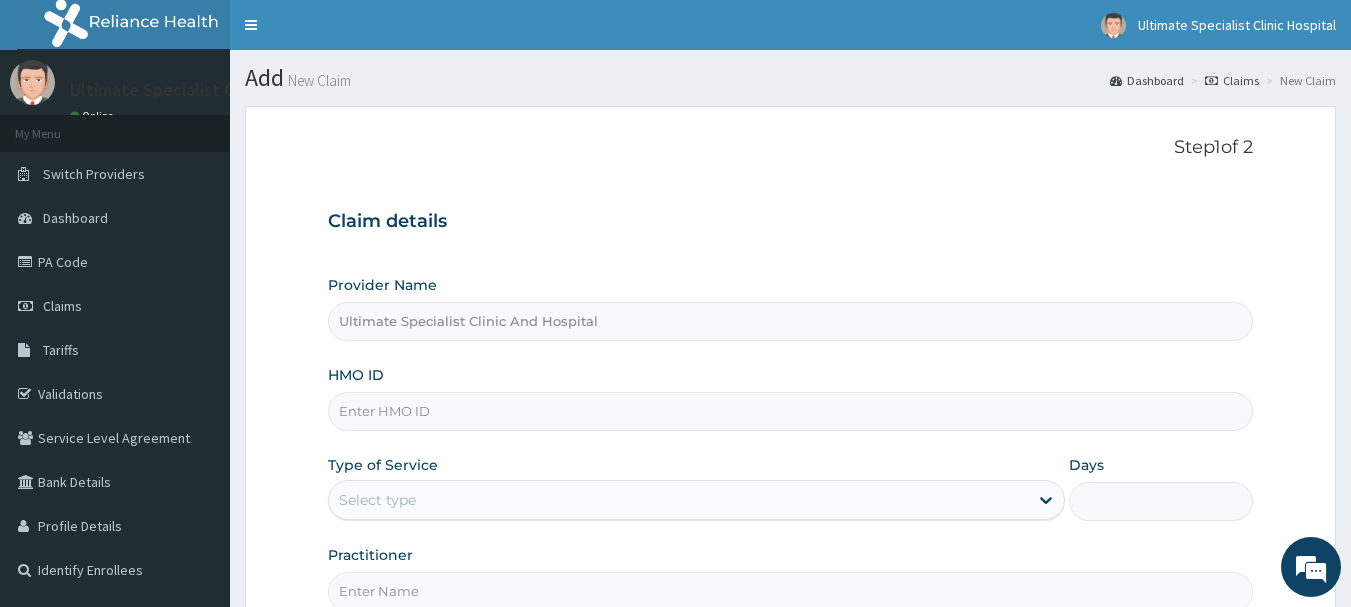 click on "HMO ID" at bounding box center [791, 411] 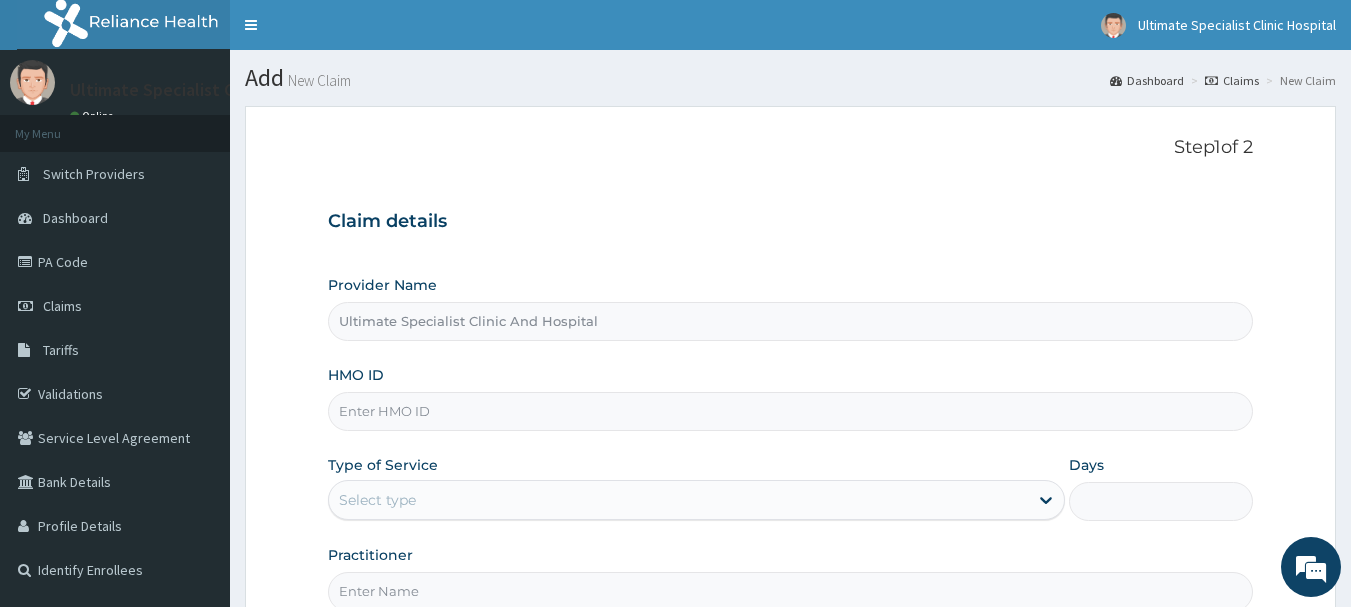 paste on "[DOCUMENT_ID]" 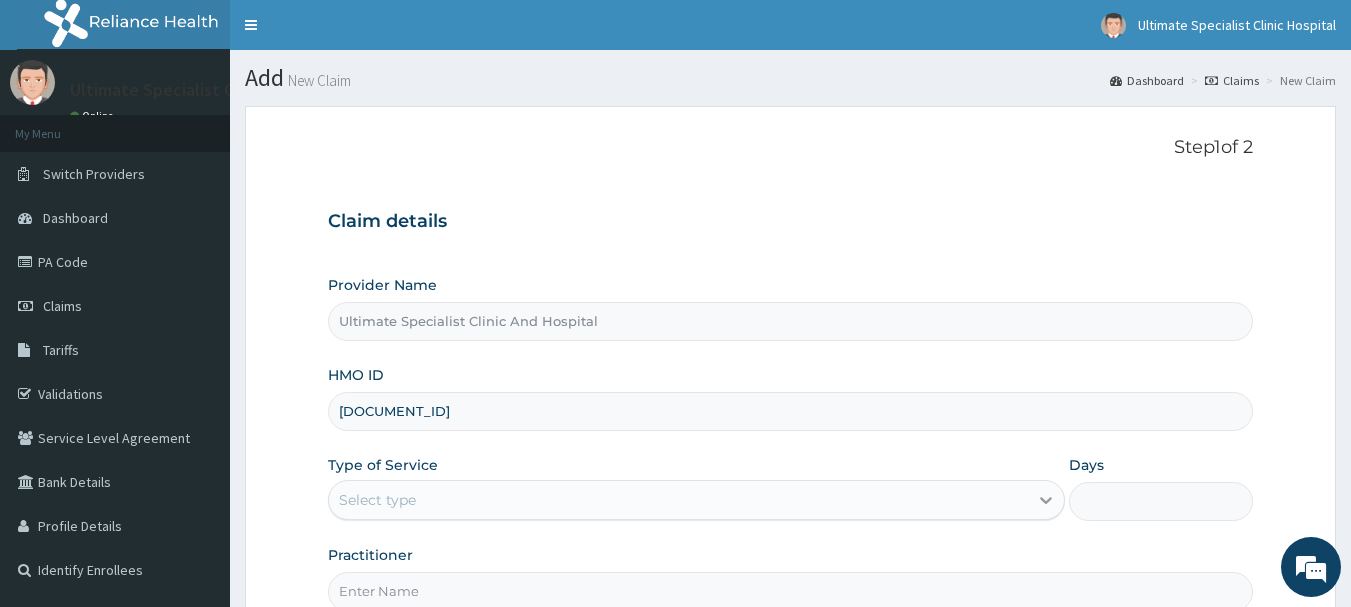 type on "[DOCUMENT_ID]" 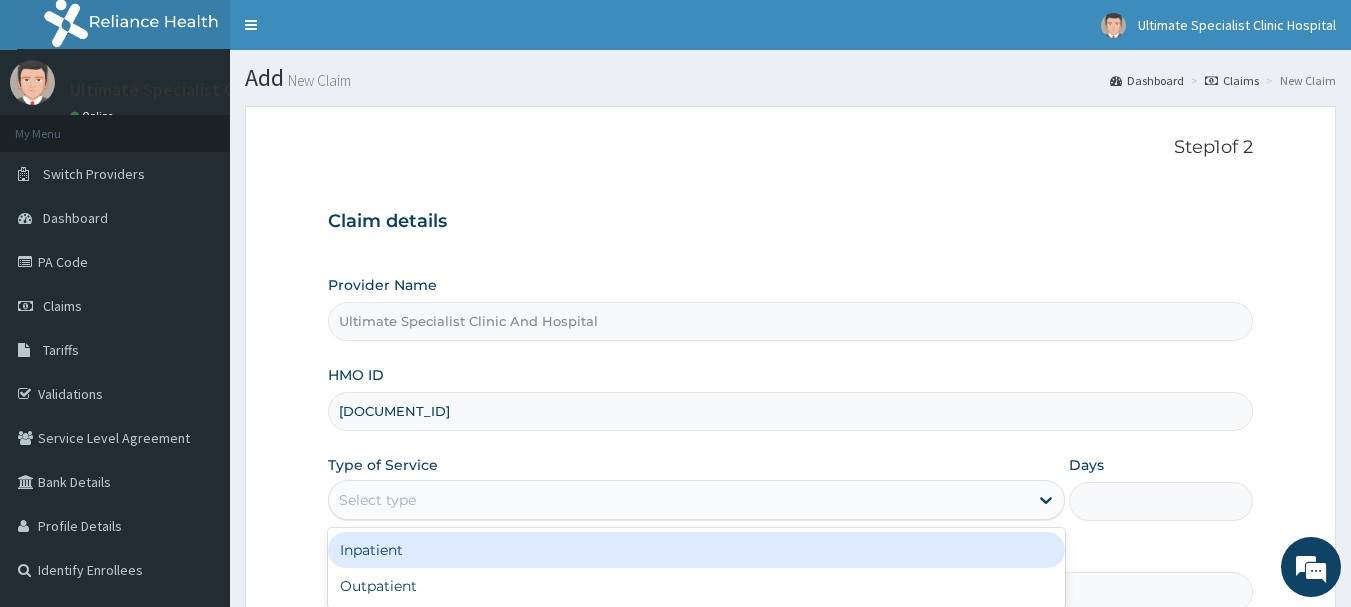 drag, startPoint x: 1054, startPoint y: 502, endPoint x: 1025, endPoint y: 497, distance: 29.427877 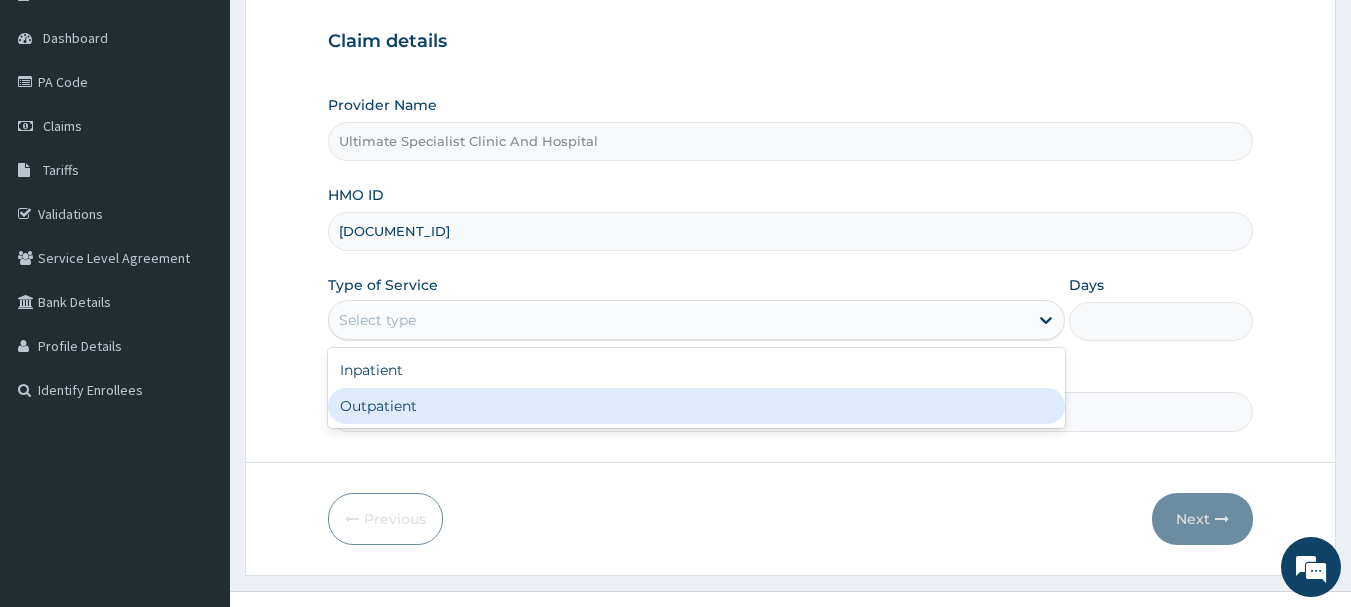 scroll, scrollTop: 200, scrollLeft: 0, axis: vertical 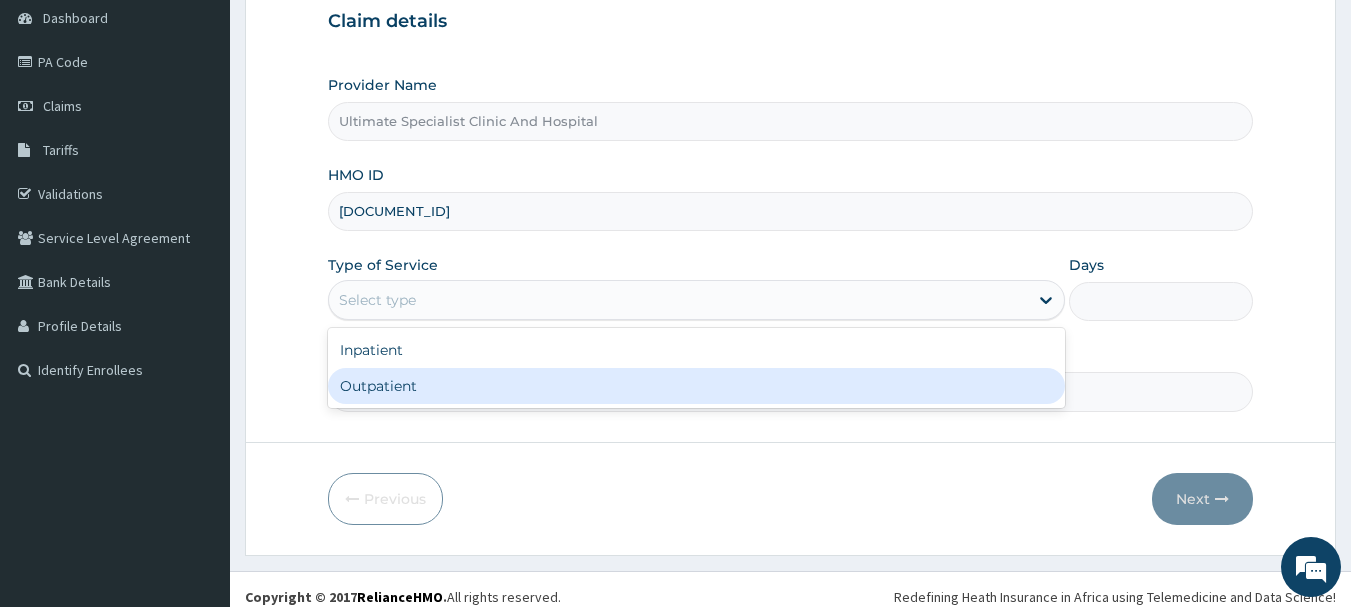 click on "Outpatient" at bounding box center [696, 386] 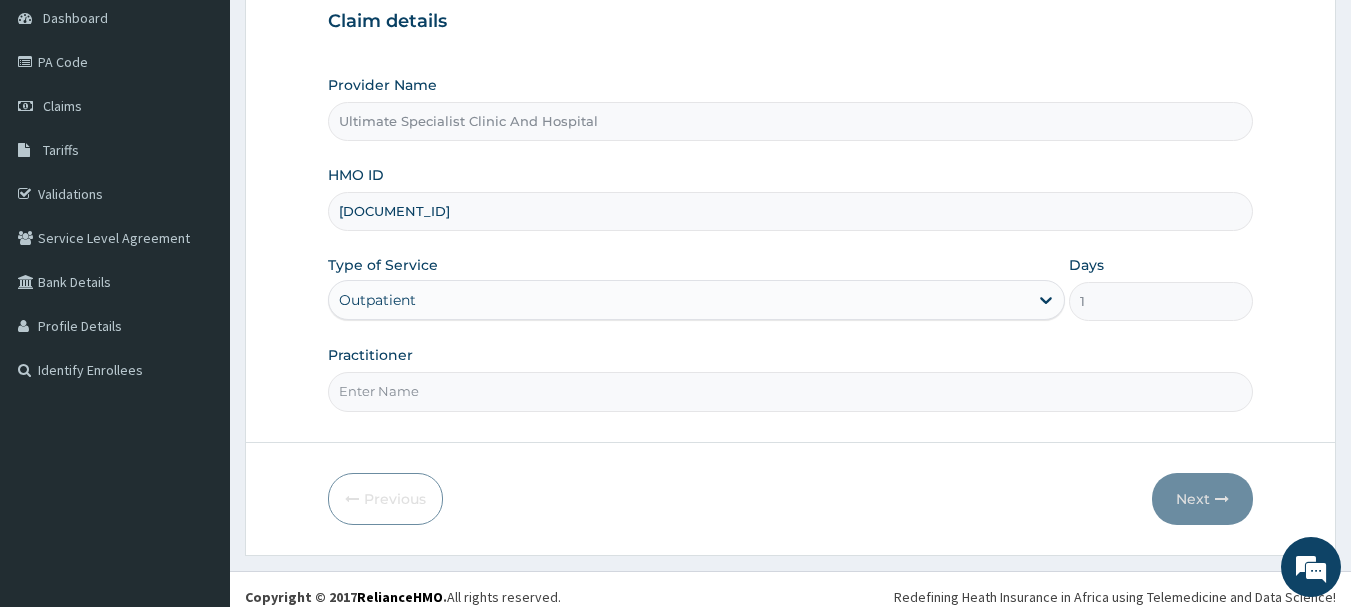 click on "Practitioner" at bounding box center [791, 391] 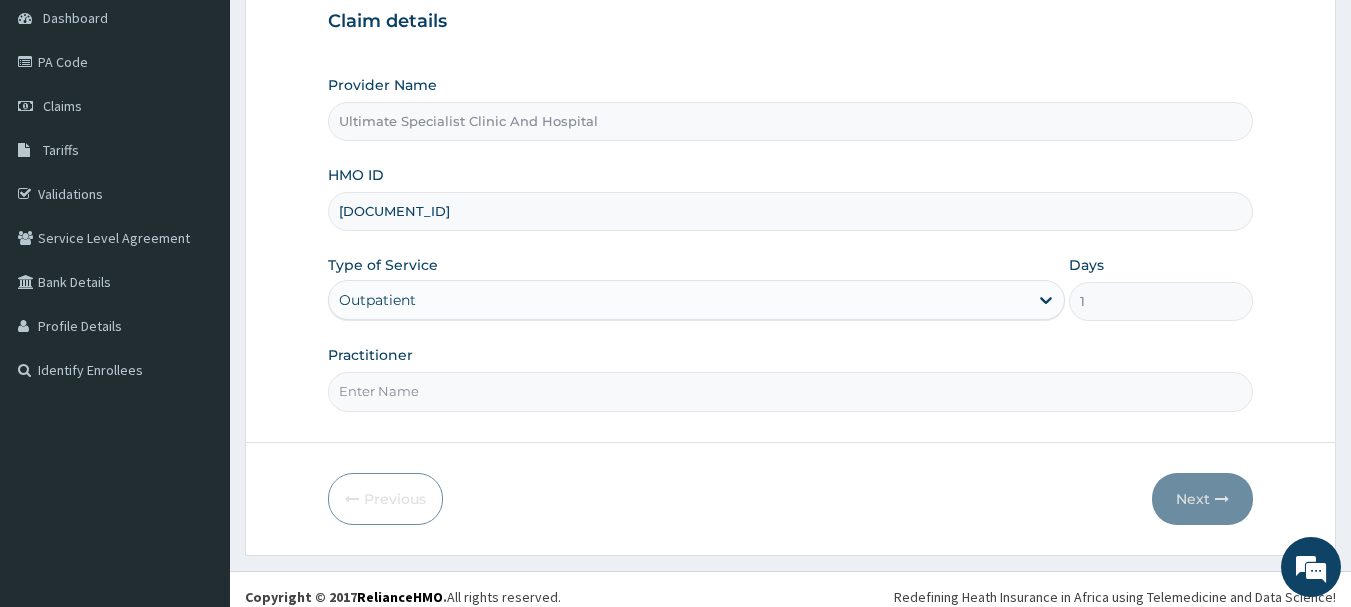 click on "Practitioner" at bounding box center (791, 391) 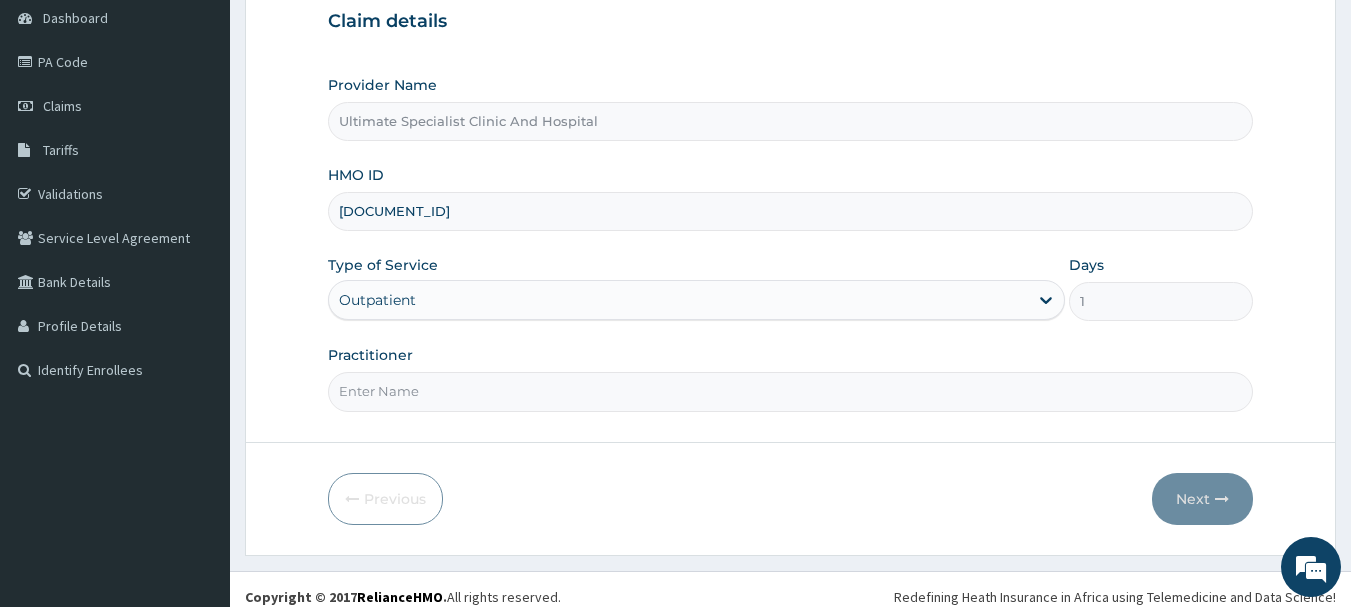 type on "DR GODSON" 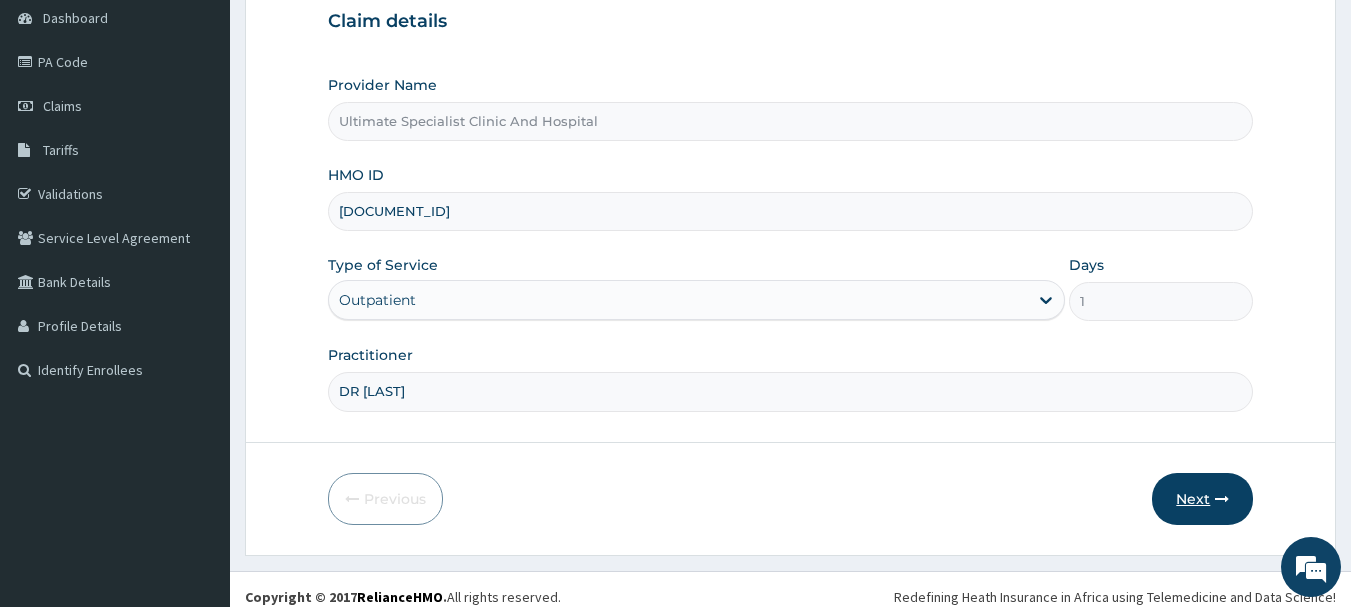 click on "Next" at bounding box center [1202, 499] 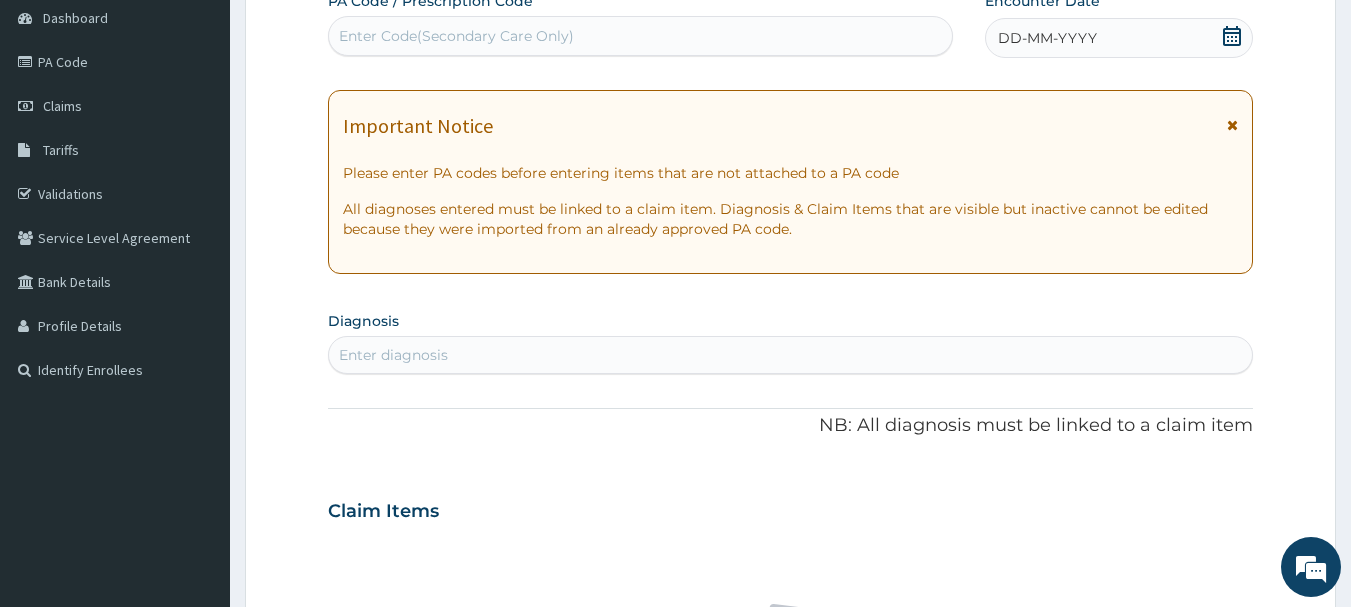 drag, startPoint x: 1223, startPoint y: 28, endPoint x: 1207, endPoint y: 43, distance: 21.931713 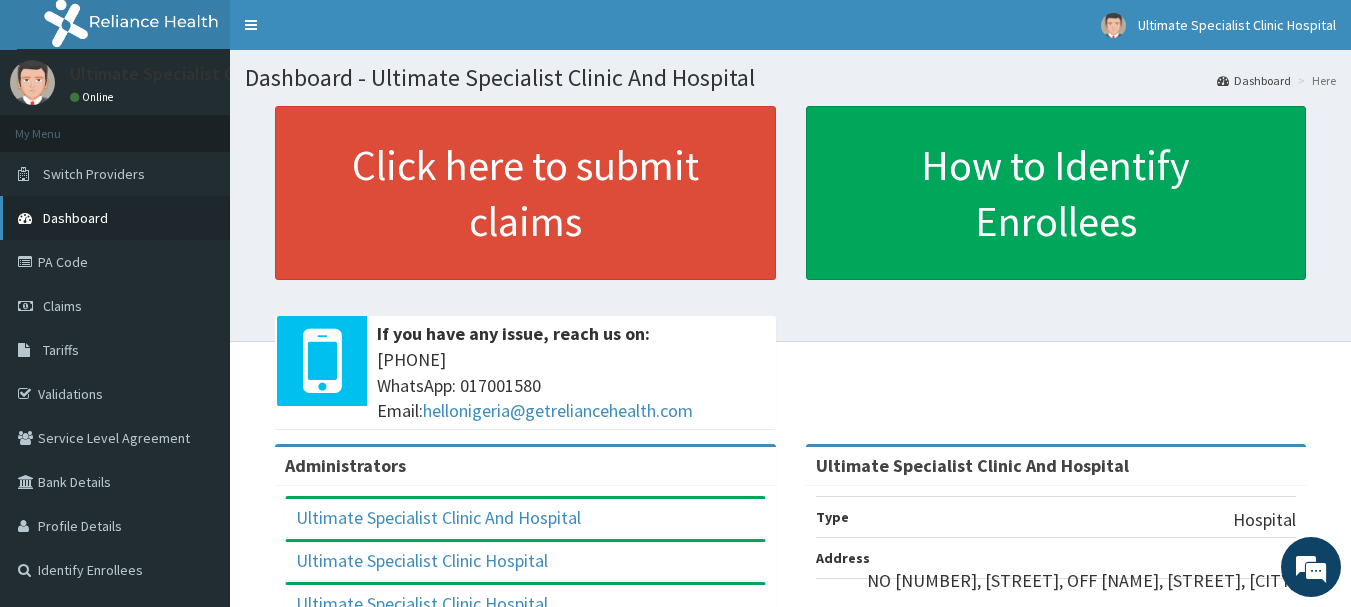 scroll, scrollTop: 0, scrollLeft: 0, axis: both 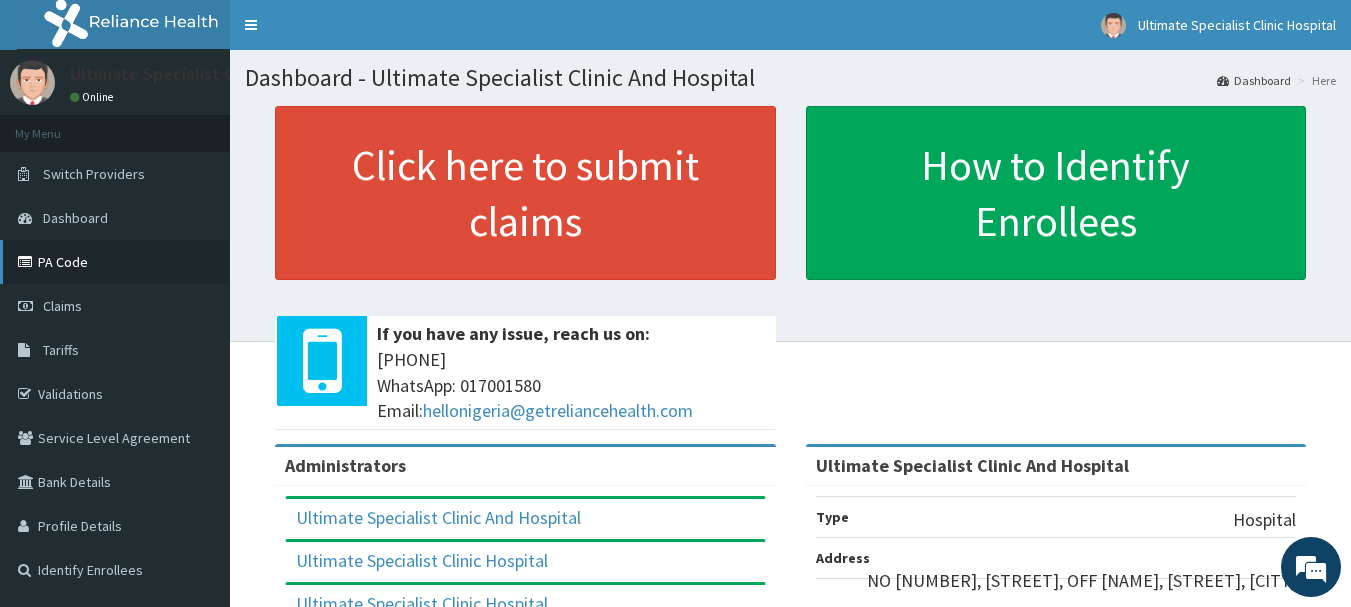 click on "PA Code" at bounding box center (115, 262) 